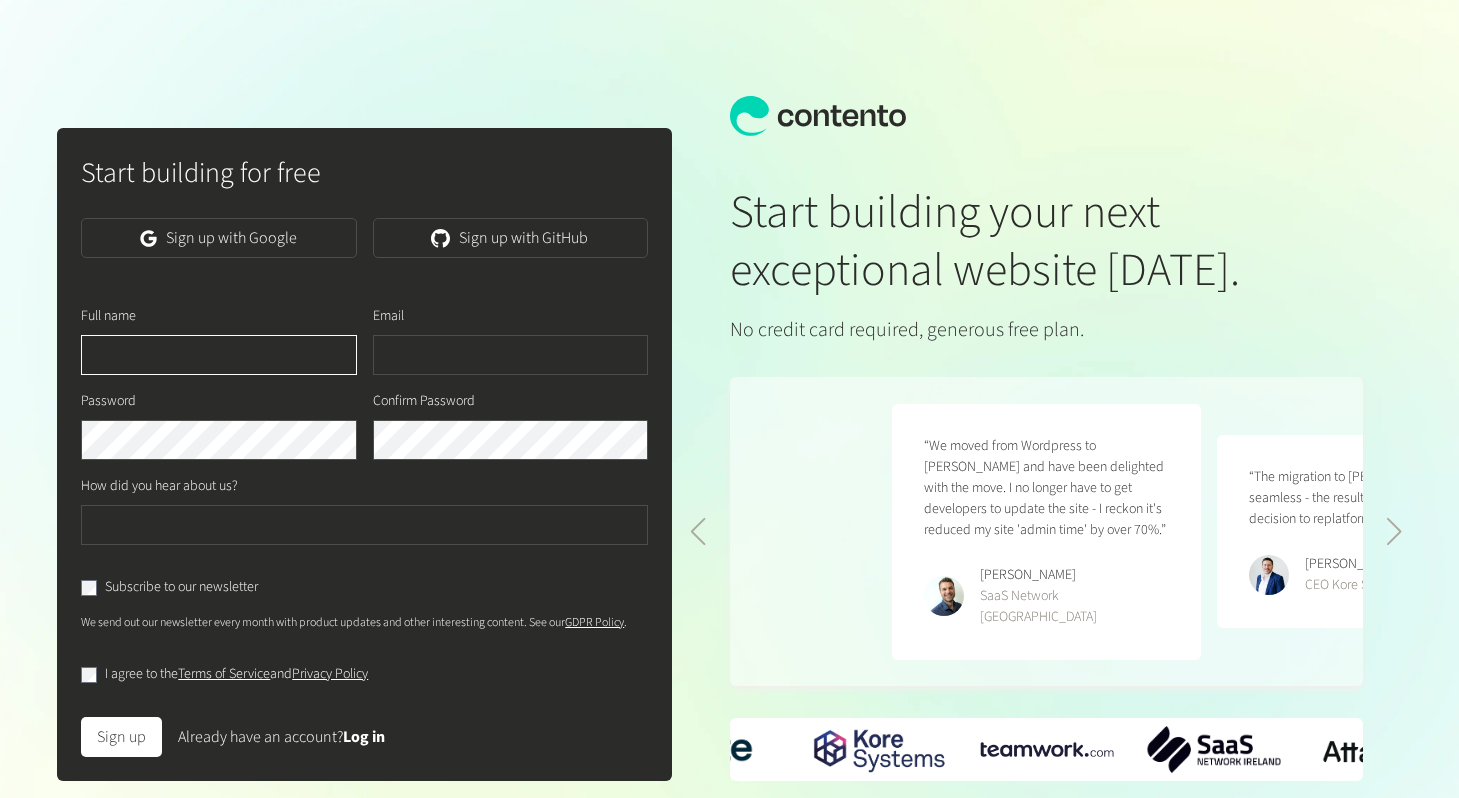 scroll, scrollTop: 0, scrollLeft: 0, axis: both 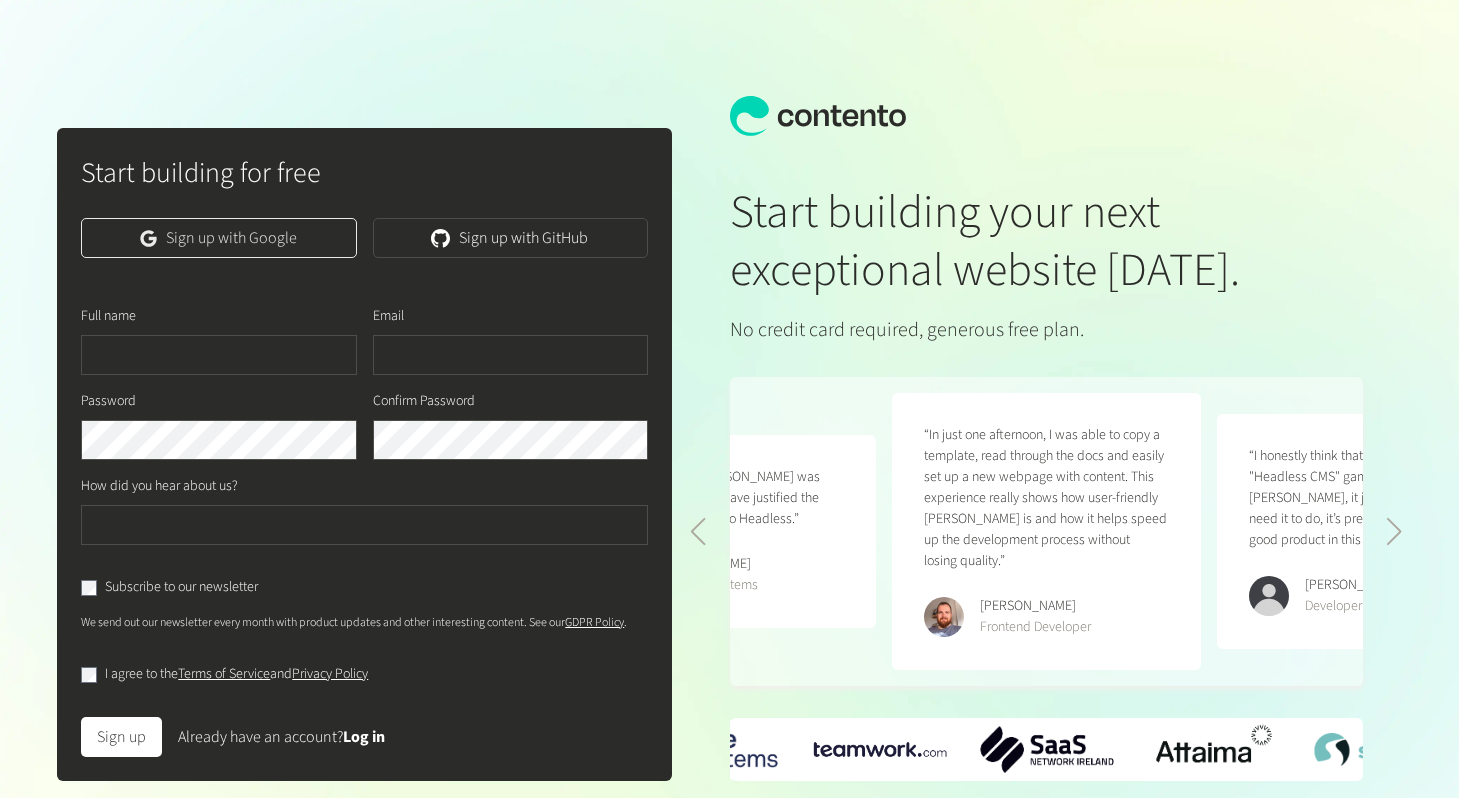 click on "Sign up with Google" 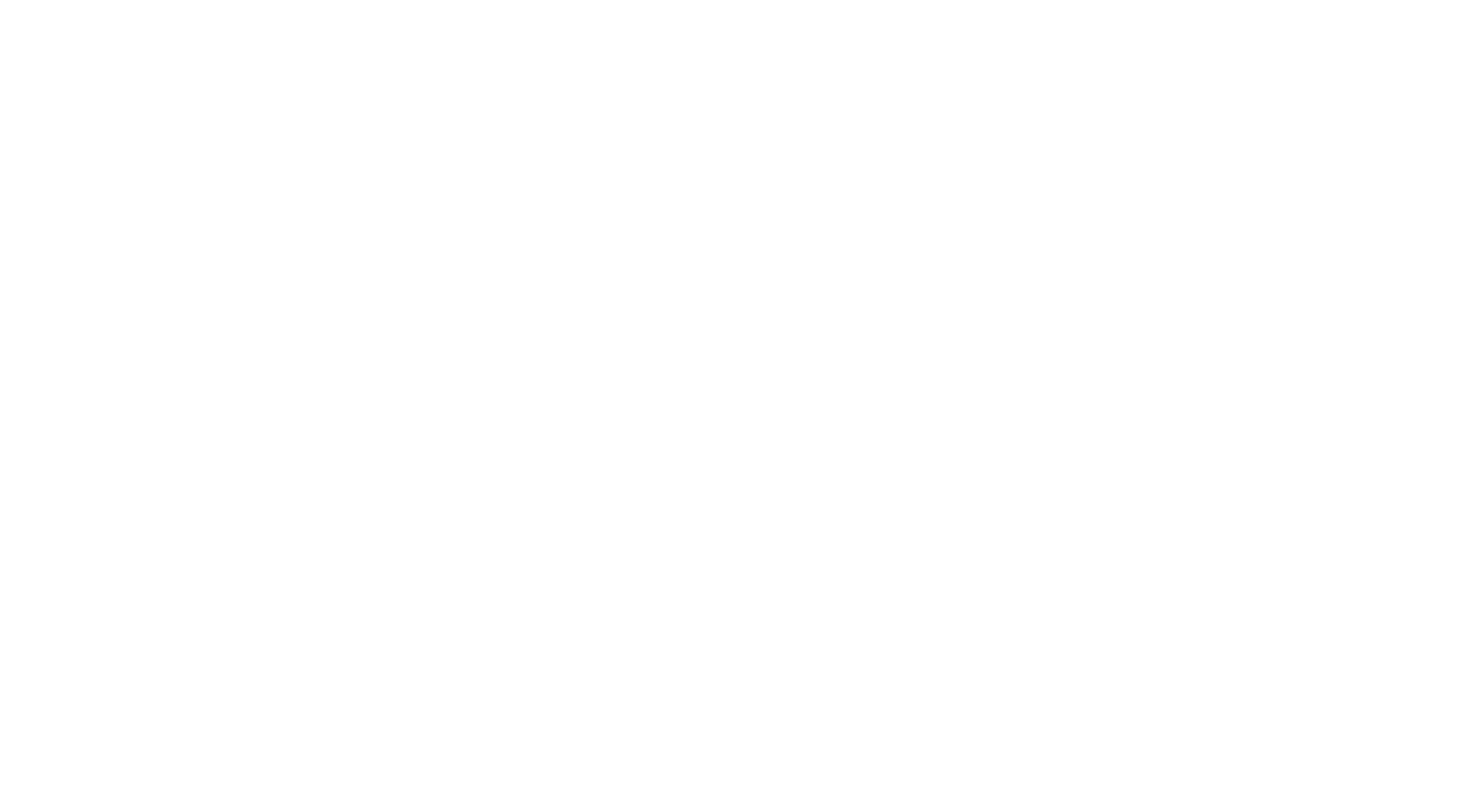 scroll, scrollTop: 0, scrollLeft: 0, axis: both 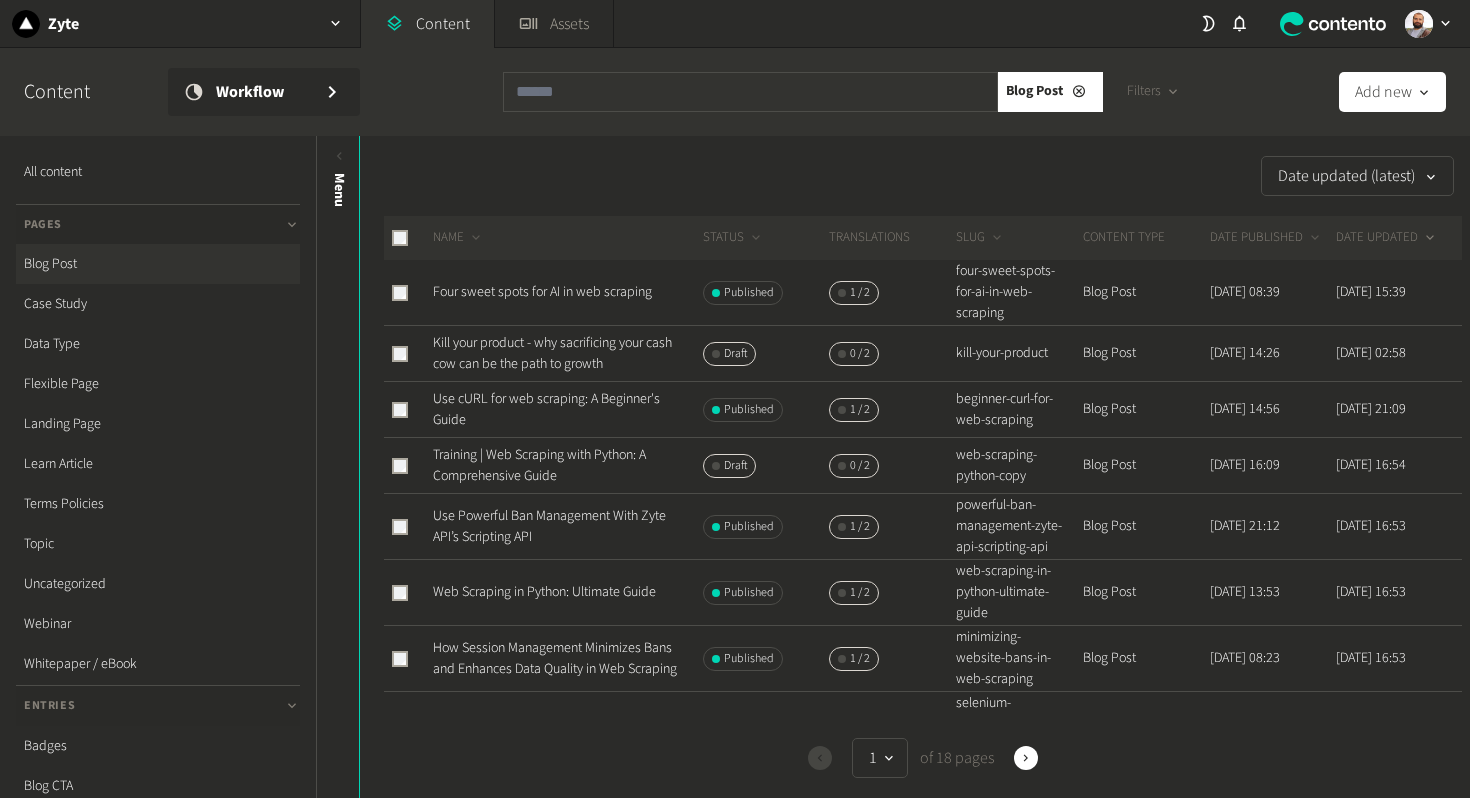 click on "Blog Post" 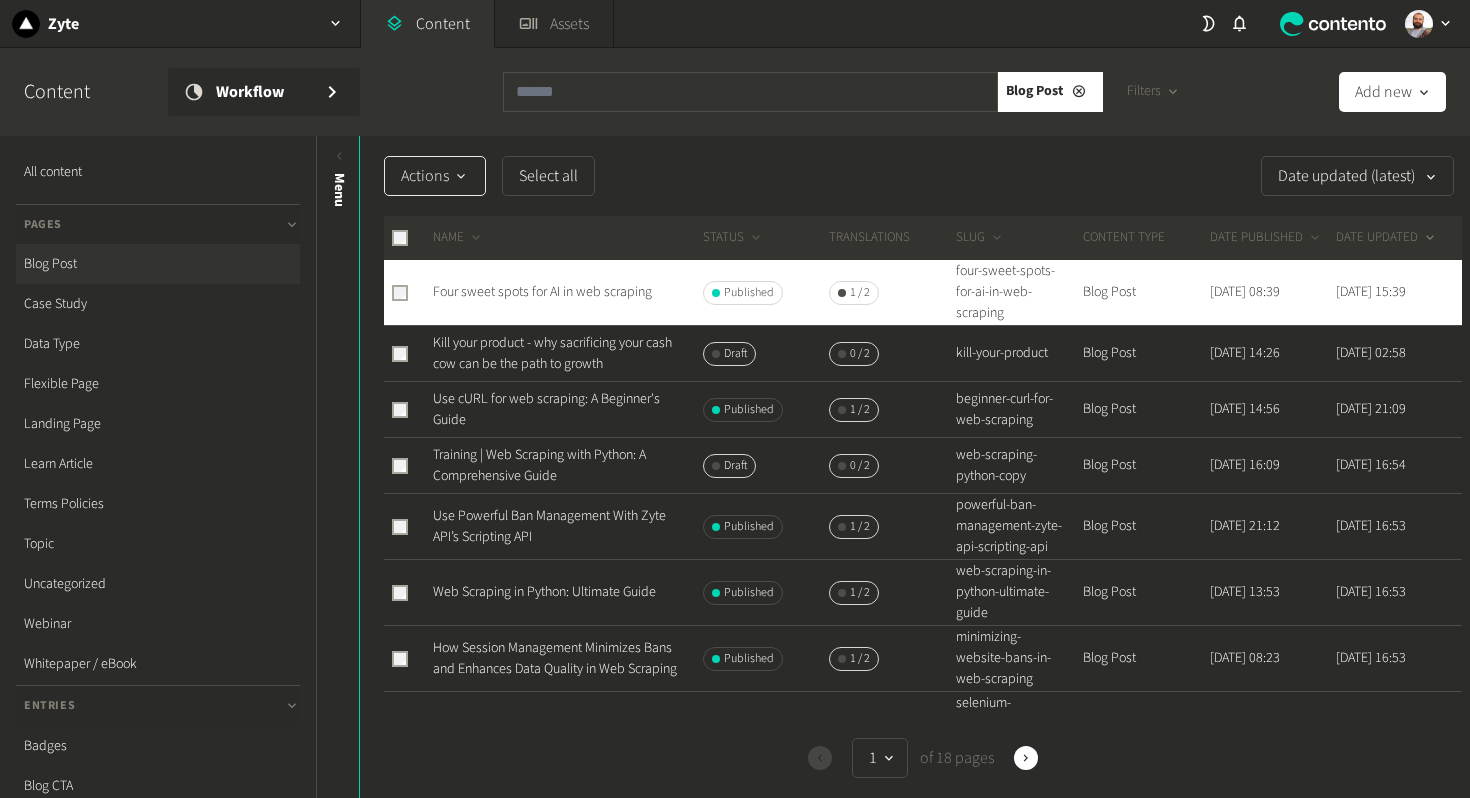 click 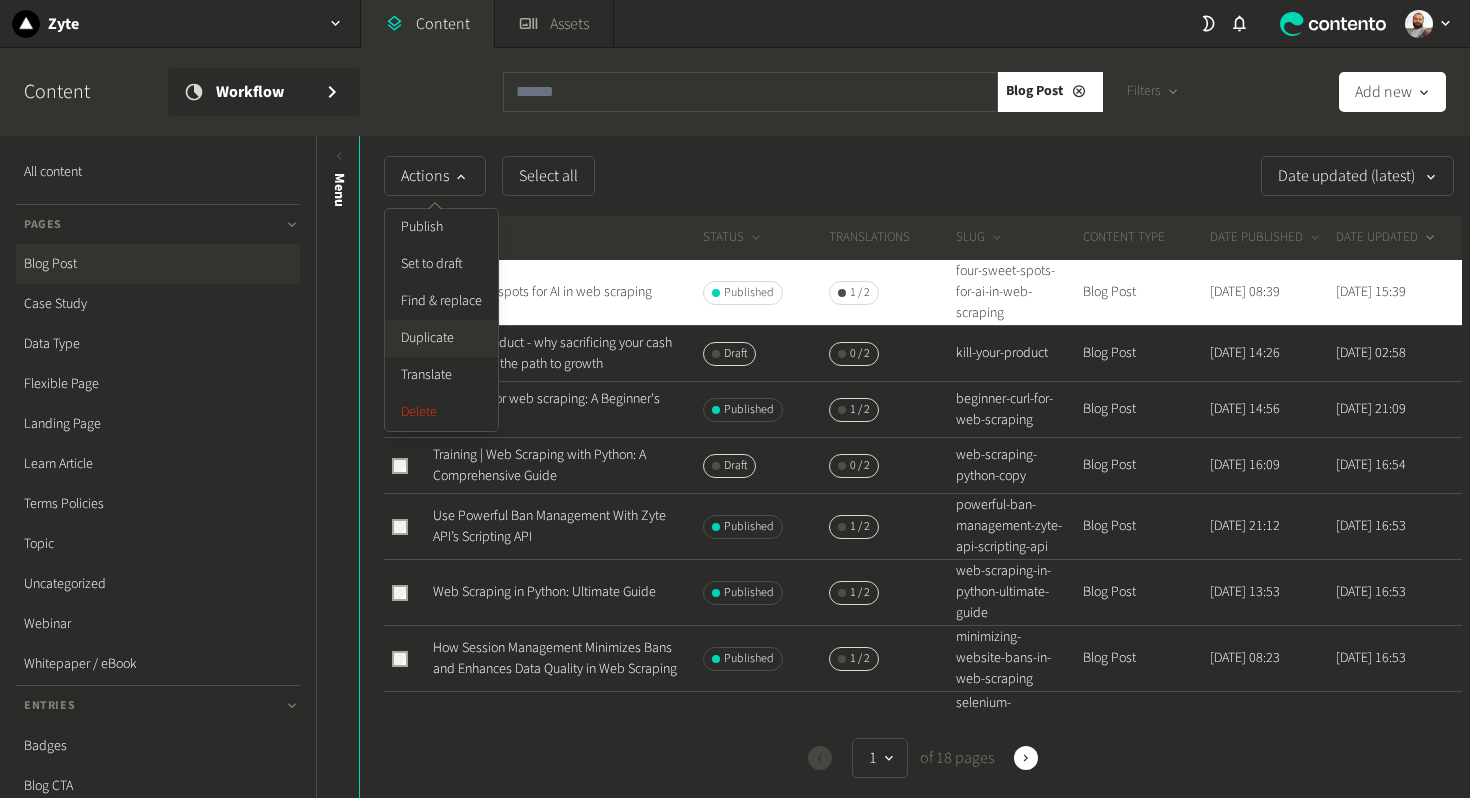 click on "Duplicate" 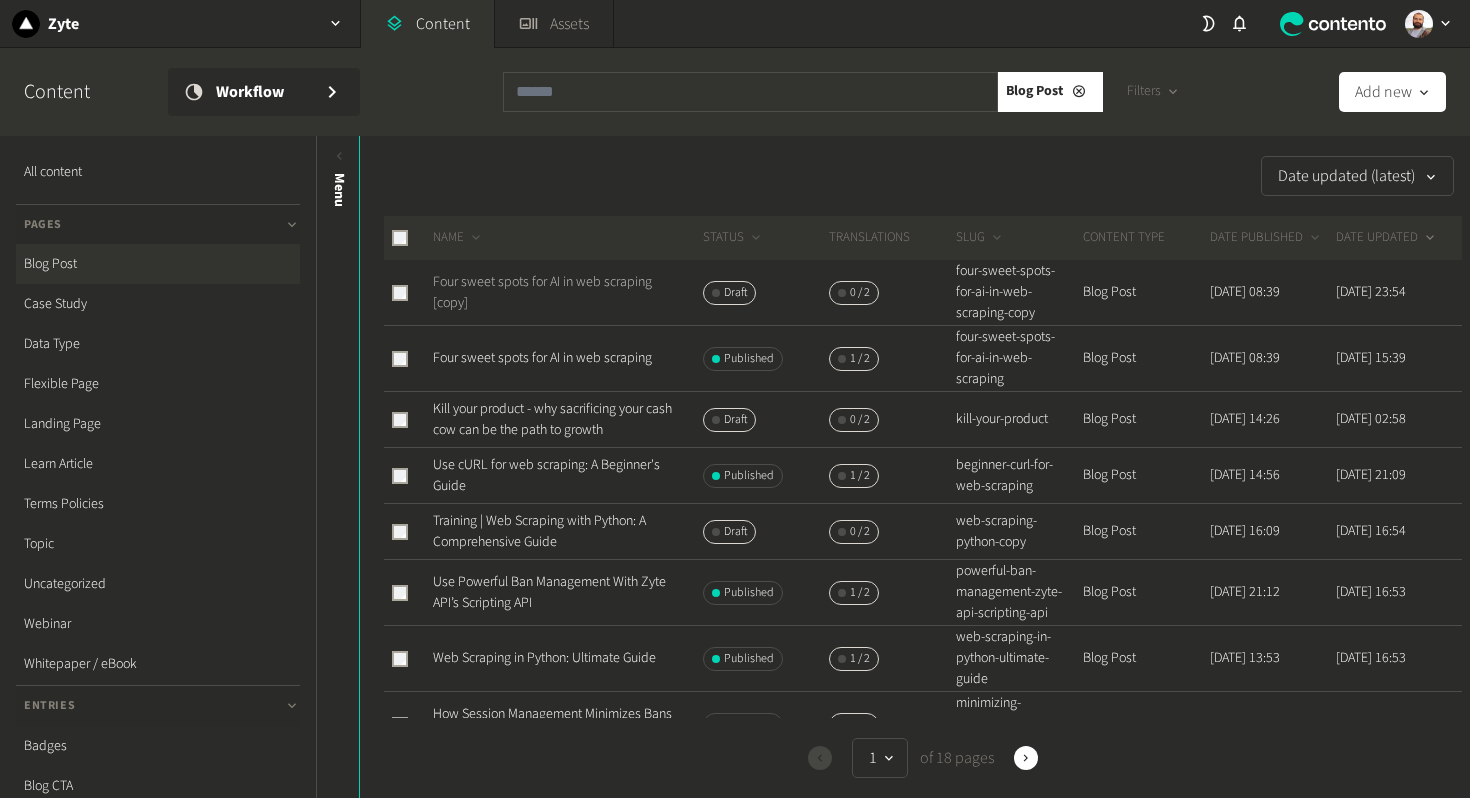 click on "Four sweet spots for AI in web scraping [copy]" 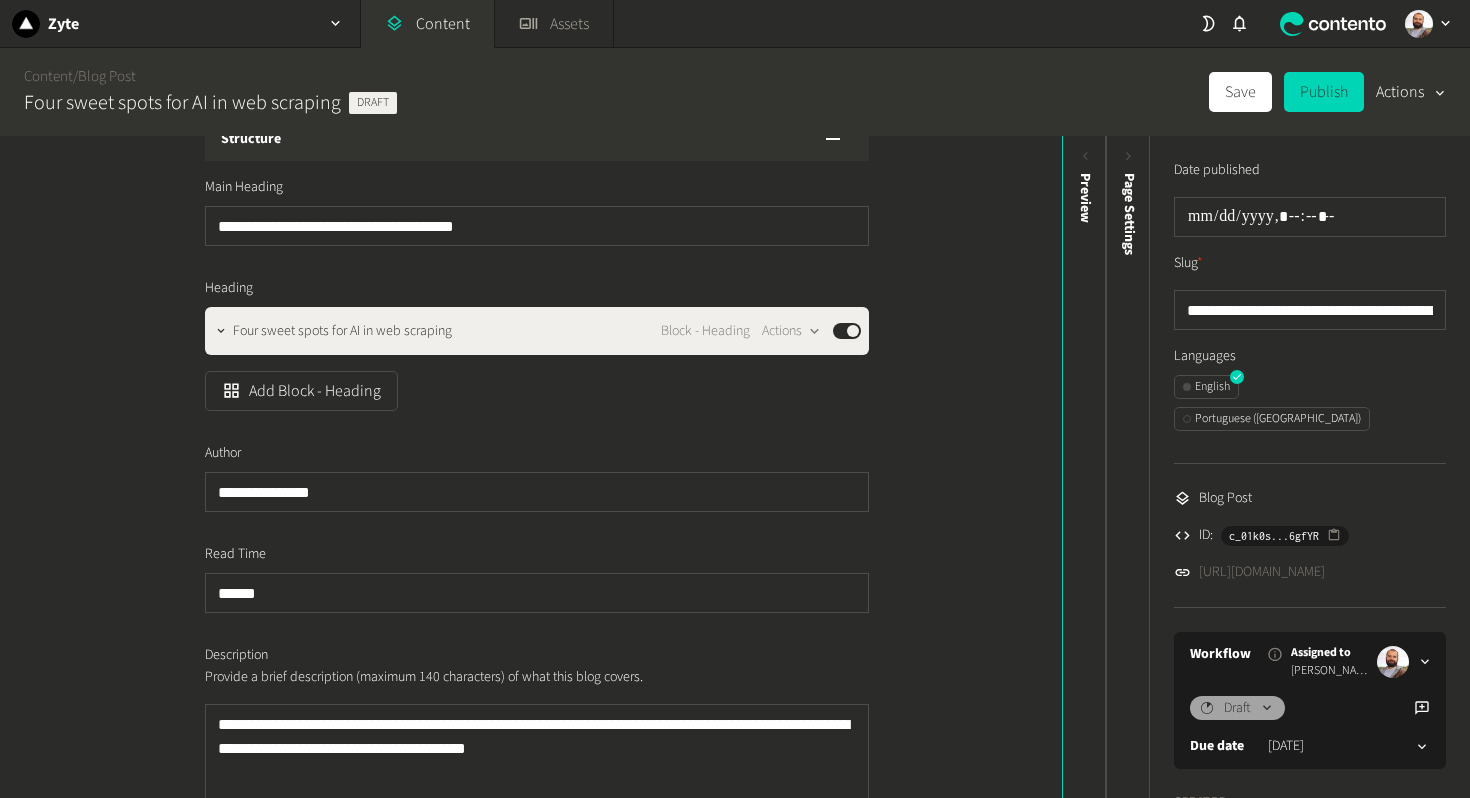 scroll, scrollTop: 45, scrollLeft: 0, axis: vertical 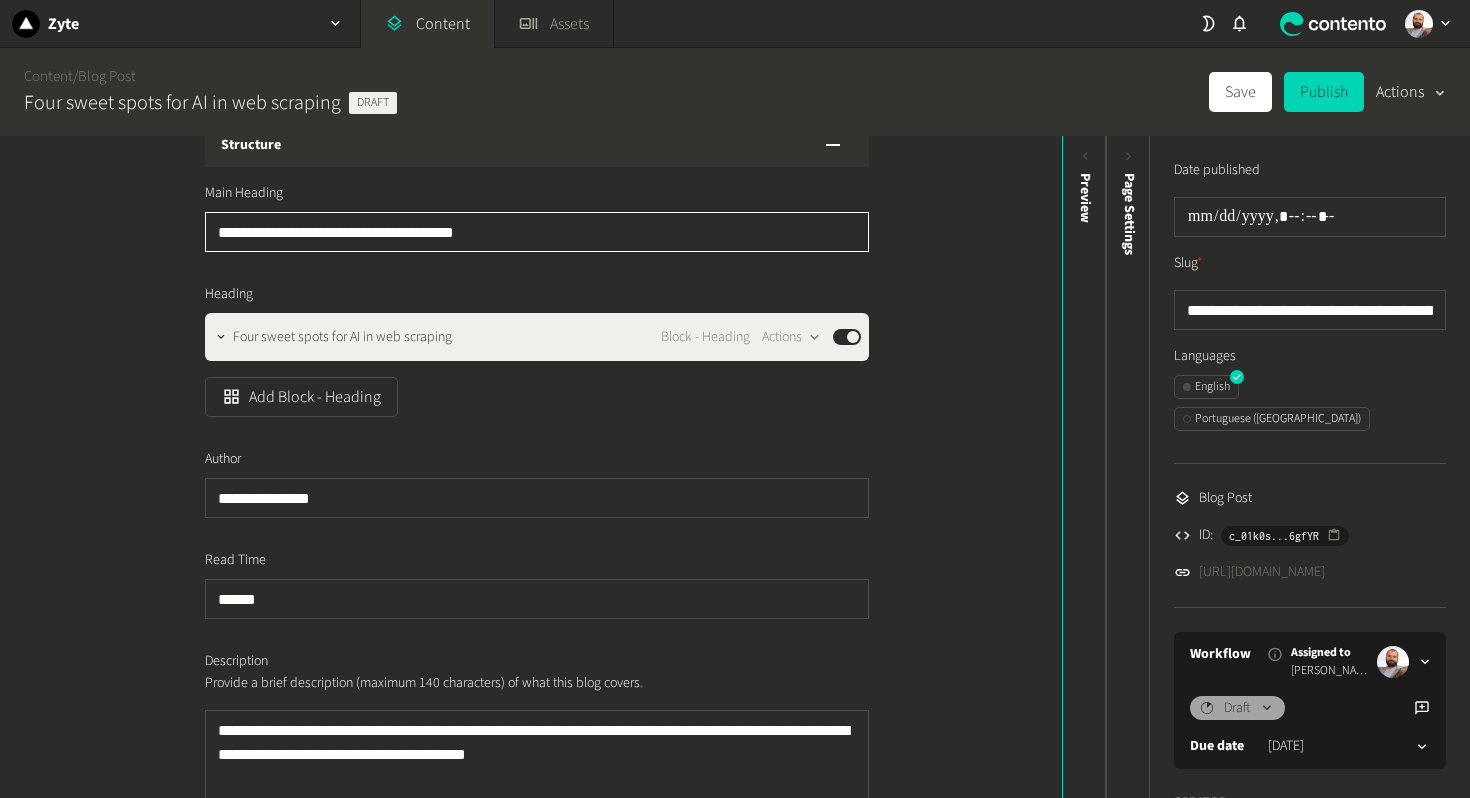 click on "**********" 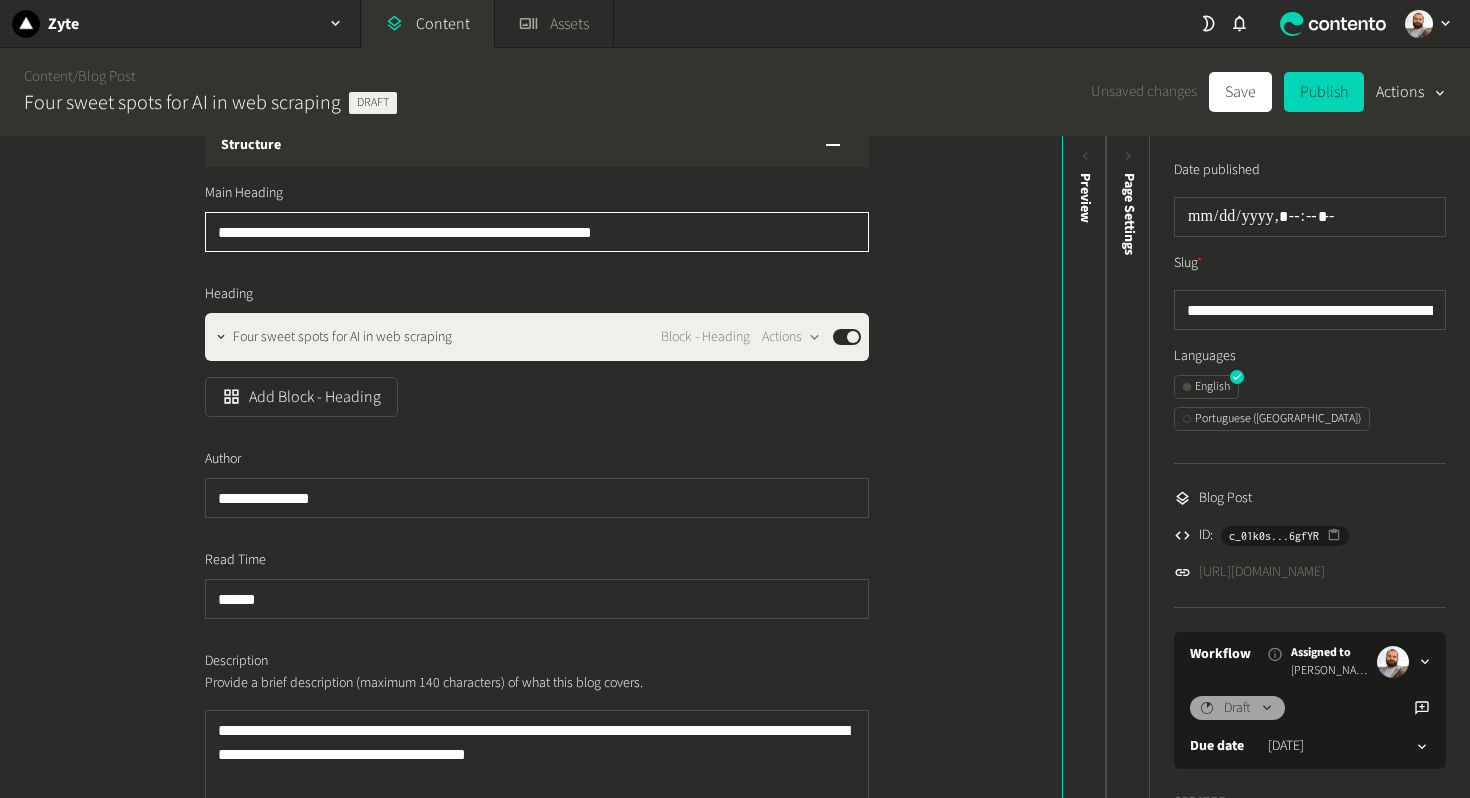 type on "**********" 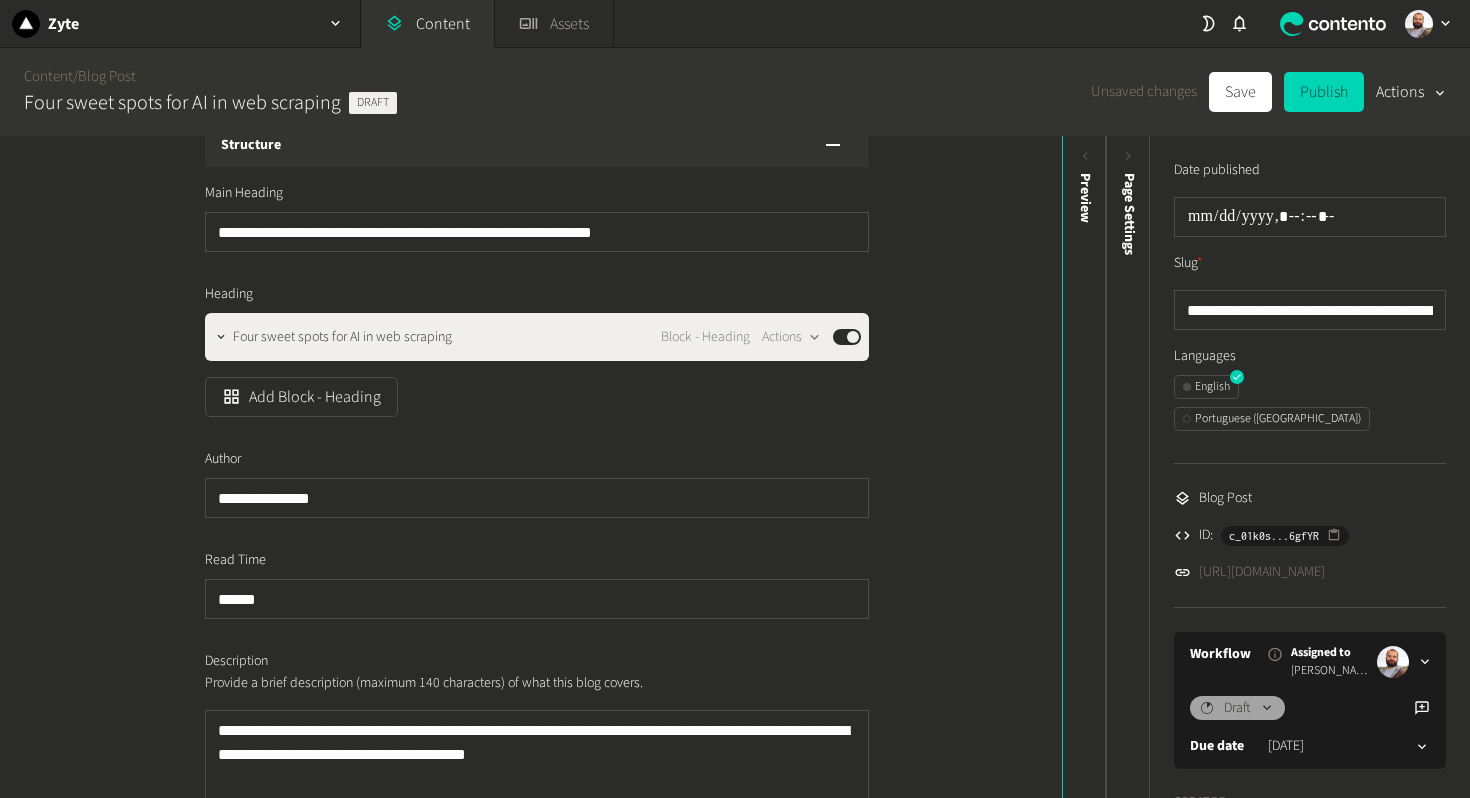 click on "Add Block - Heading" 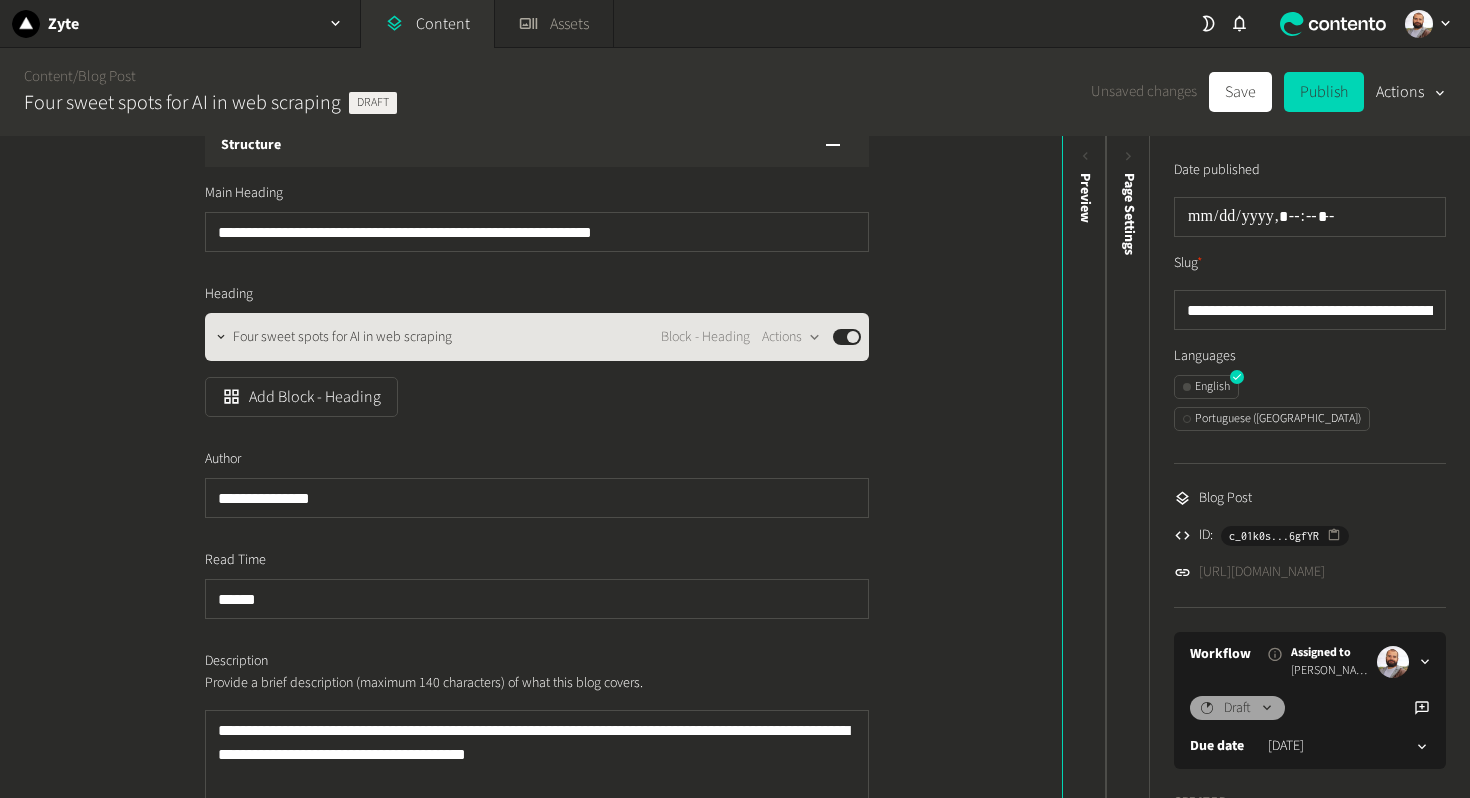 click on "Four sweet spots for AI in web scraping Block - Heading  Actions  Published" 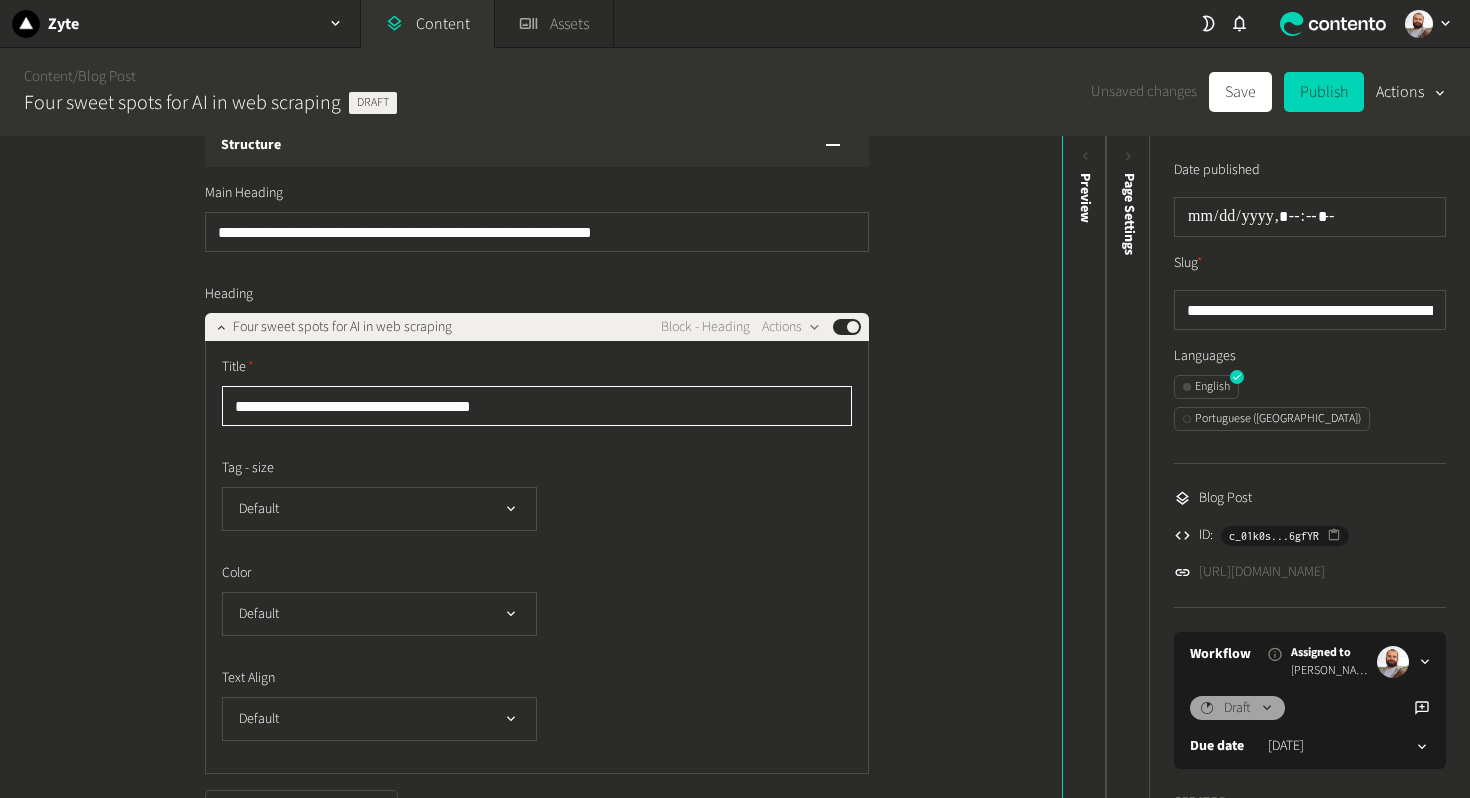 click on "**********" 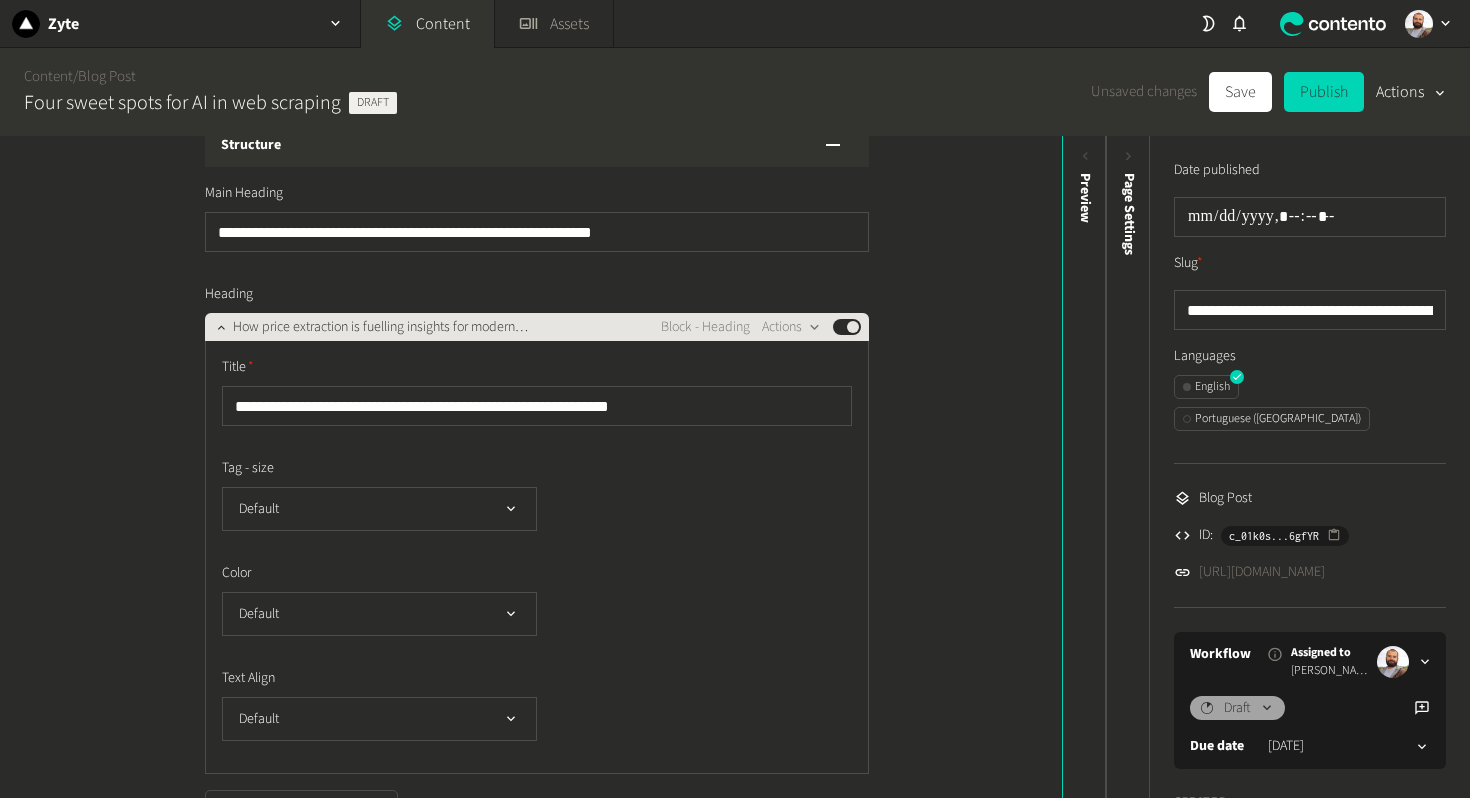 click on "How price extraction is fuelling insights for modern retaile…" 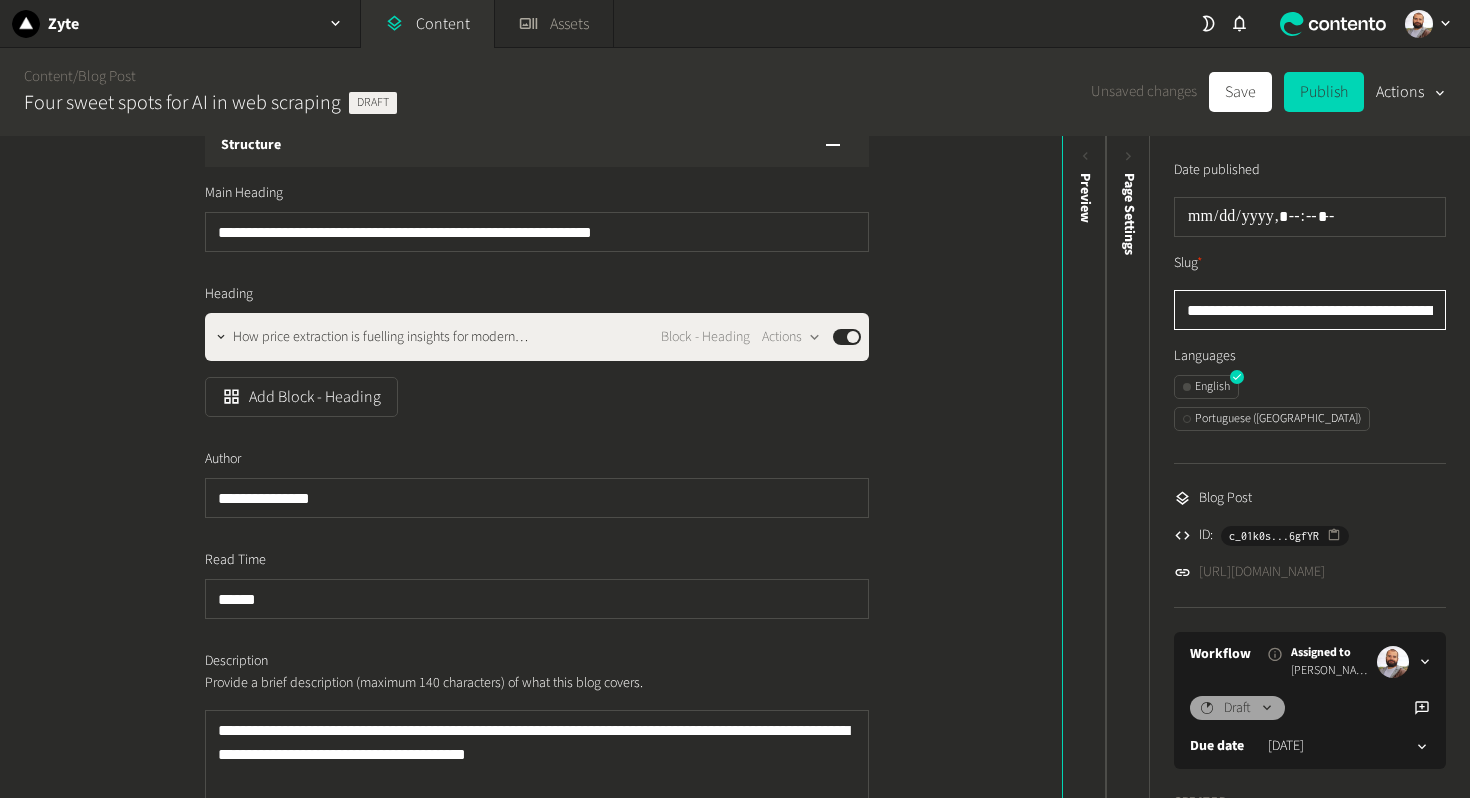 click on "**********" 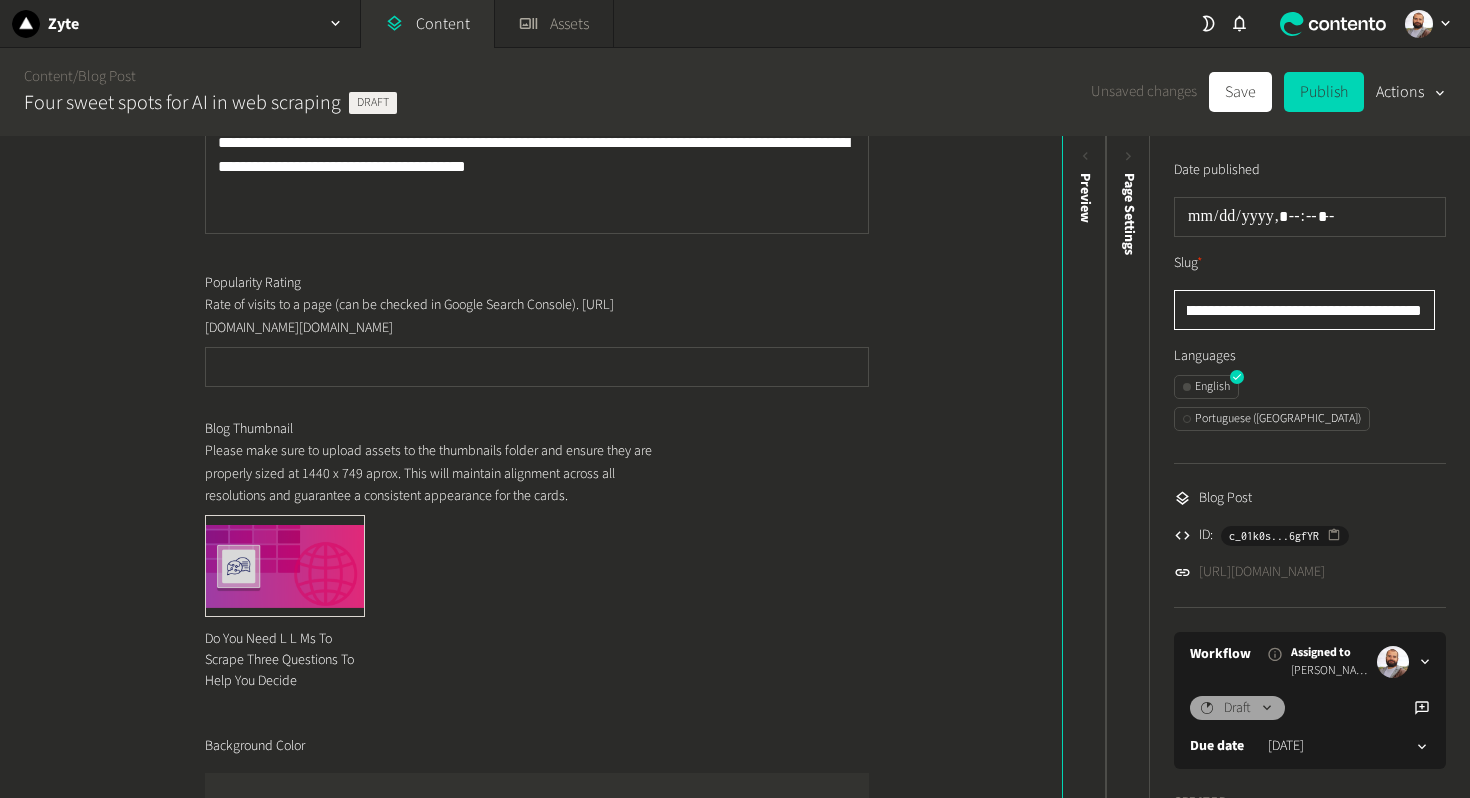 scroll, scrollTop: 0, scrollLeft: 0, axis: both 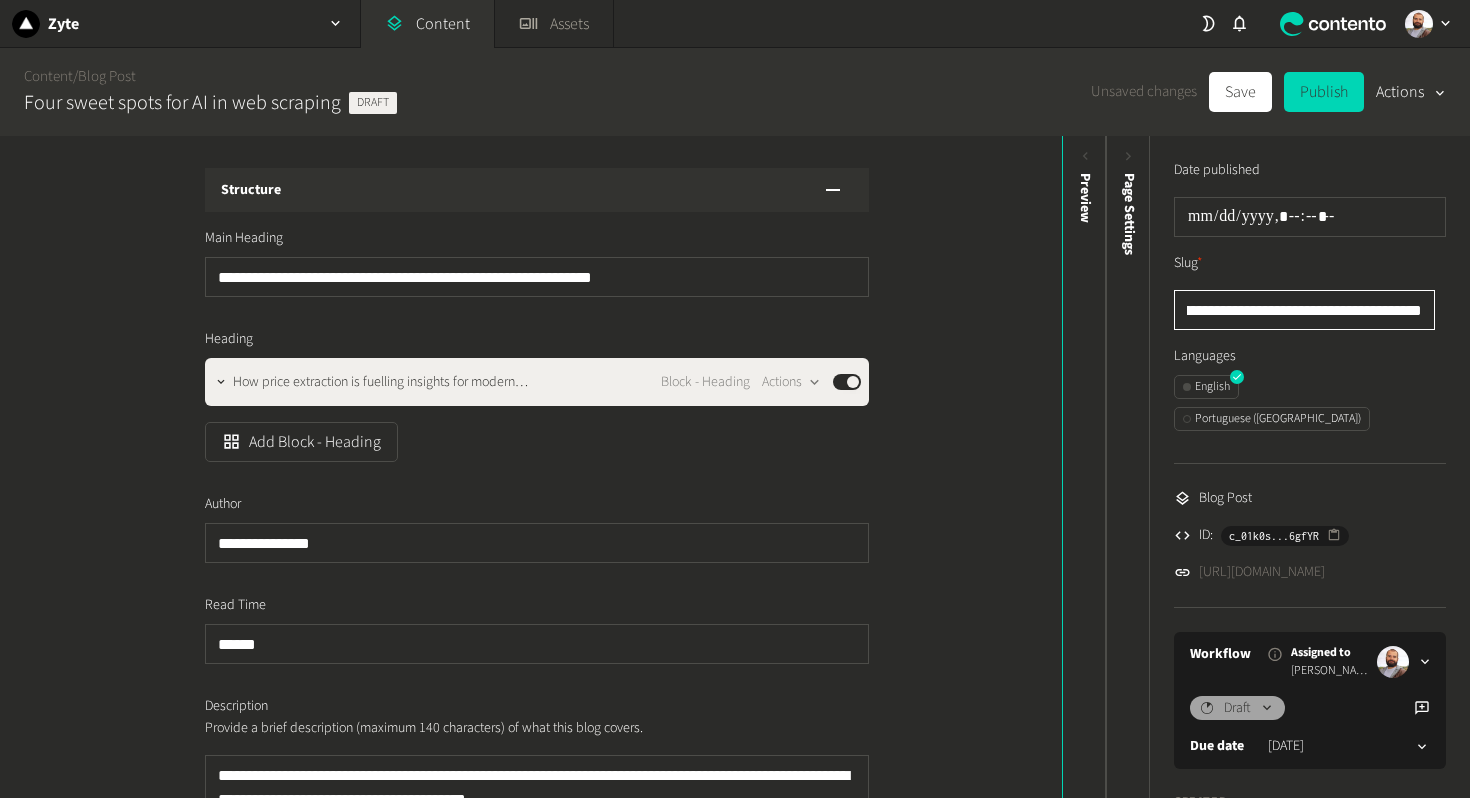 type on "**********" 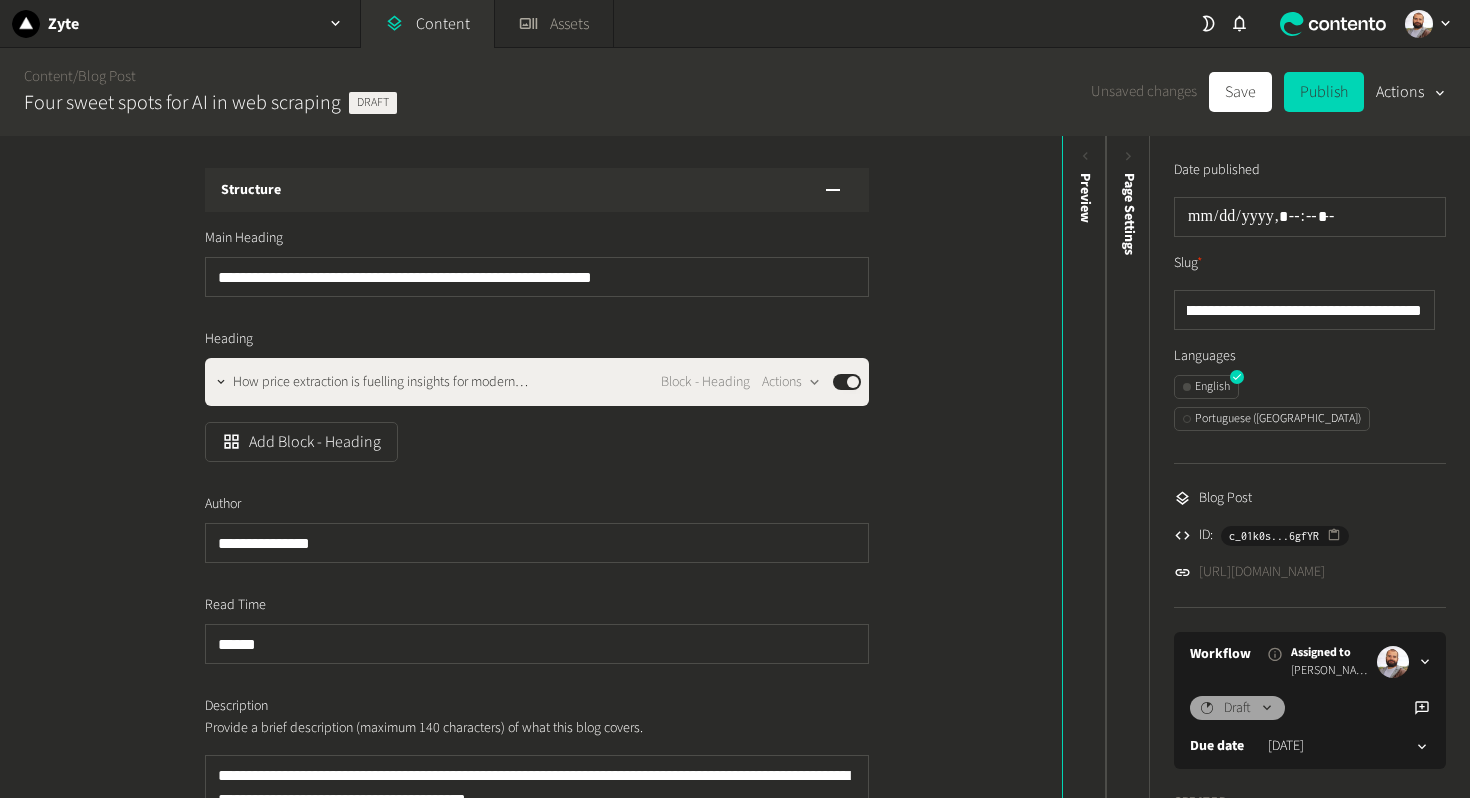 click on "Structure" 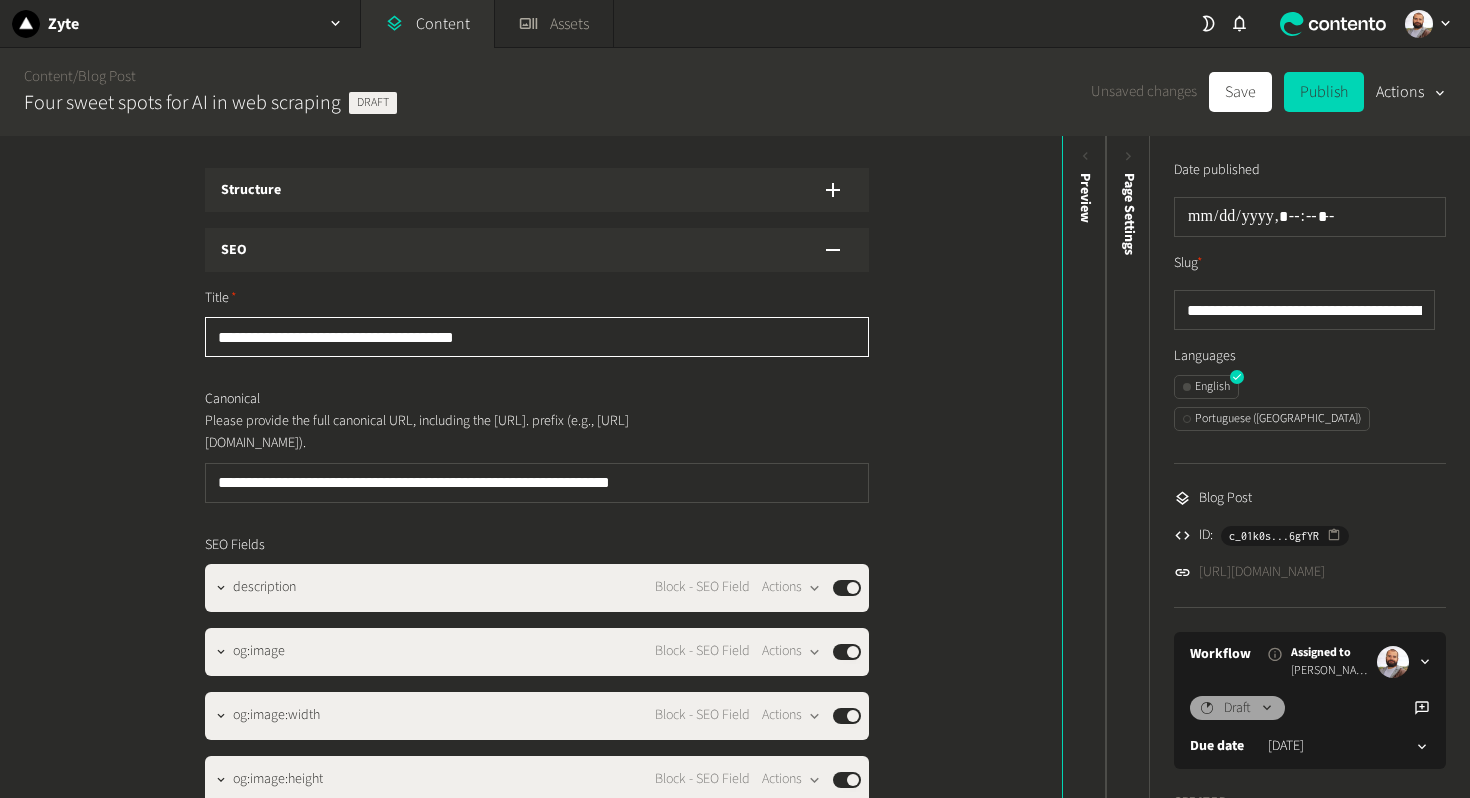 click on "**********" 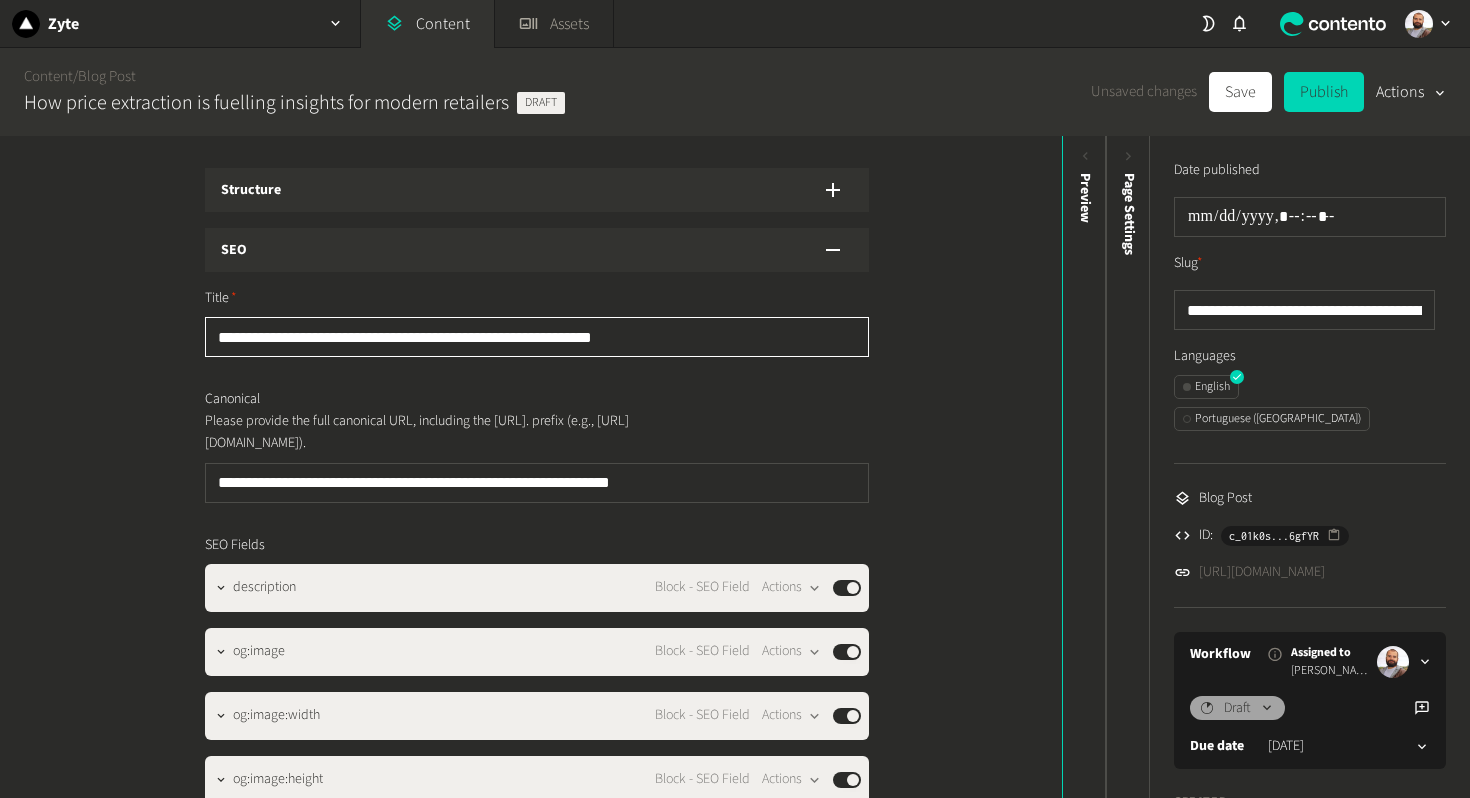 type on "**********" 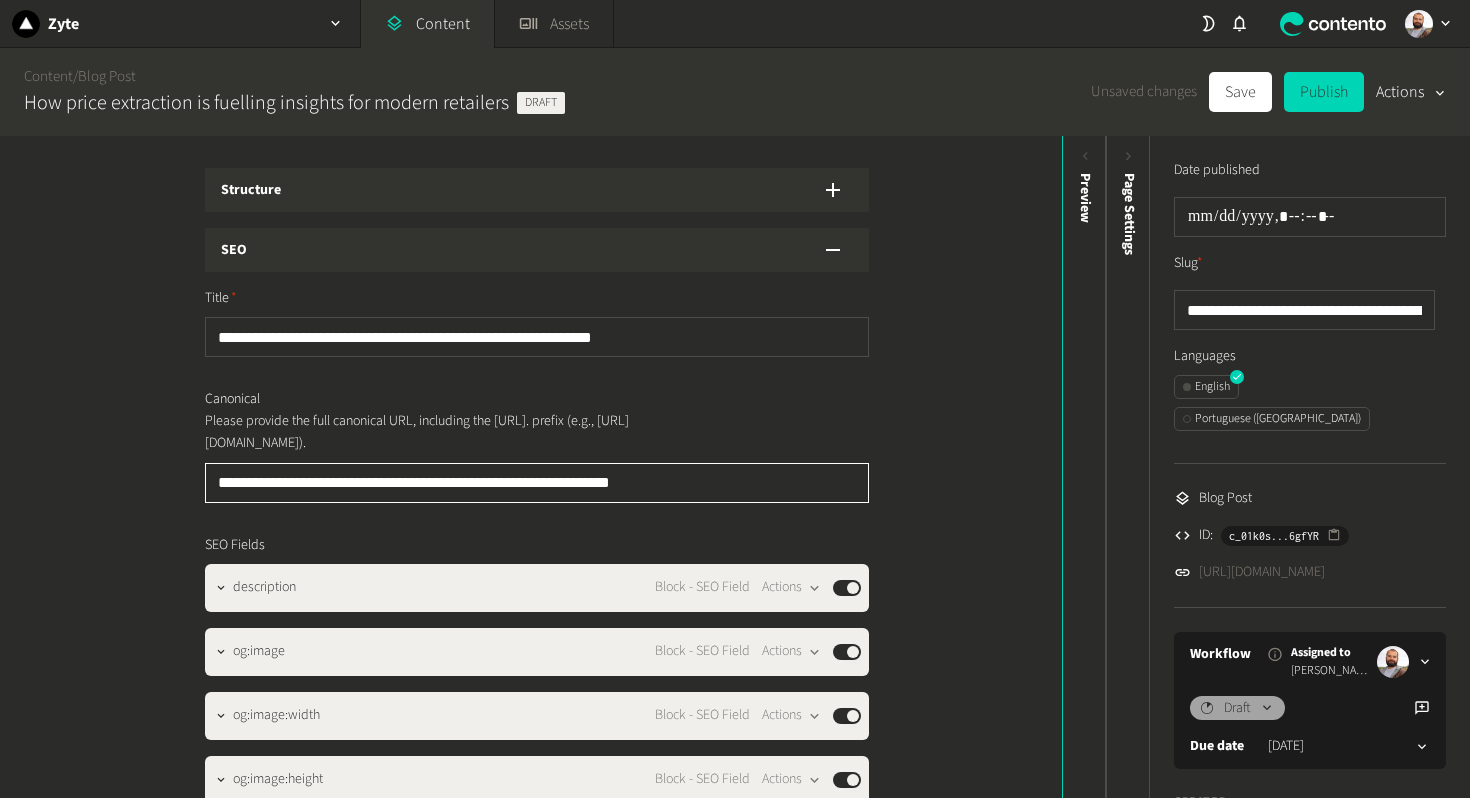 drag, startPoint x: 401, startPoint y: 483, endPoint x: 976, endPoint y: 492, distance: 575.07043 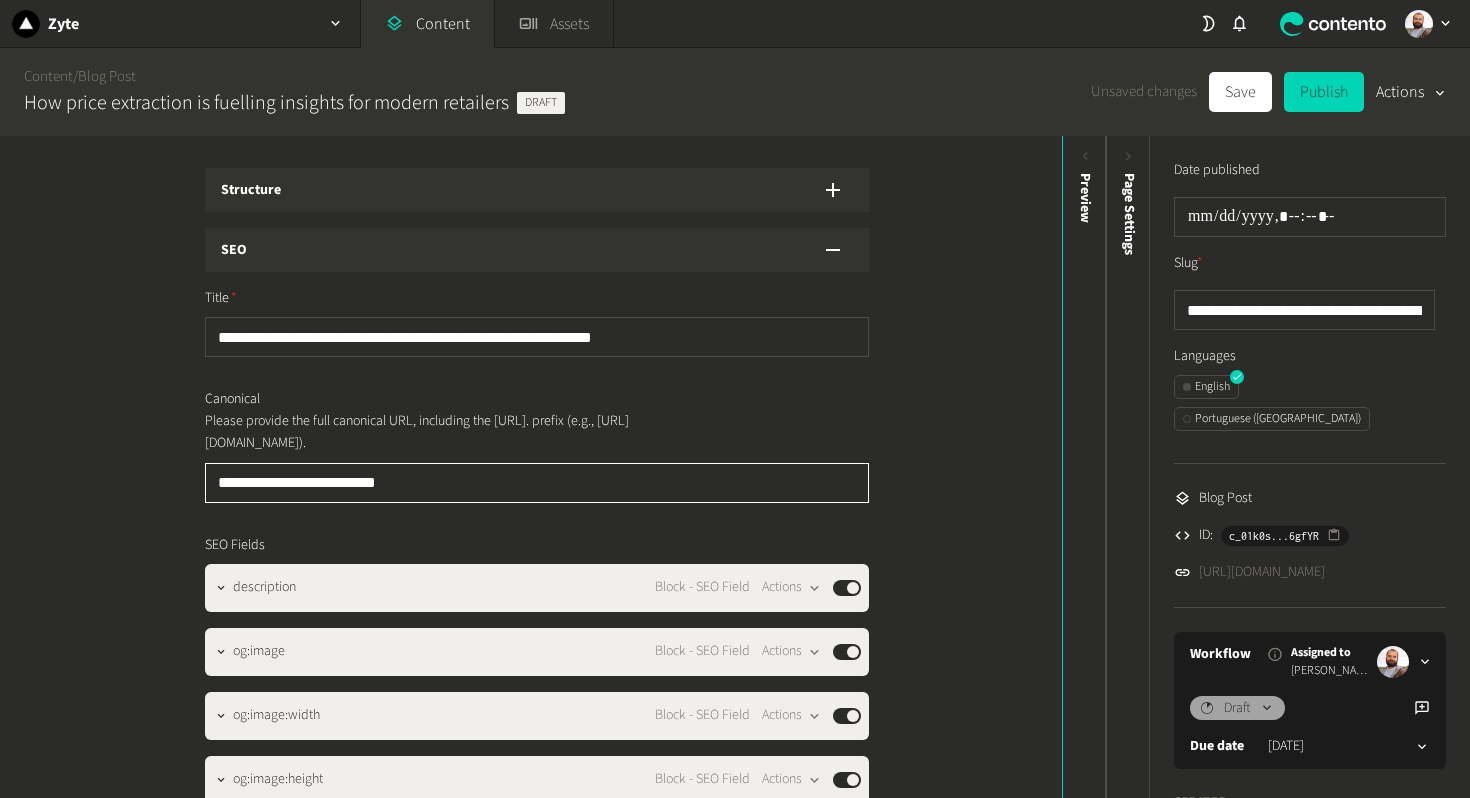 paste on "**********" 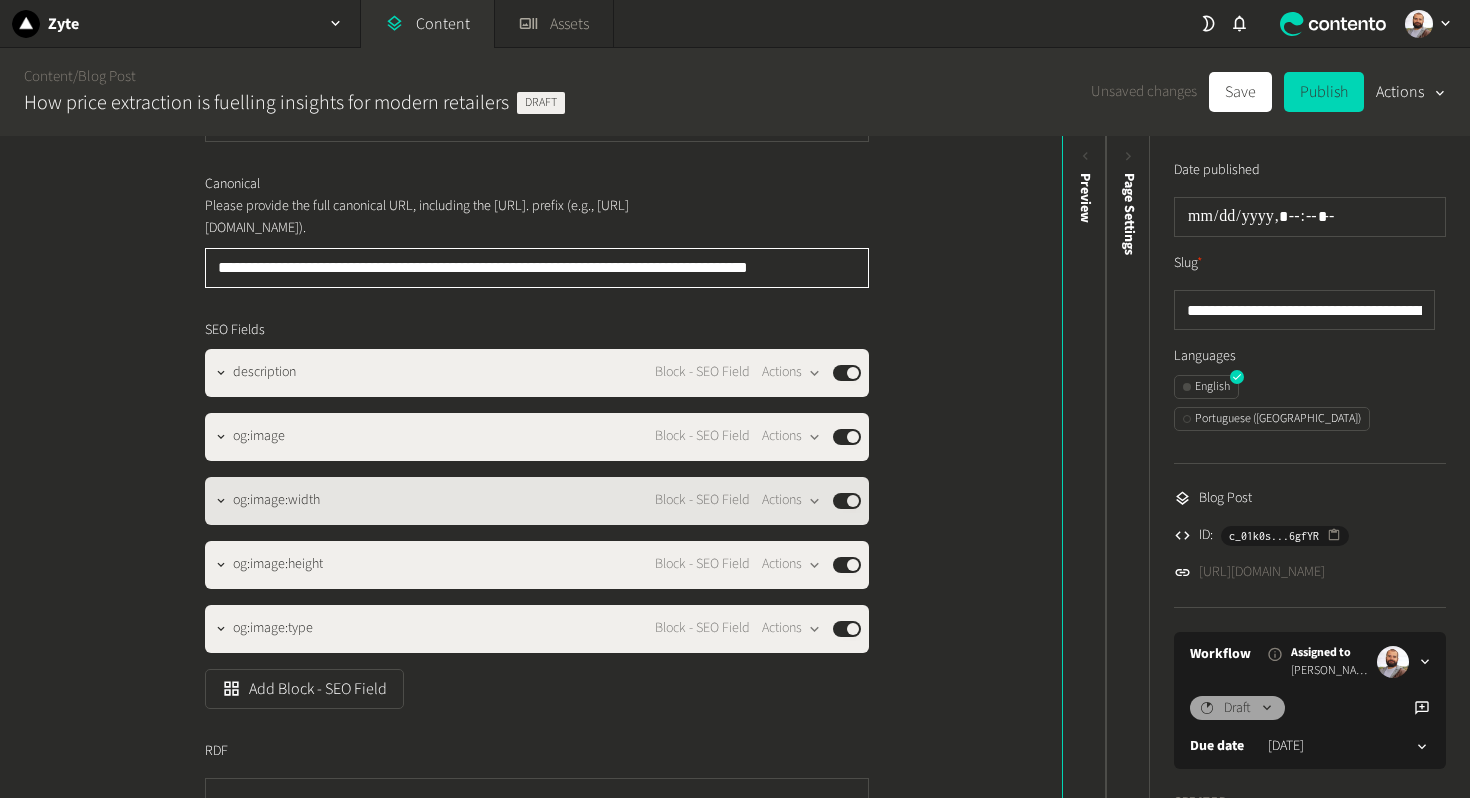 scroll, scrollTop: 235, scrollLeft: 0, axis: vertical 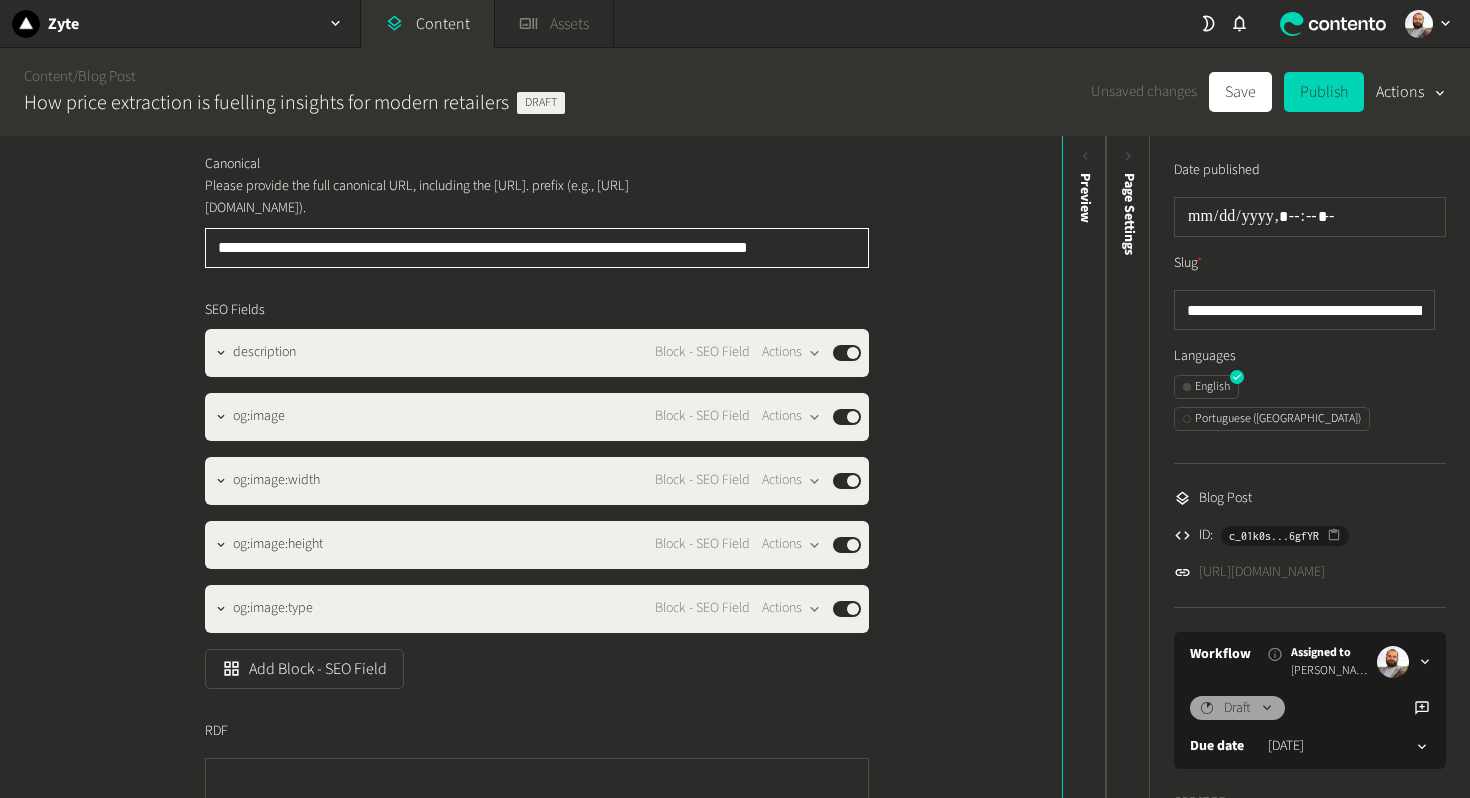 type on "**********" 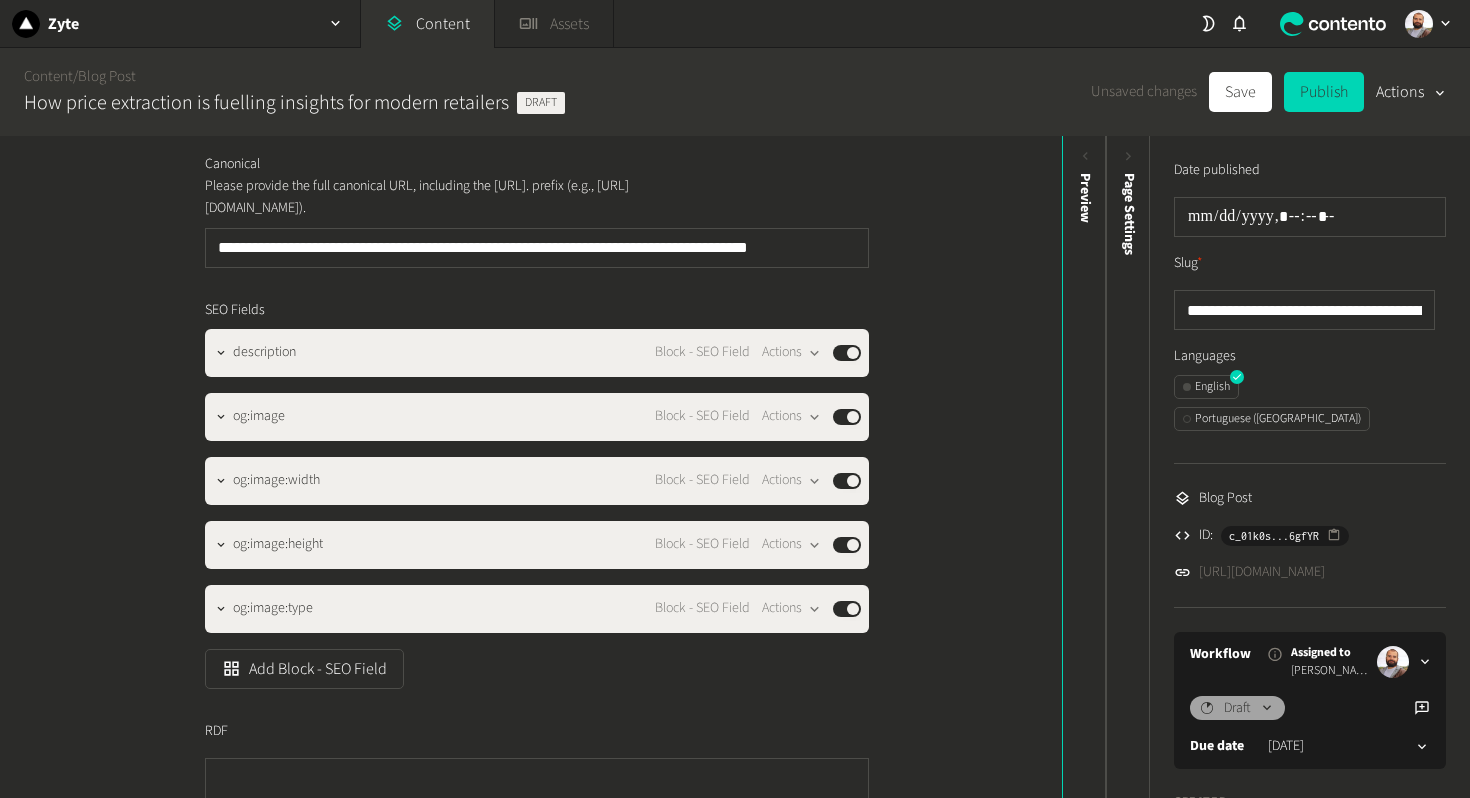 click on "Assets" 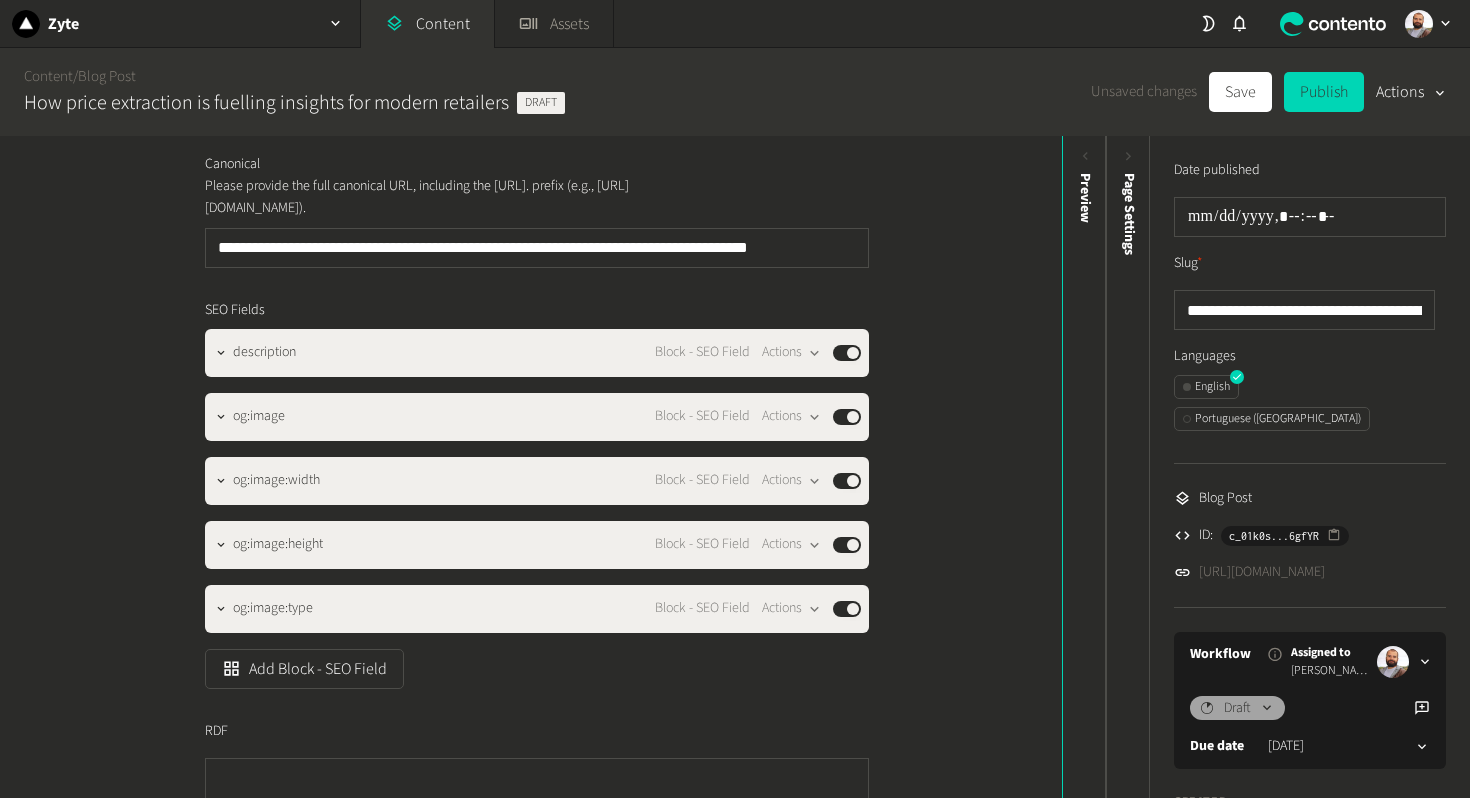 scroll, scrollTop: 313, scrollLeft: 0, axis: vertical 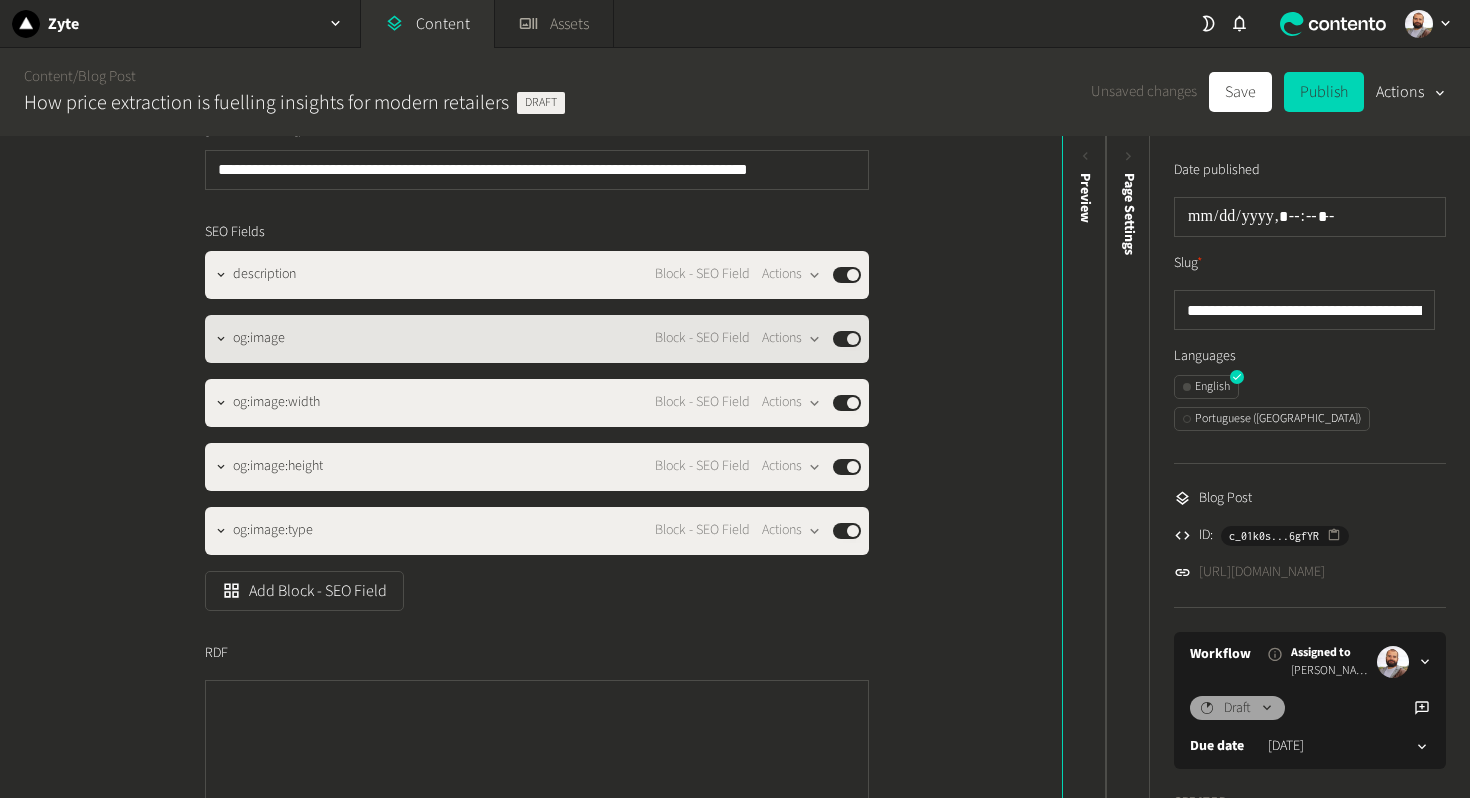 click on "og:image Block - SEO Field  Actions  Published" 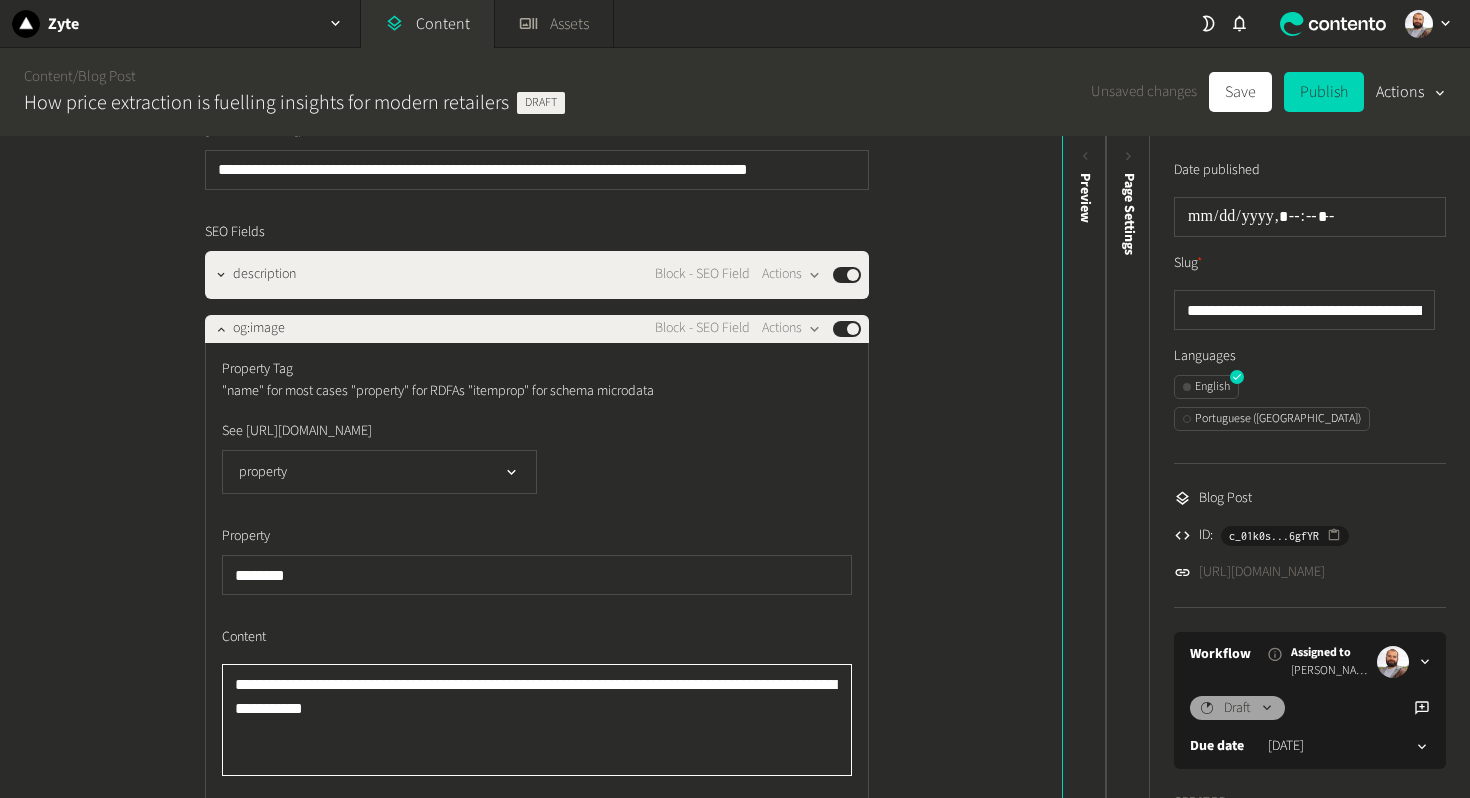 click on "**********" 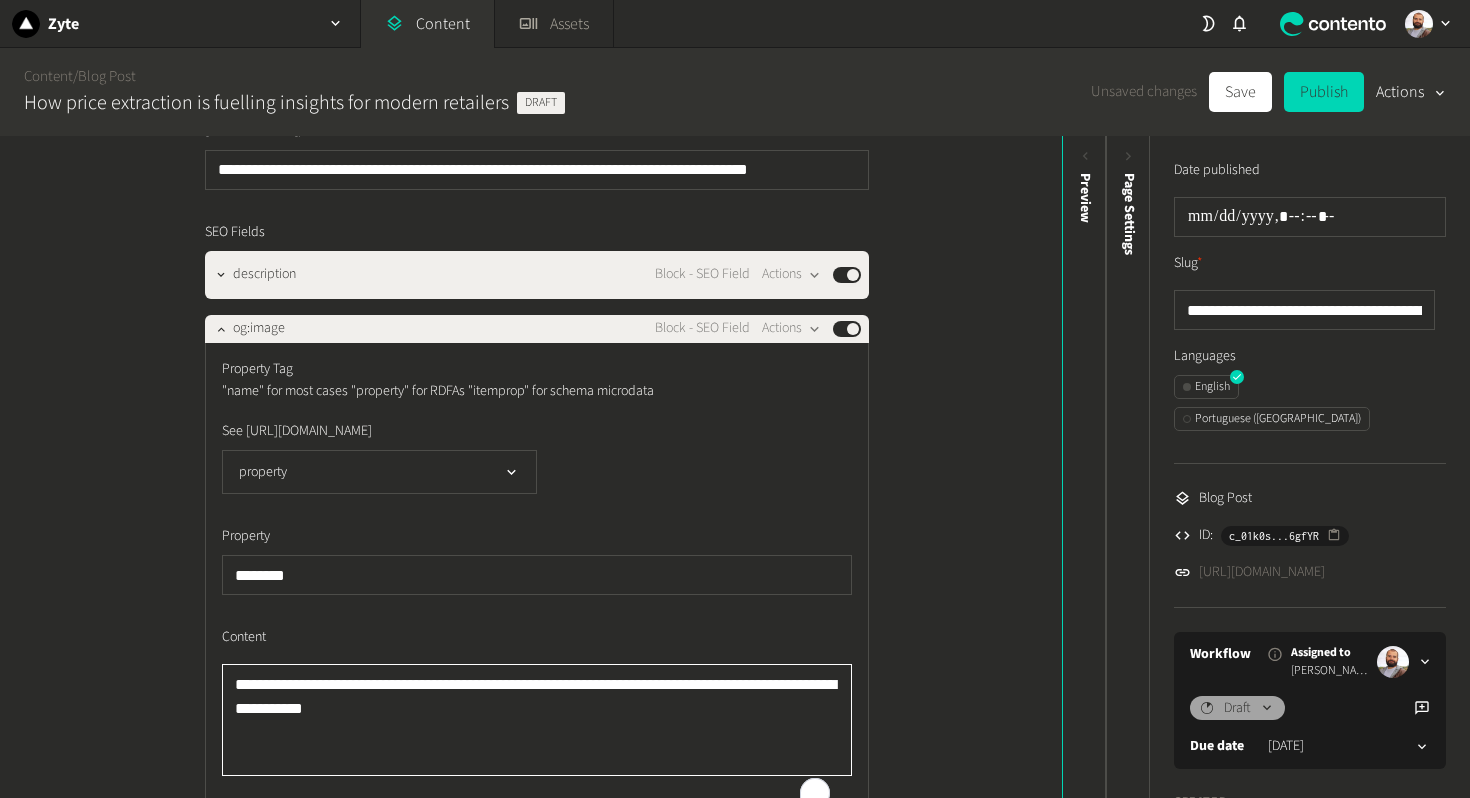 paste 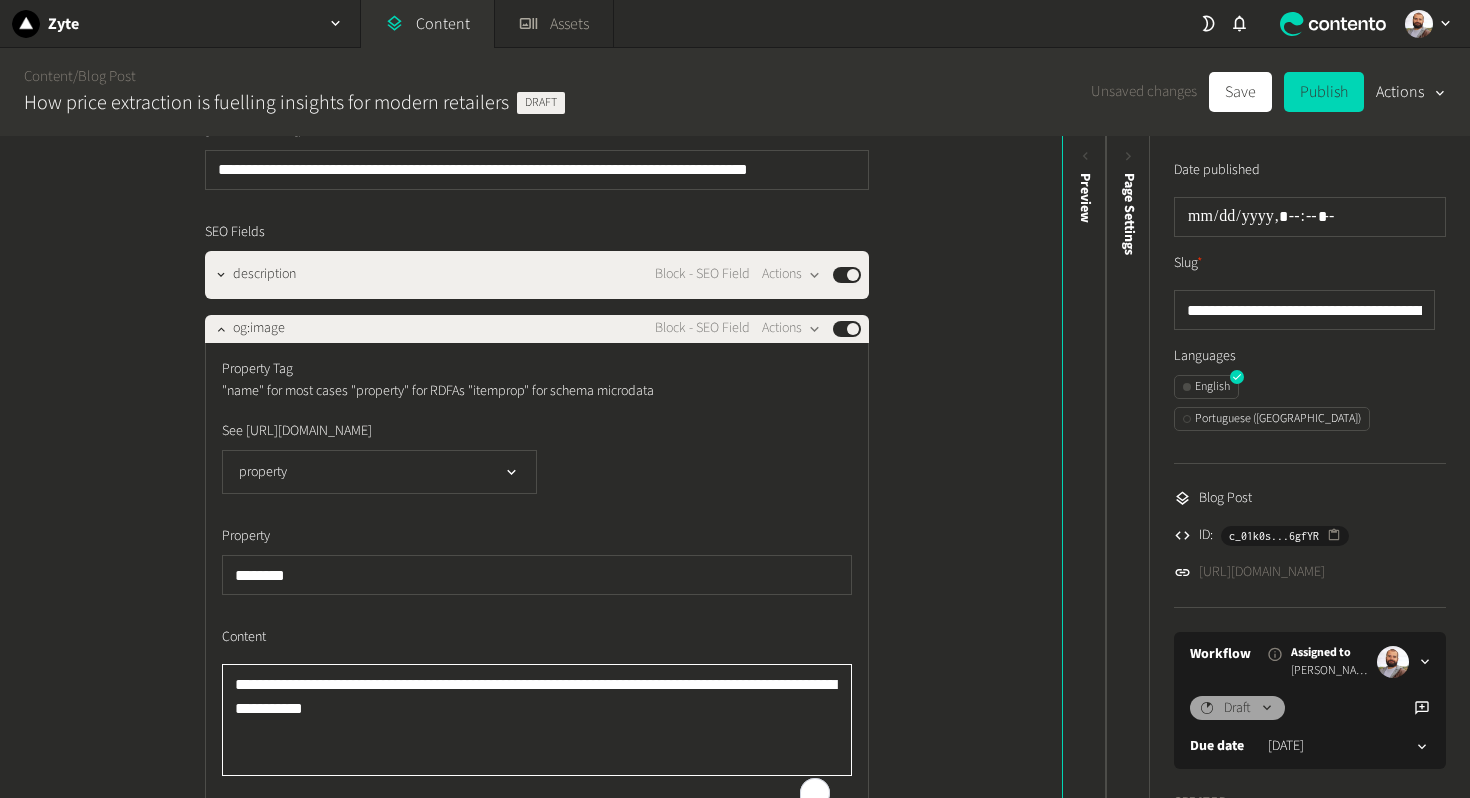 type on "**********" 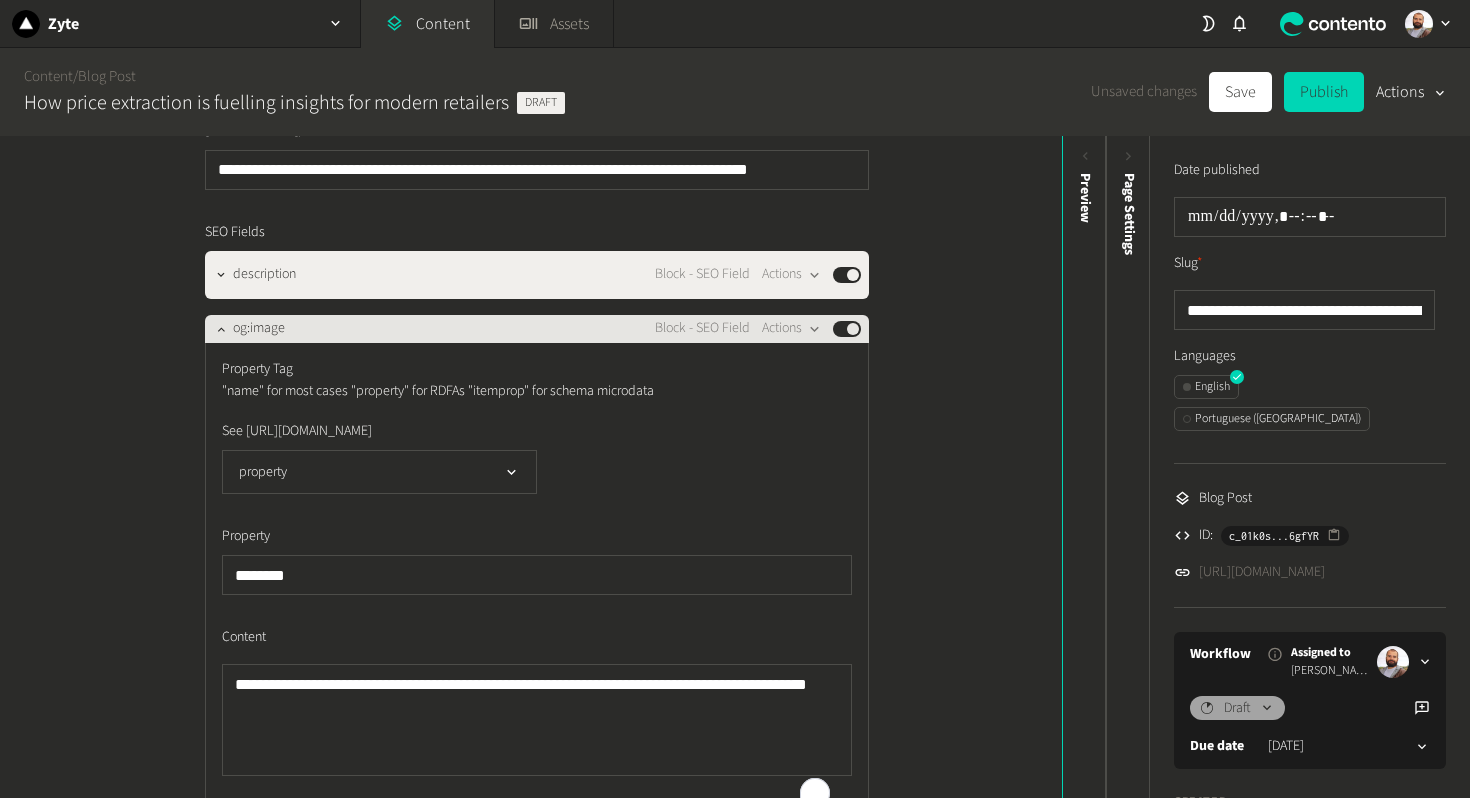 click on "og:image Block - SEO Field  Actions  Published" 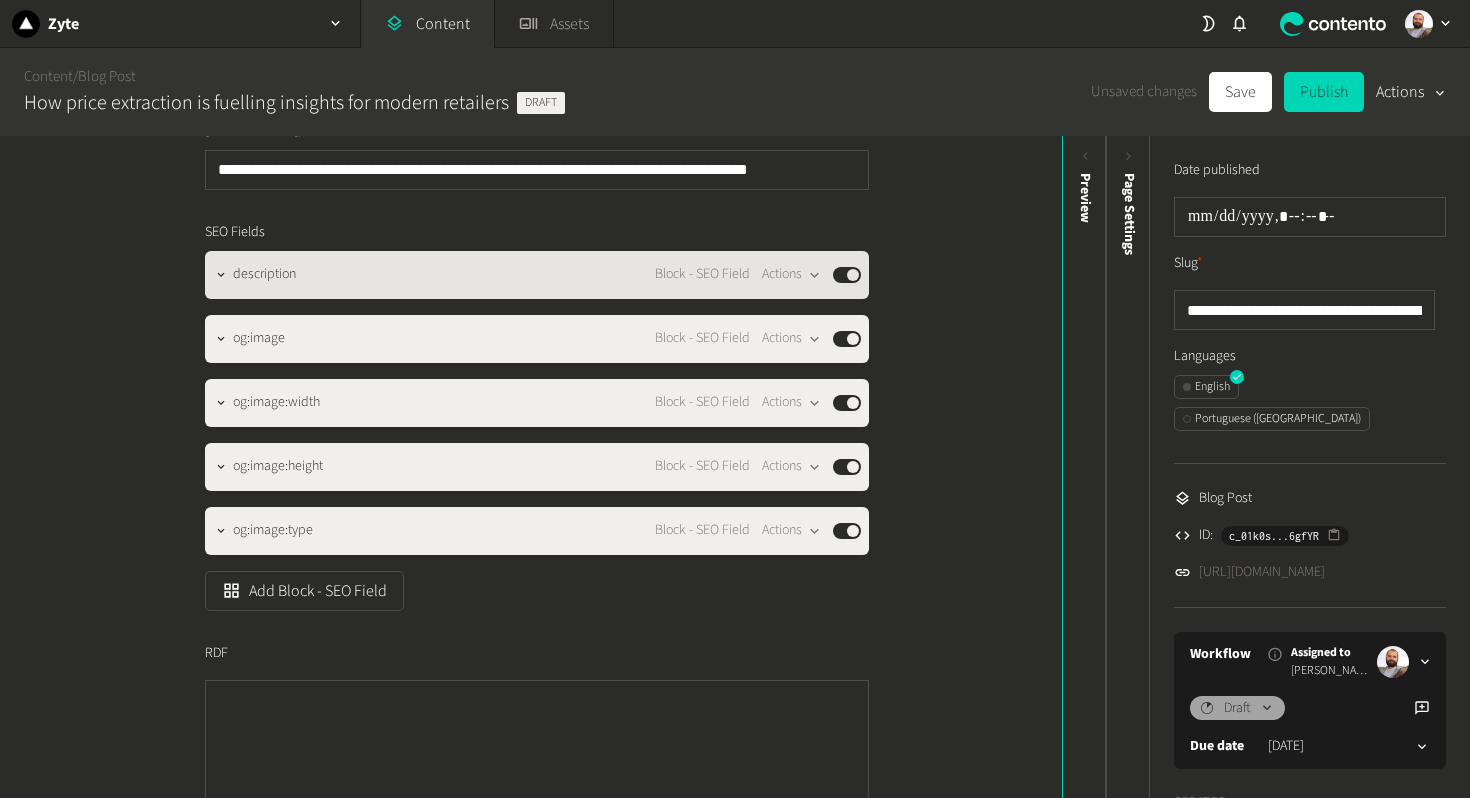 click on "description Block - SEO Field  Actions  Published" 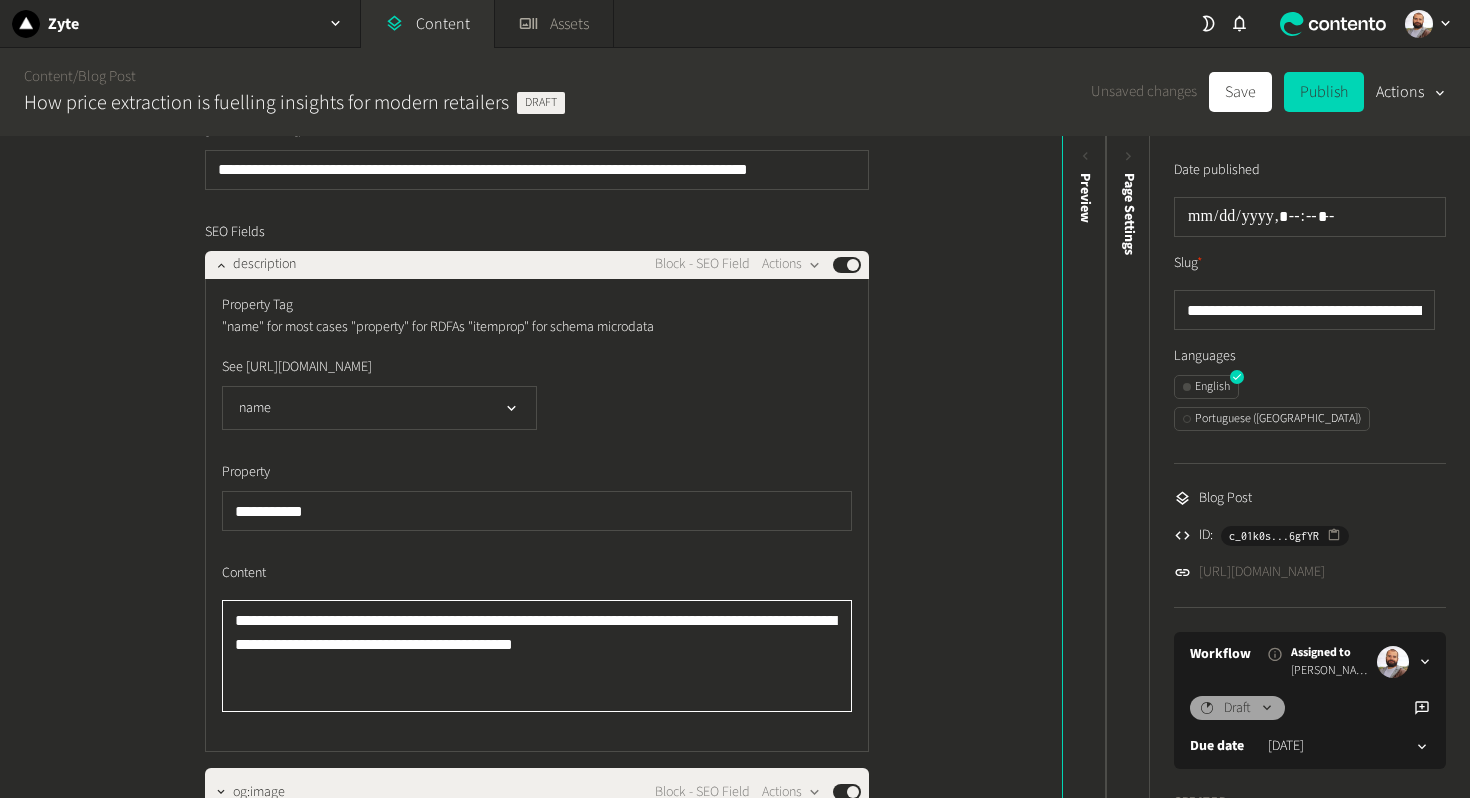click on "**********" 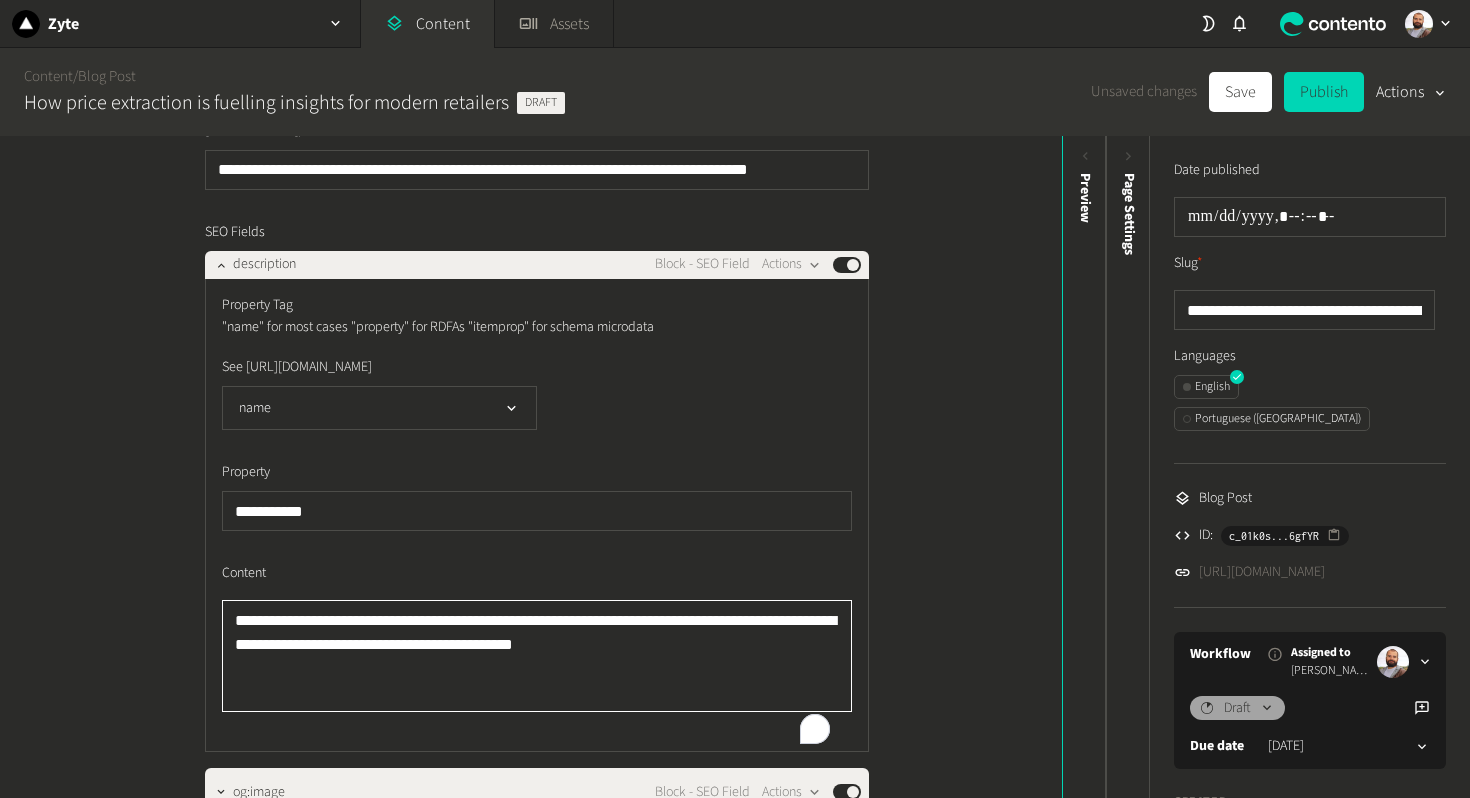 paste 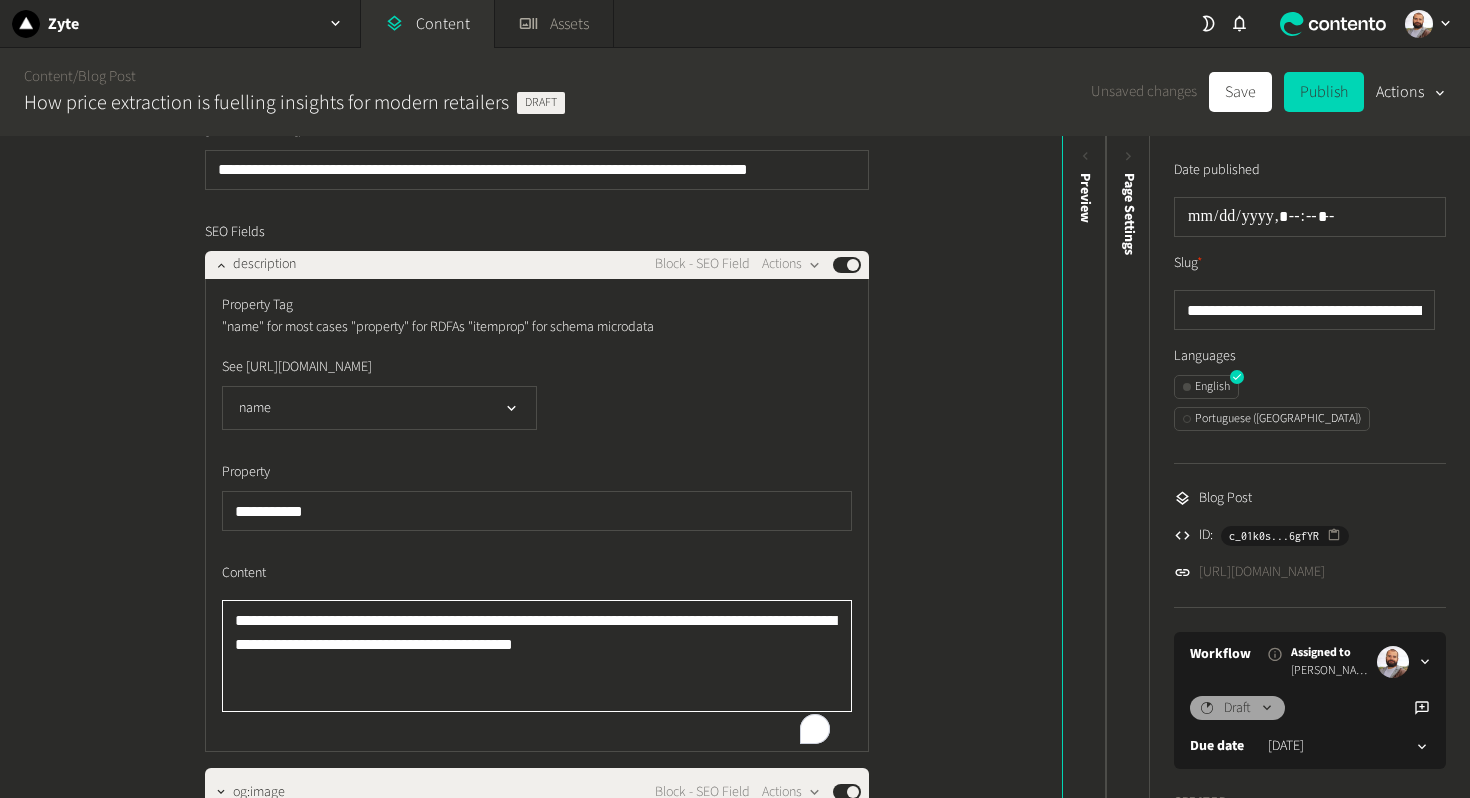 type on "**********" 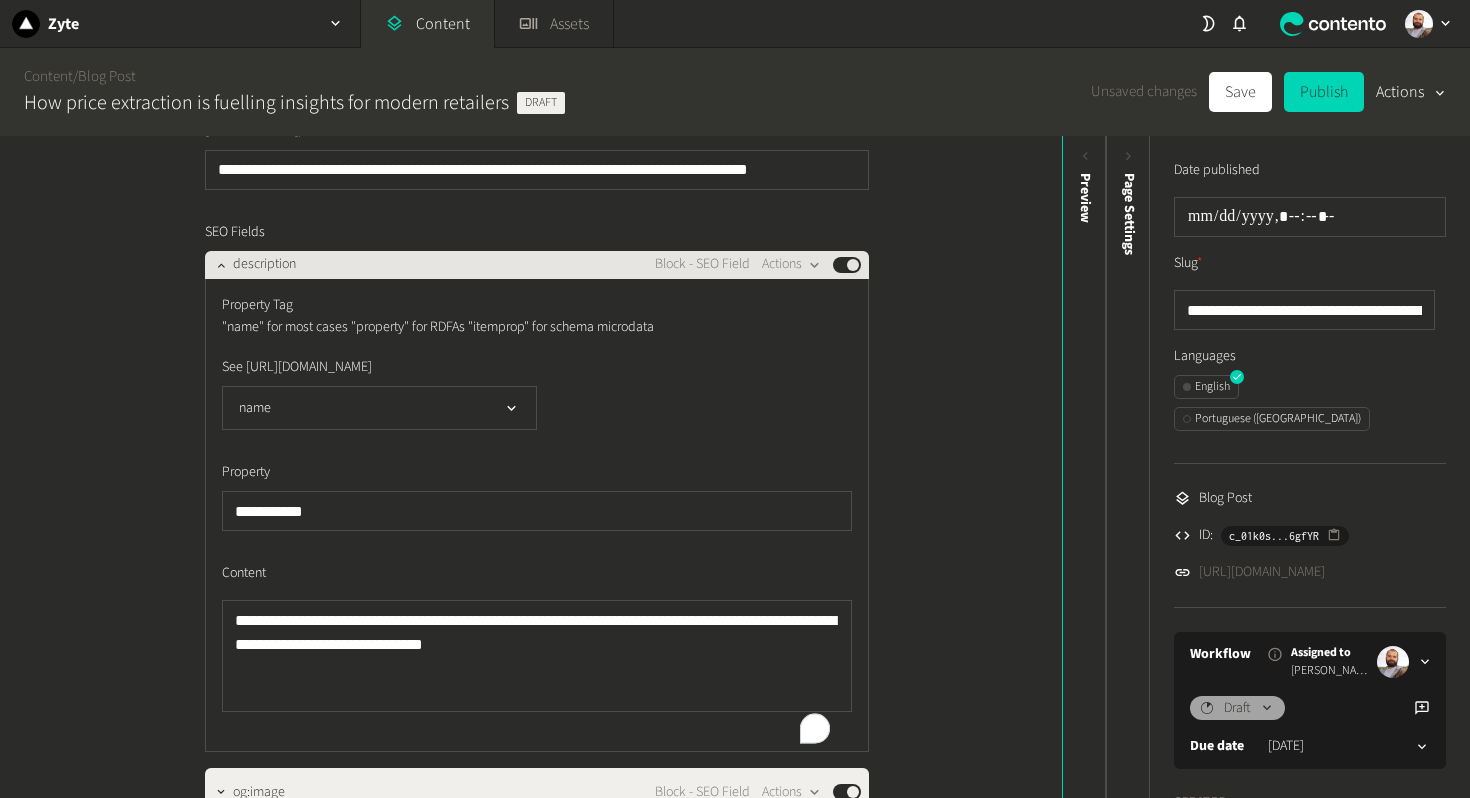 click on "description Block - SEO Field  Actions  Published" 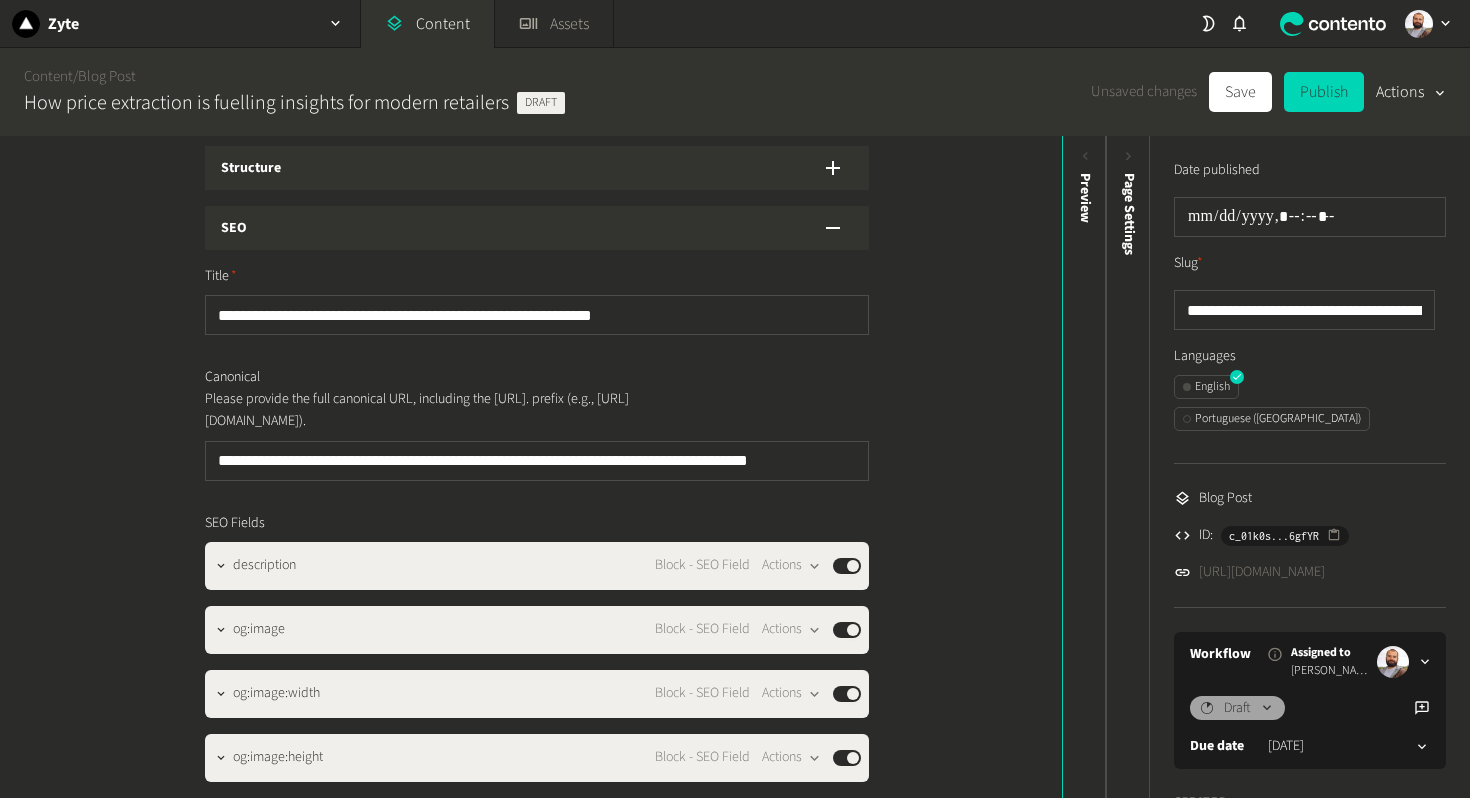 scroll, scrollTop: 0, scrollLeft: 0, axis: both 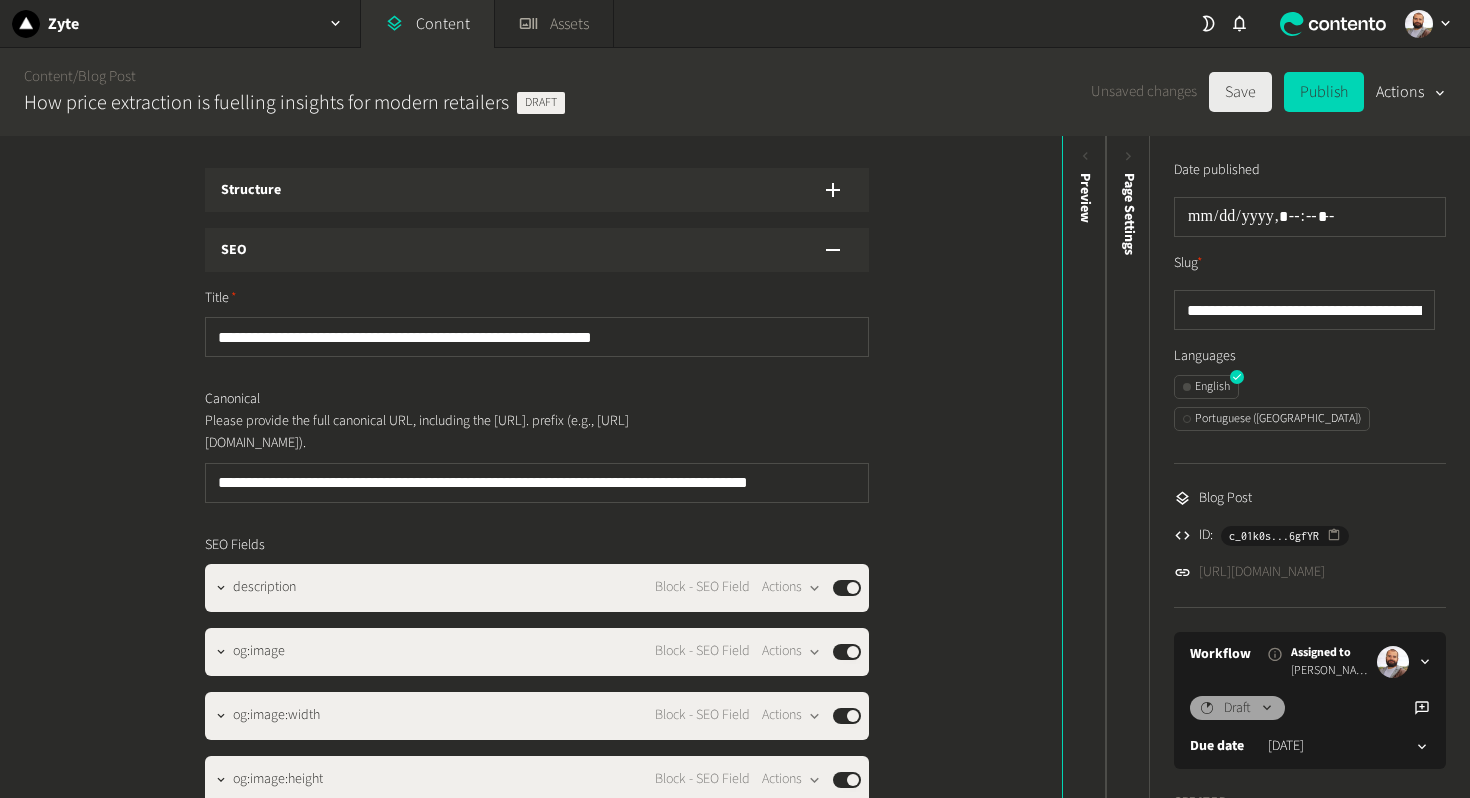 click on "Save" 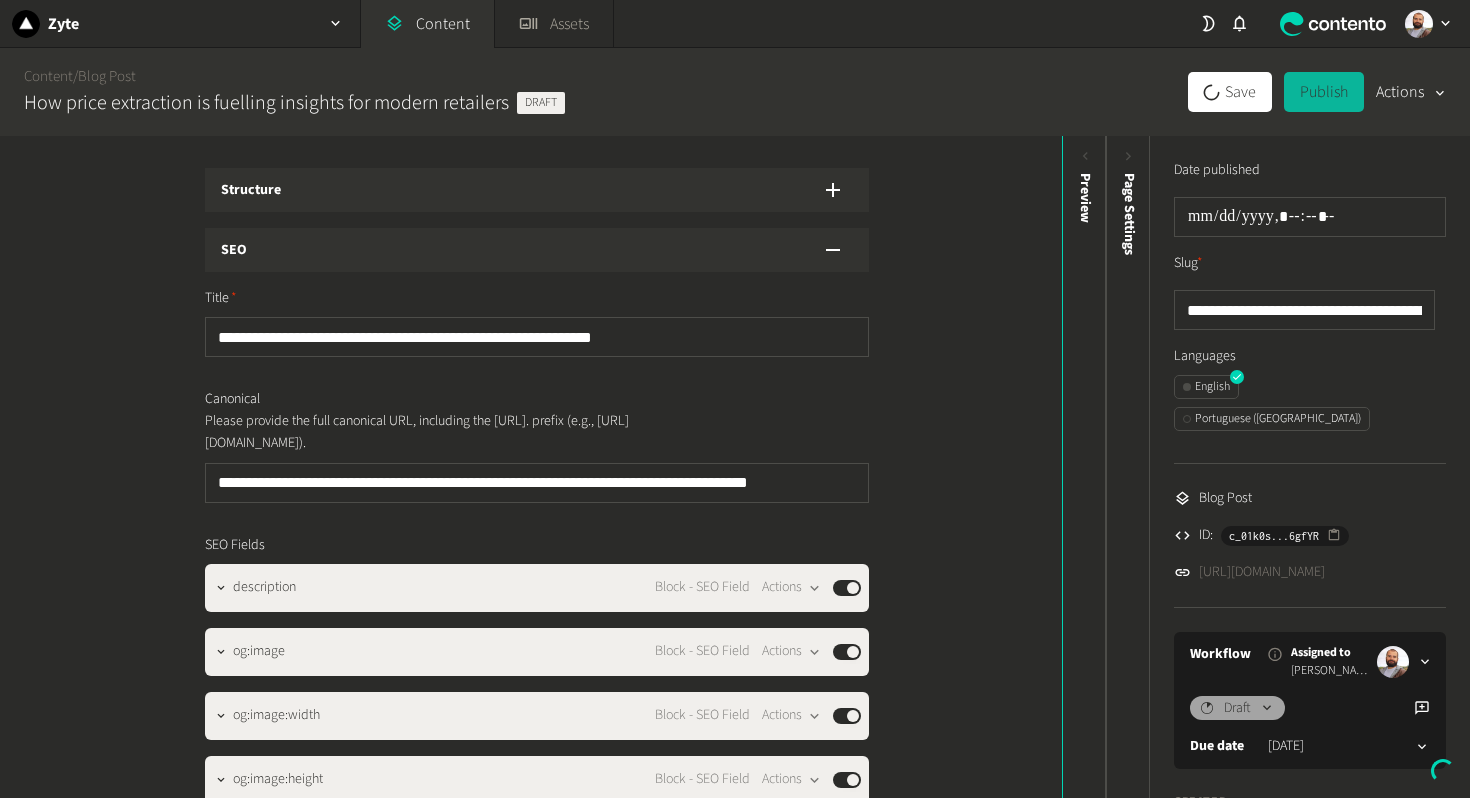 click on "SEO" 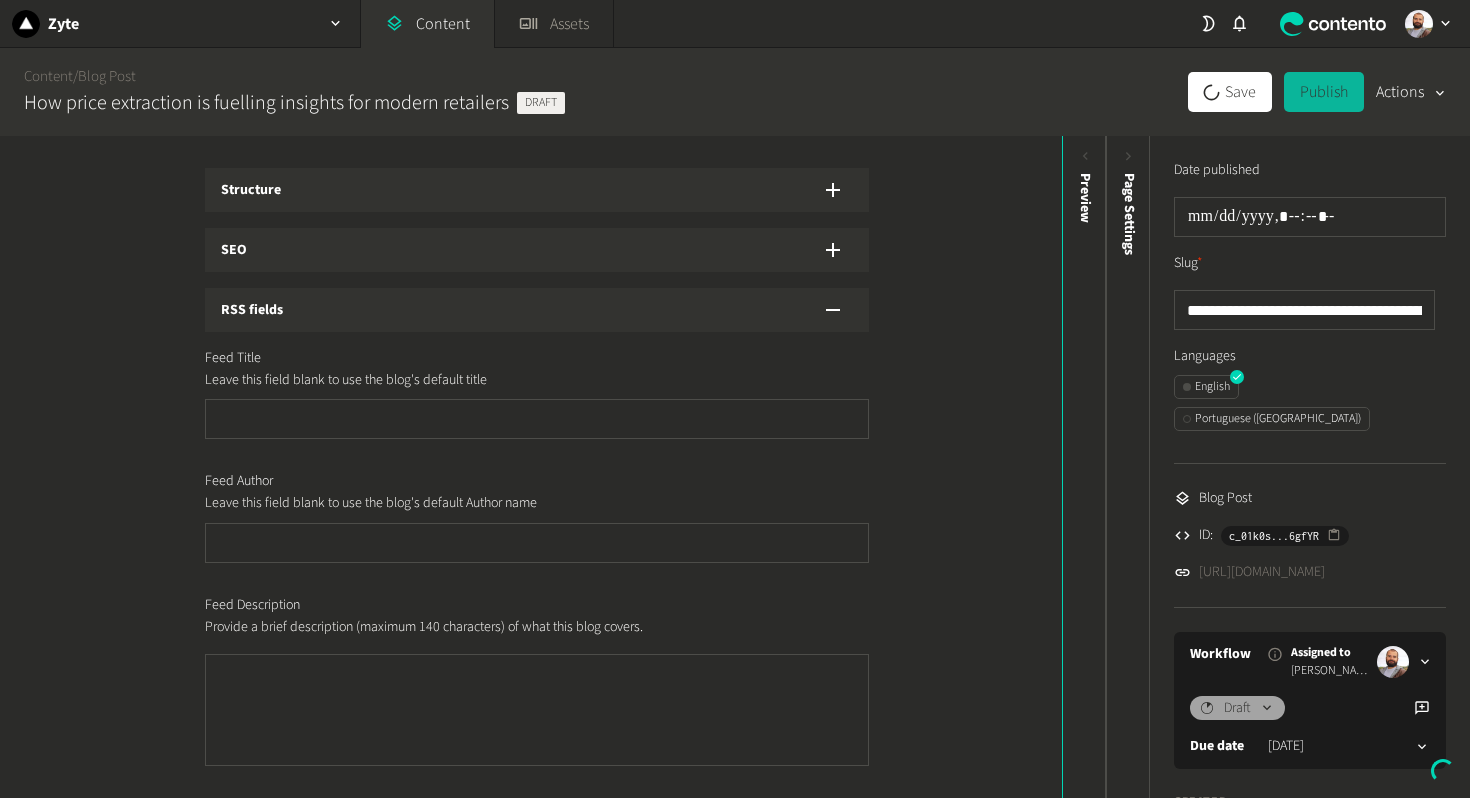 click on "RSS fields" 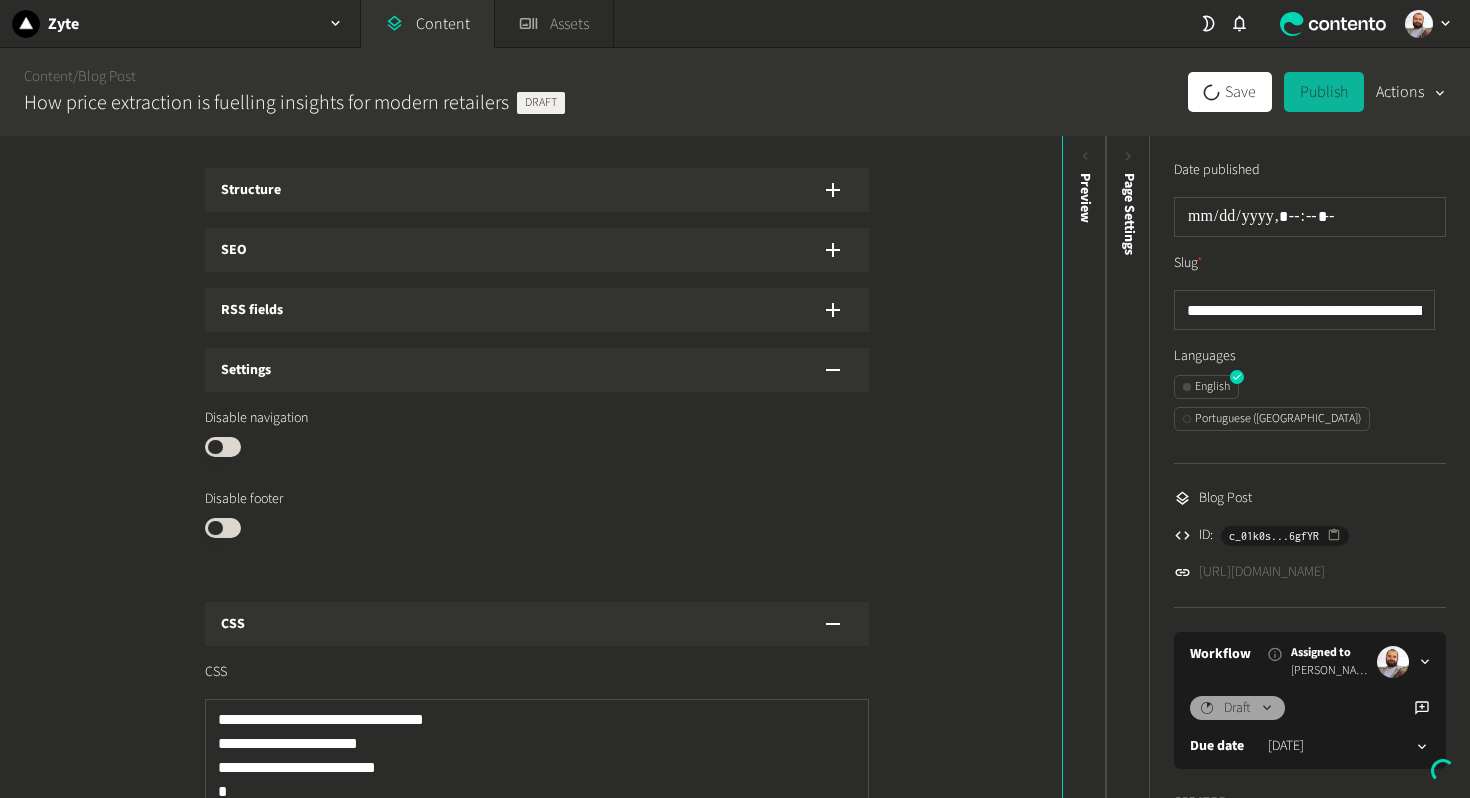 click on "Structure" 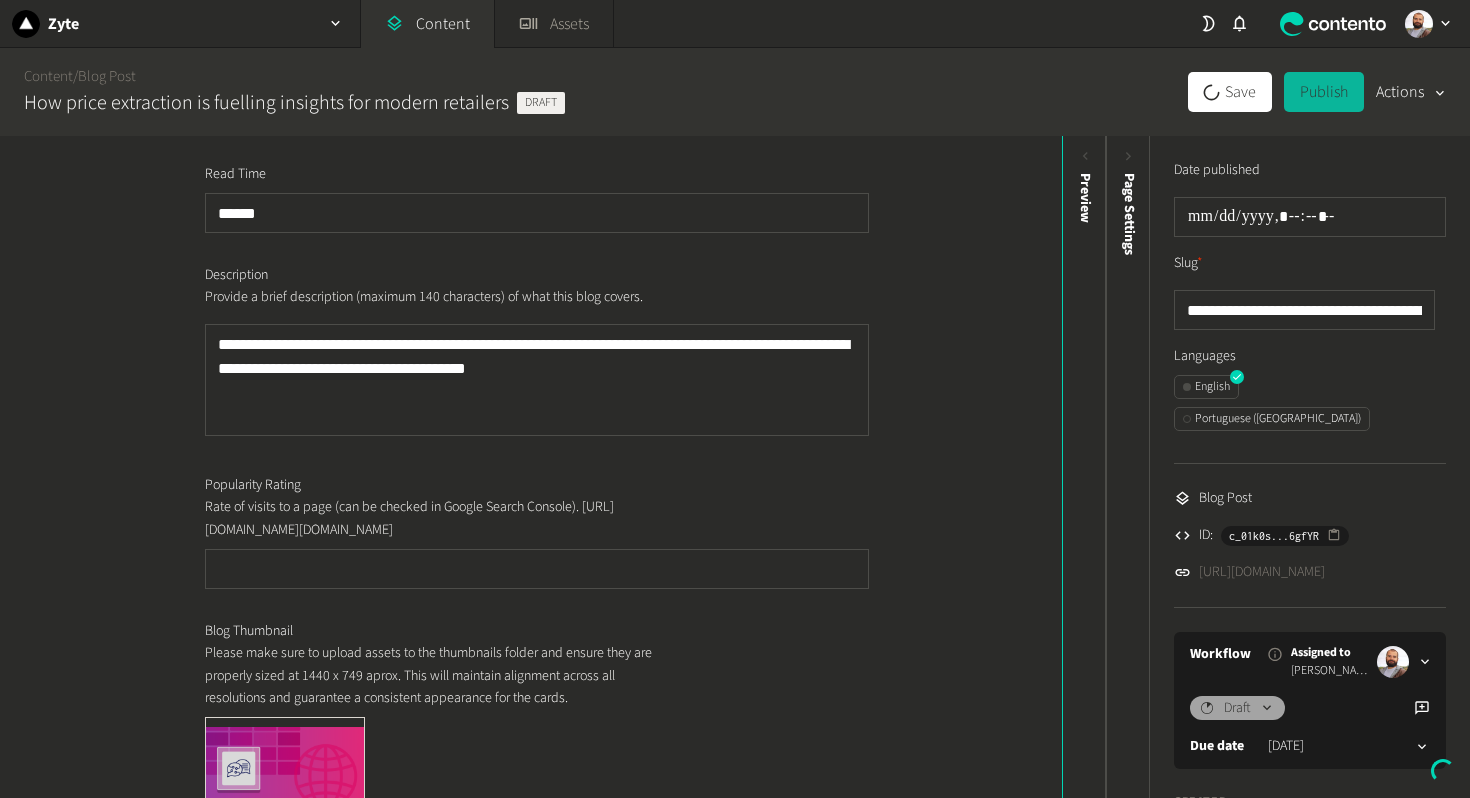 scroll, scrollTop: 864, scrollLeft: 0, axis: vertical 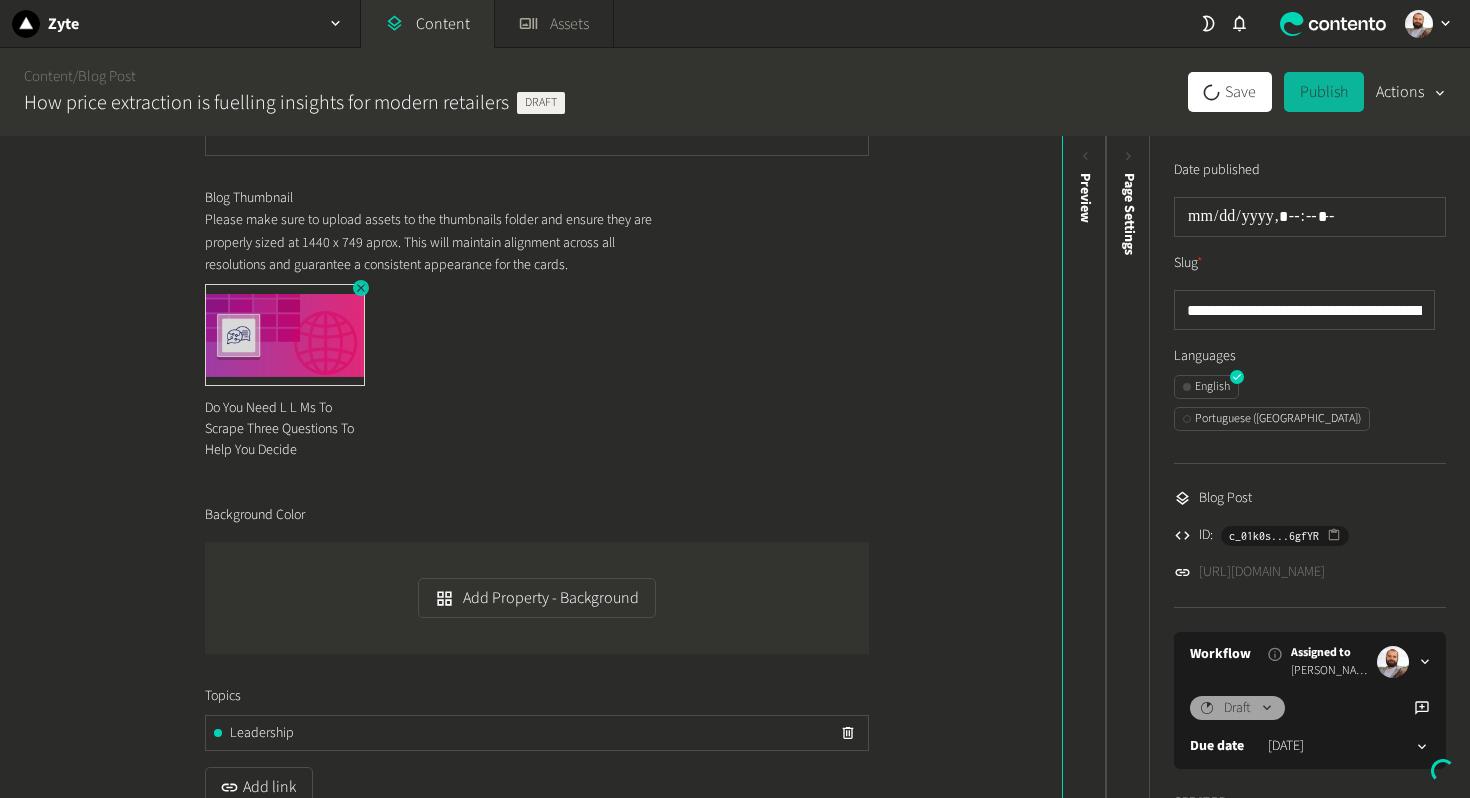 click 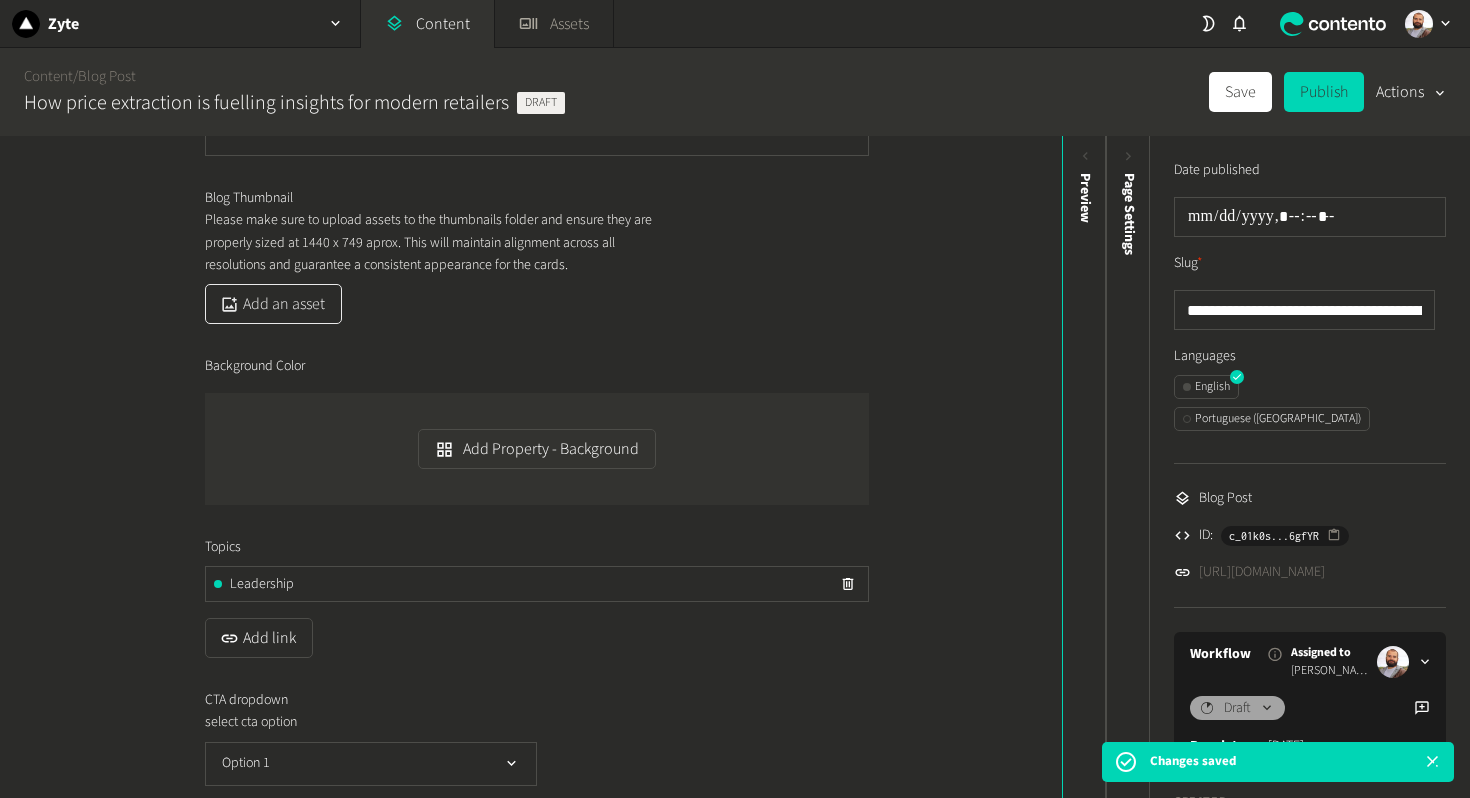 click on "Add an asset" 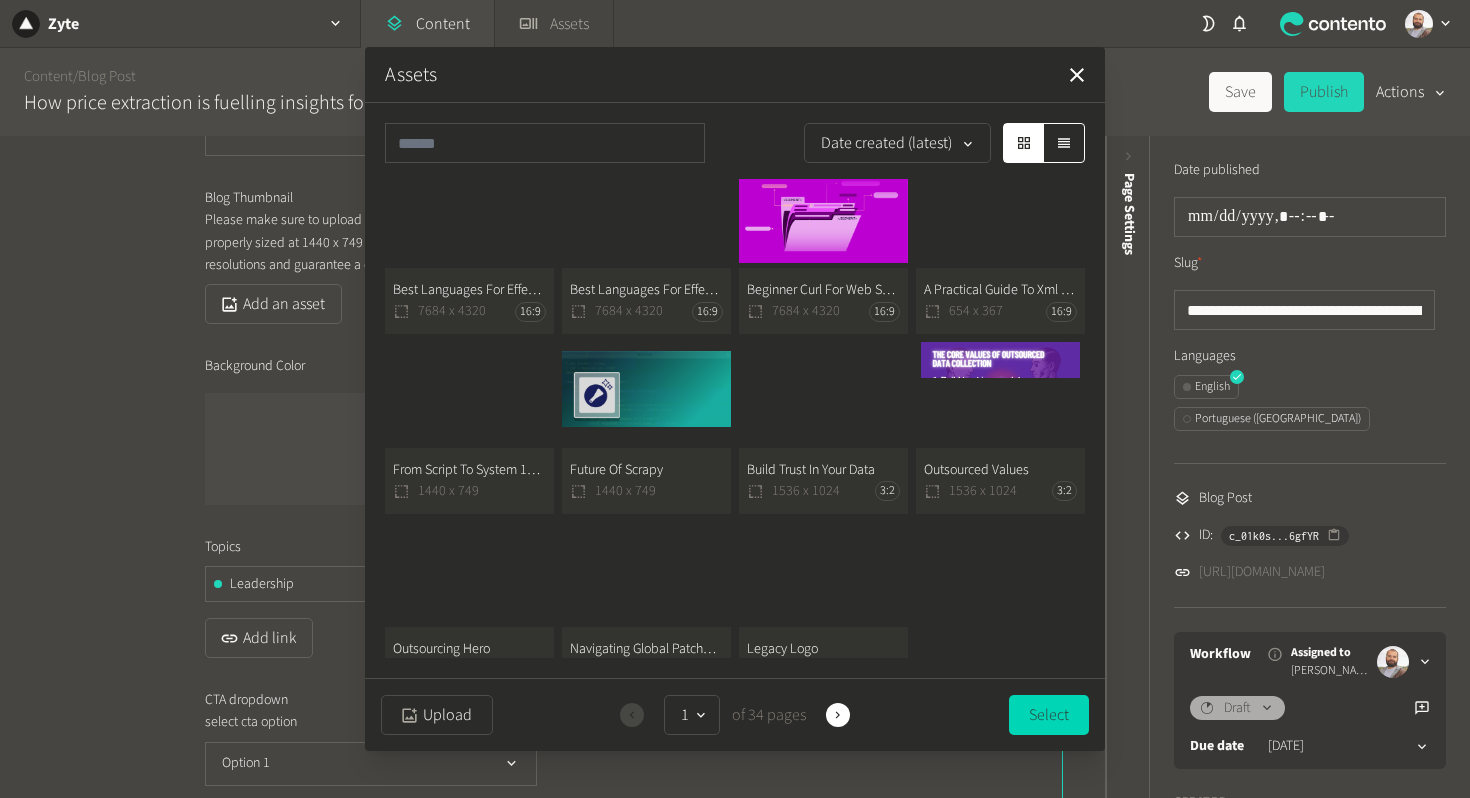 scroll, scrollTop: 1238, scrollLeft: 0, axis: vertical 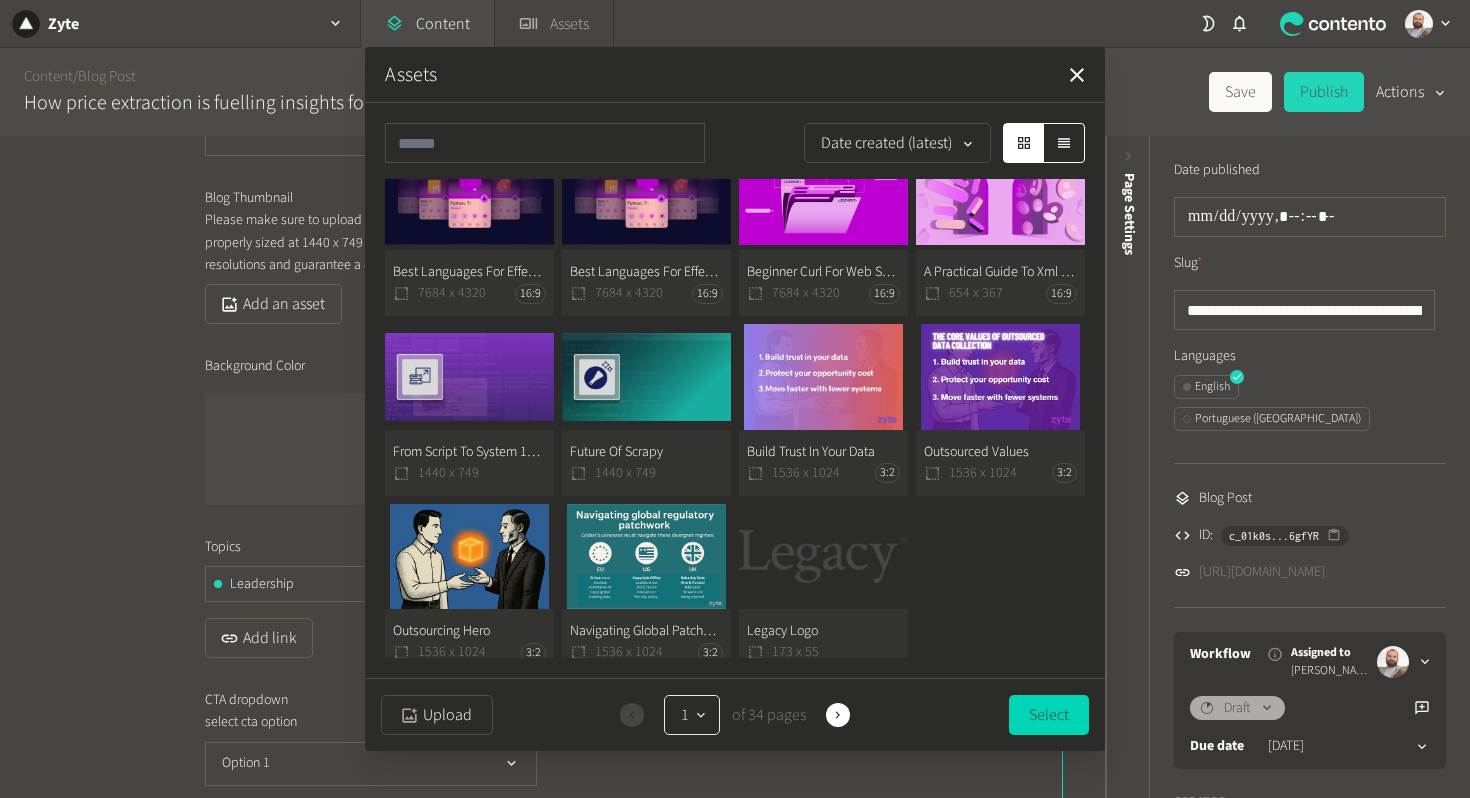 click on "1" 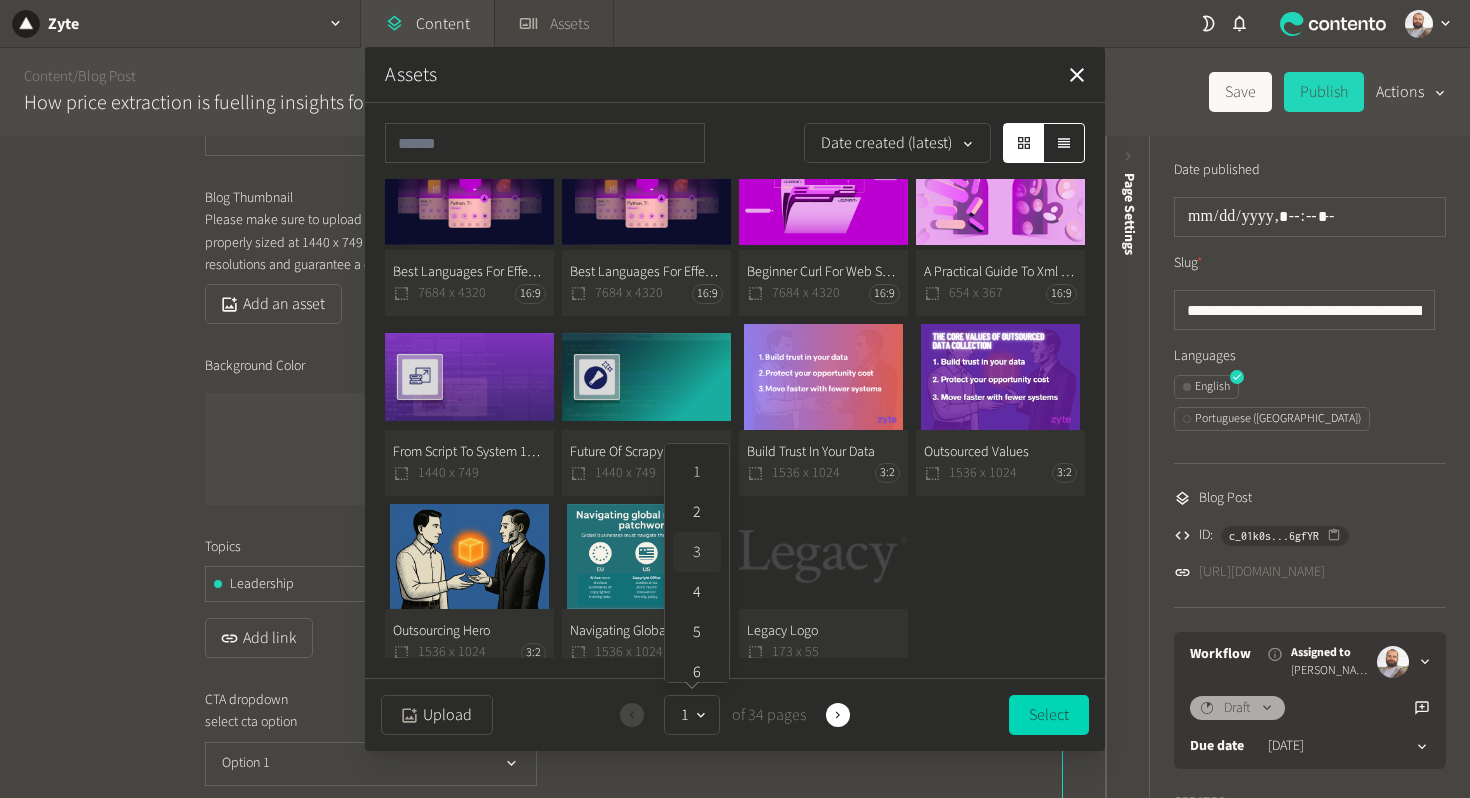 click on "3" 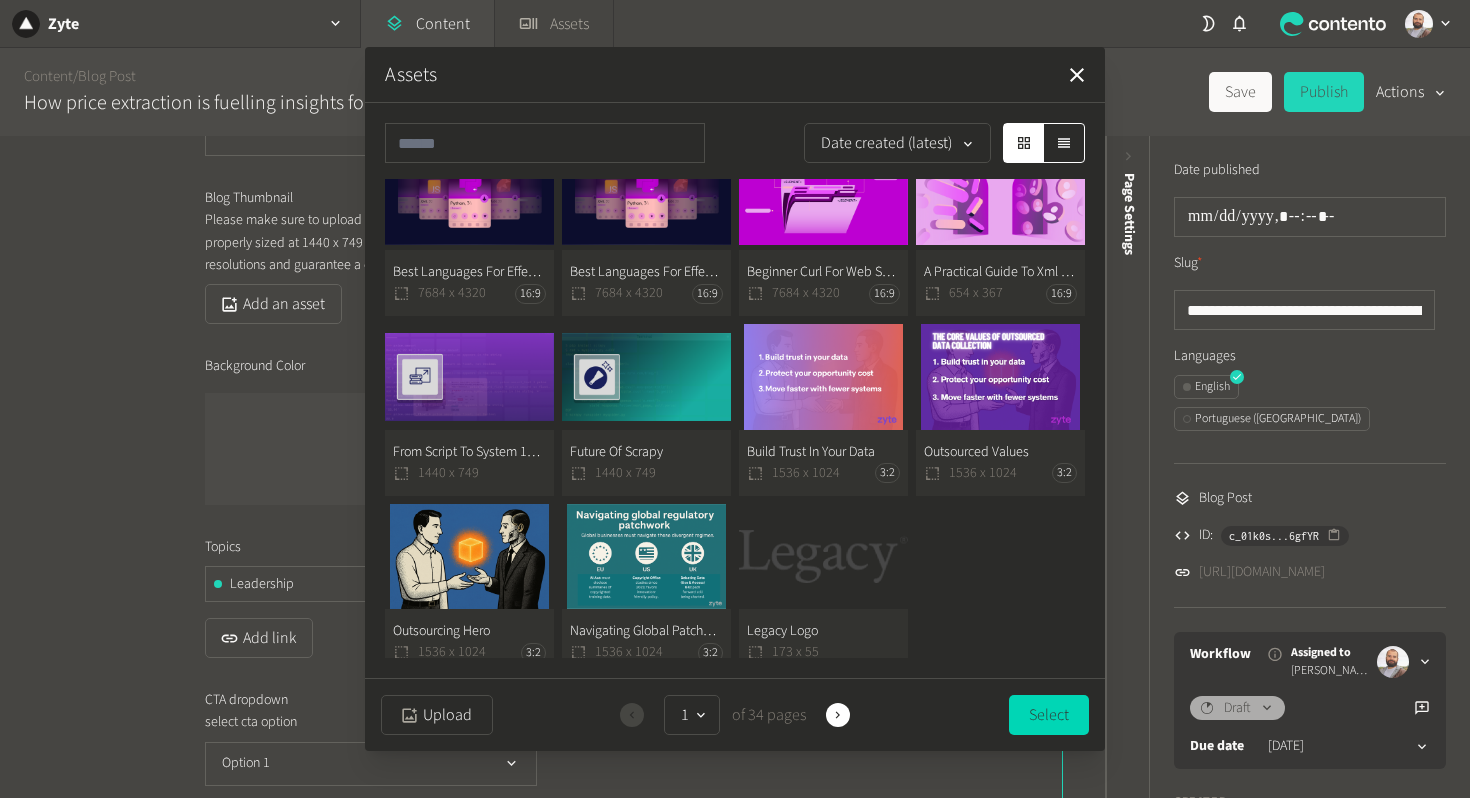 scroll, scrollTop: 403, scrollLeft: 0, axis: vertical 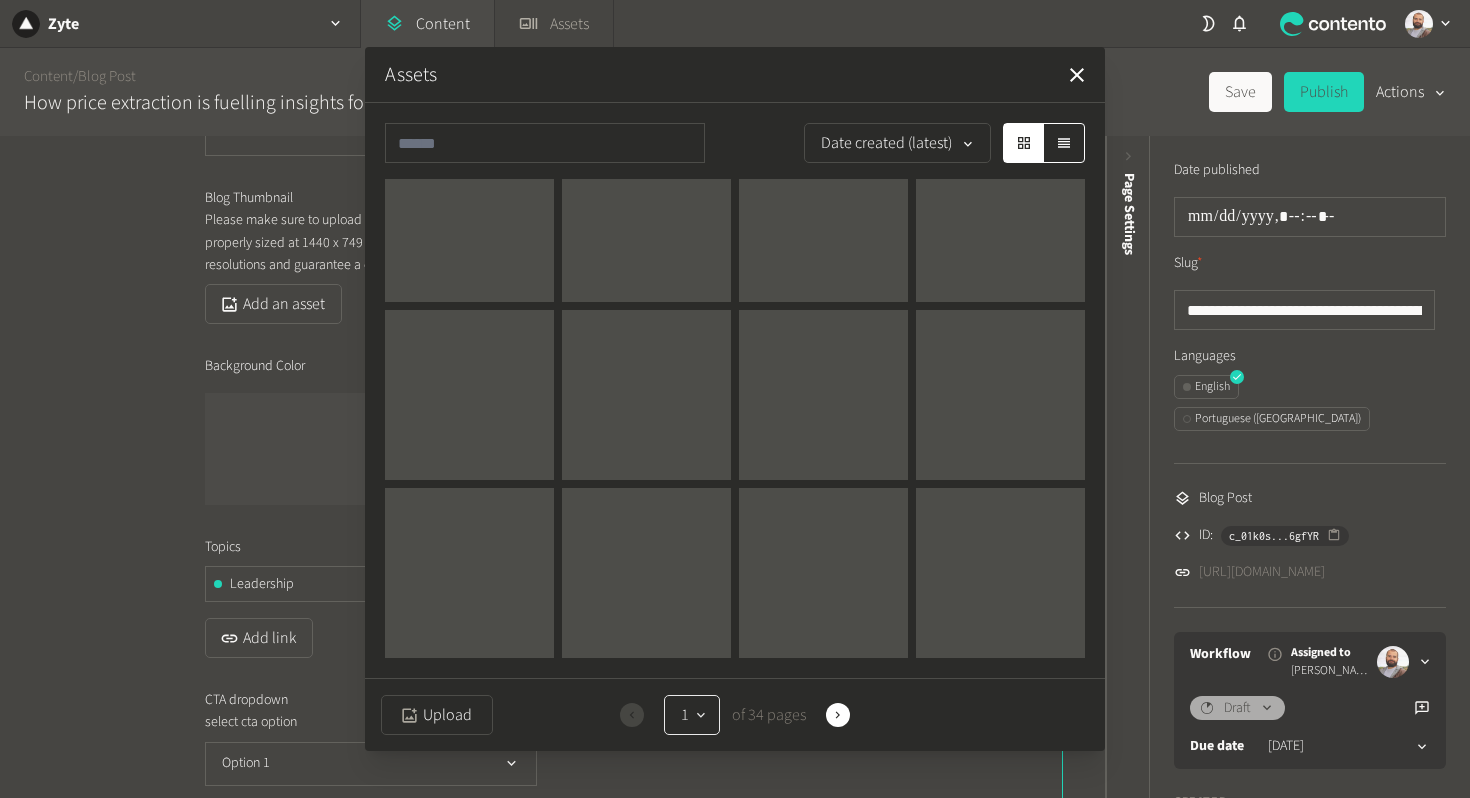 click 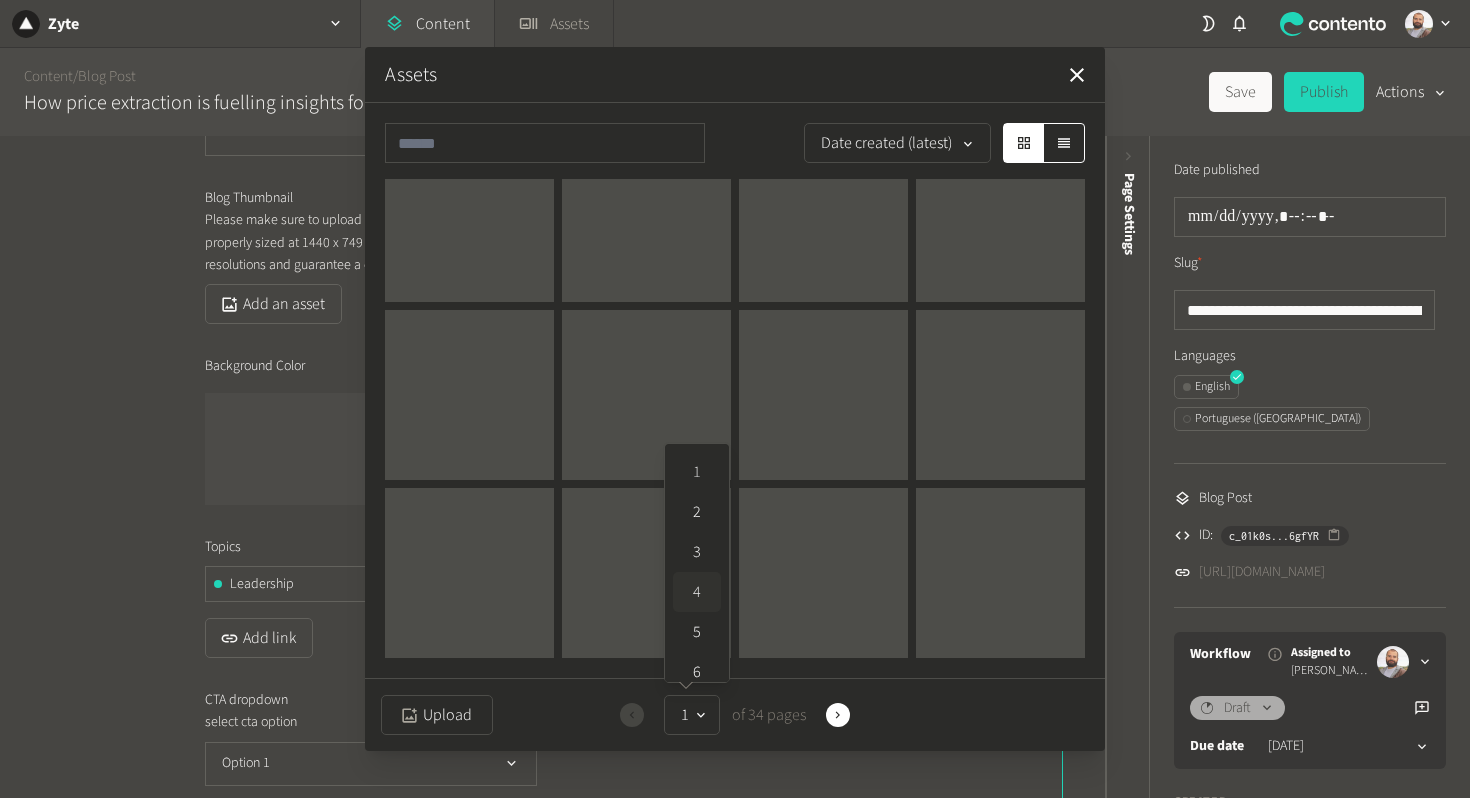 scroll, scrollTop: 0, scrollLeft: 0, axis: both 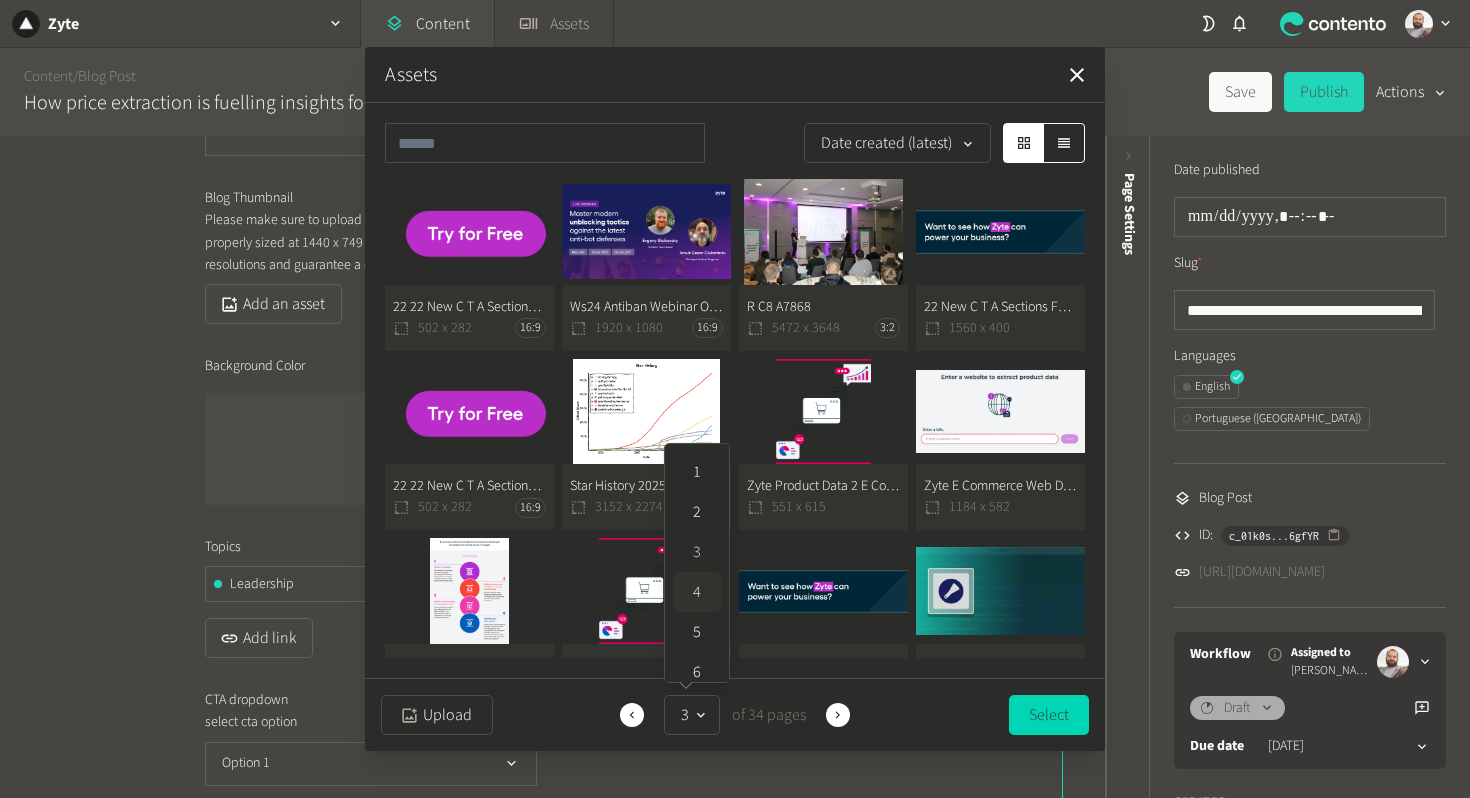 click on "4" 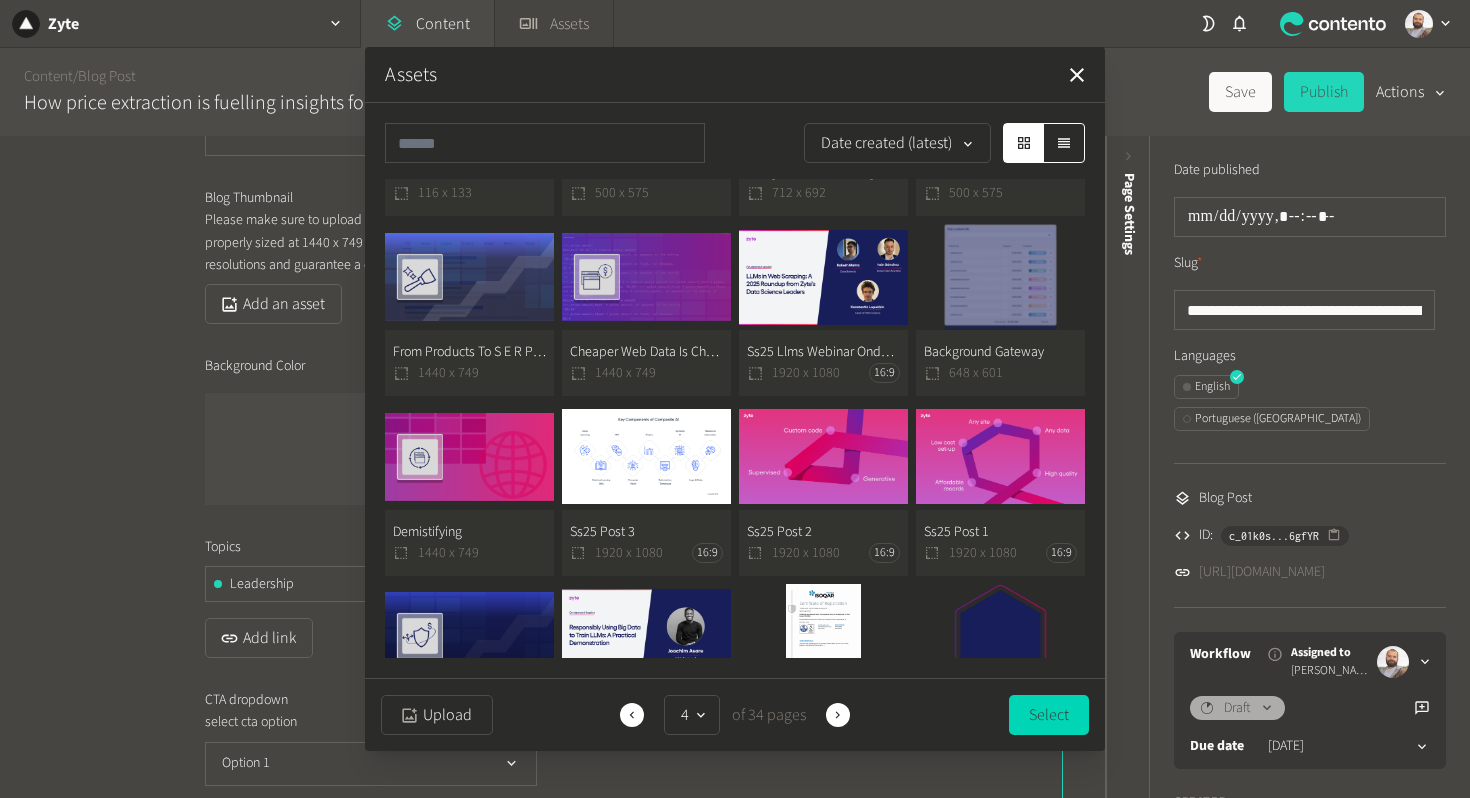 scroll, scrollTop: 337, scrollLeft: 0, axis: vertical 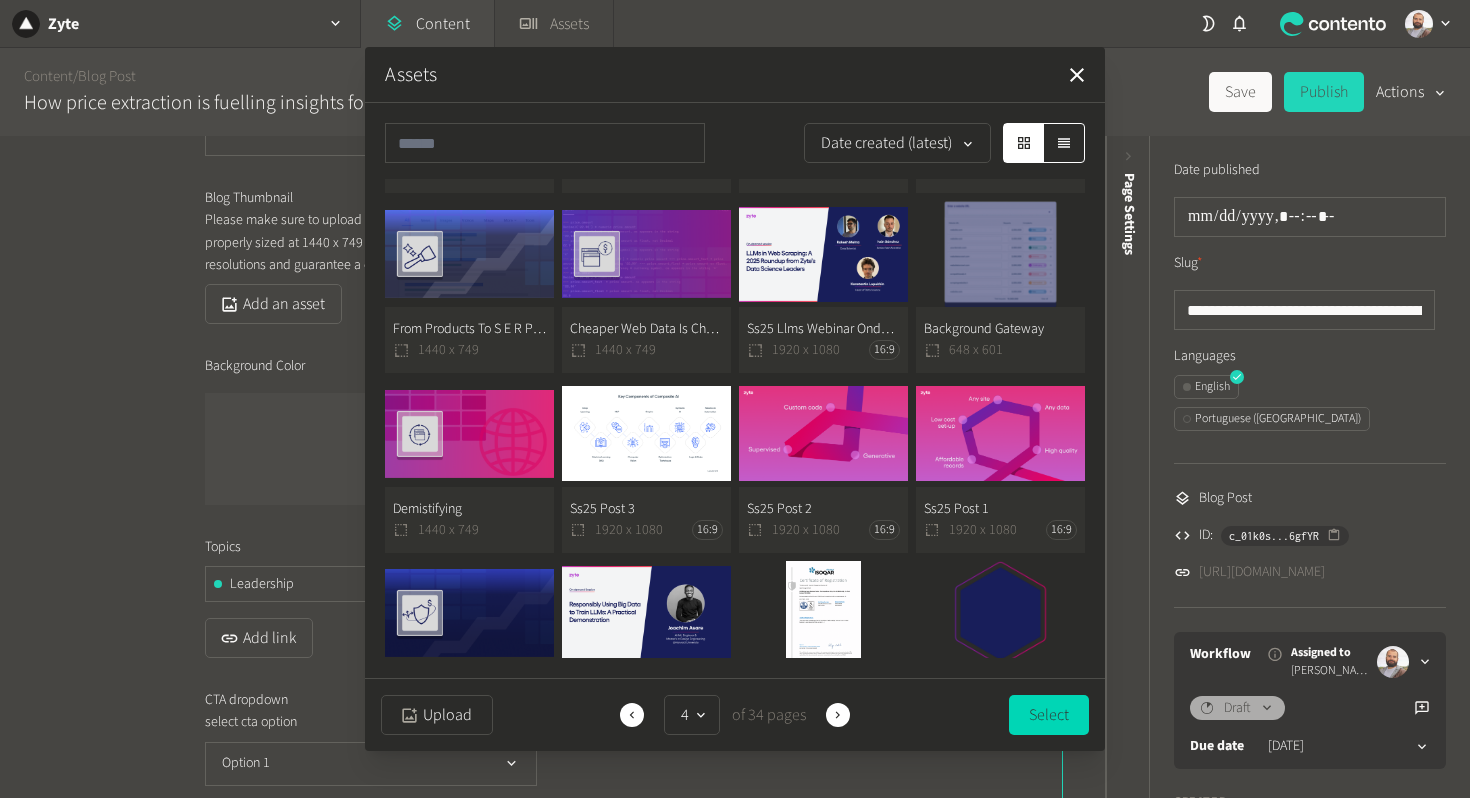 click on "Cheaper Web Data Is Changing Strategy—Are You Keeping Up  1440 x 749" 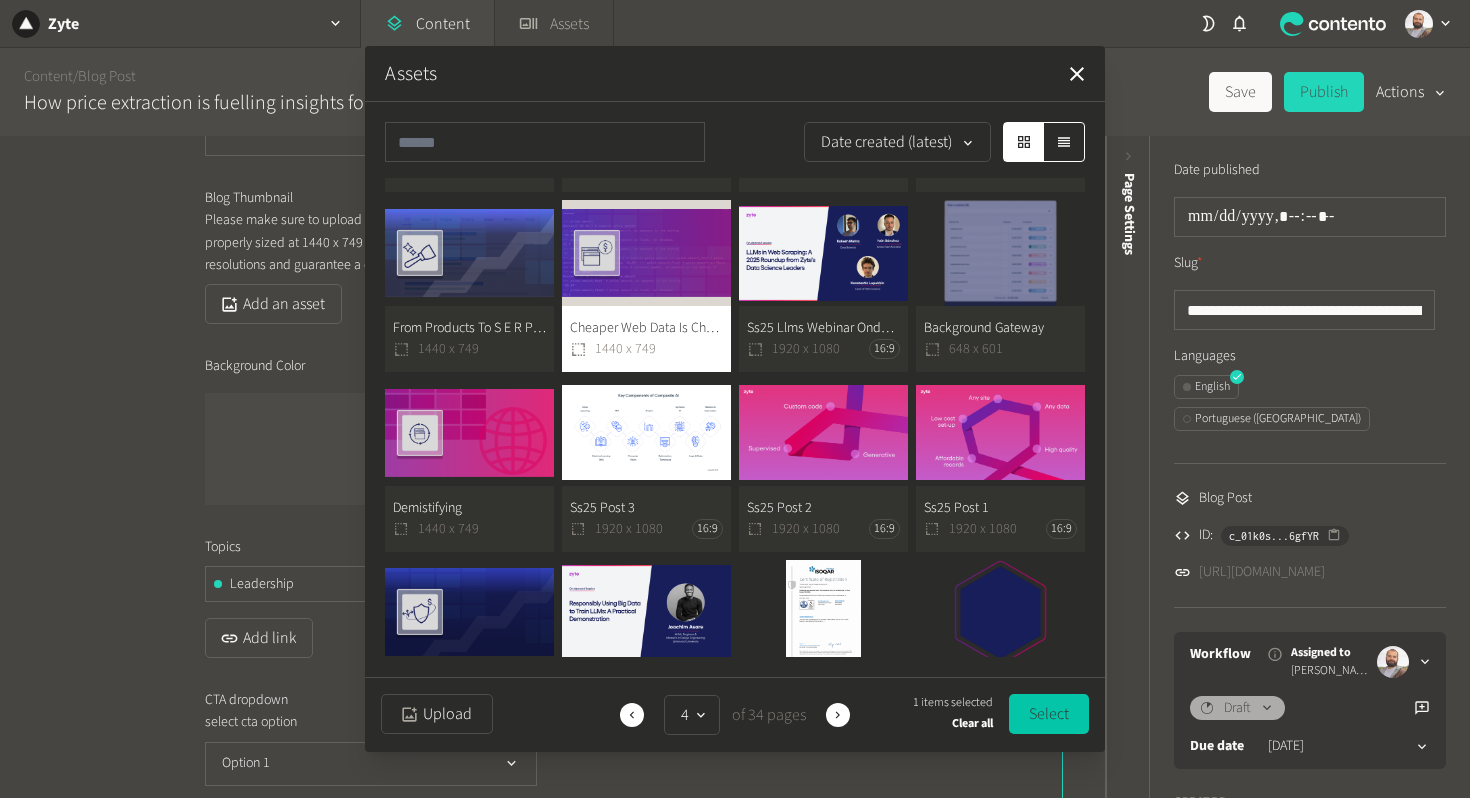 click on "Select" at bounding box center (1049, 714) 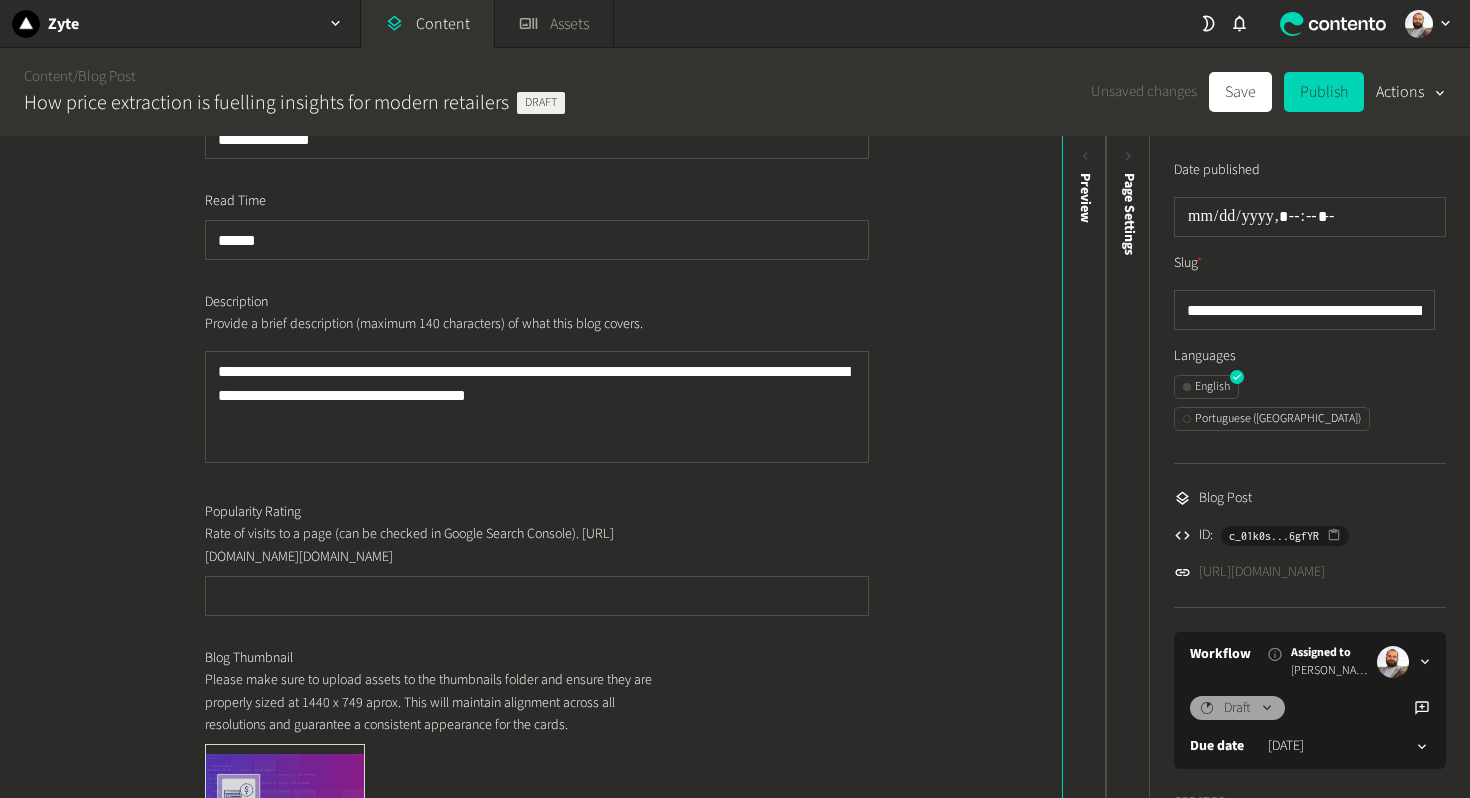 scroll, scrollTop: 414, scrollLeft: 0, axis: vertical 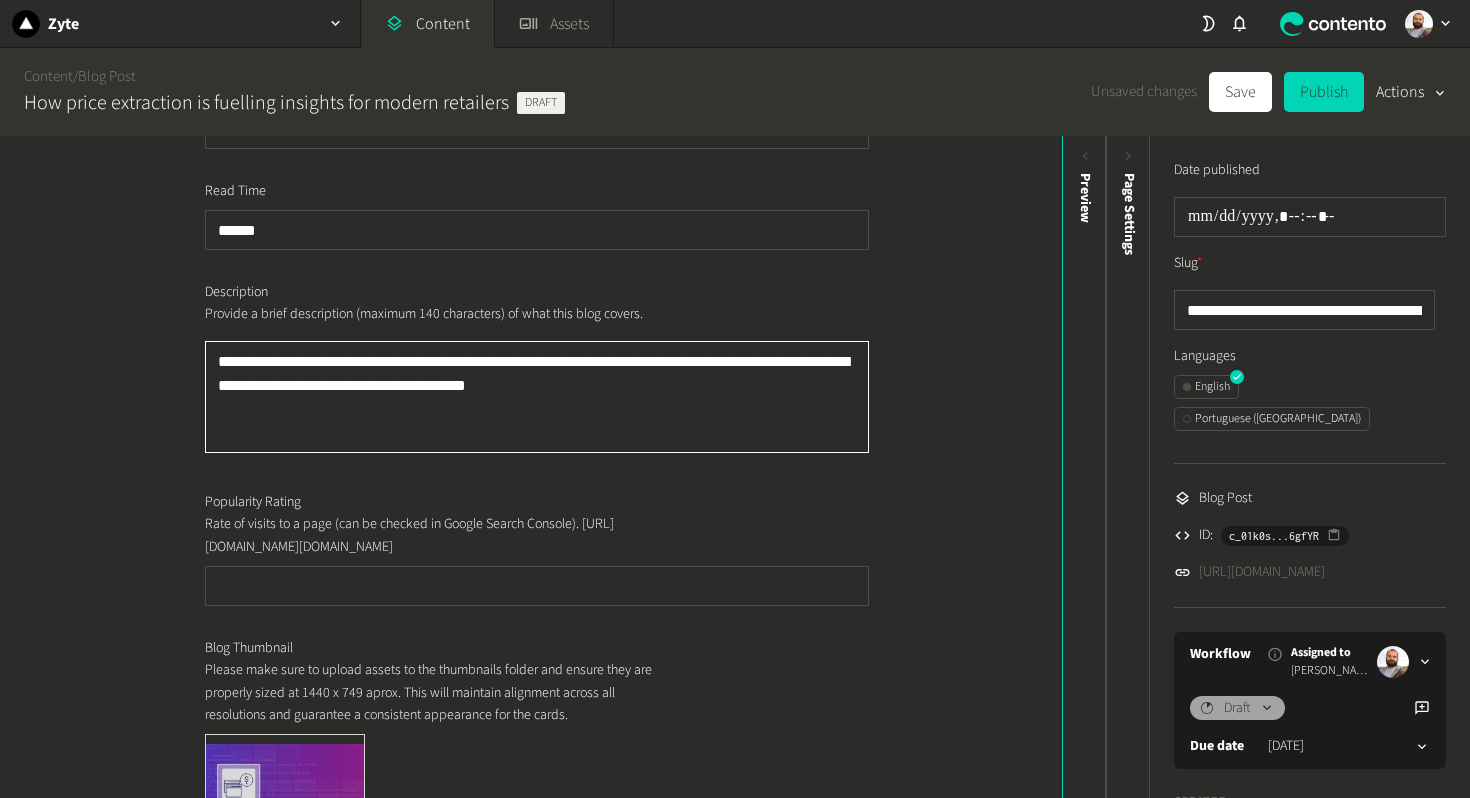 click on "**********" 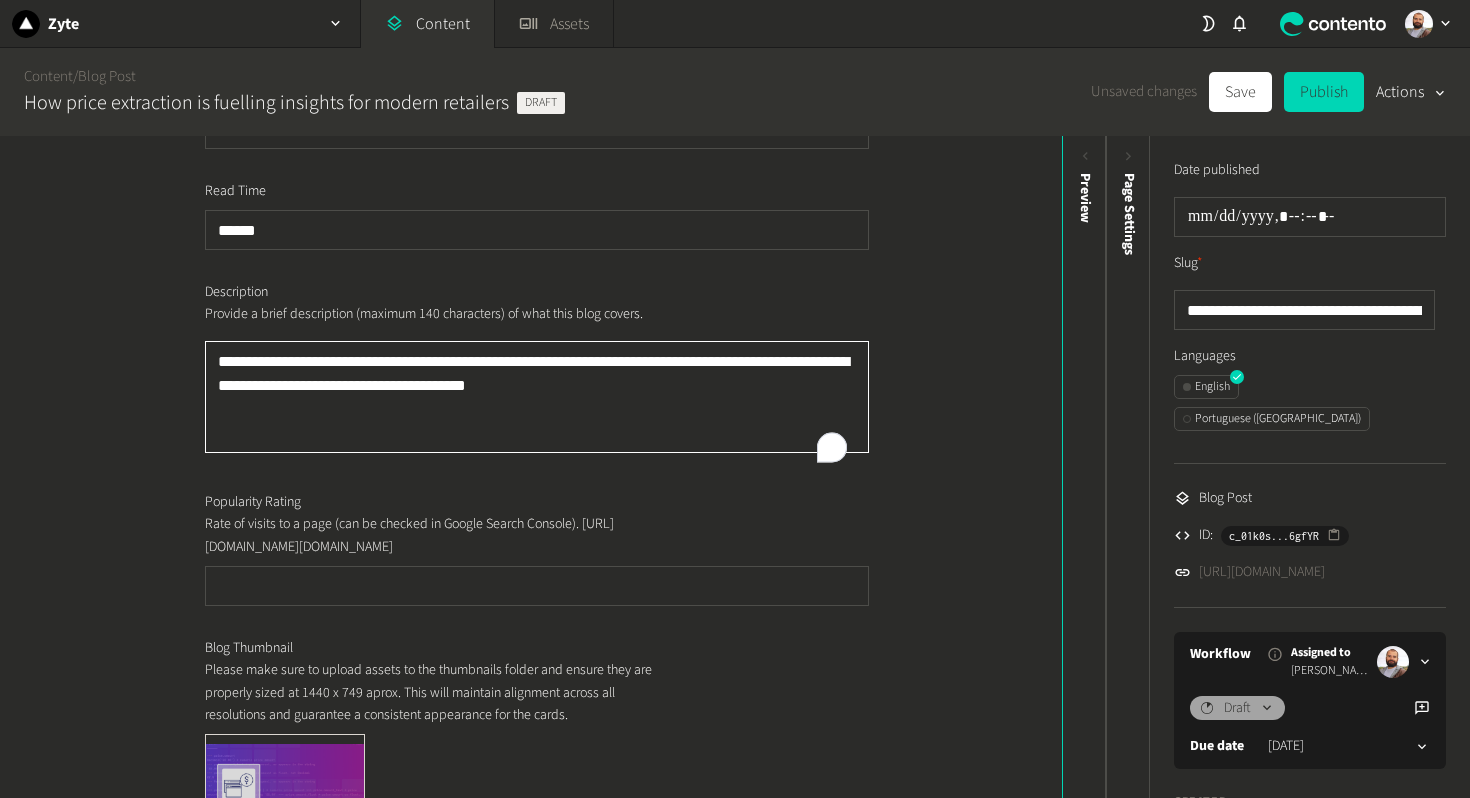 paste 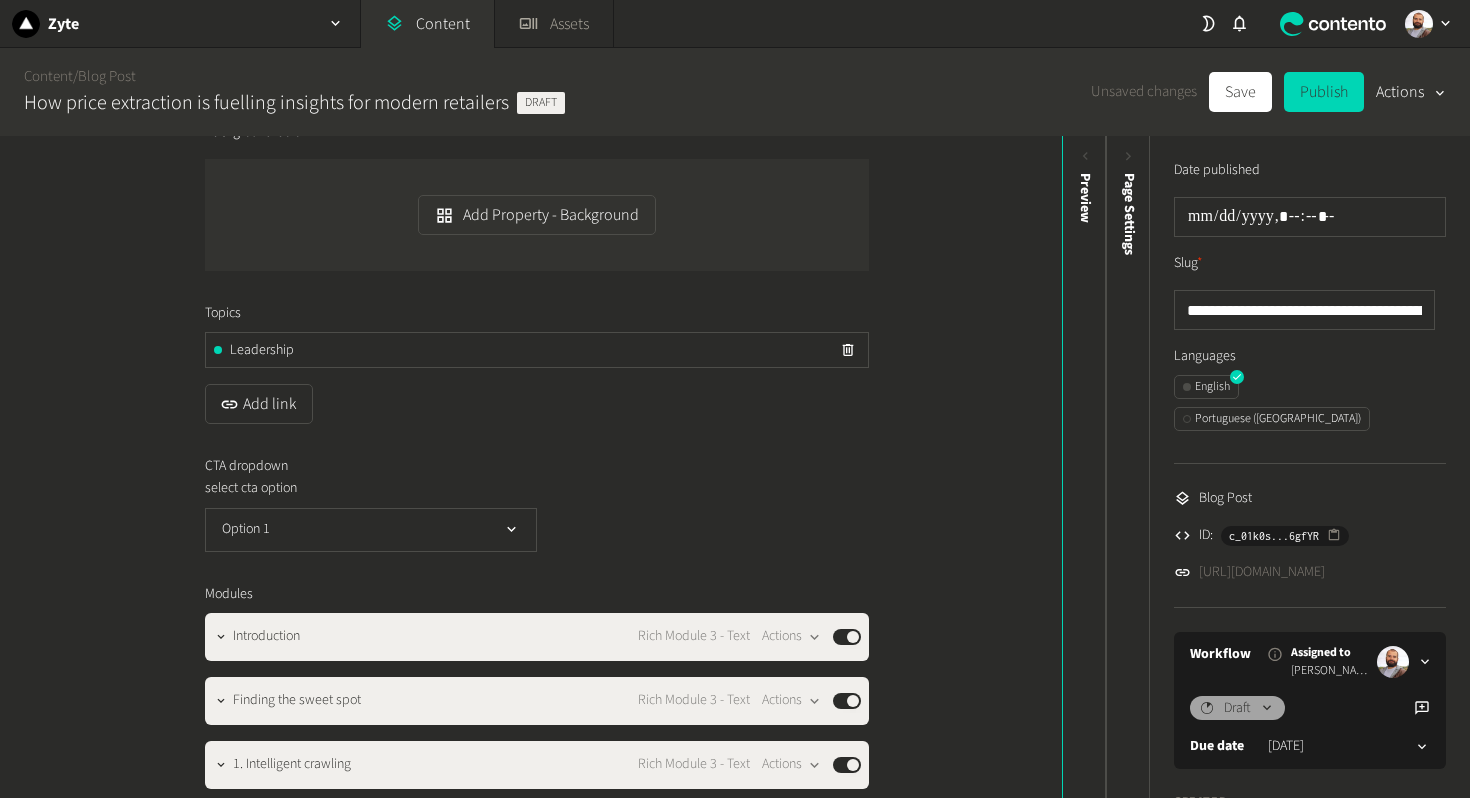 scroll, scrollTop: 1255, scrollLeft: 0, axis: vertical 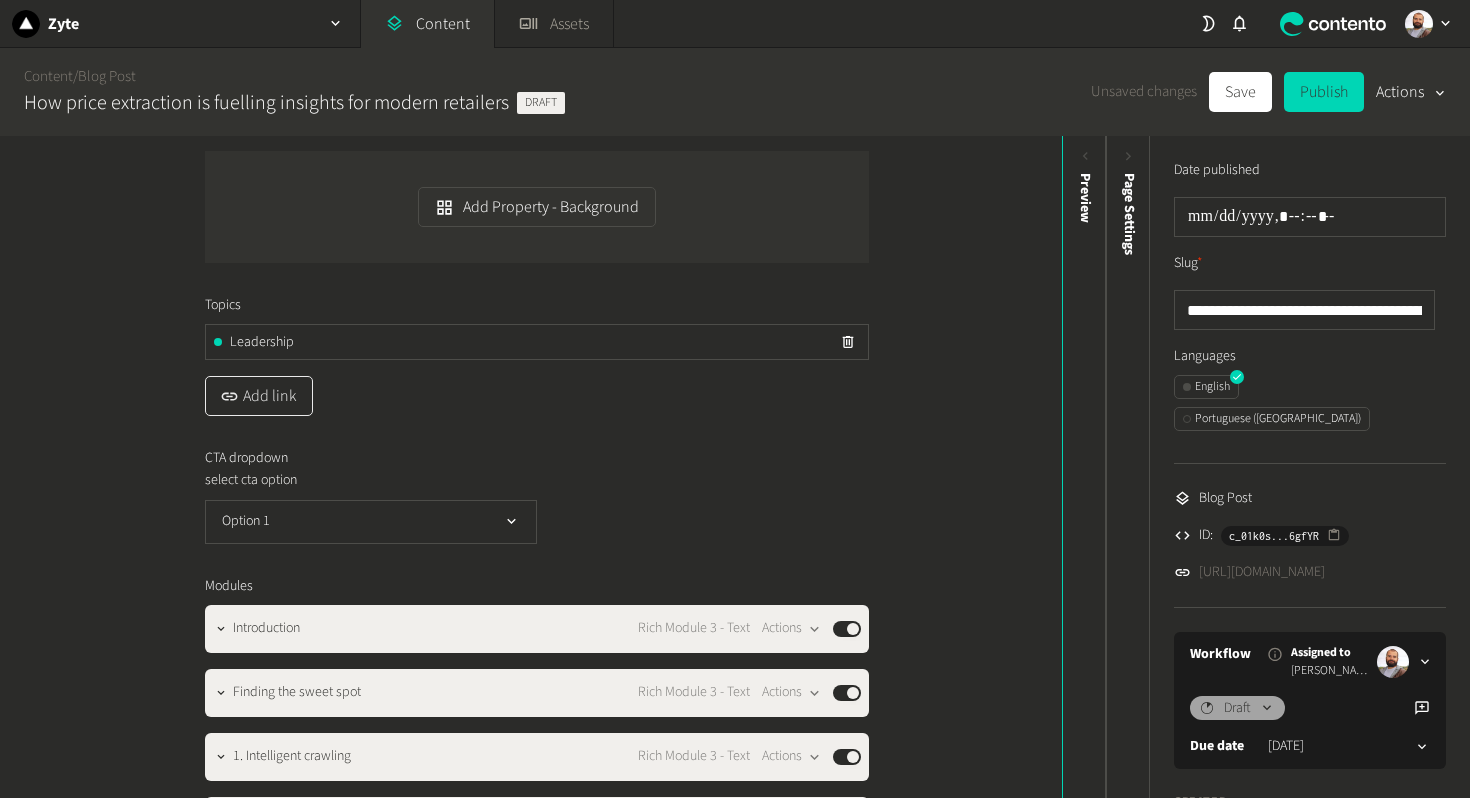 type on "**********" 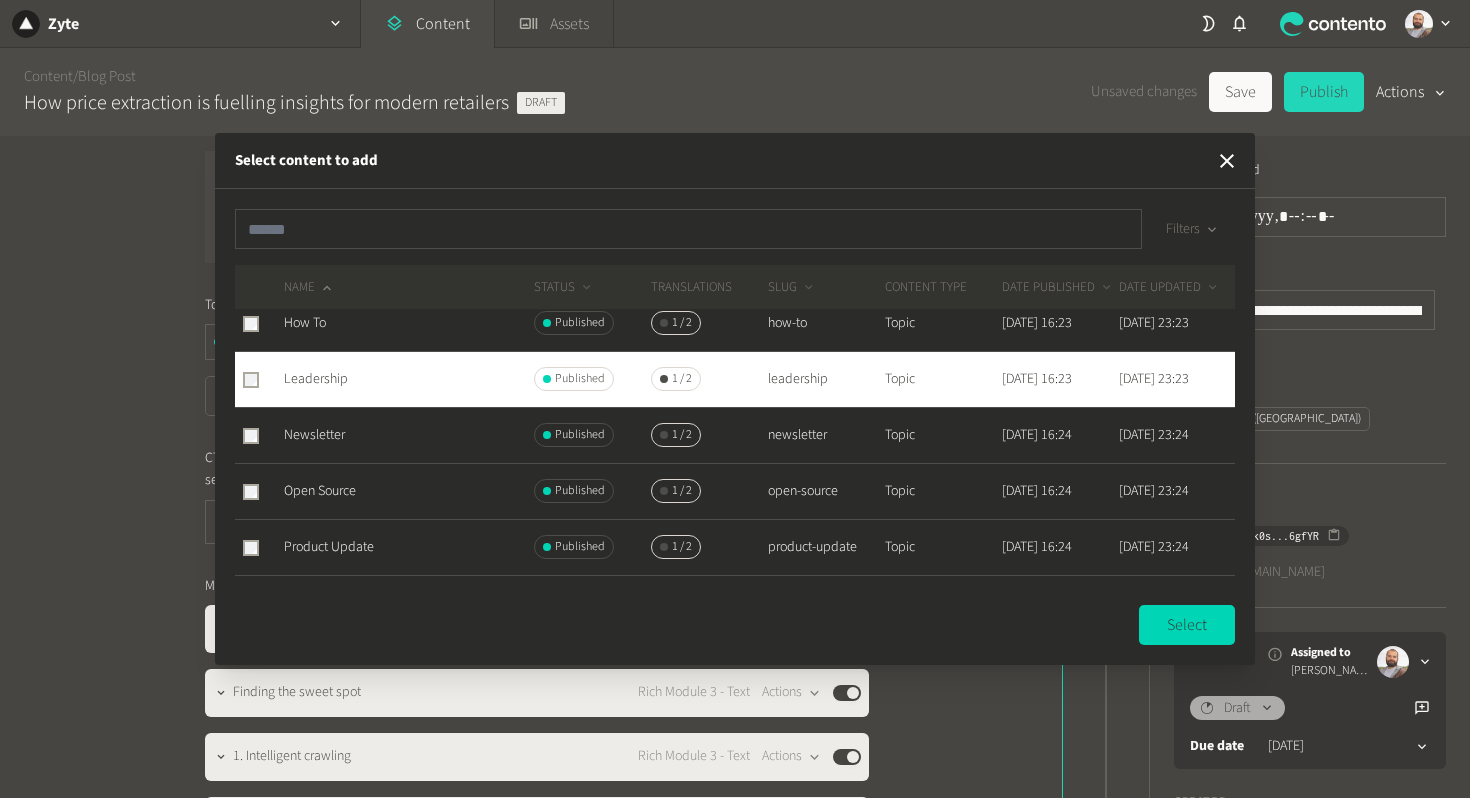scroll, scrollTop: 173, scrollLeft: 0, axis: vertical 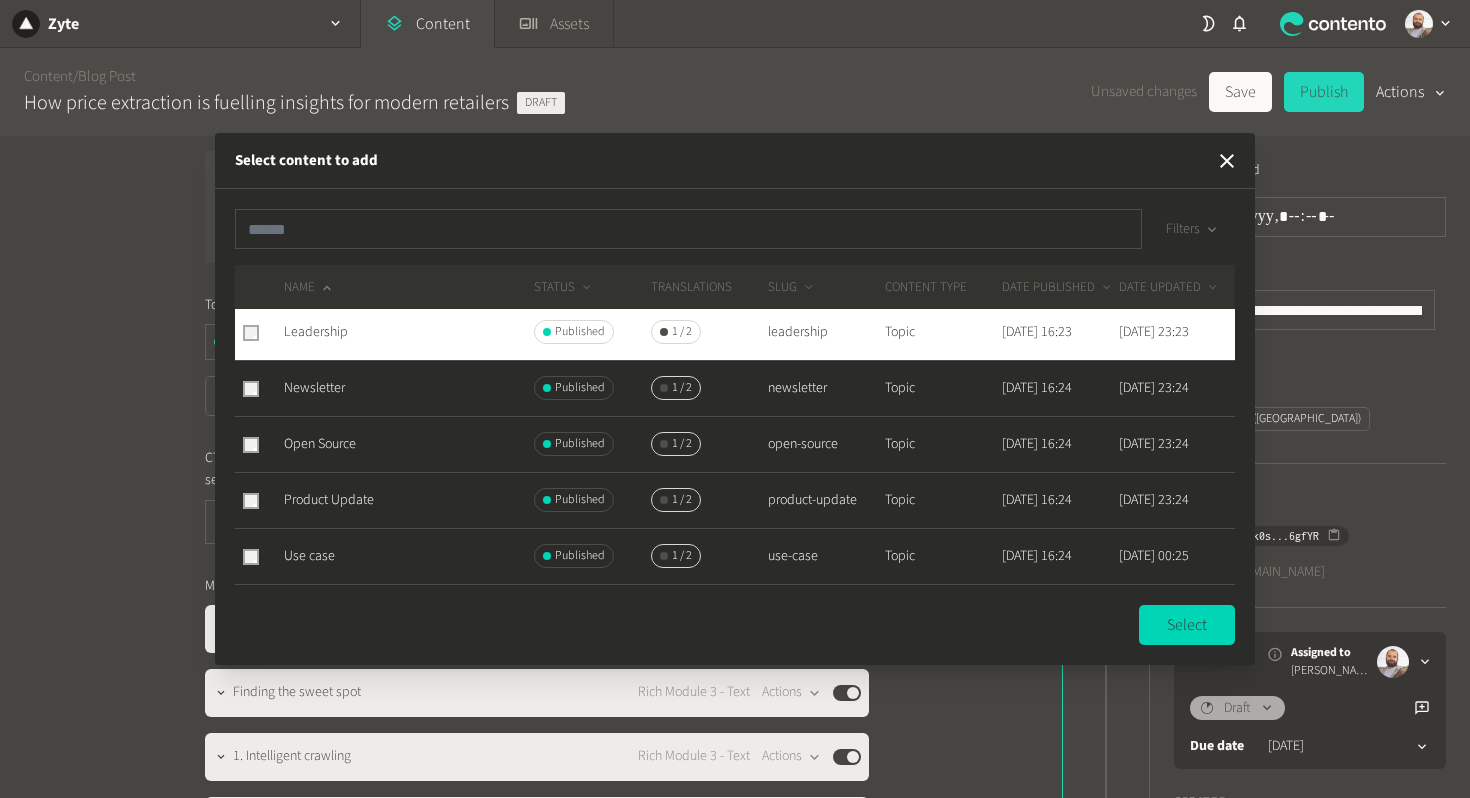 click on "Use case" at bounding box center [408, 556] 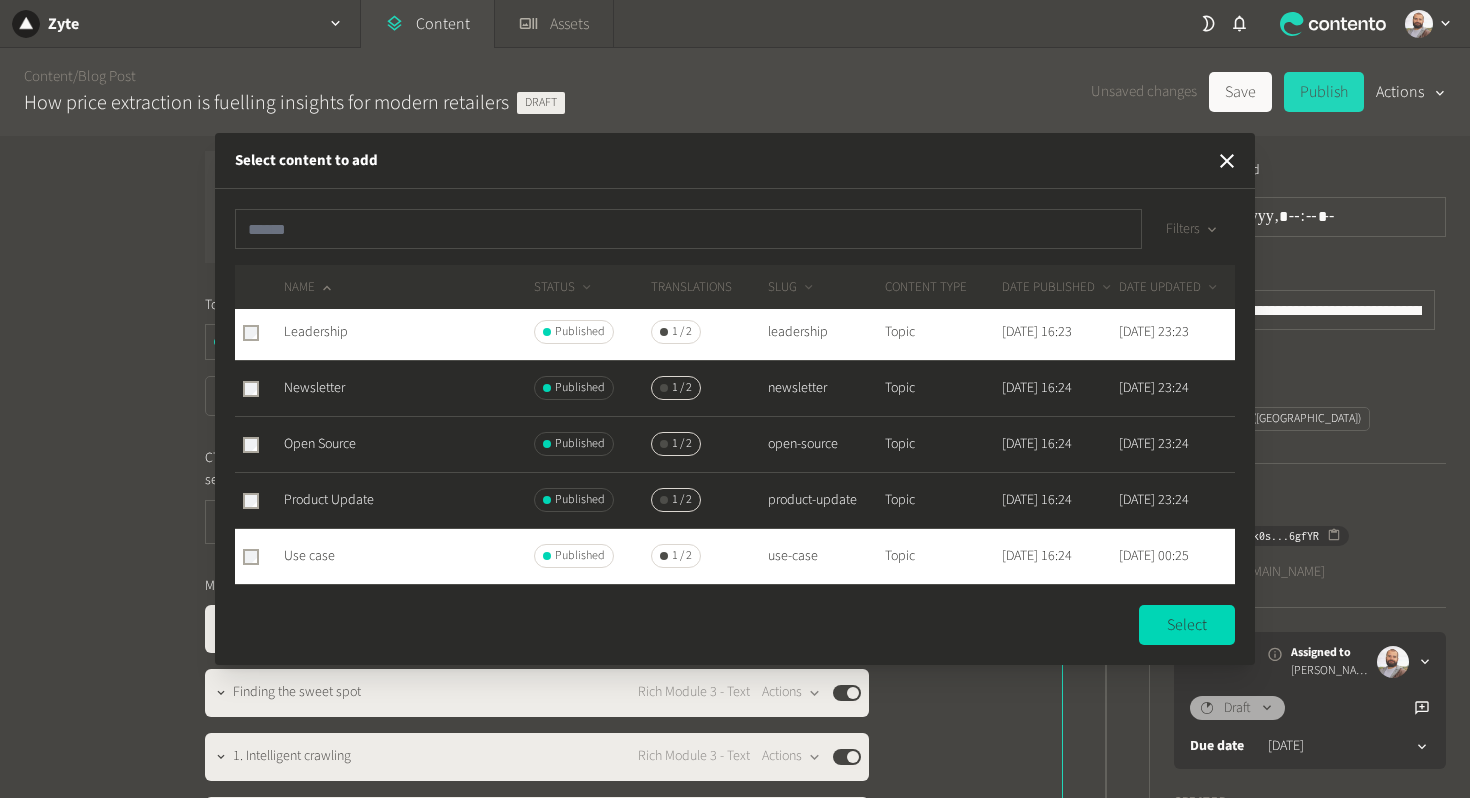 click on "Leadership" at bounding box center [408, 332] 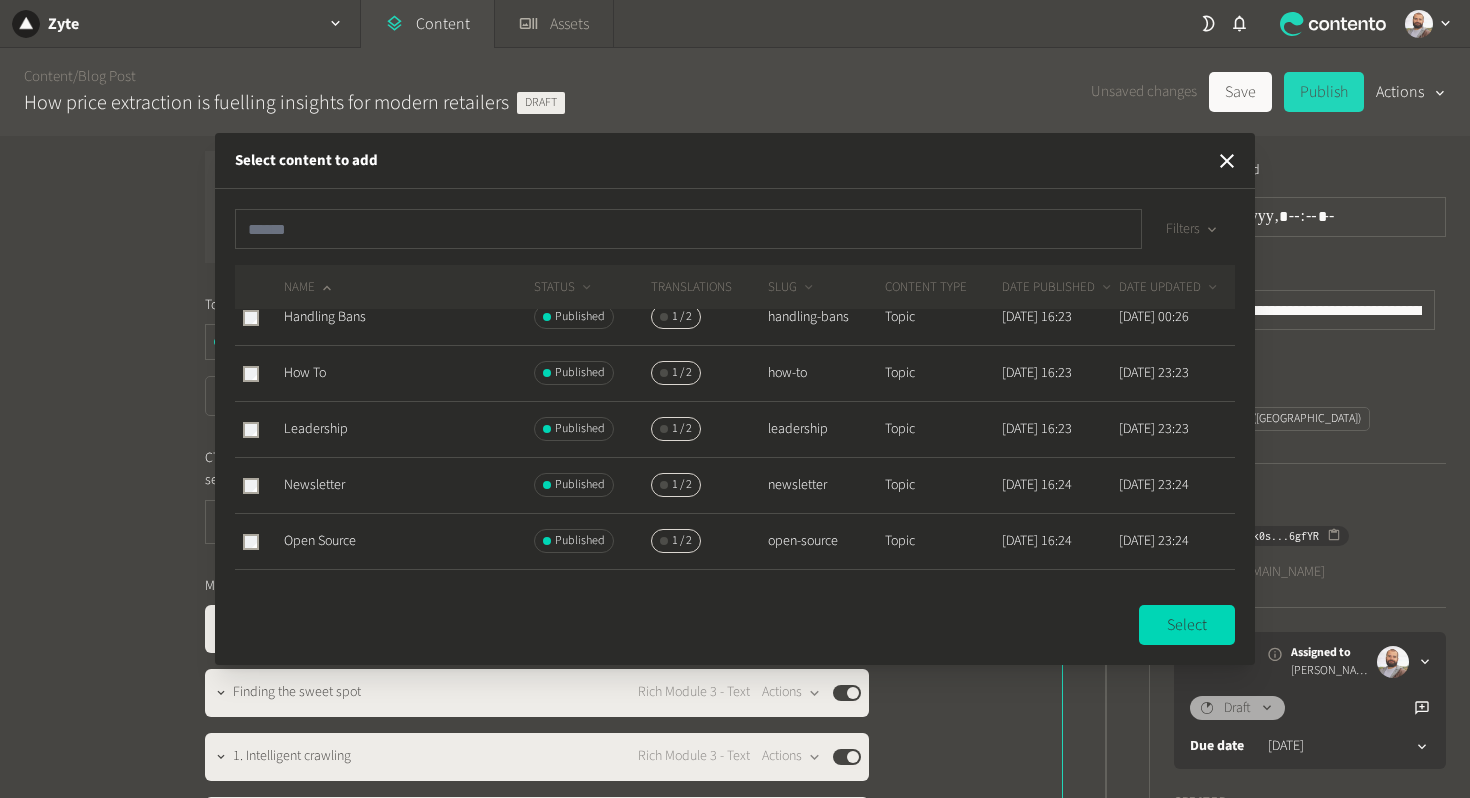 scroll, scrollTop: 0, scrollLeft: 0, axis: both 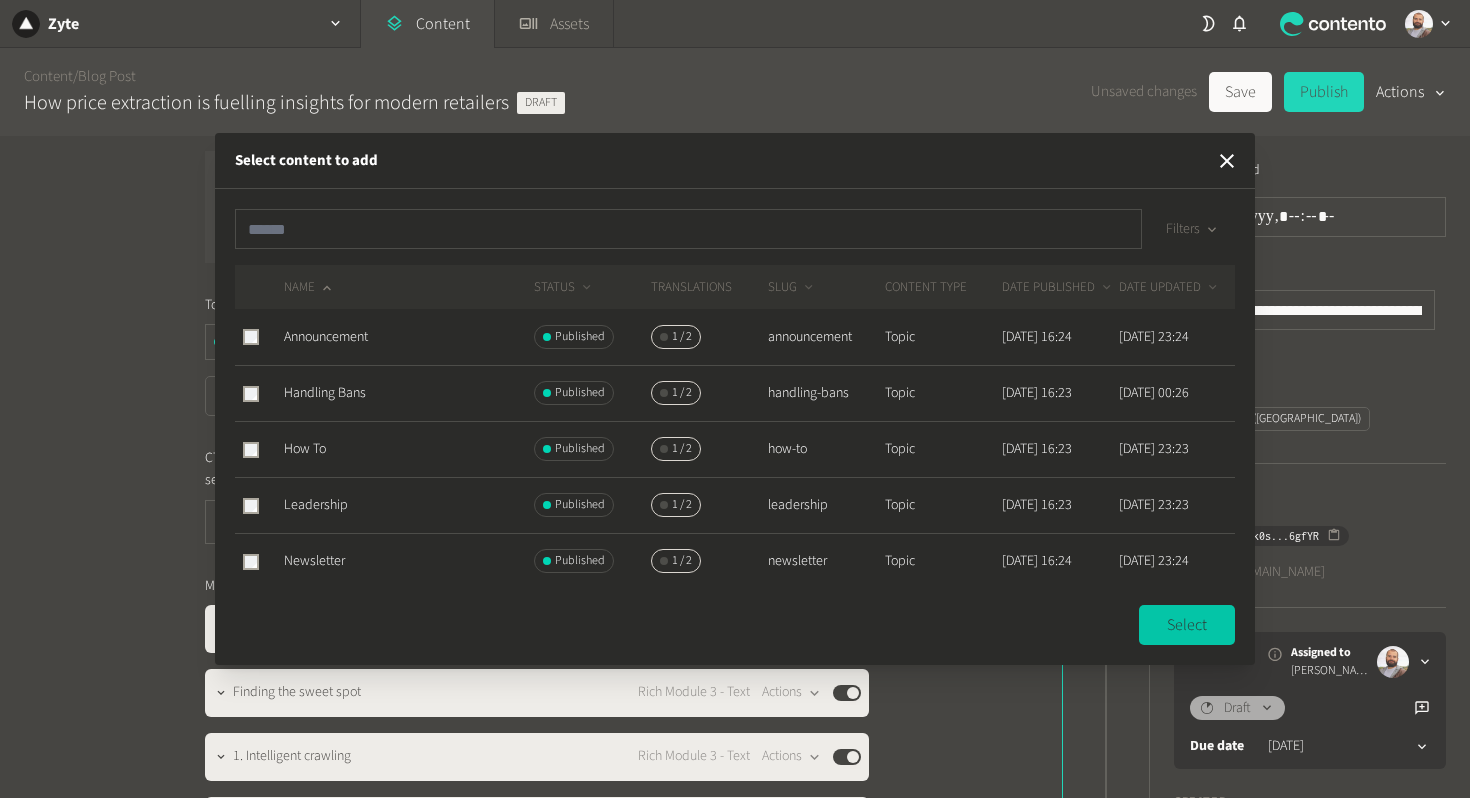 click on "Select" at bounding box center [1187, 625] 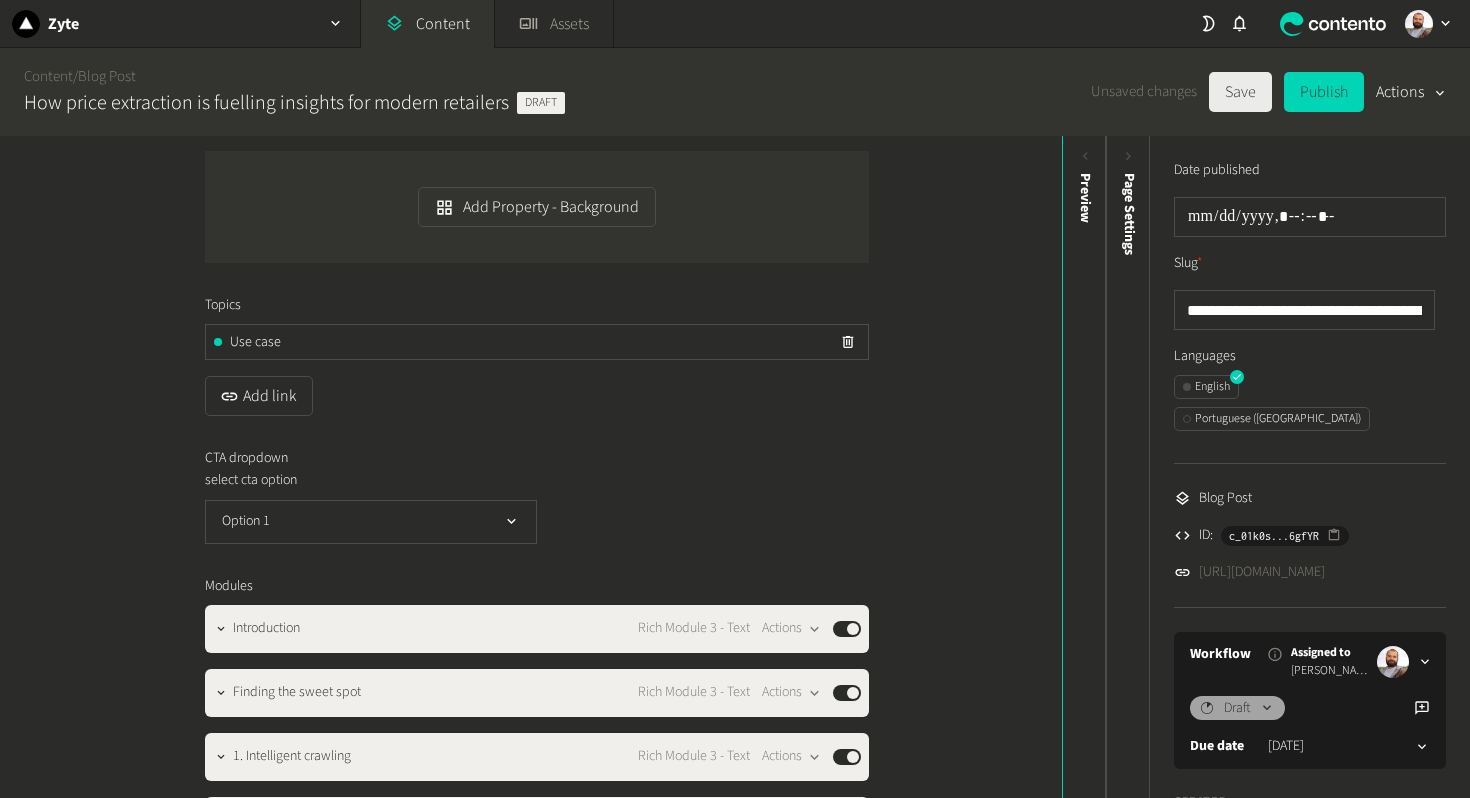 click on "Save" 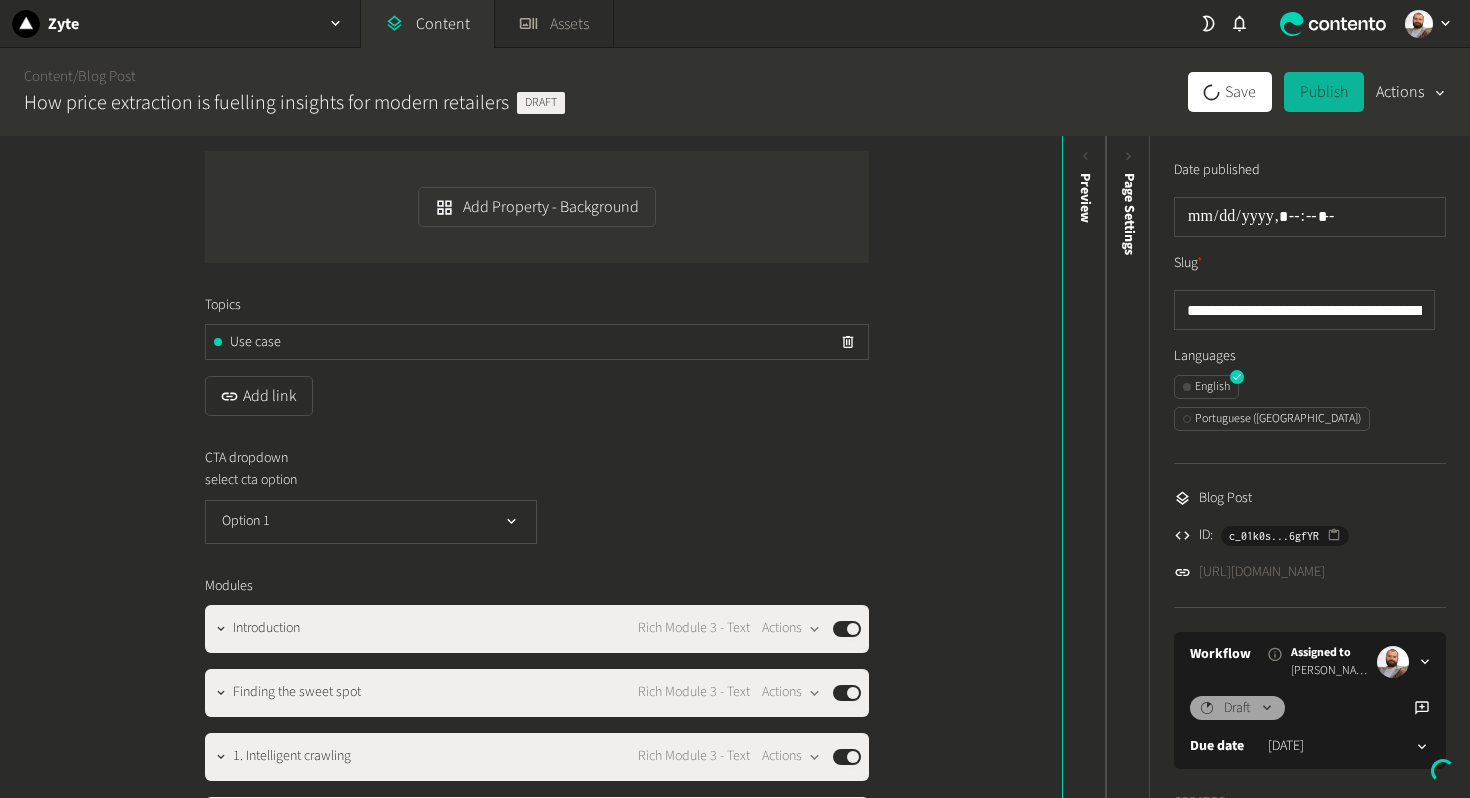 type 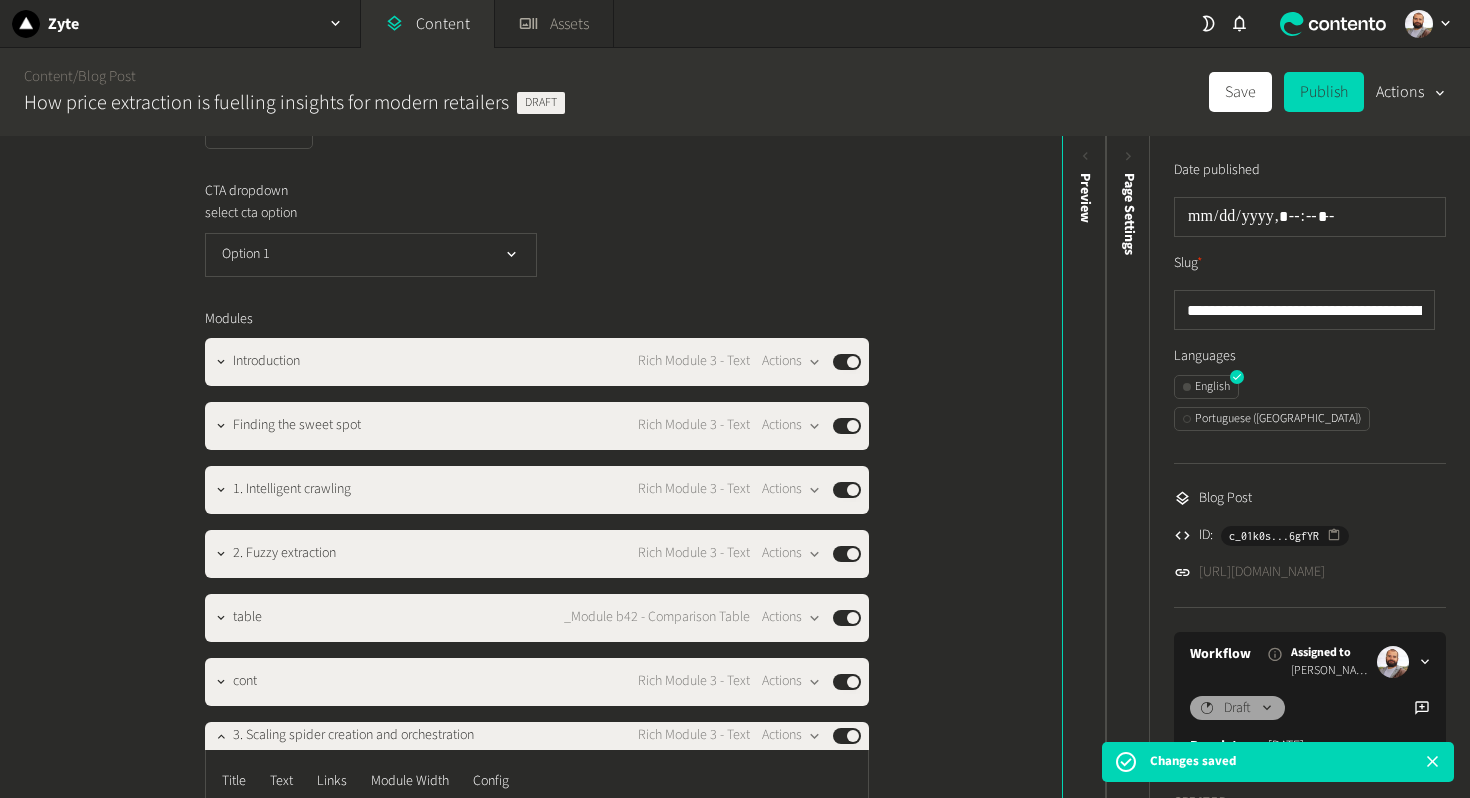 scroll, scrollTop: 1524, scrollLeft: 0, axis: vertical 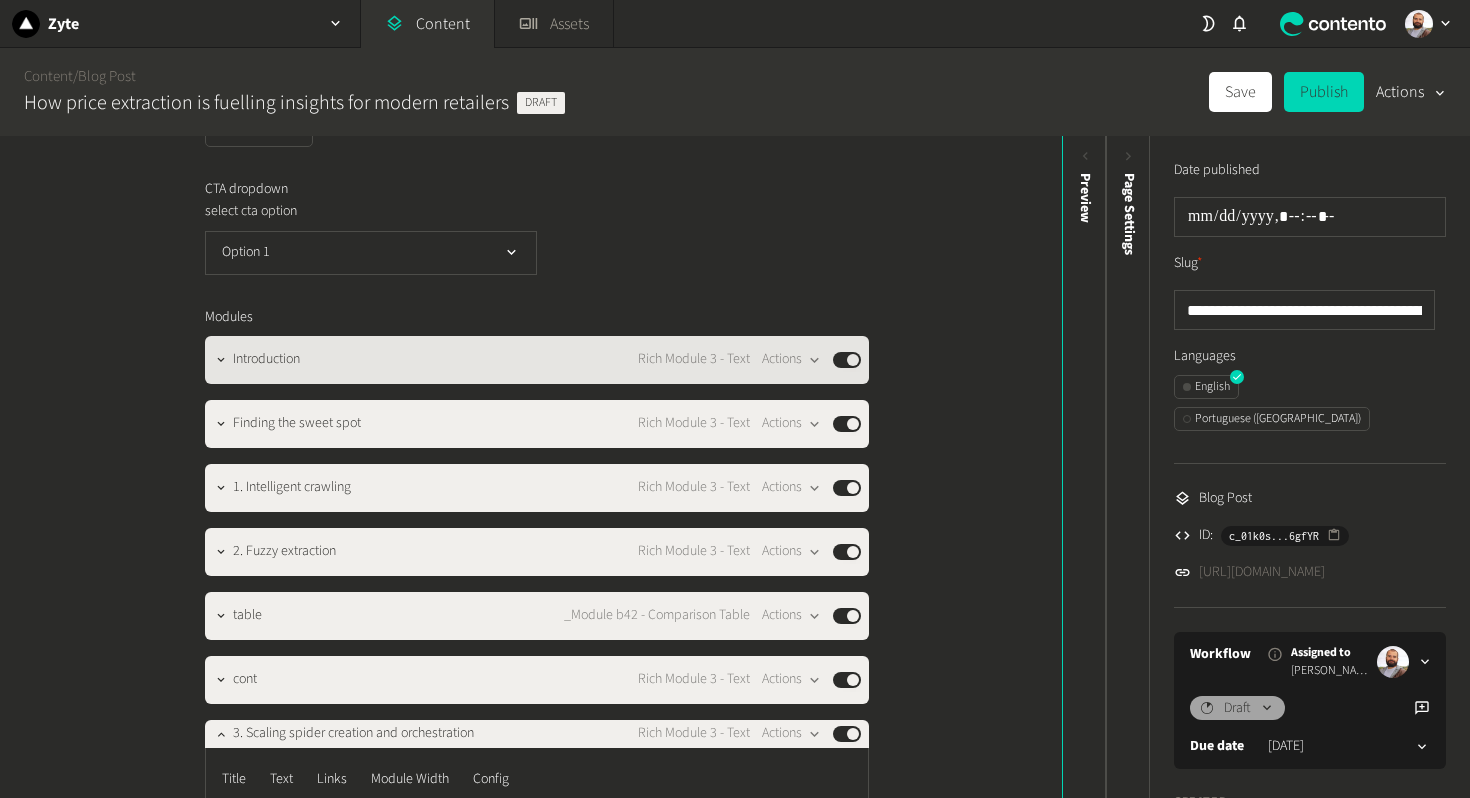 click on "Introduction Rich Module 3 - Text  Actions  Published" 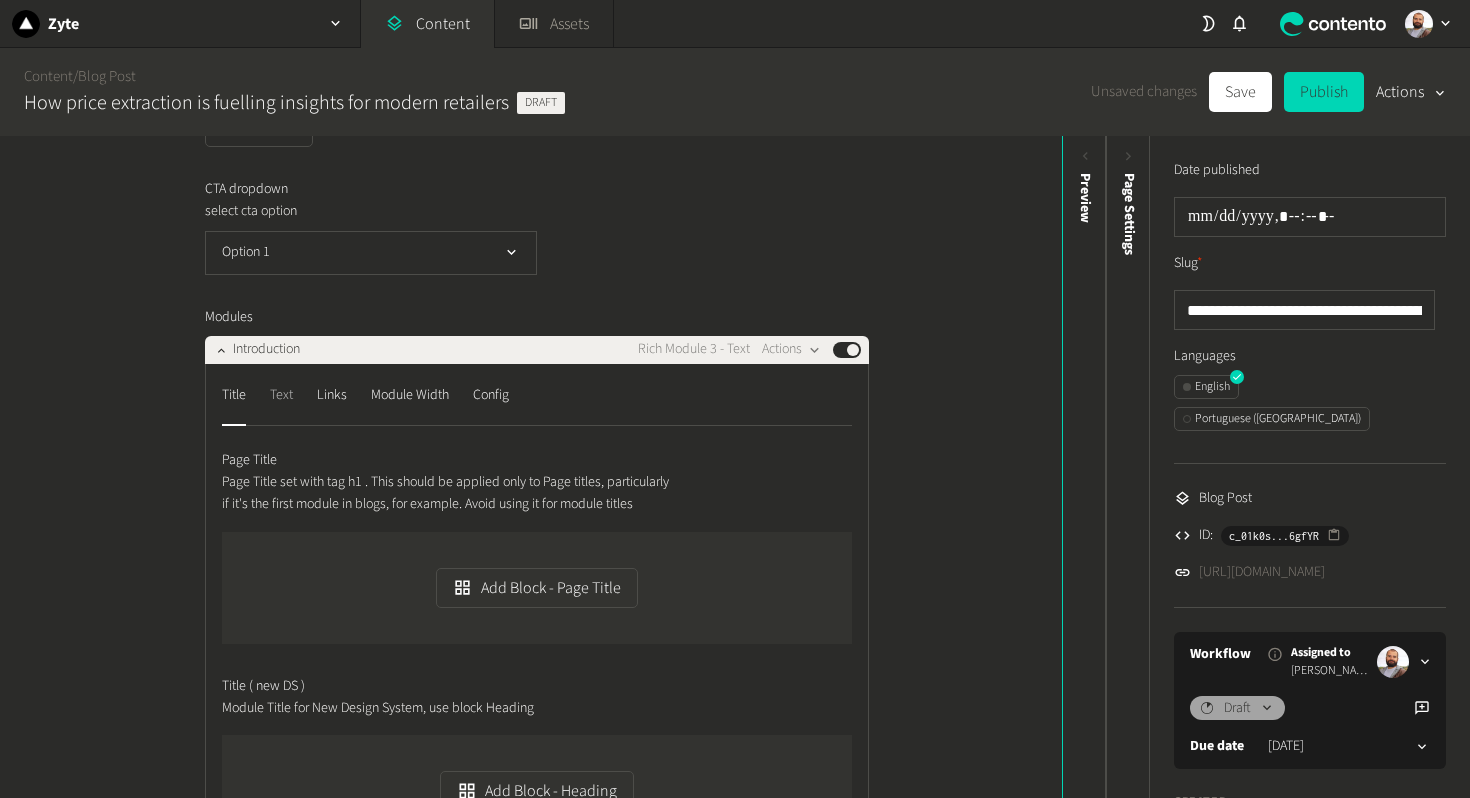 click on "Text" 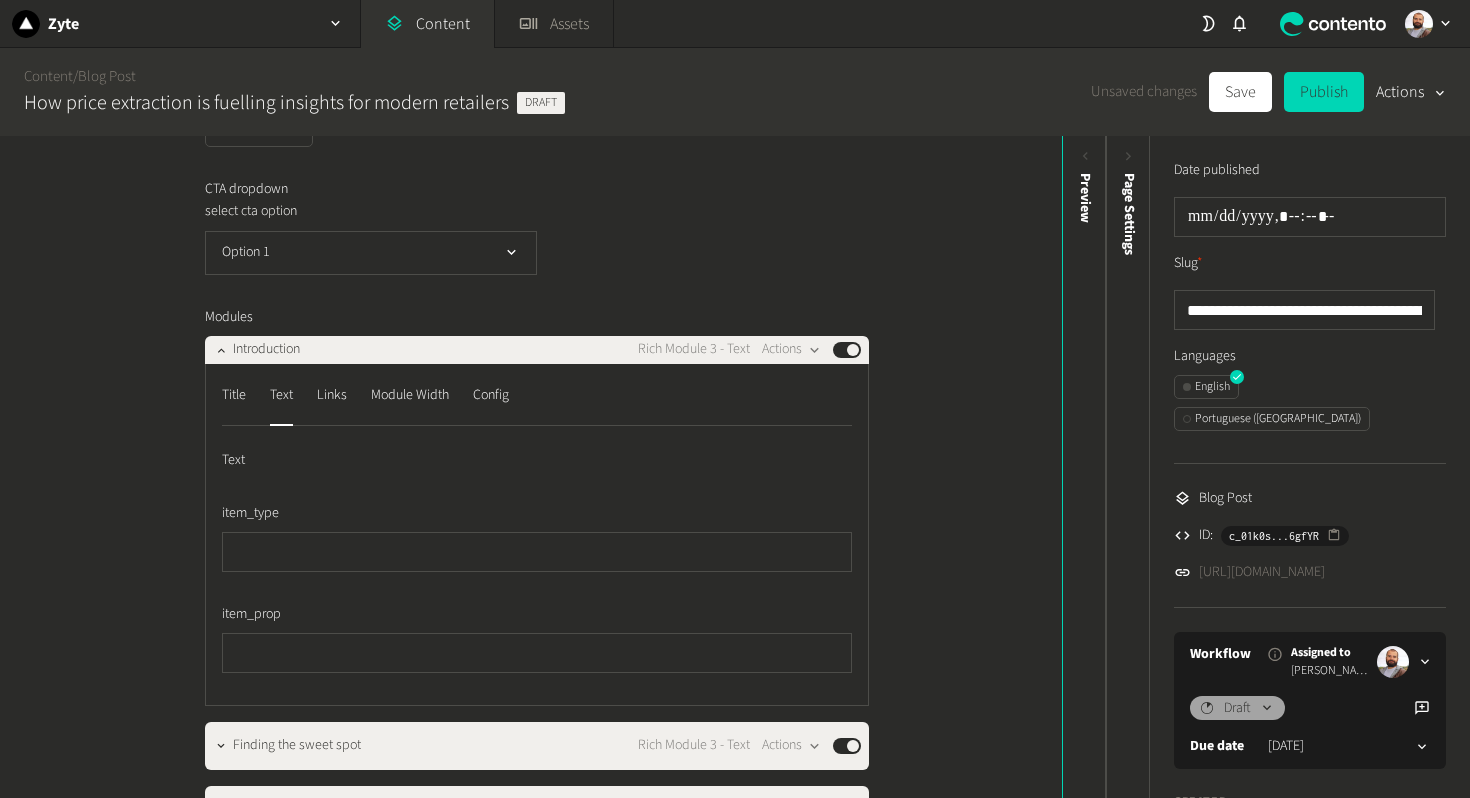 type 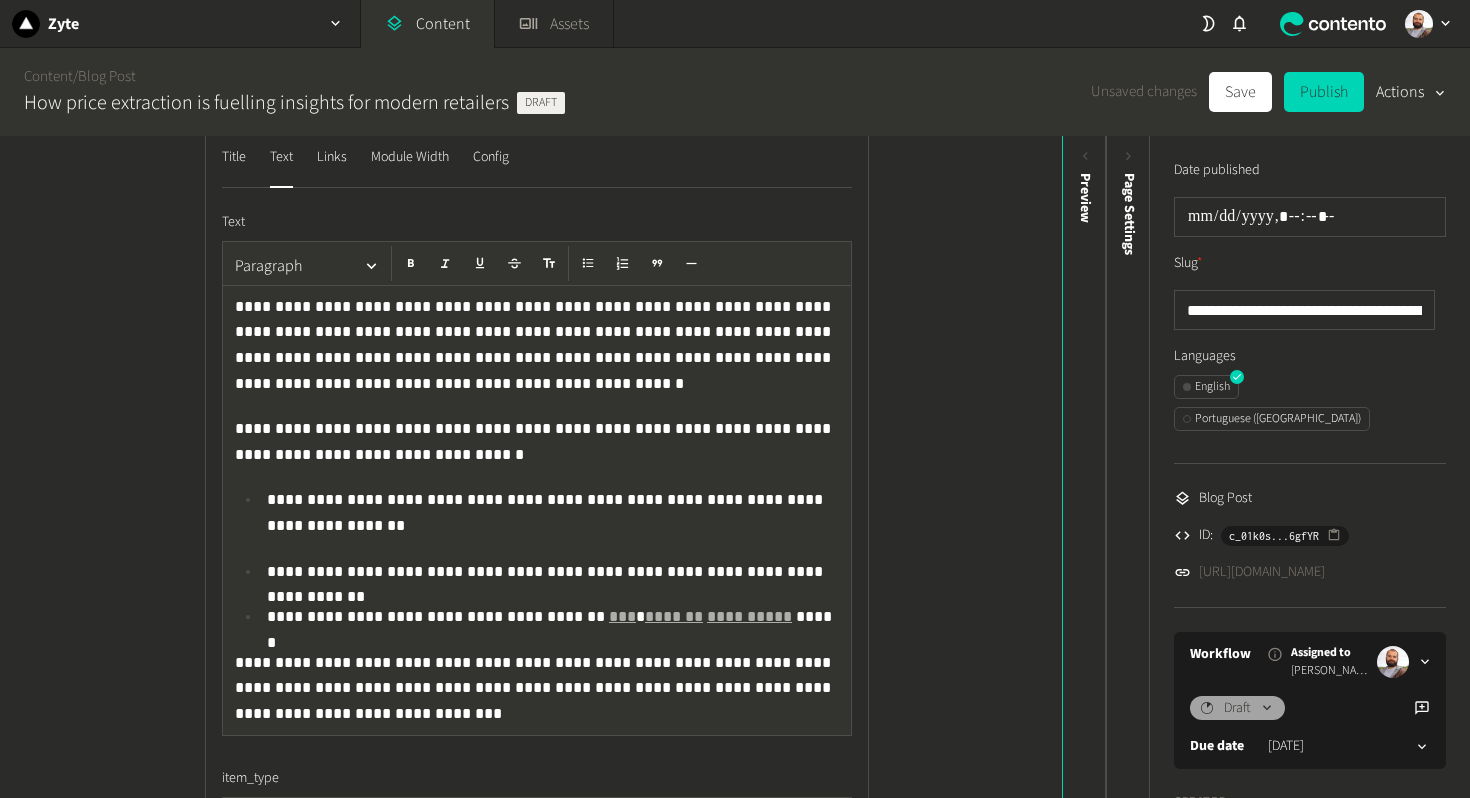 scroll, scrollTop: 1883, scrollLeft: 0, axis: vertical 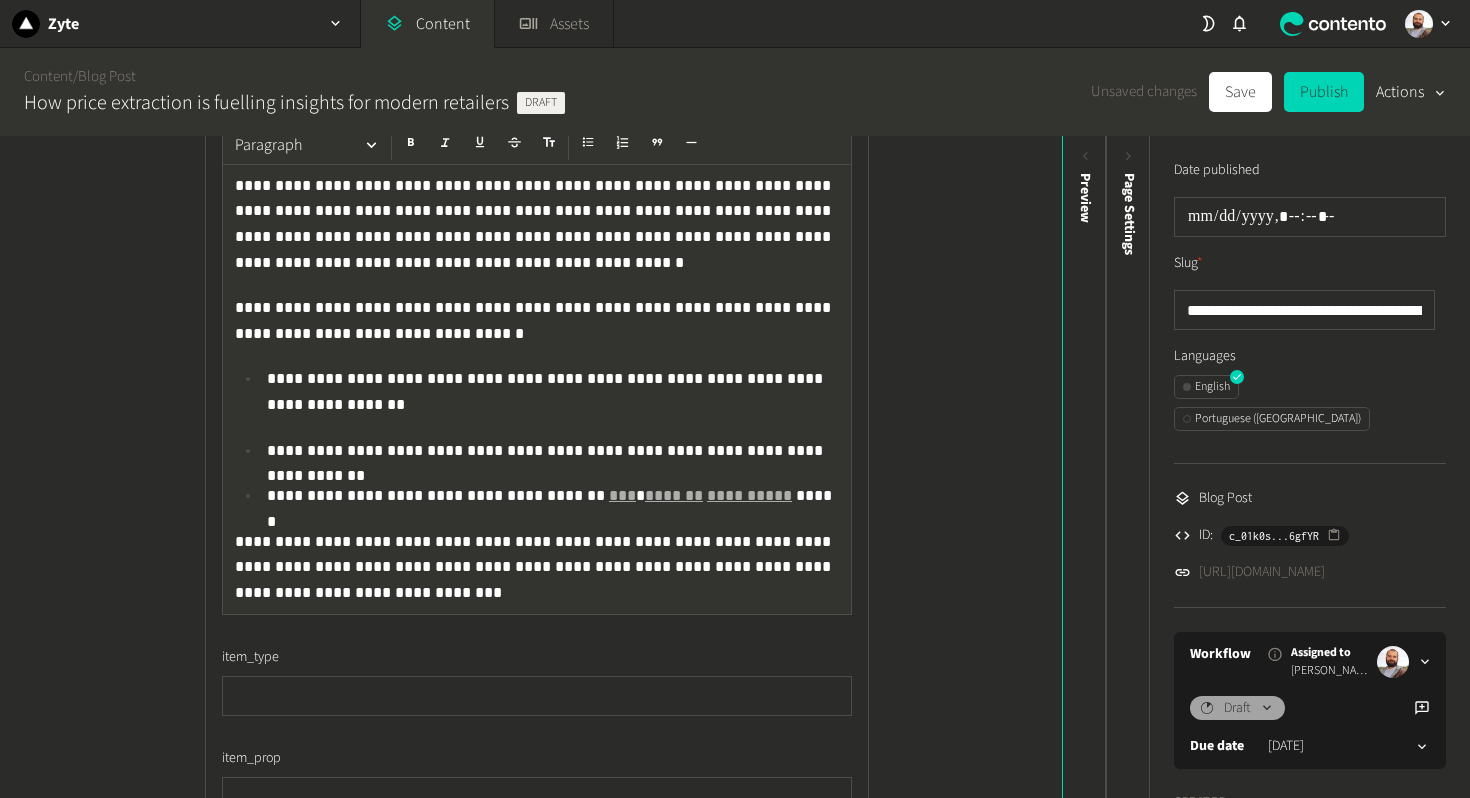 click on "**********" 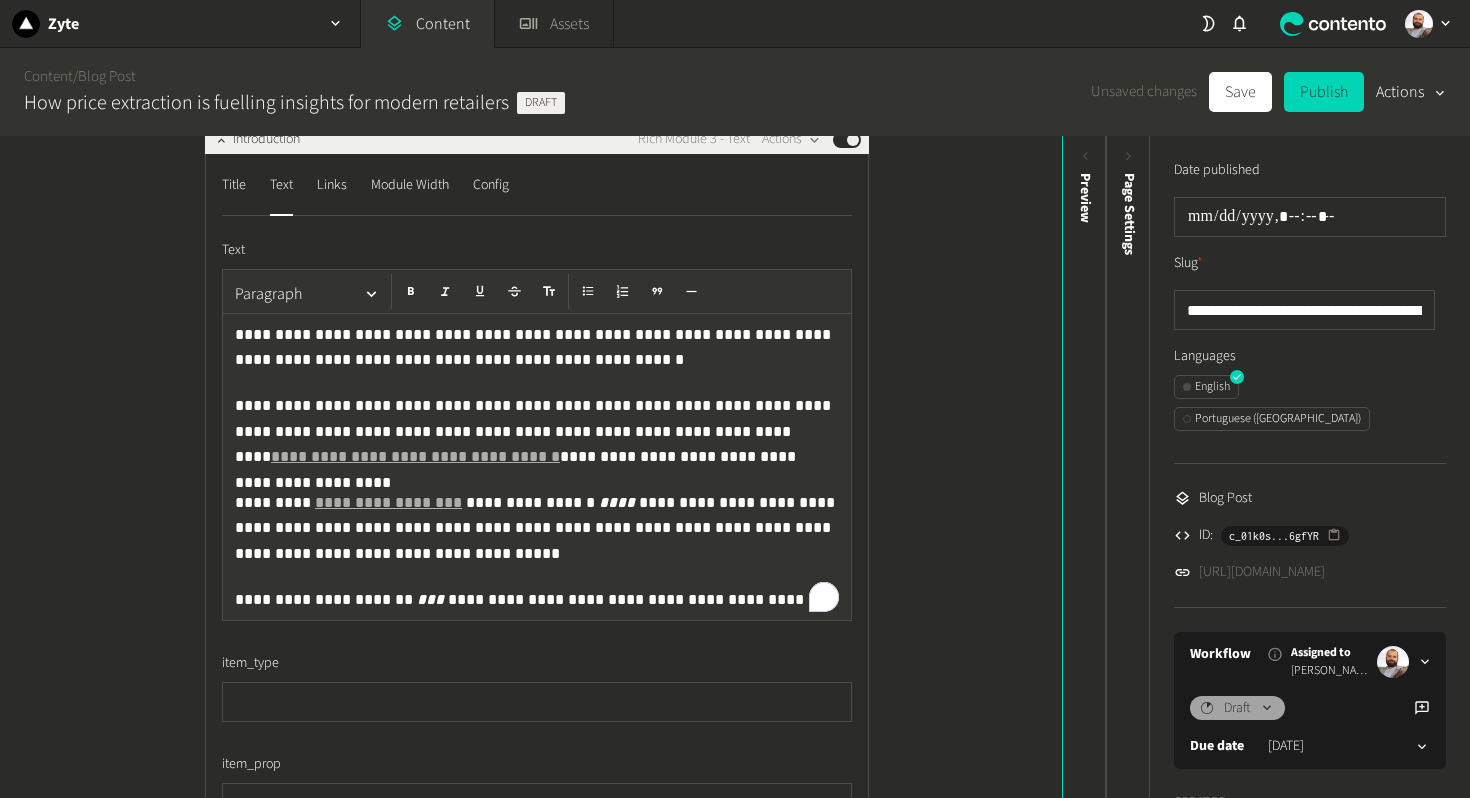 scroll, scrollTop: 1754, scrollLeft: 0, axis: vertical 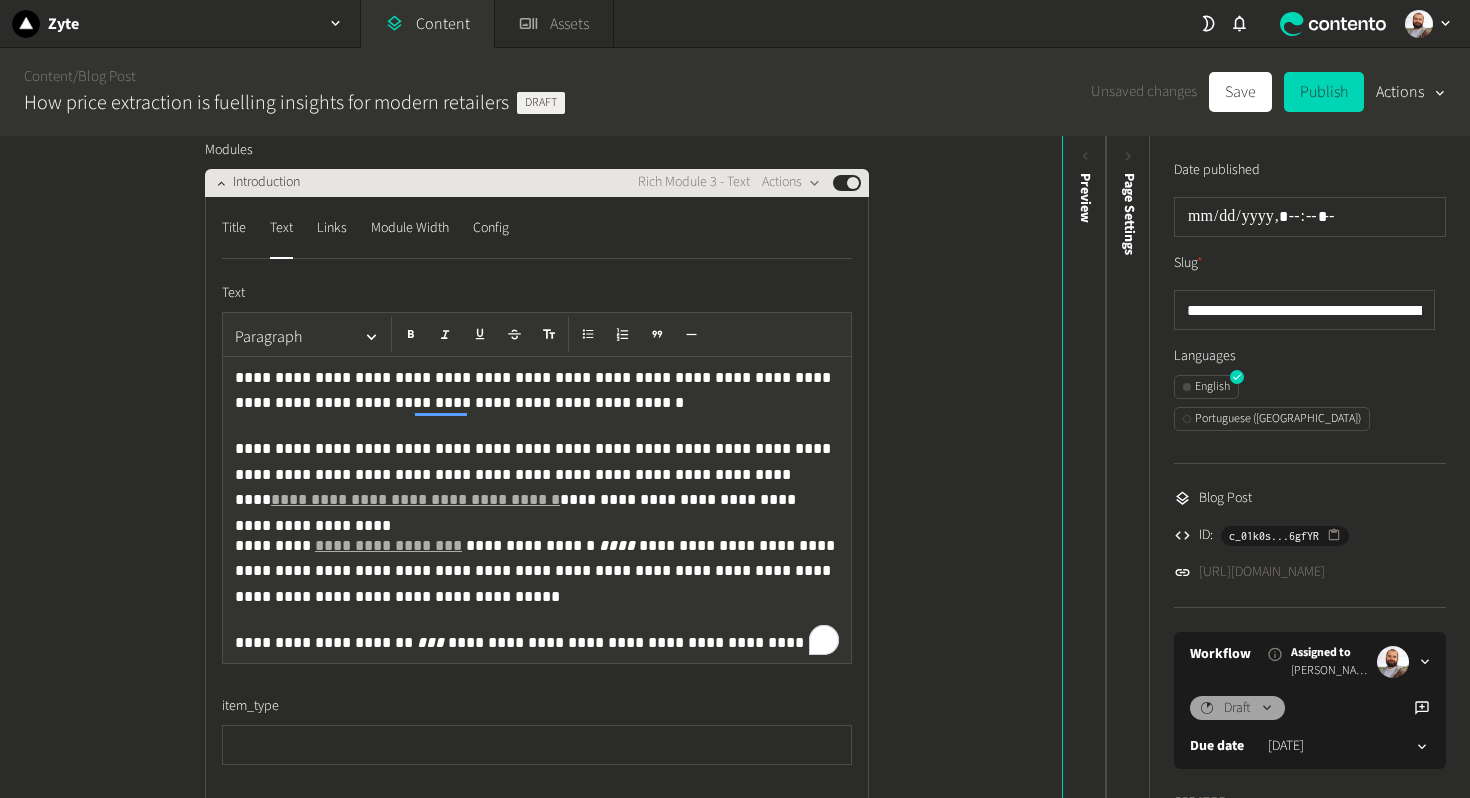 click on "Introduction" 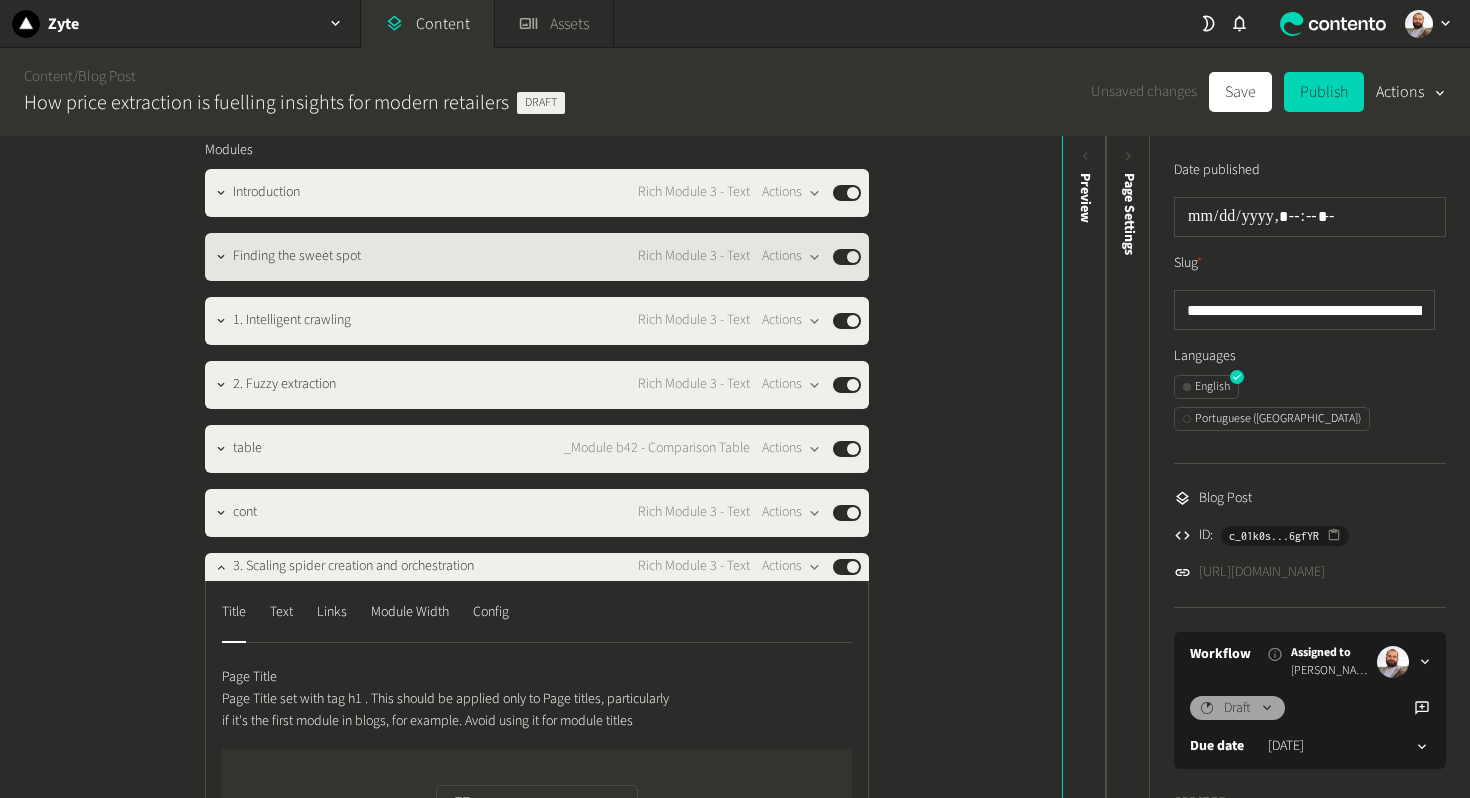 click on "Finding the sweet spot" 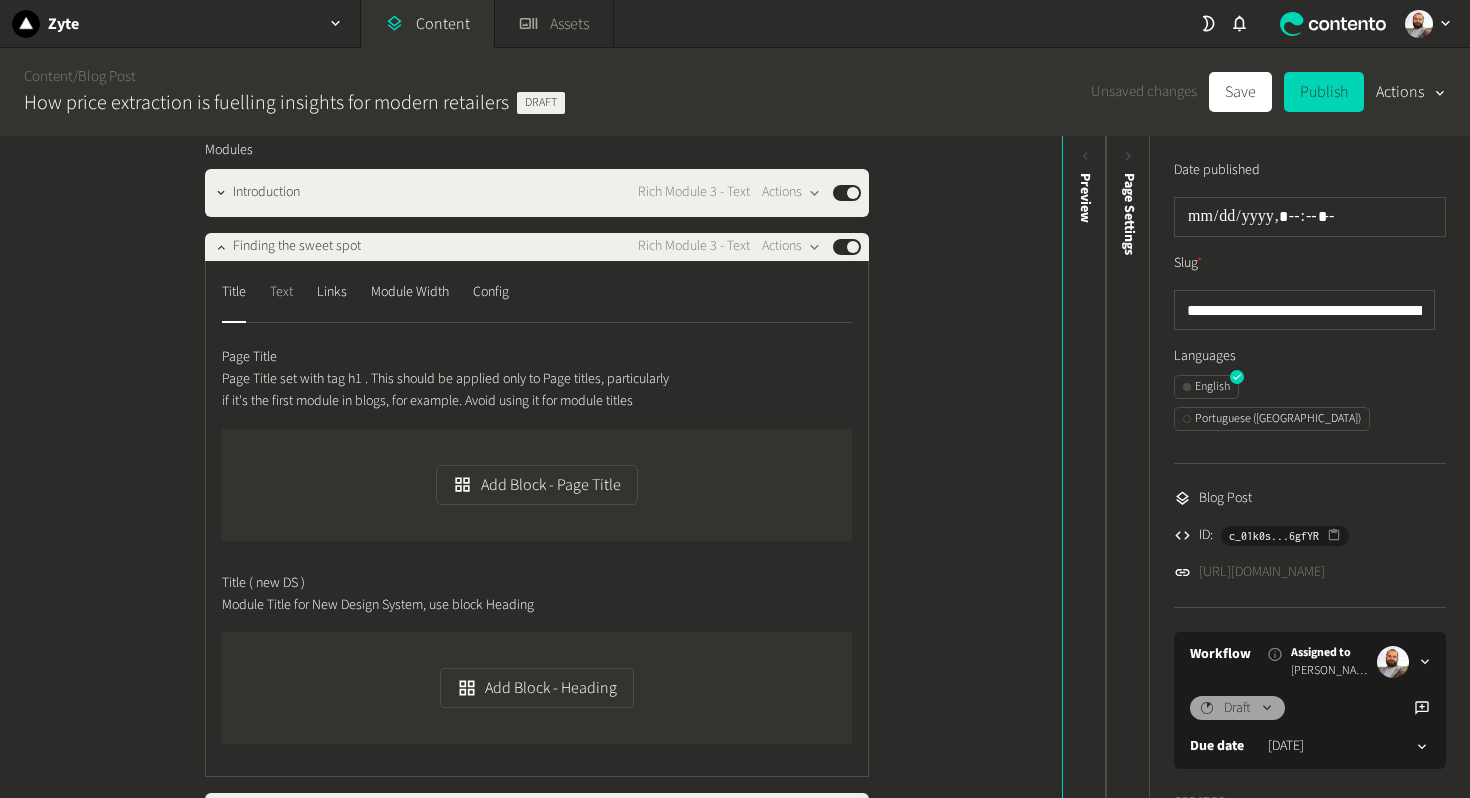 click on "Text" 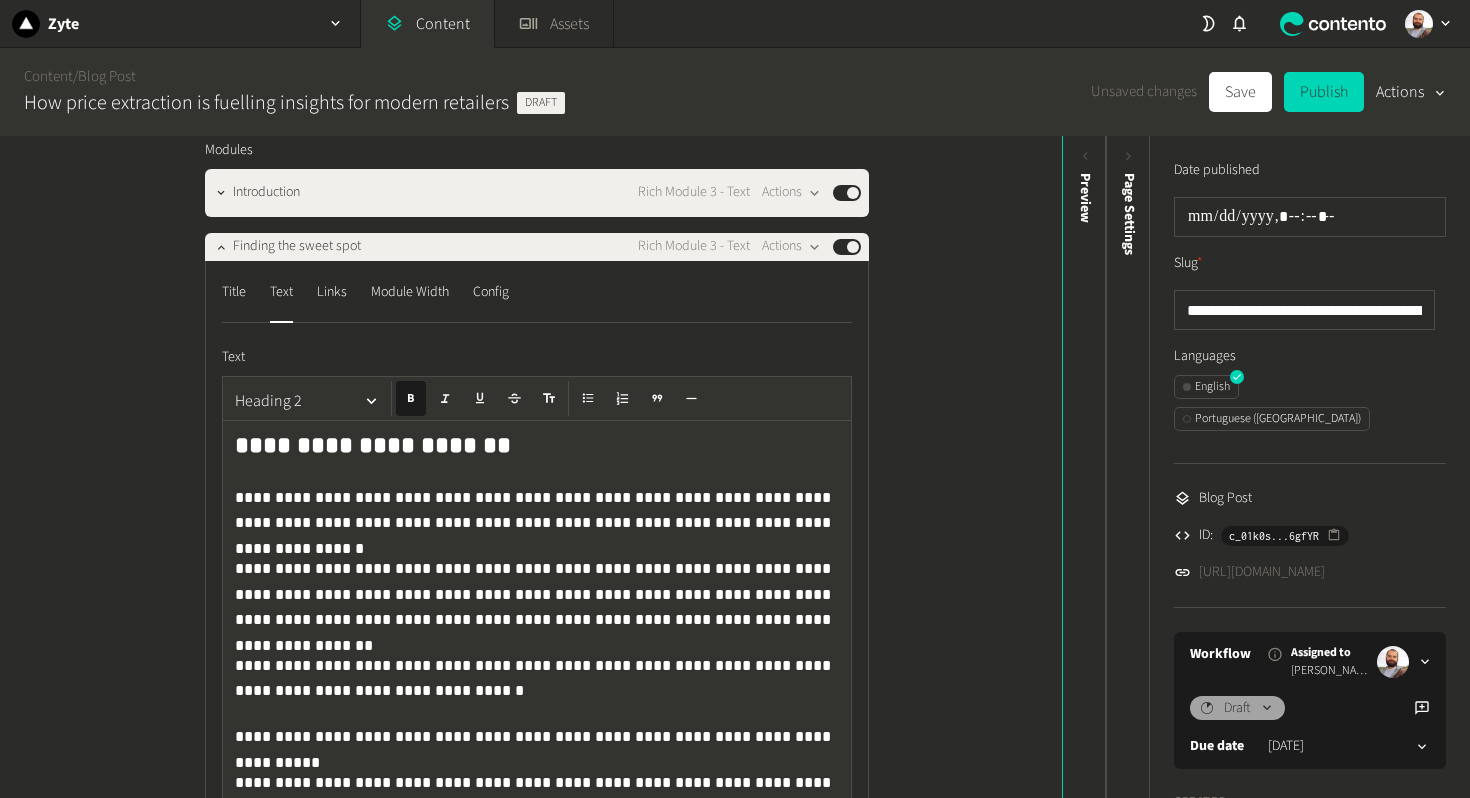 click on "**********" 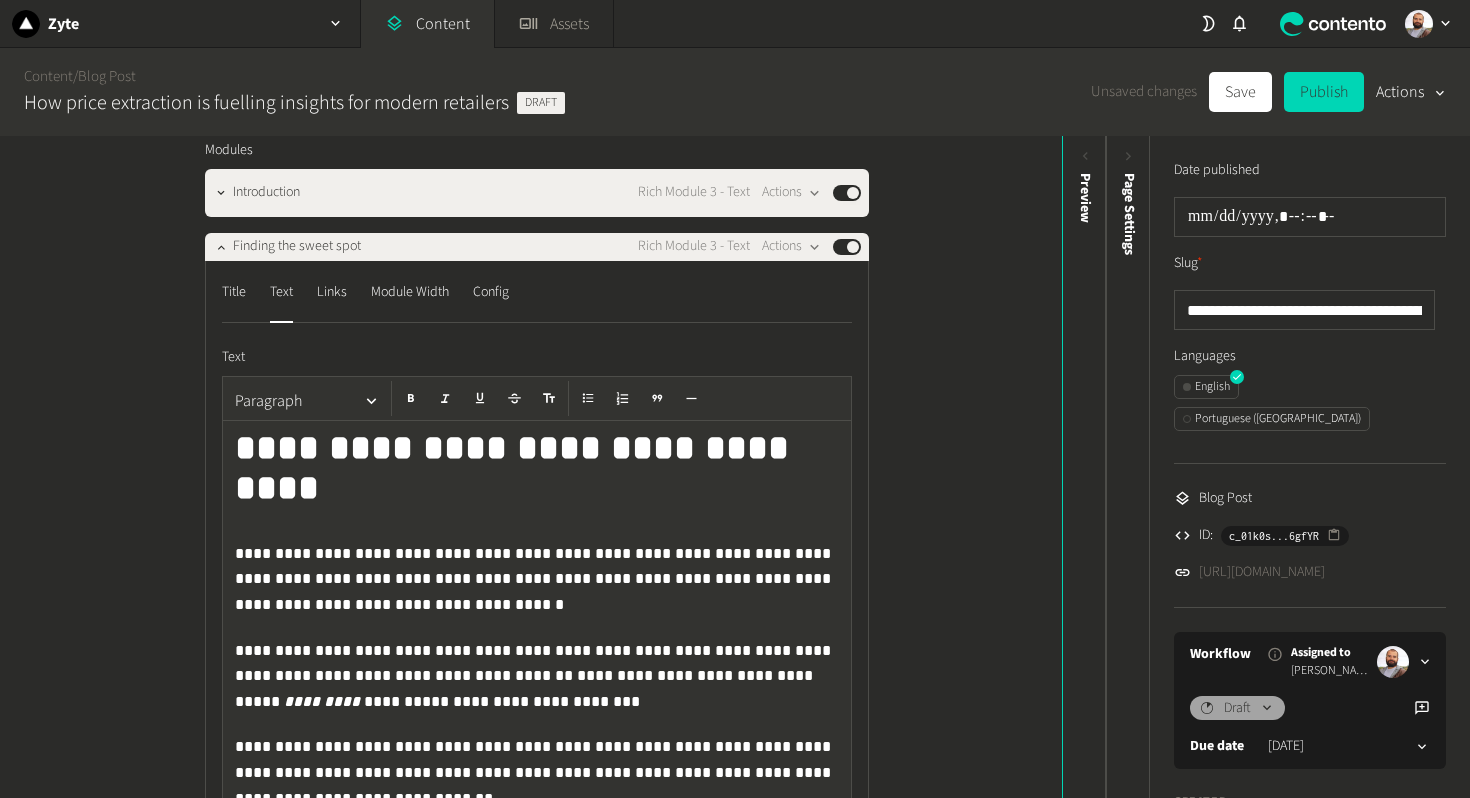 scroll, scrollTop: 1879, scrollLeft: 0, axis: vertical 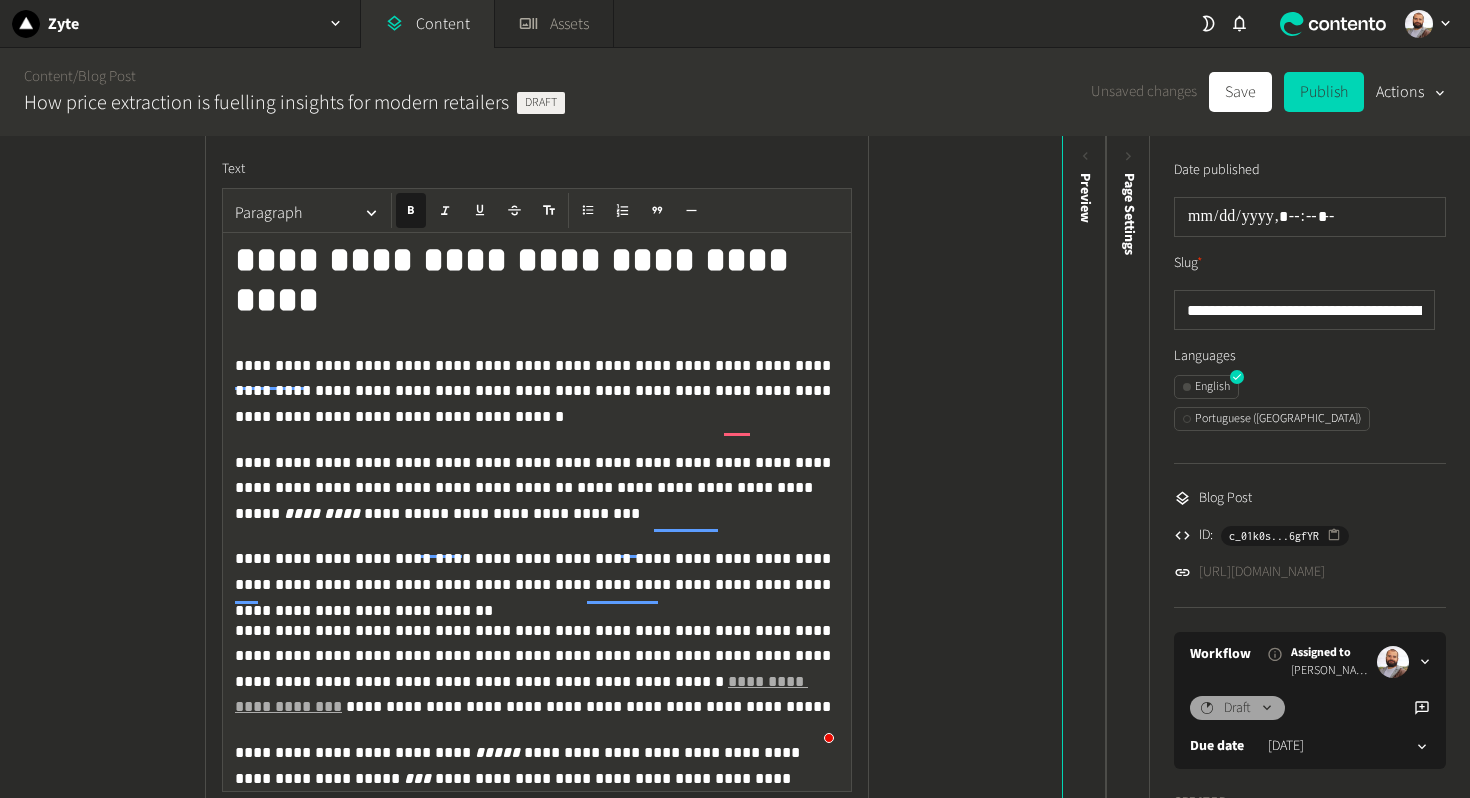 click on "**********" 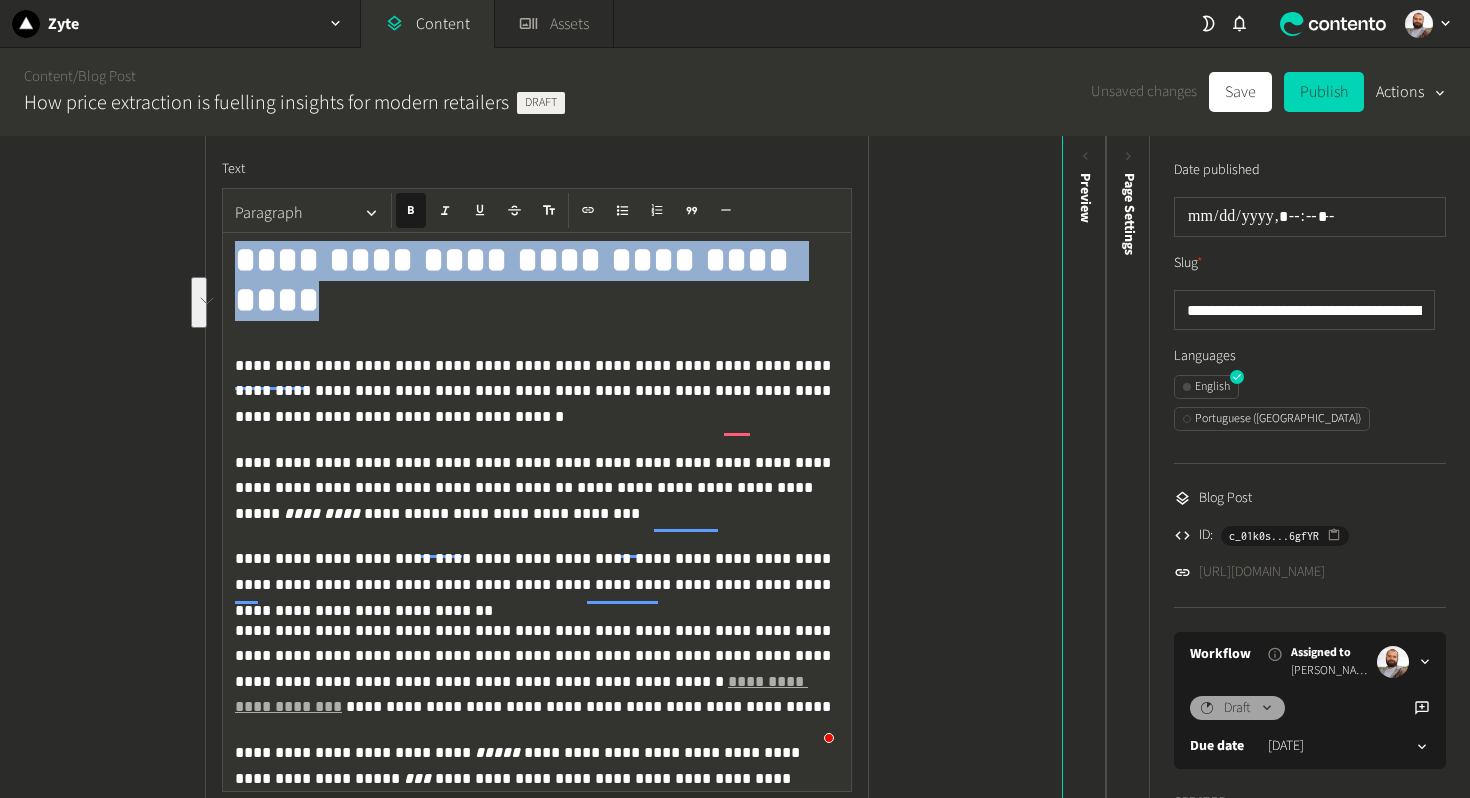 click on "Paragraph" 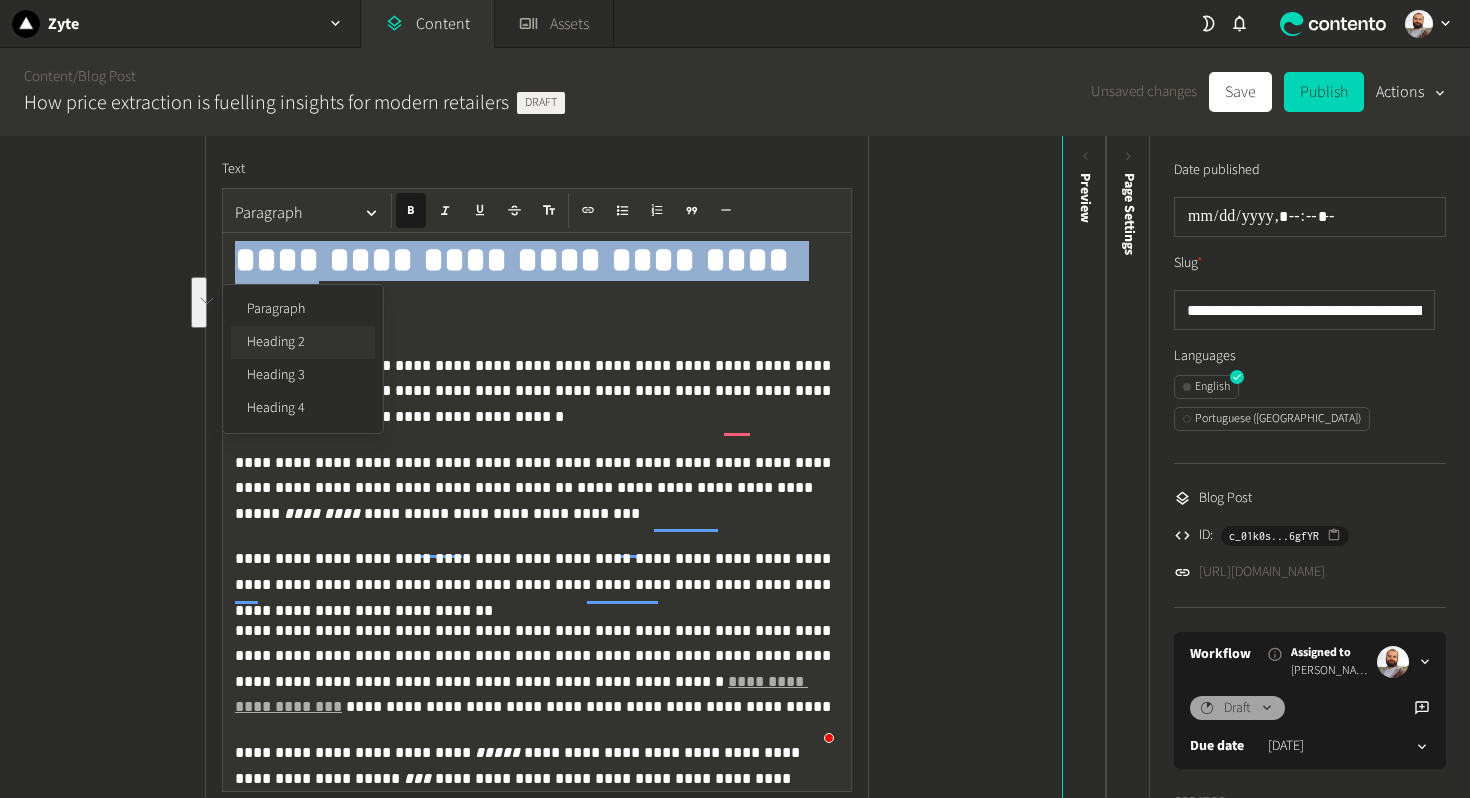 click on "Heading 2" 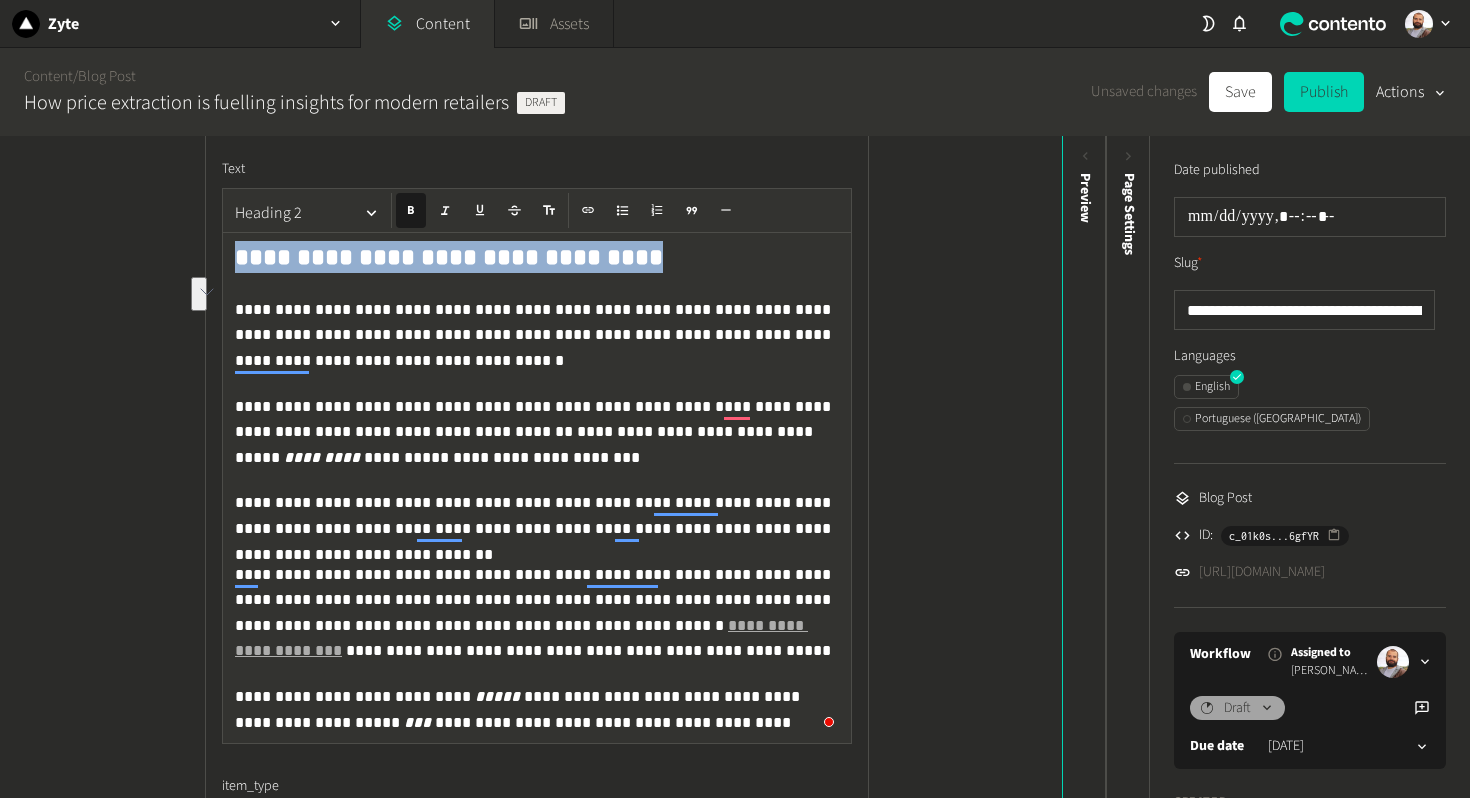 click on "**********" 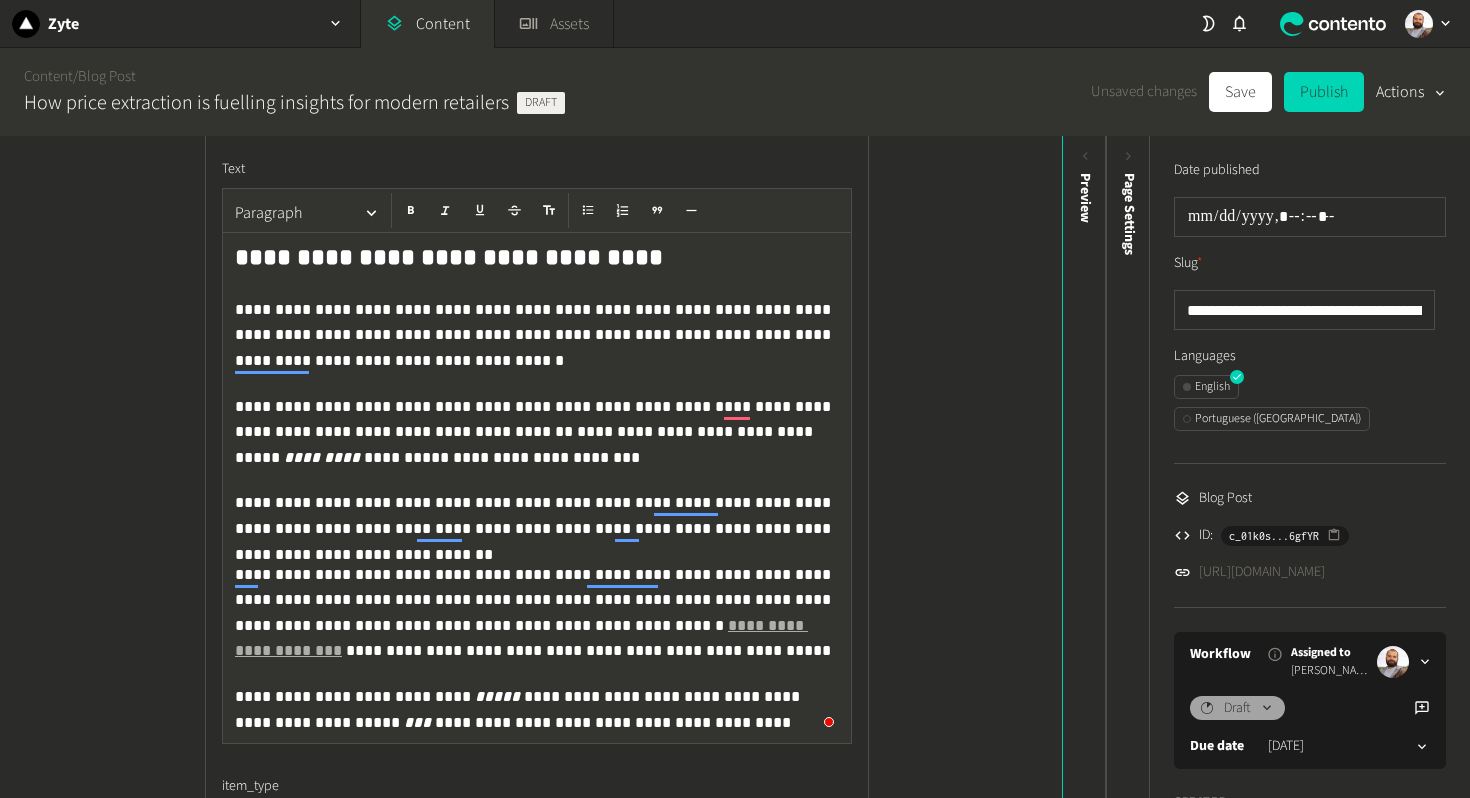 click on "**********" 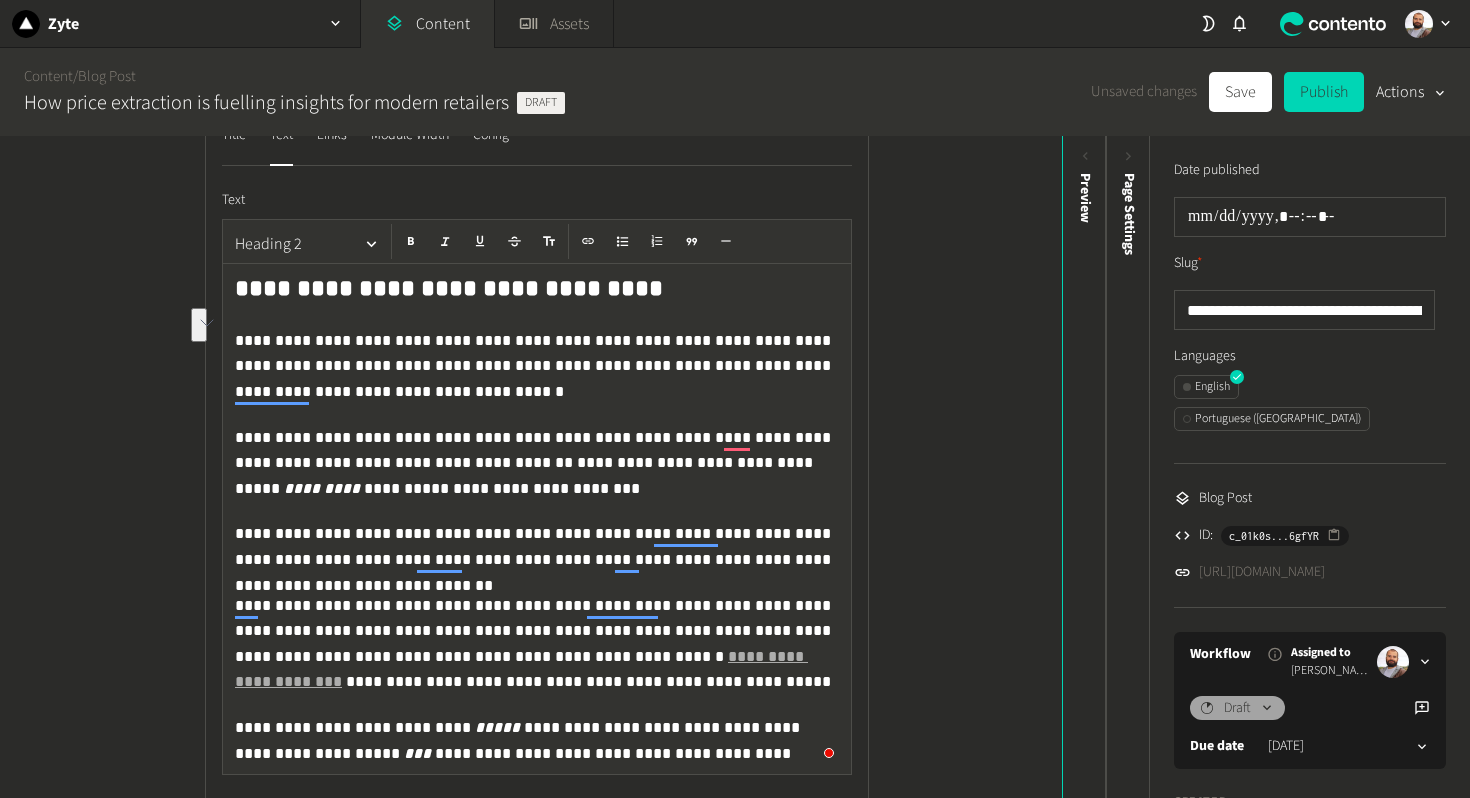 scroll, scrollTop: 1715, scrollLeft: 0, axis: vertical 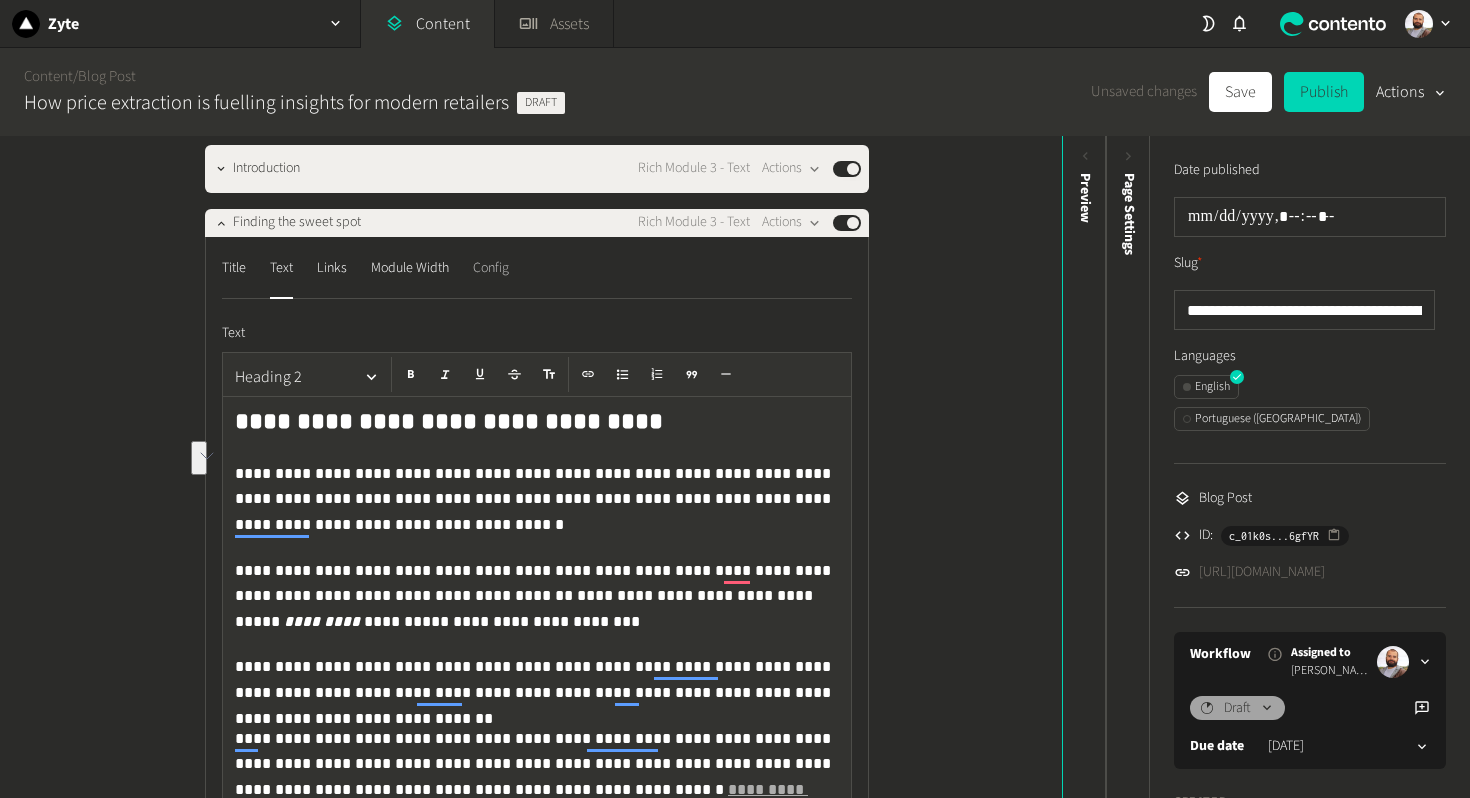 click on "Config" 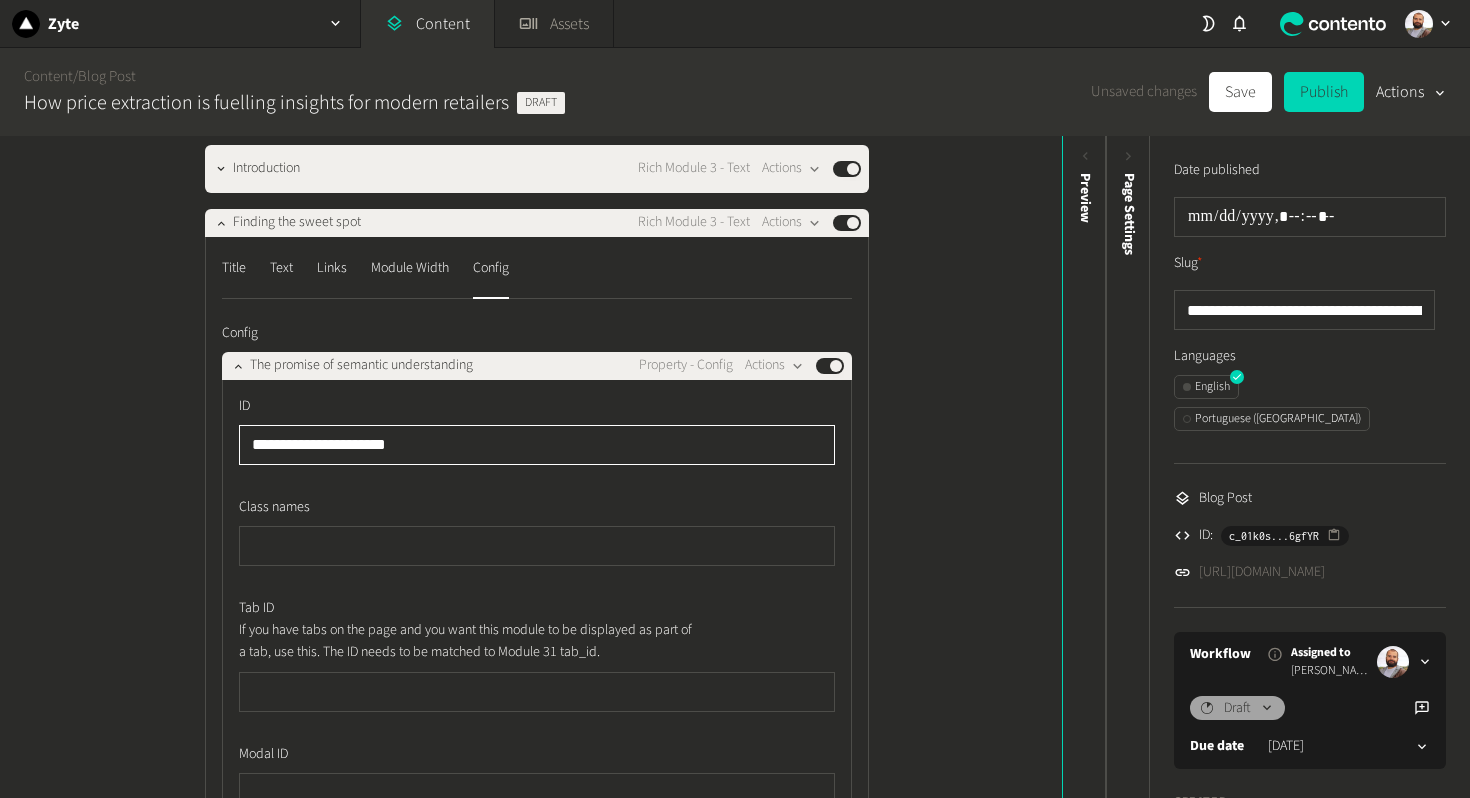 click on "**********" 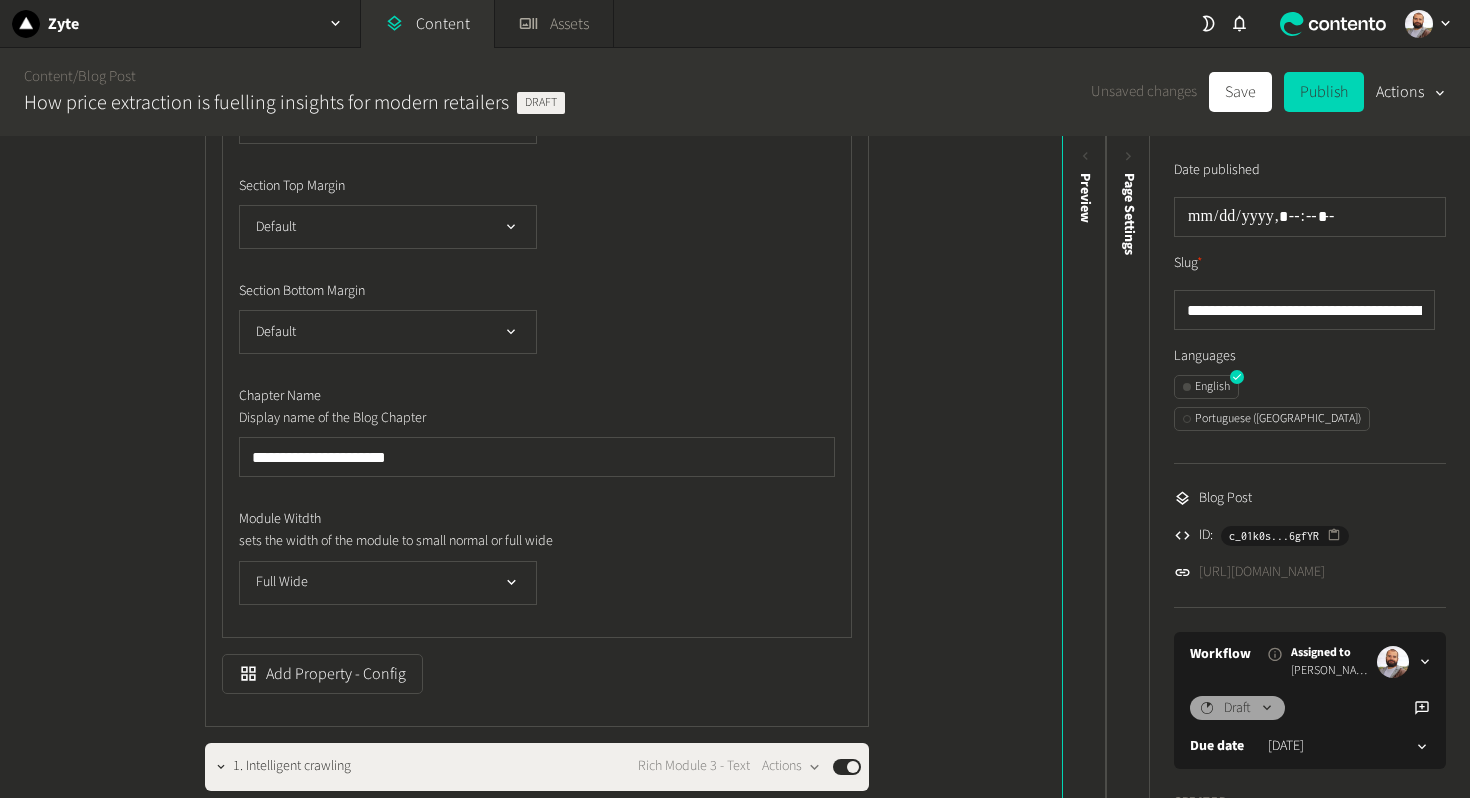 type on "**********" 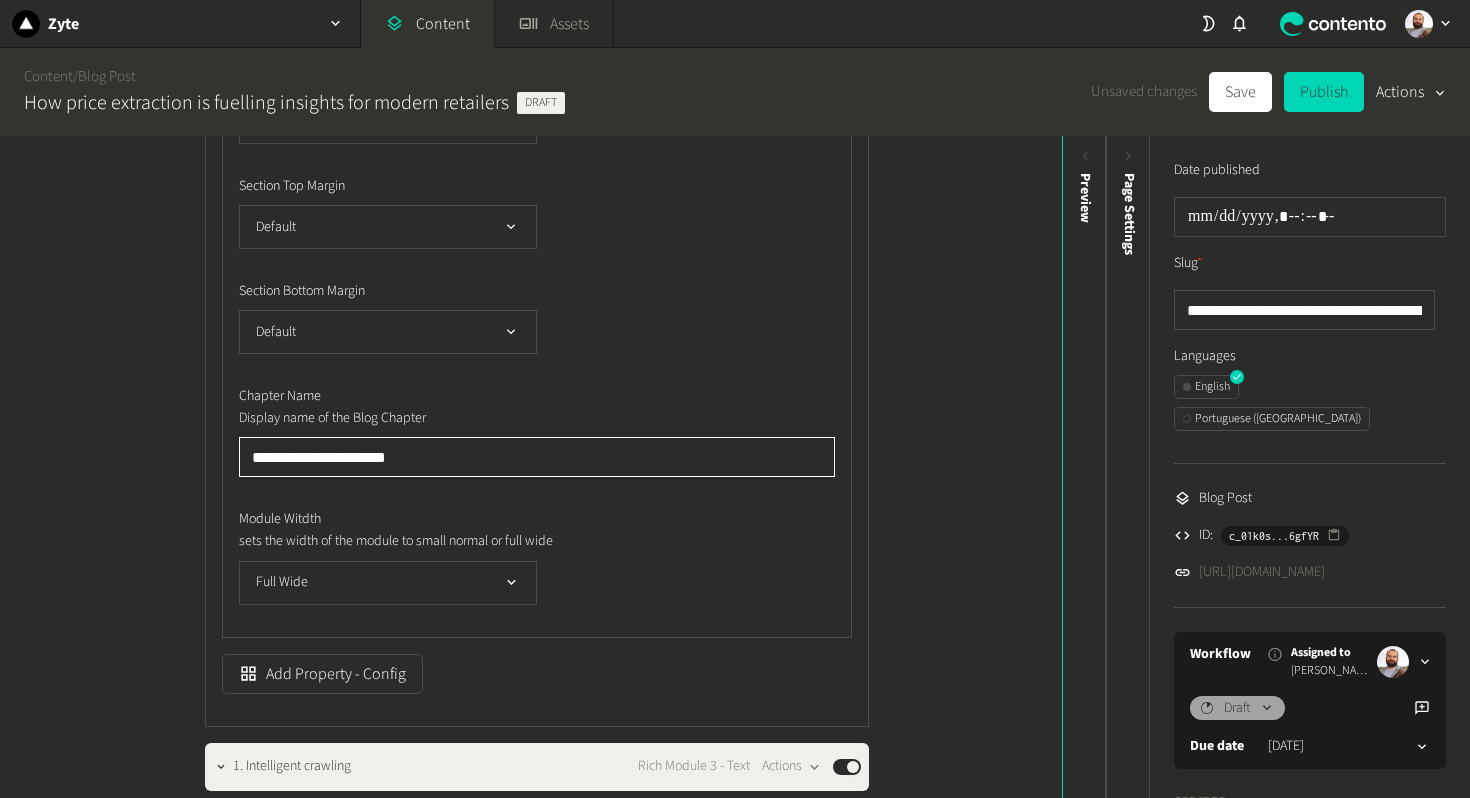 click on "**********" 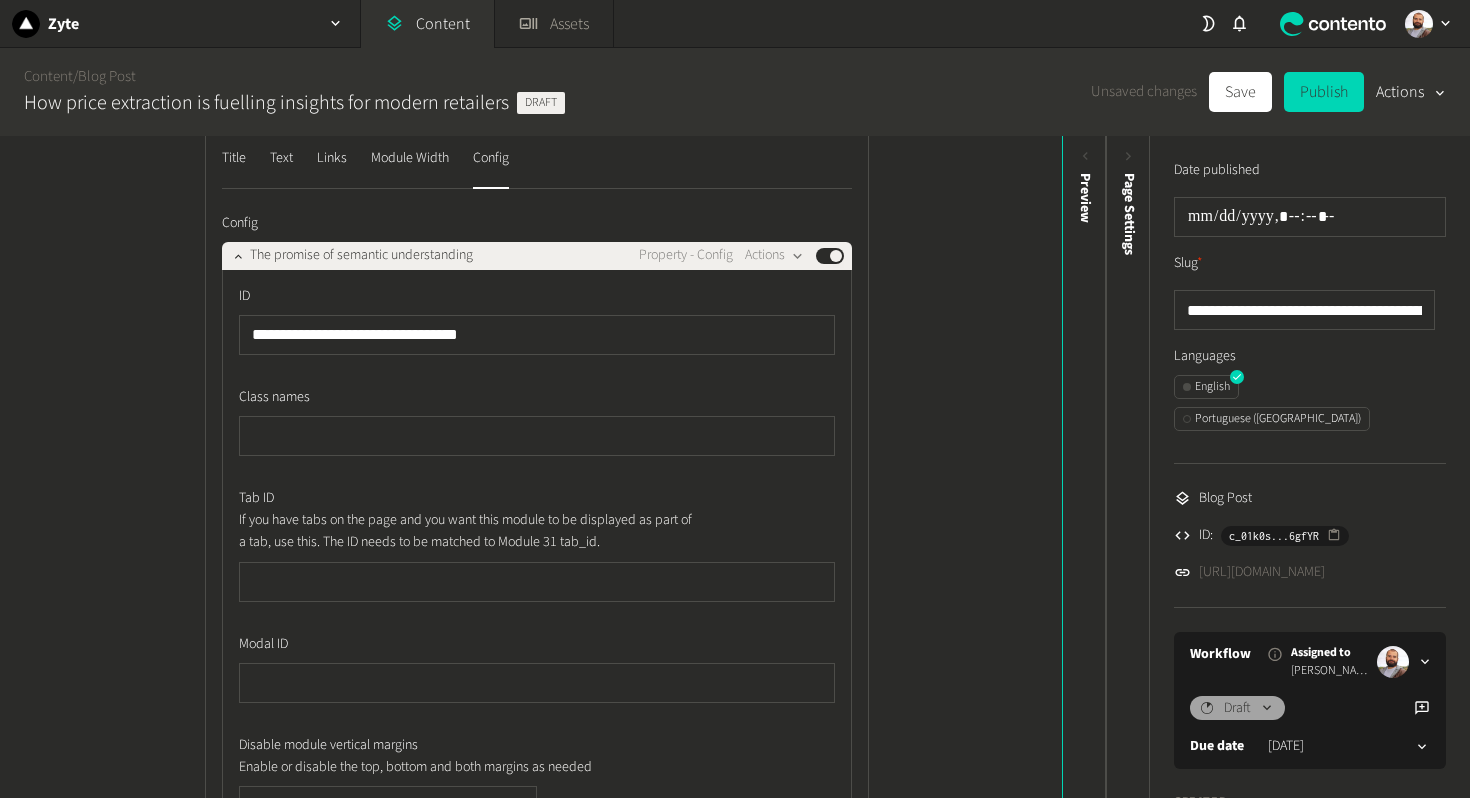 scroll, scrollTop: 1811, scrollLeft: 0, axis: vertical 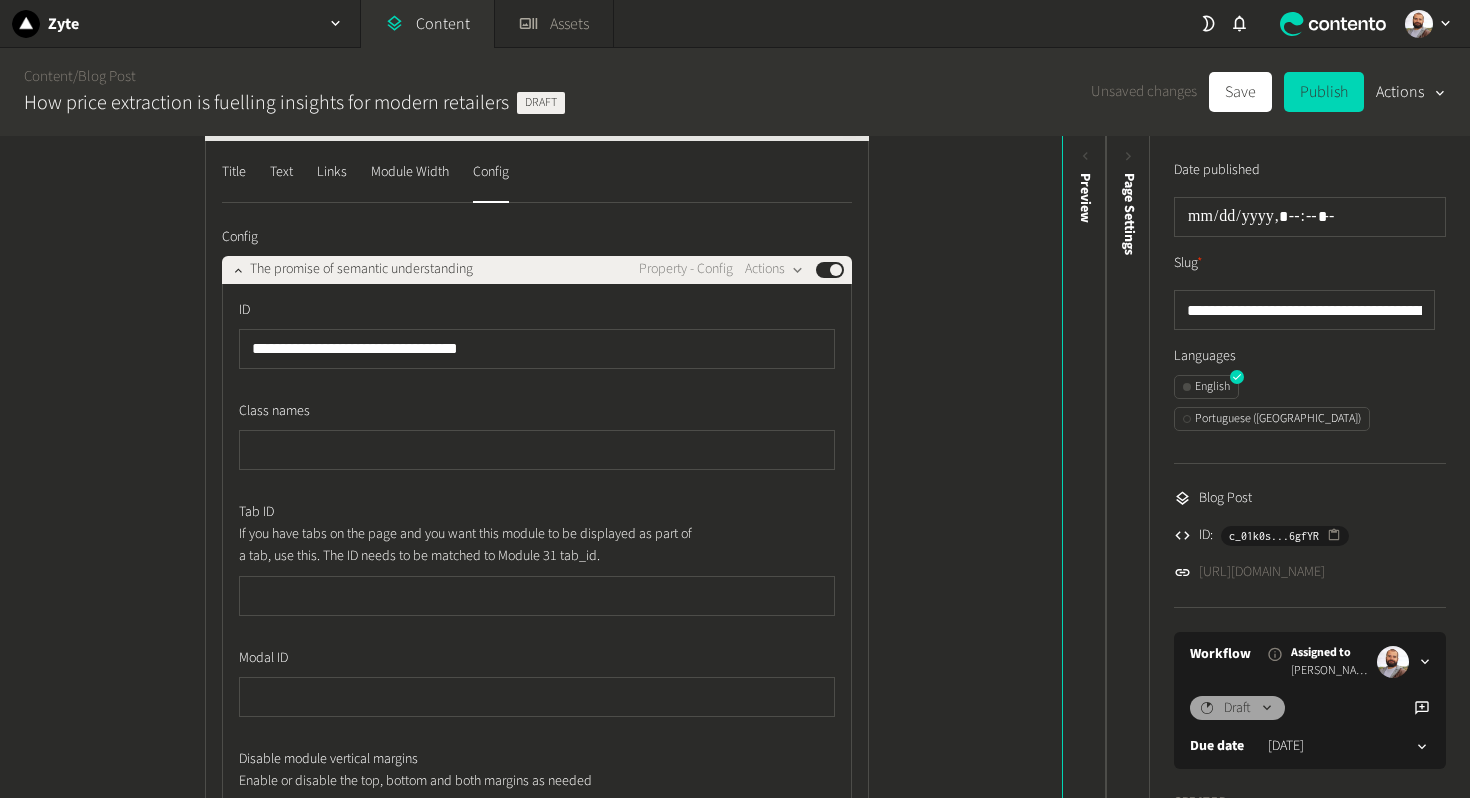 type on "**********" 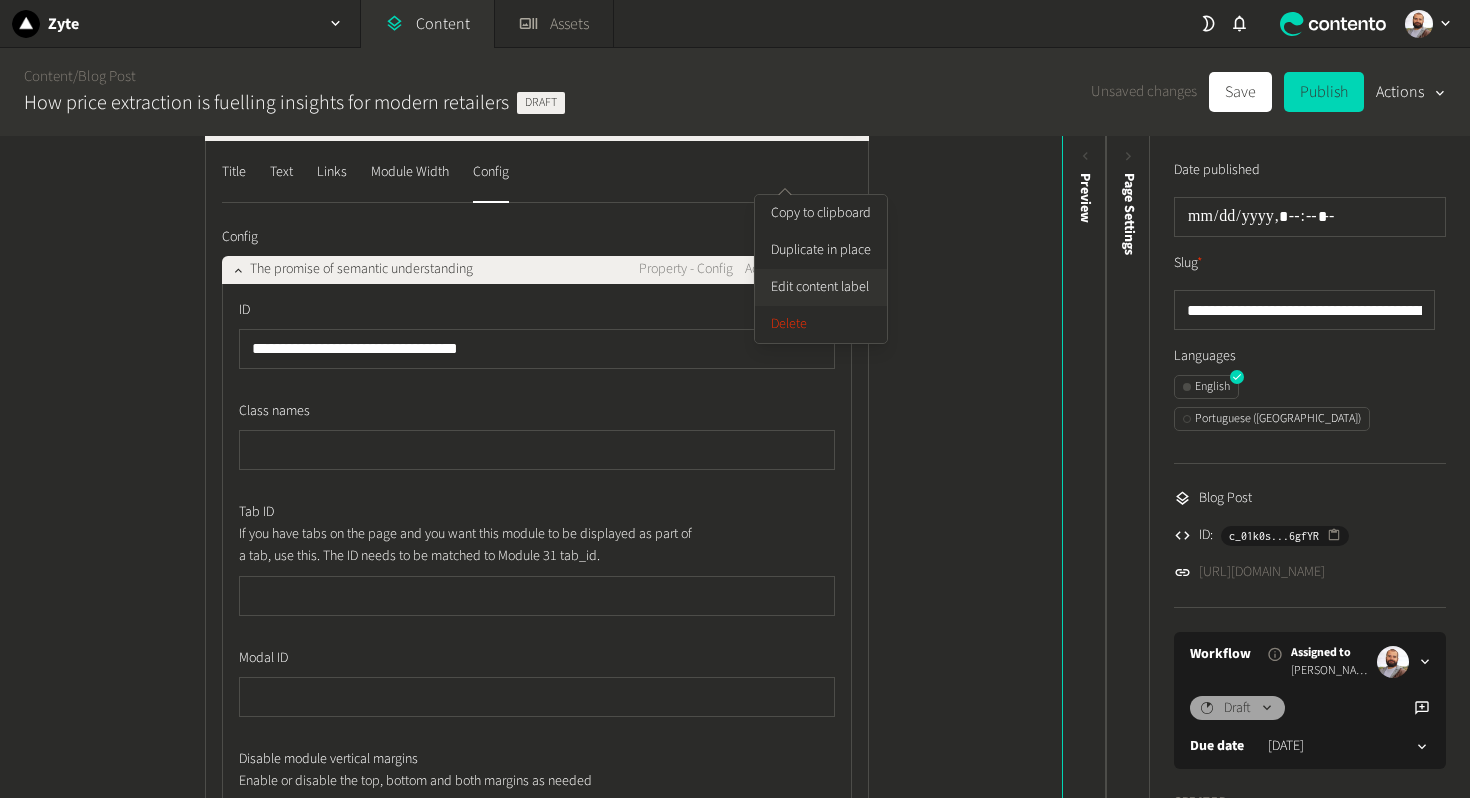 click on "Edit content label" 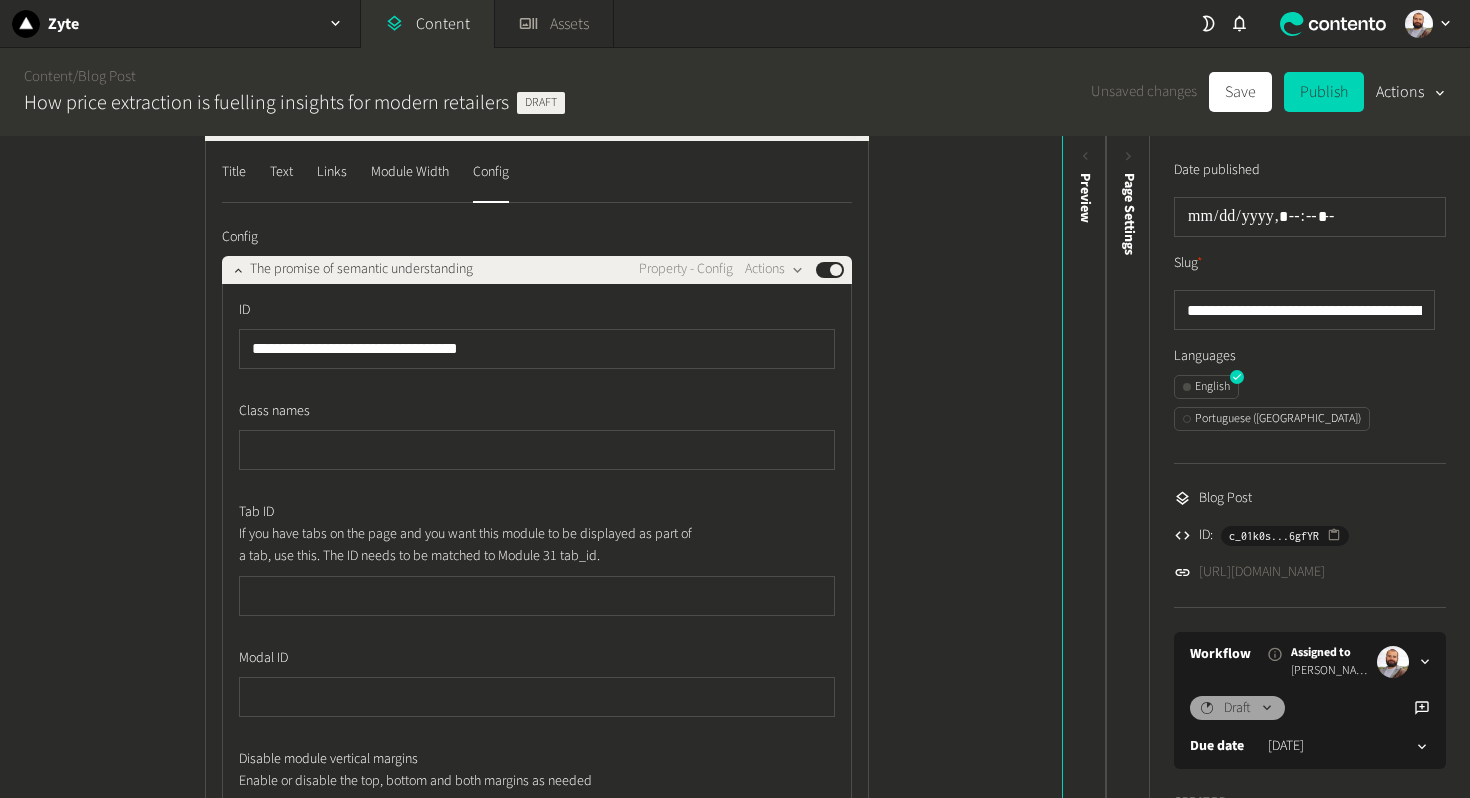 type 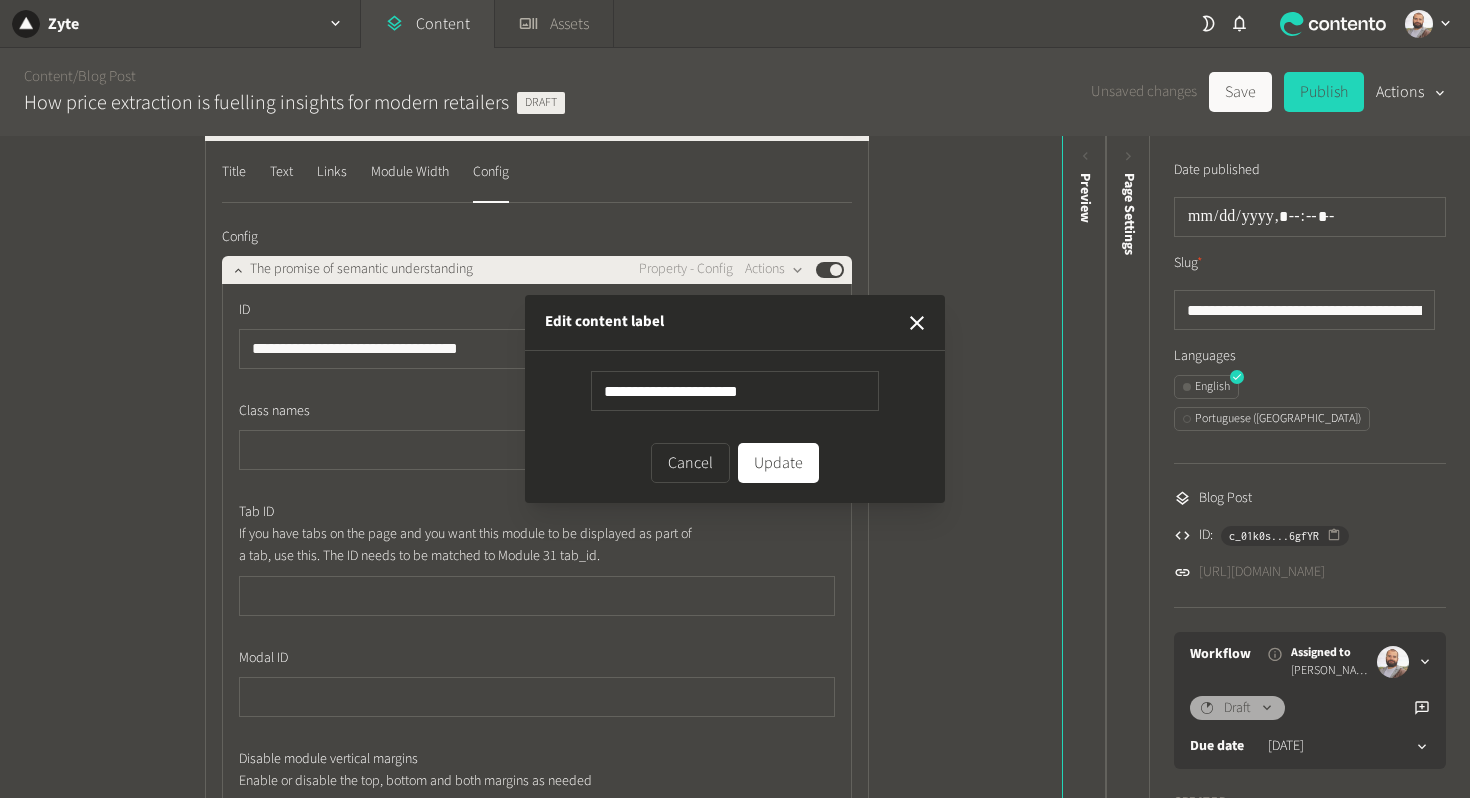 type on "**********" 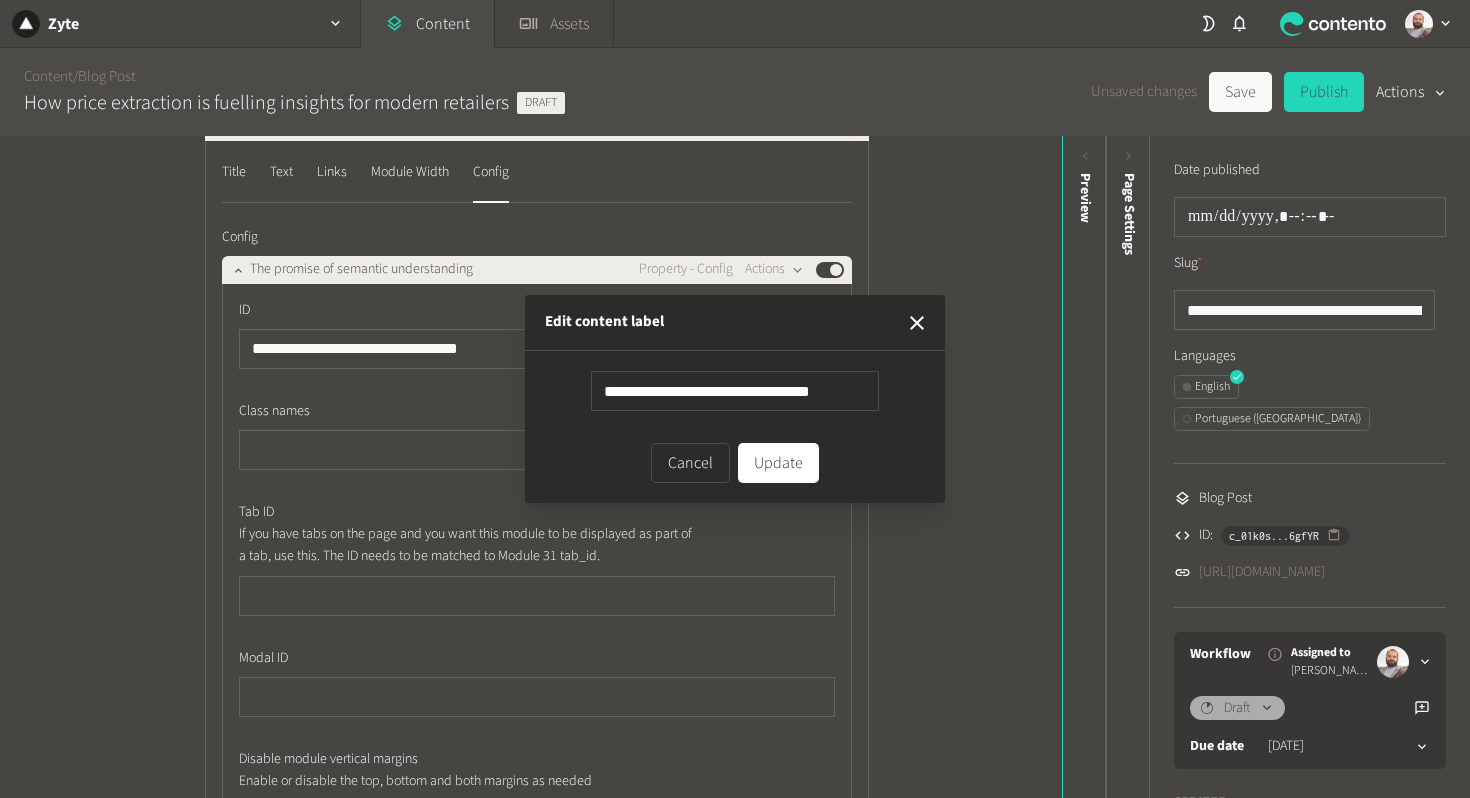 click on "Update" at bounding box center [778, 463] 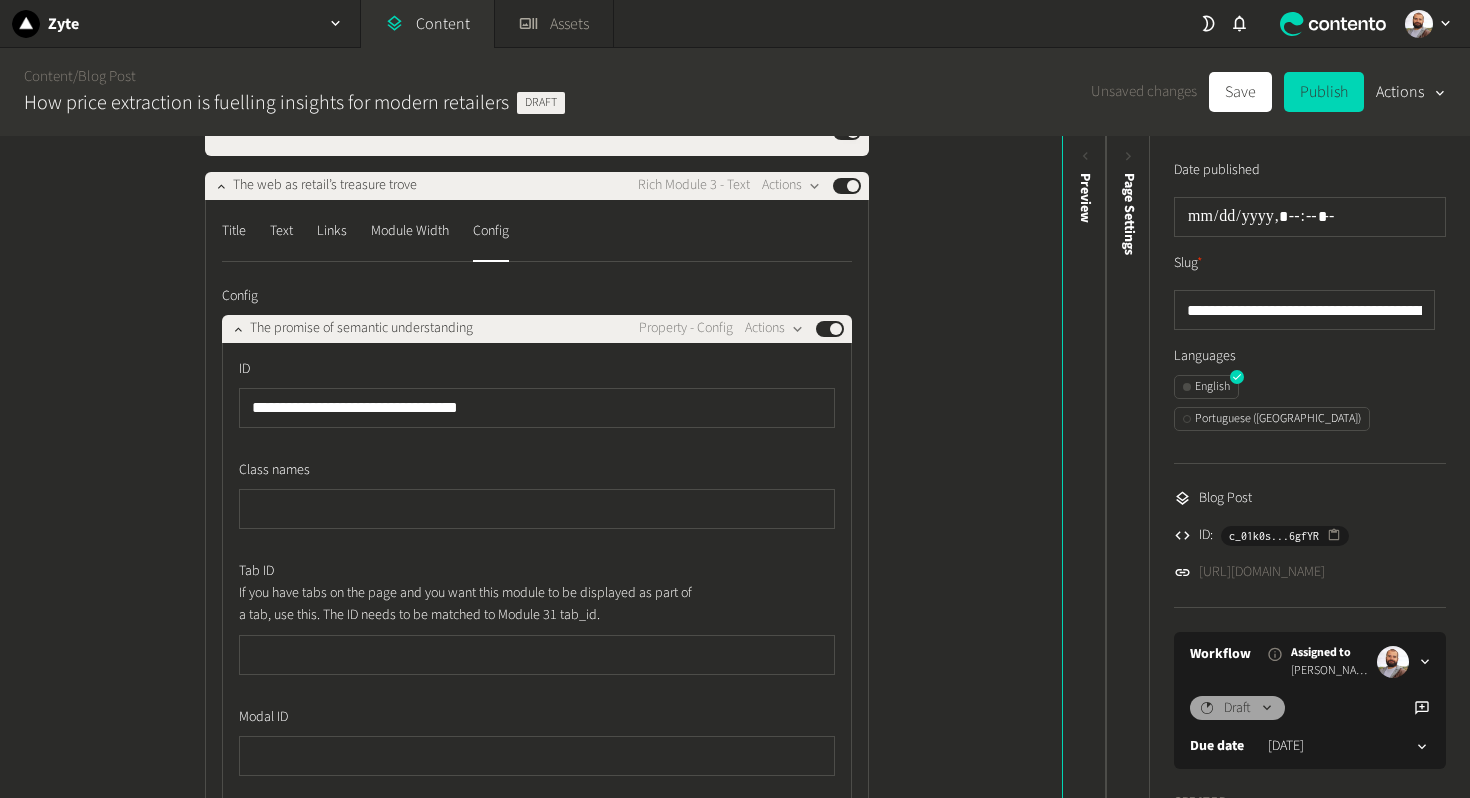 scroll, scrollTop: 1677, scrollLeft: 0, axis: vertical 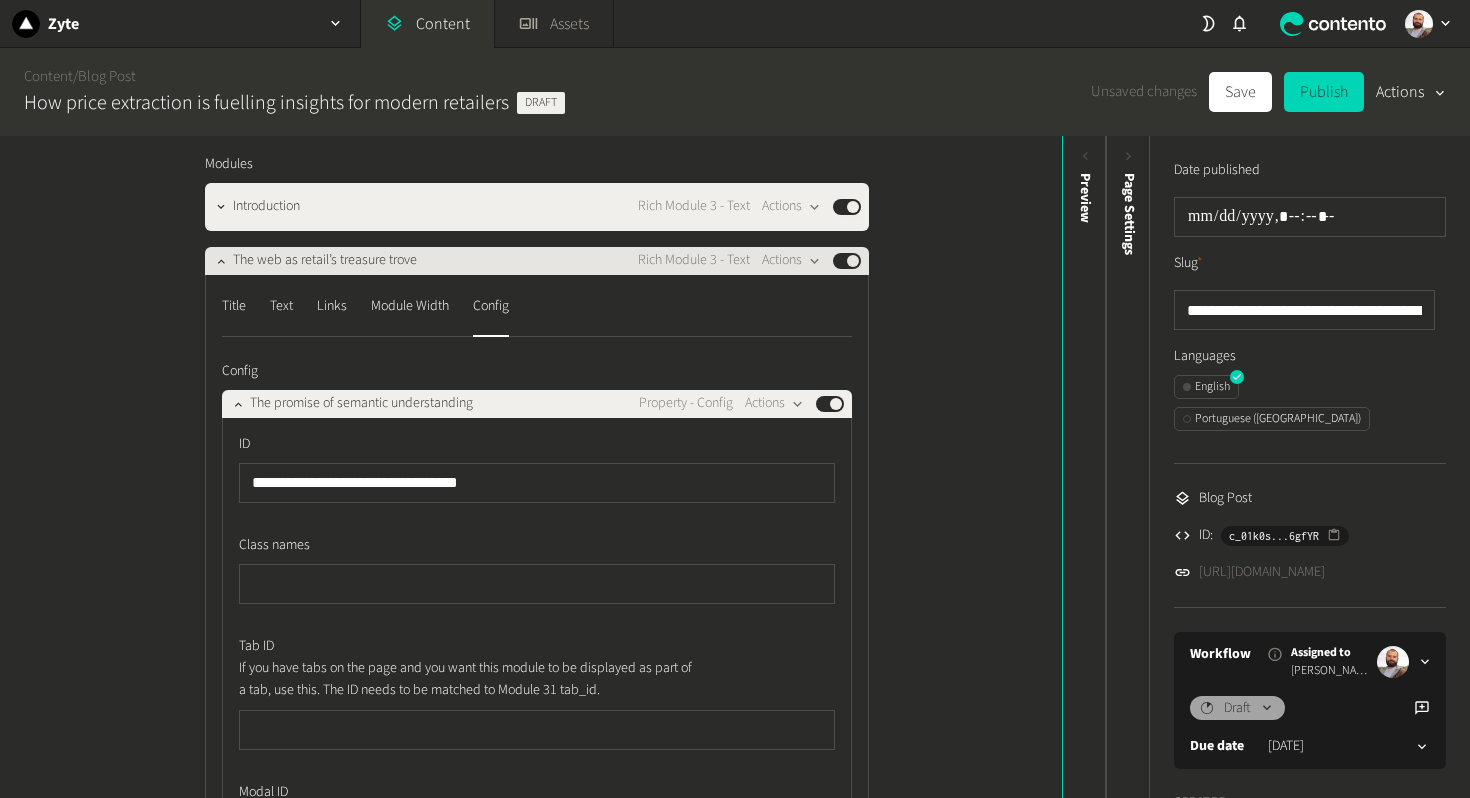 click on "The web as retail’s treasure trove Rich Module 3 - Text  Actions  Published" 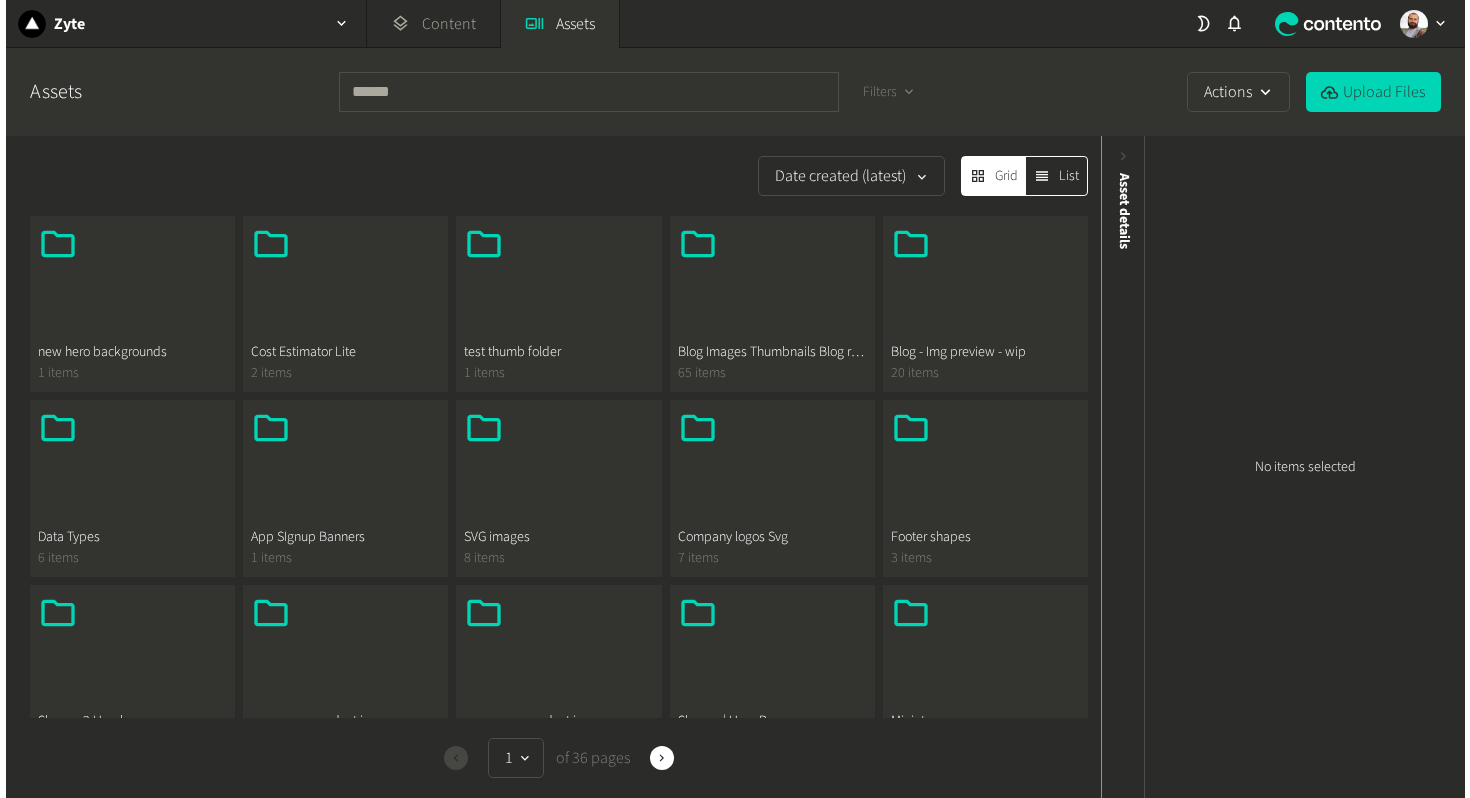 scroll, scrollTop: 0, scrollLeft: 0, axis: both 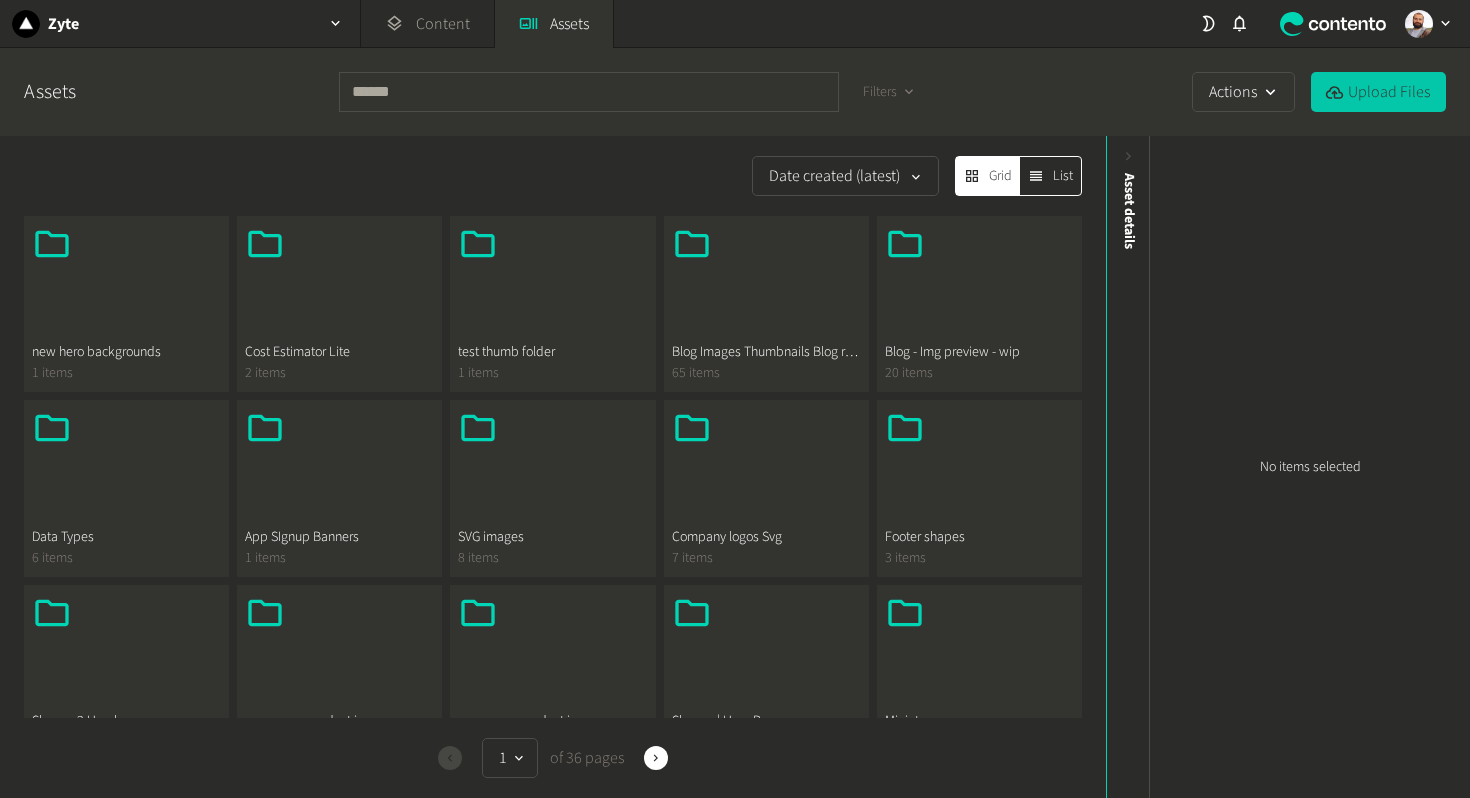 click 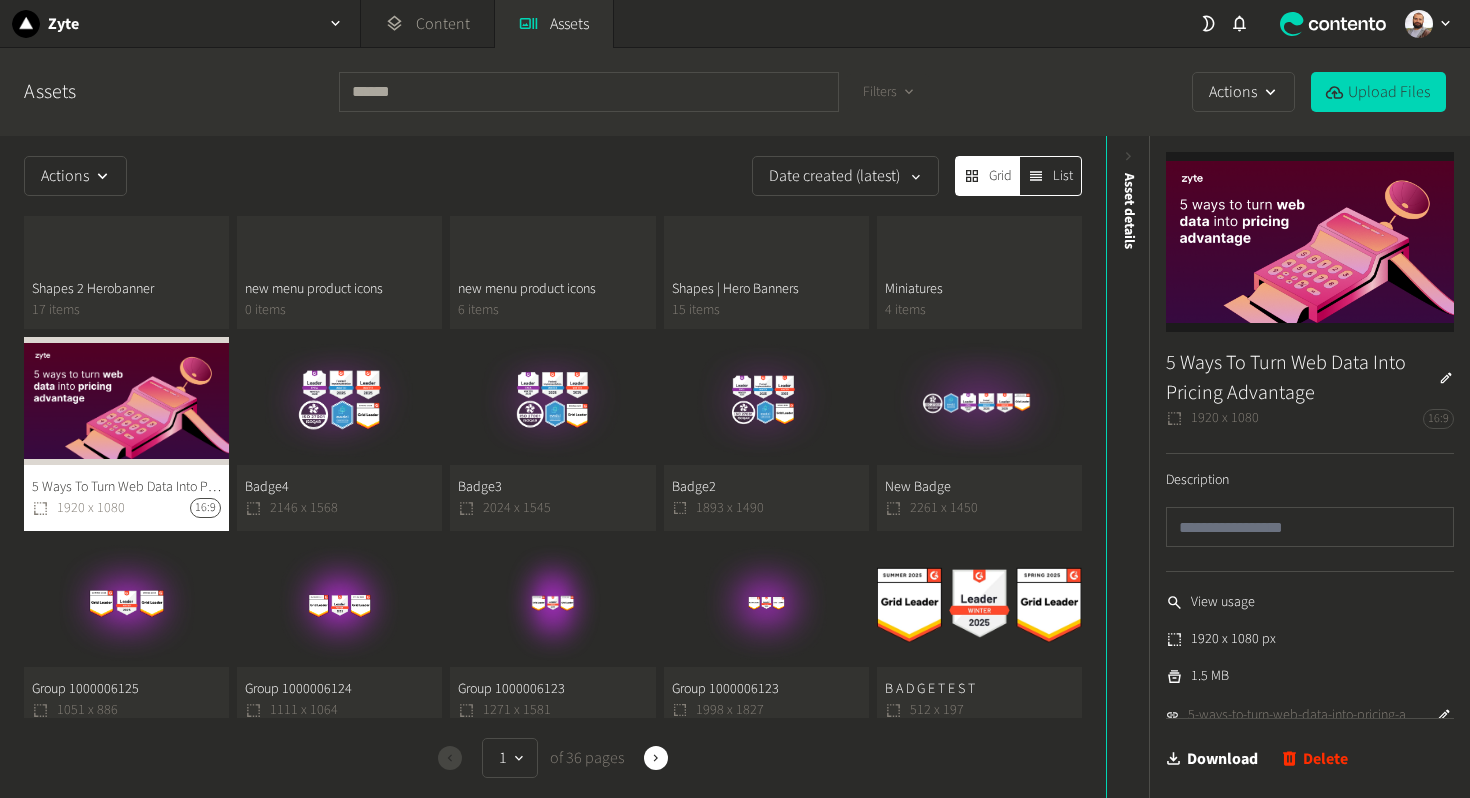 scroll, scrollTop: 441, scrollLeft: 0, axis: vertical 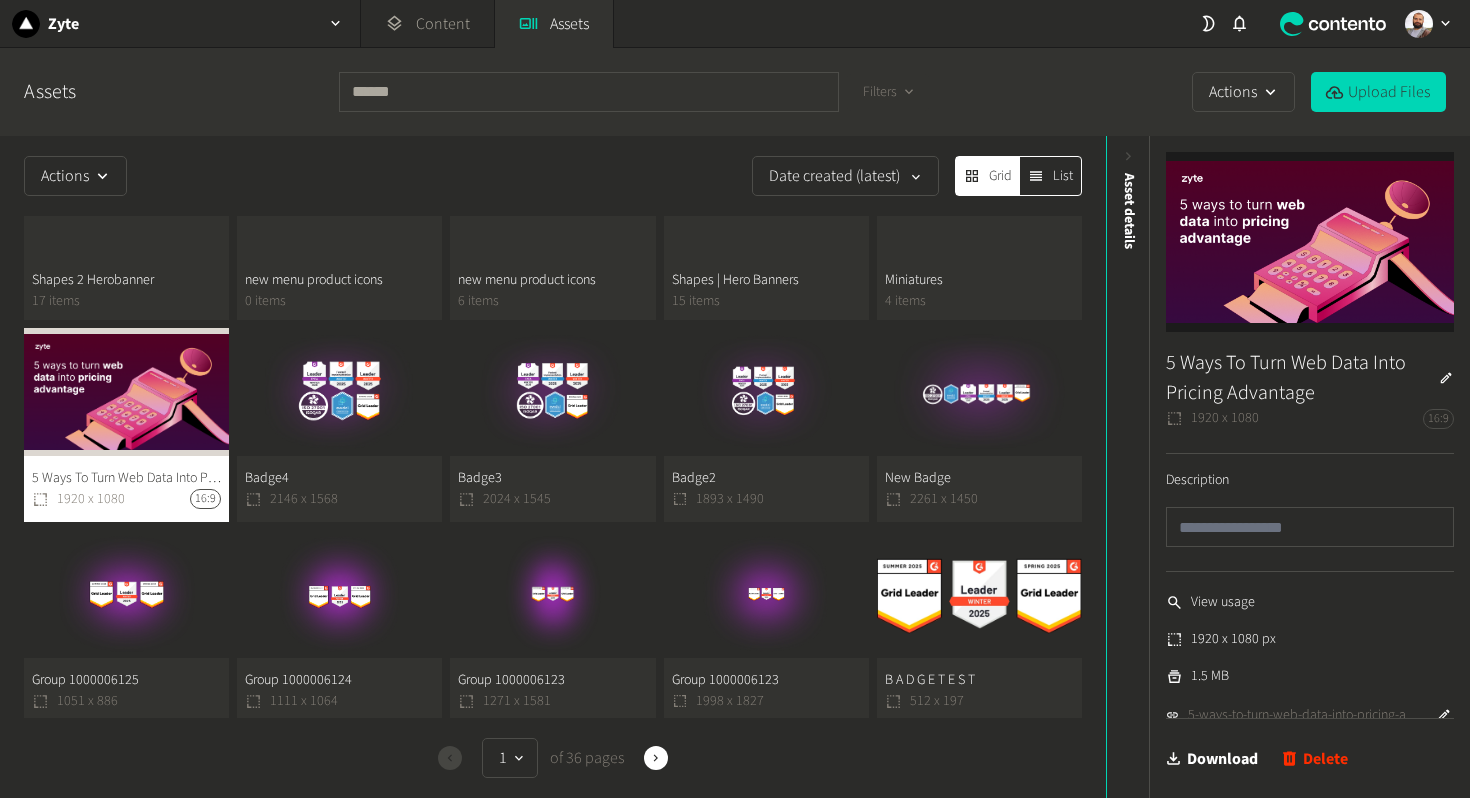 click on "5 Ways To Turn Web Data Into Pricing Advantage  1920 x 1080 16:9" 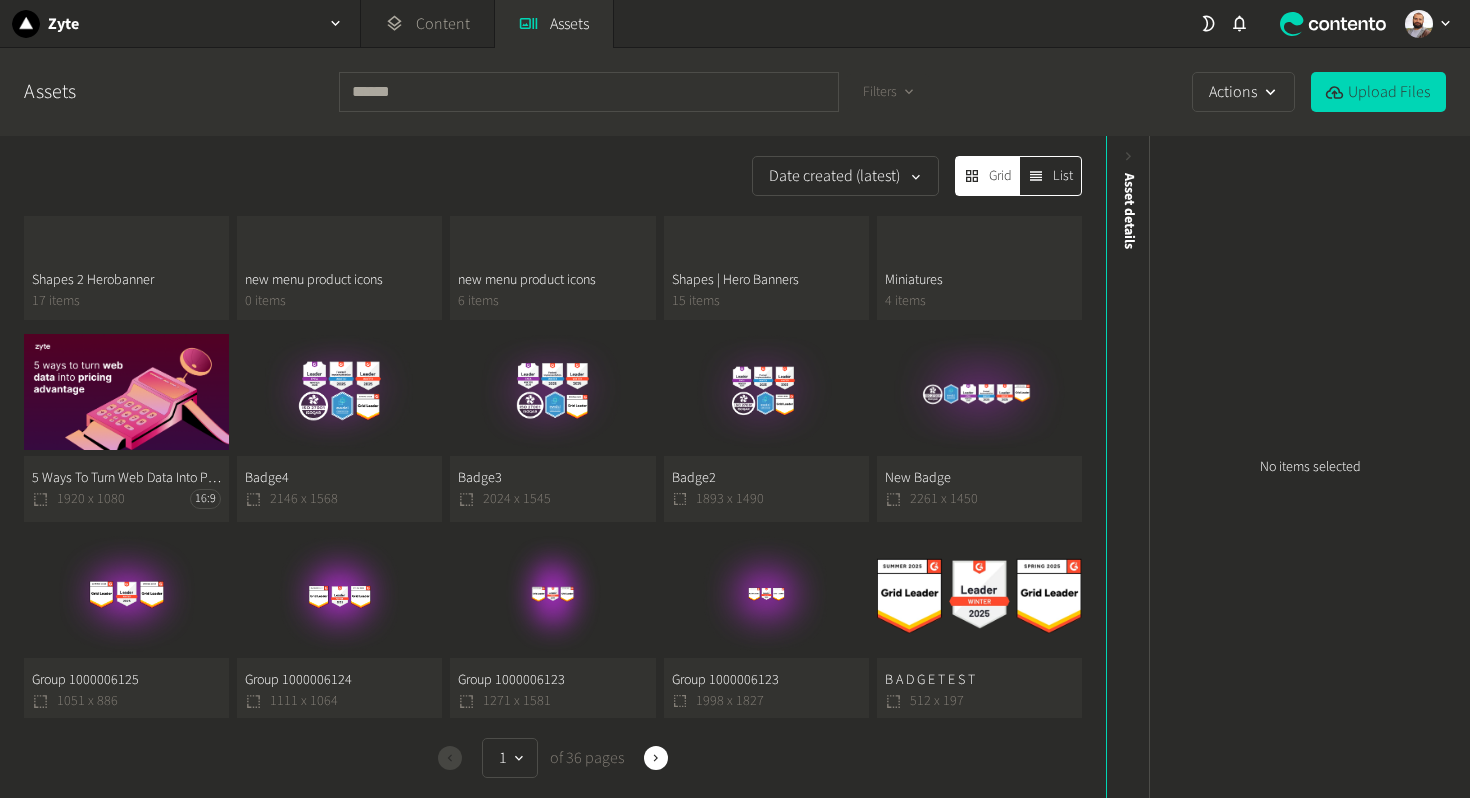click on "5 Ways To Turn Web Data Into Pricing Advantage  1920 x 1080 16:9" 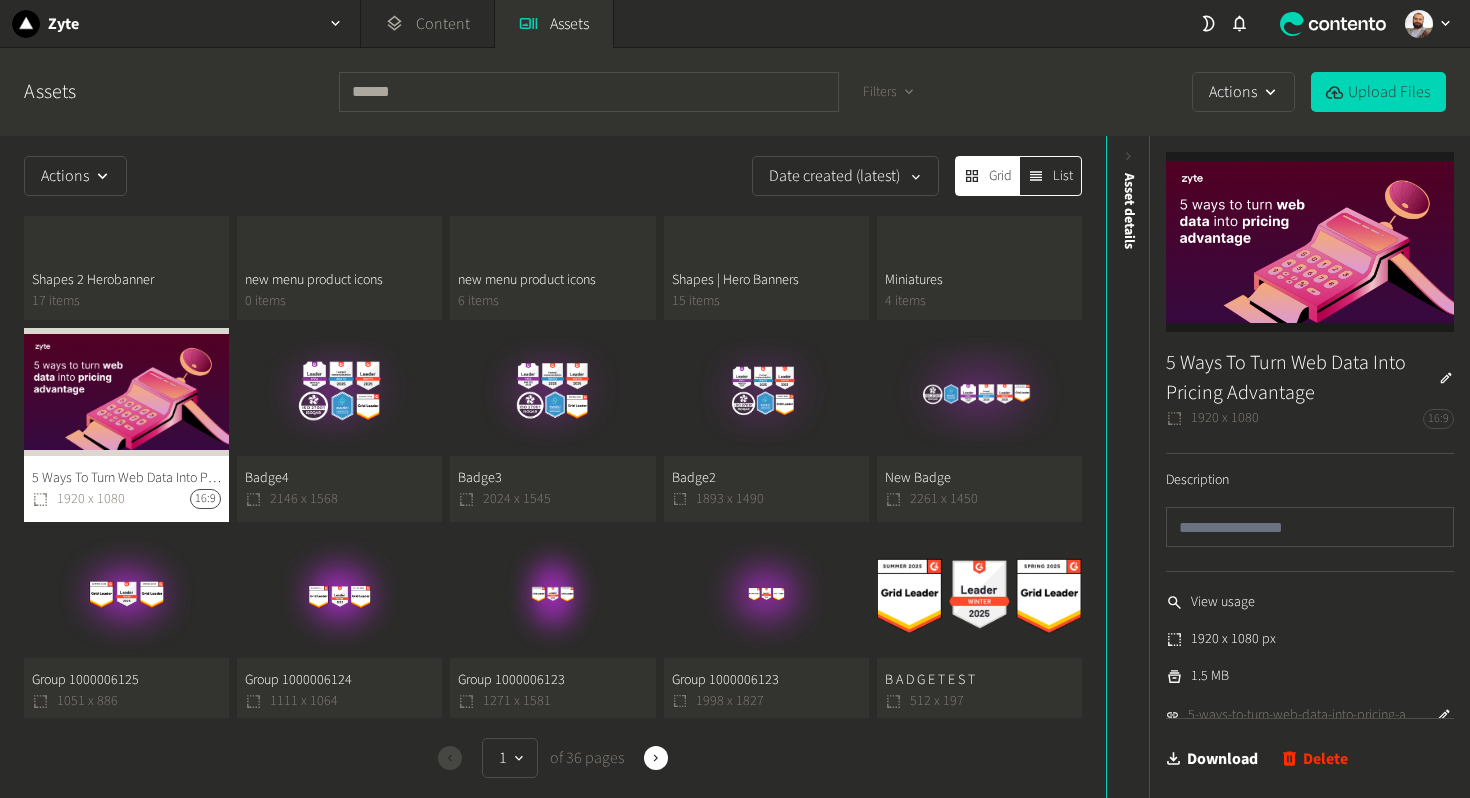 scroll, scrollTop: 78, scrollLeft: 0, axis: vertical 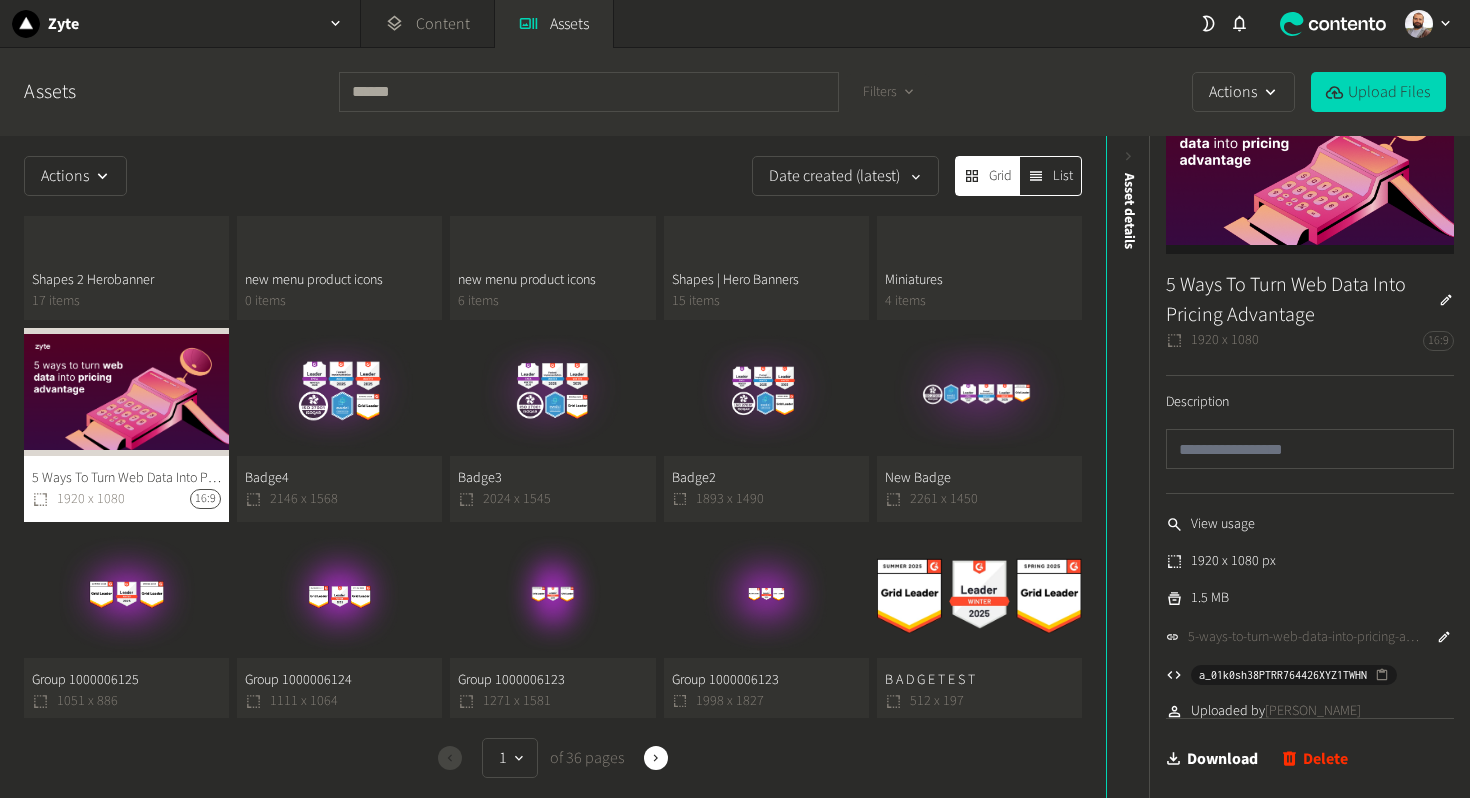click on "5-ways-to-turn-web-data-into-pricing-advantage.png" 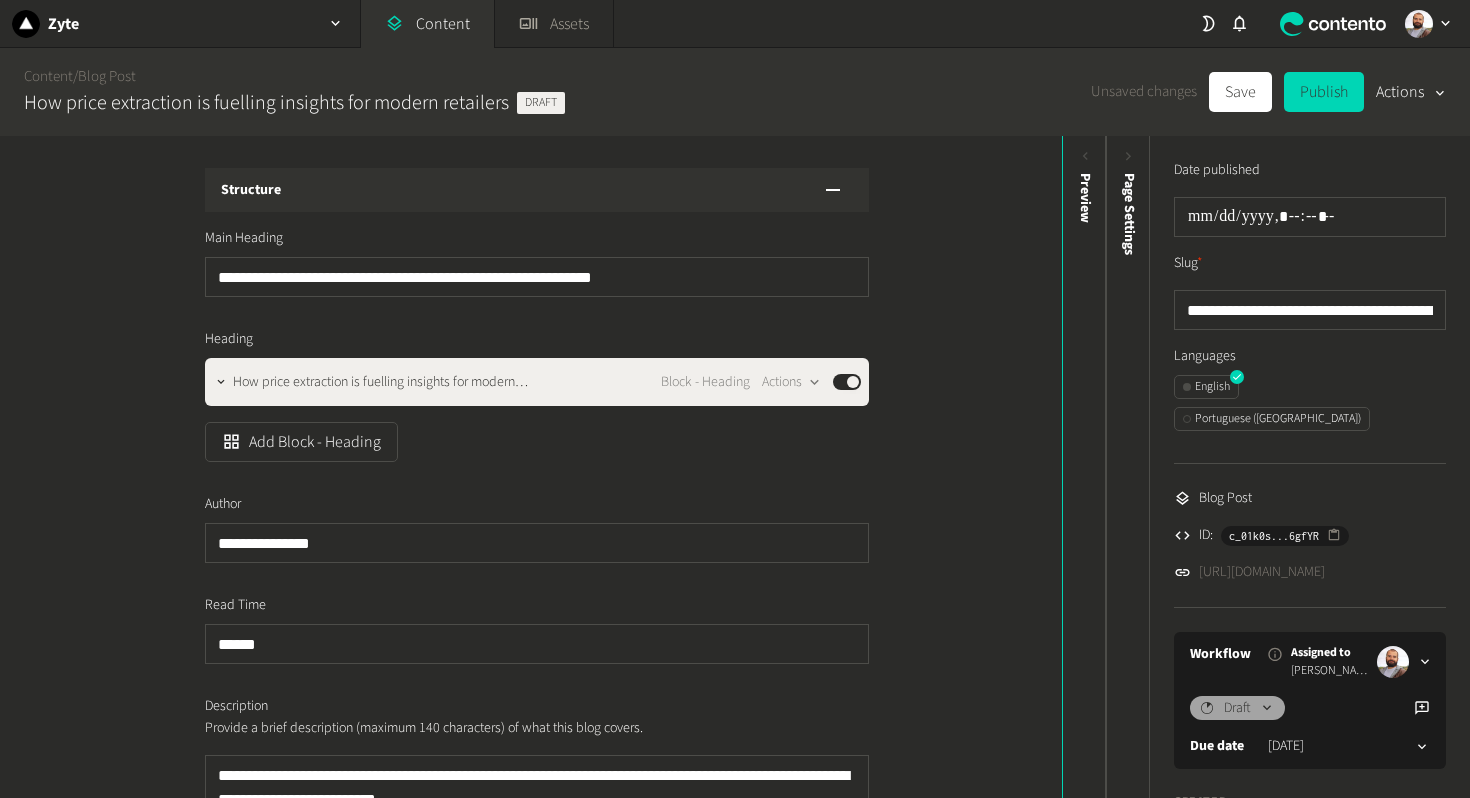 scroll, scrollTop: 0, scrollLeft: 0, axis: both 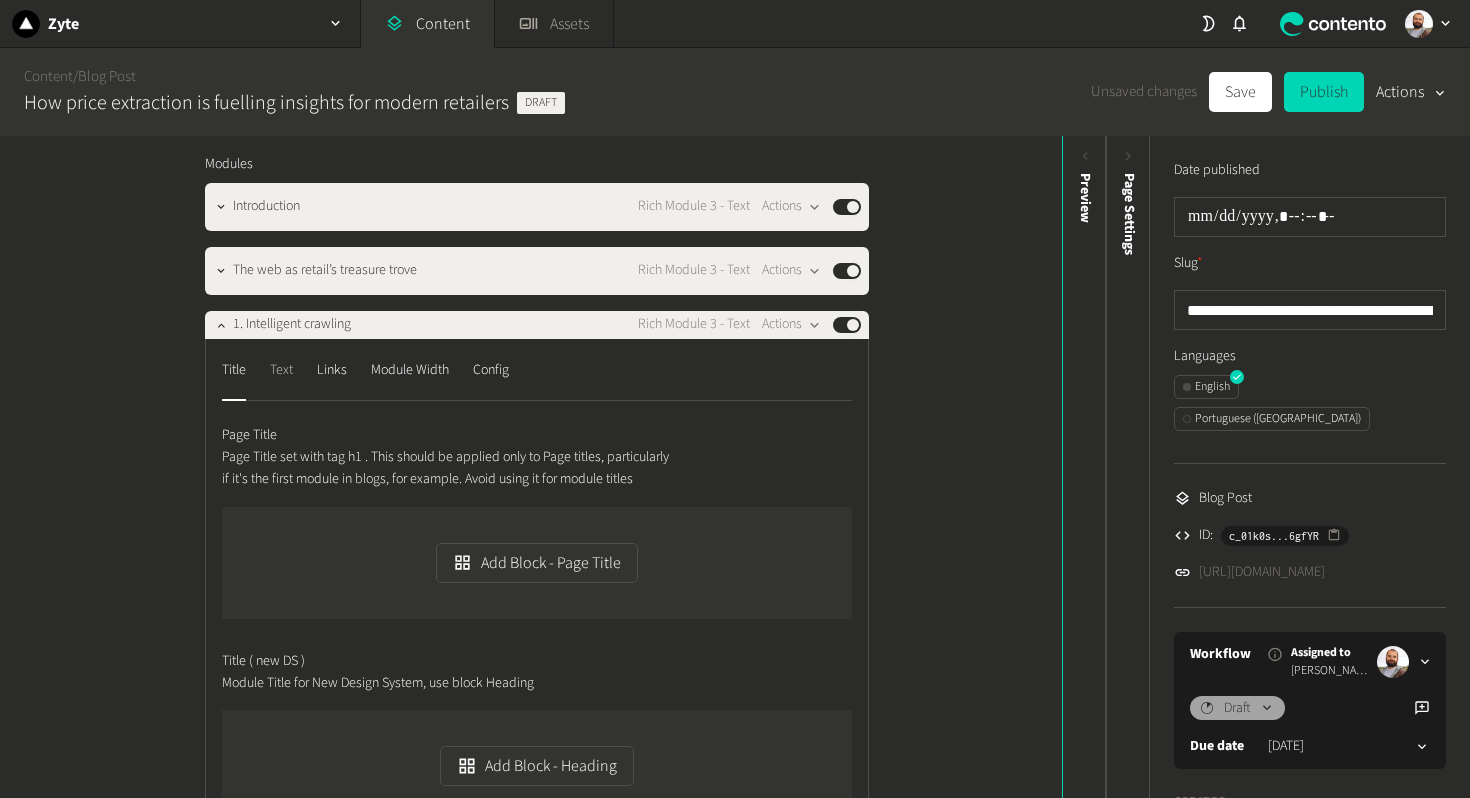 click on "Text" 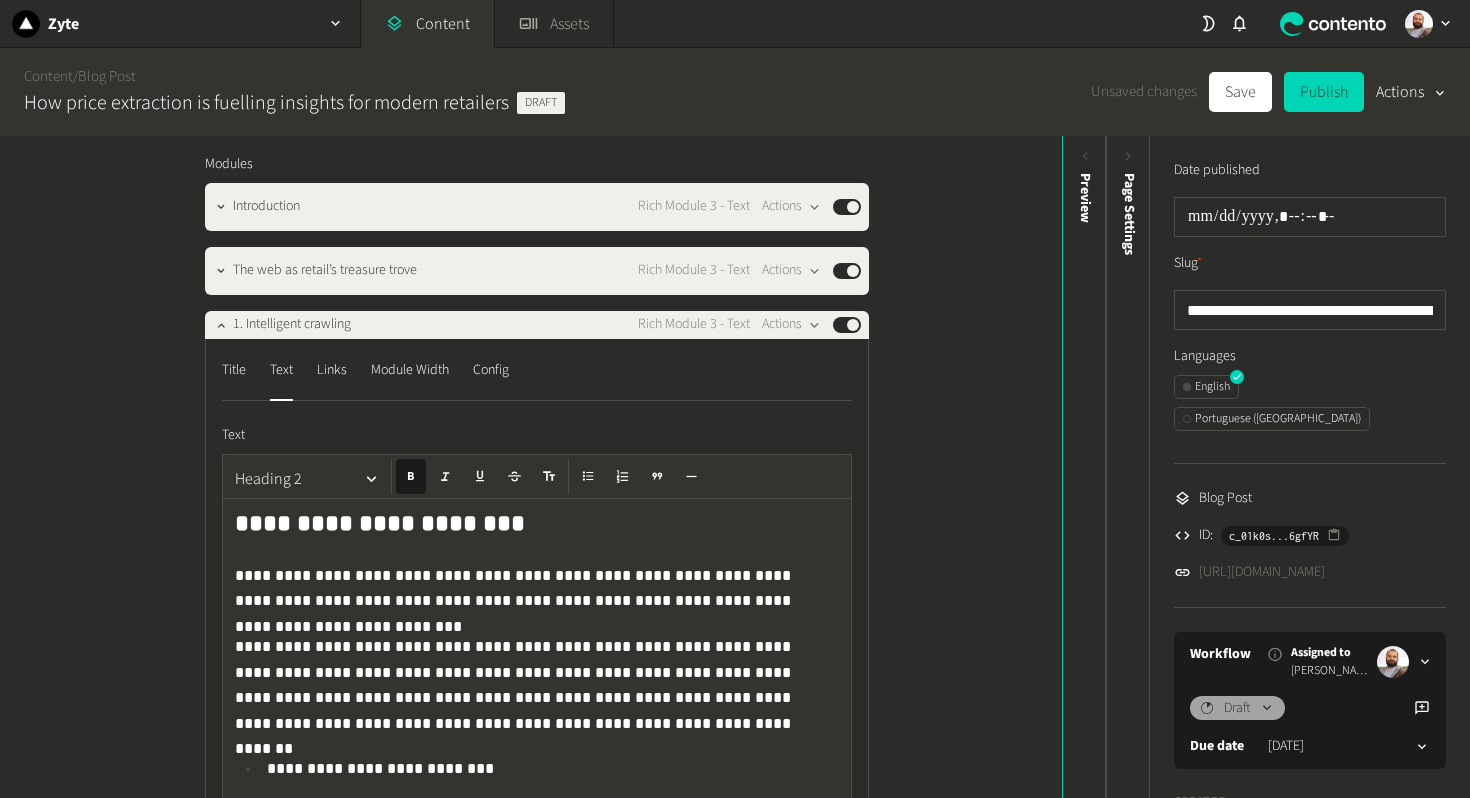 click on "**********" 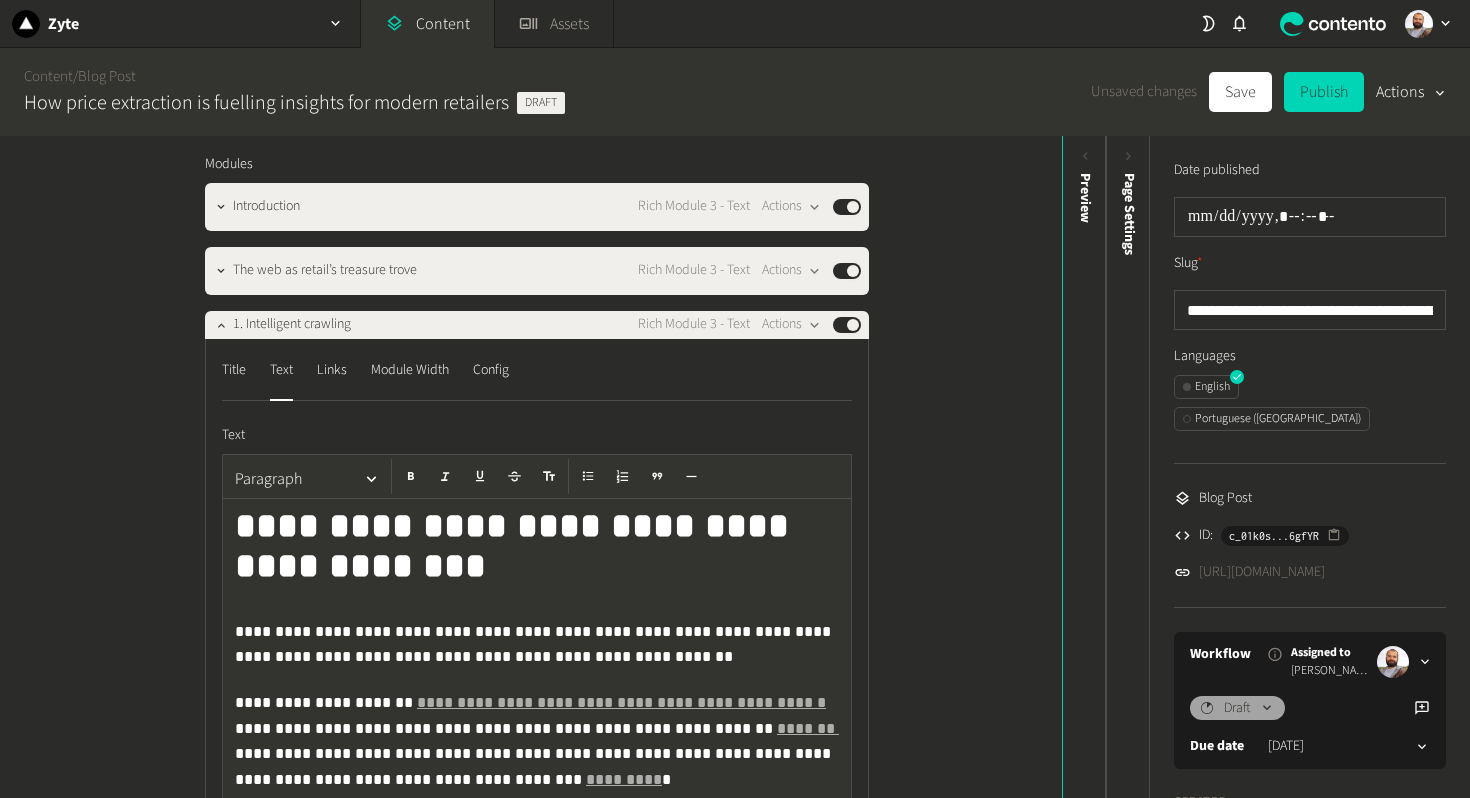 scroll, scrollTop: 1815, scrollLeft: 0, axis: vertical 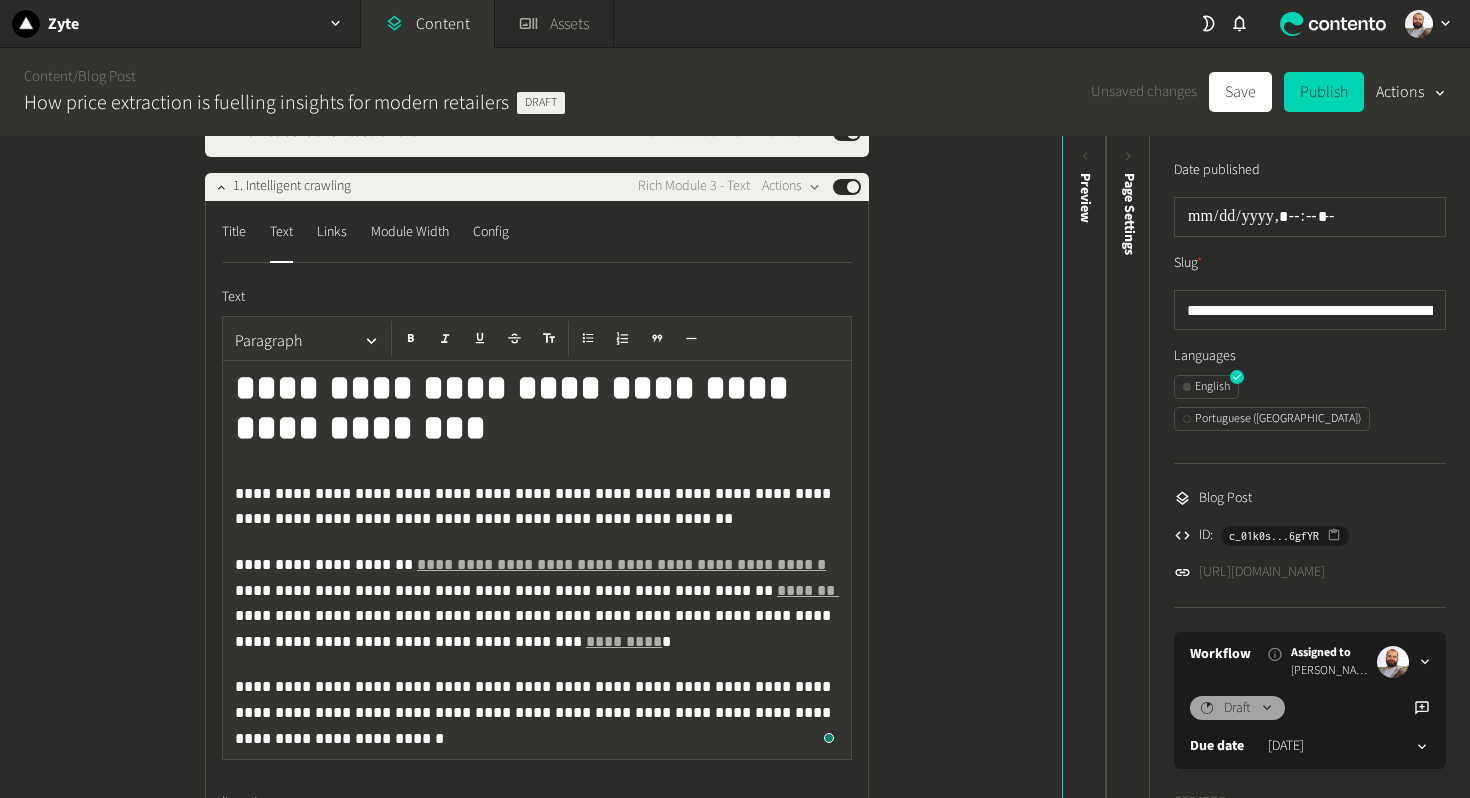 click on "**********" 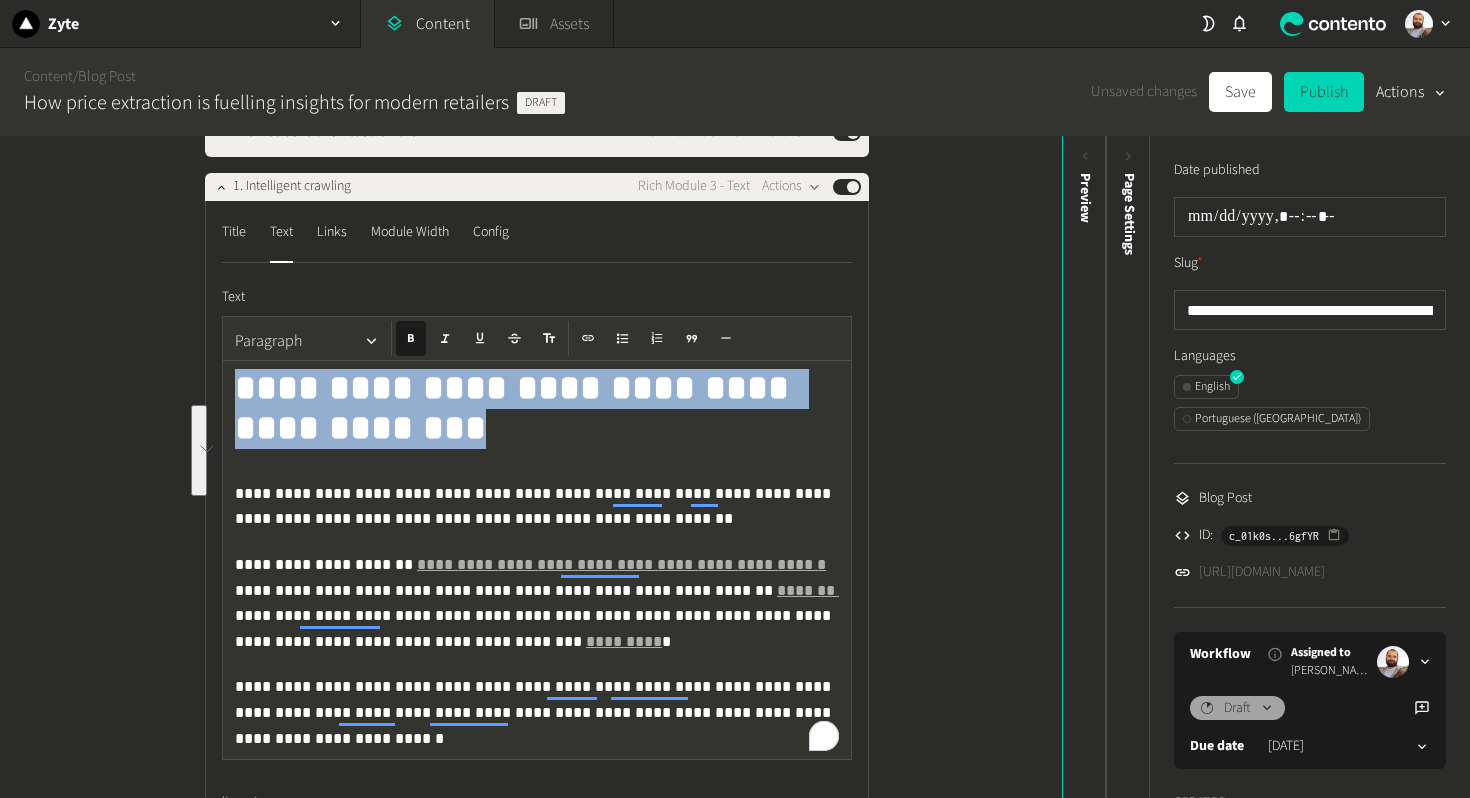 click on "Paragraph" 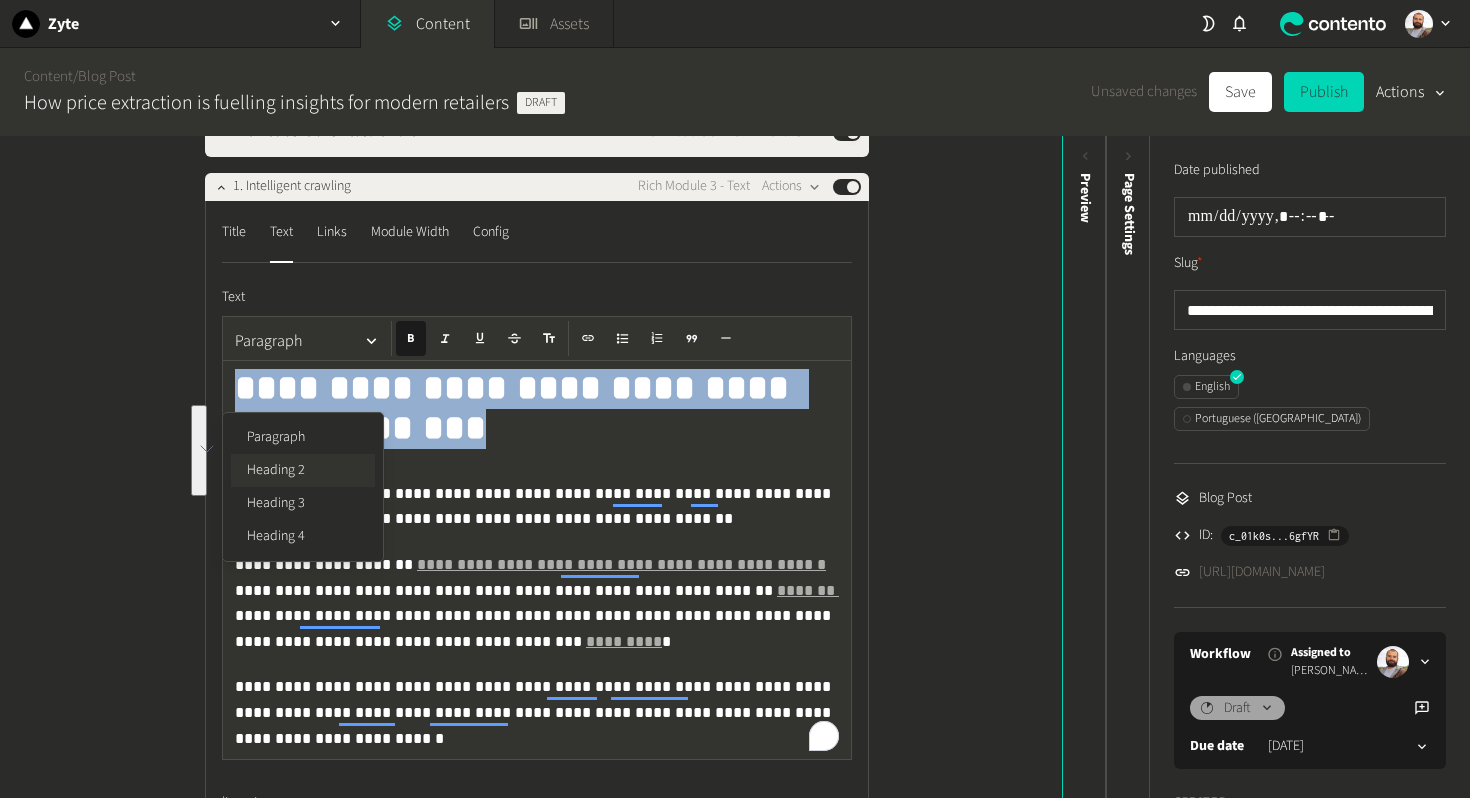 click on "Heading 2" 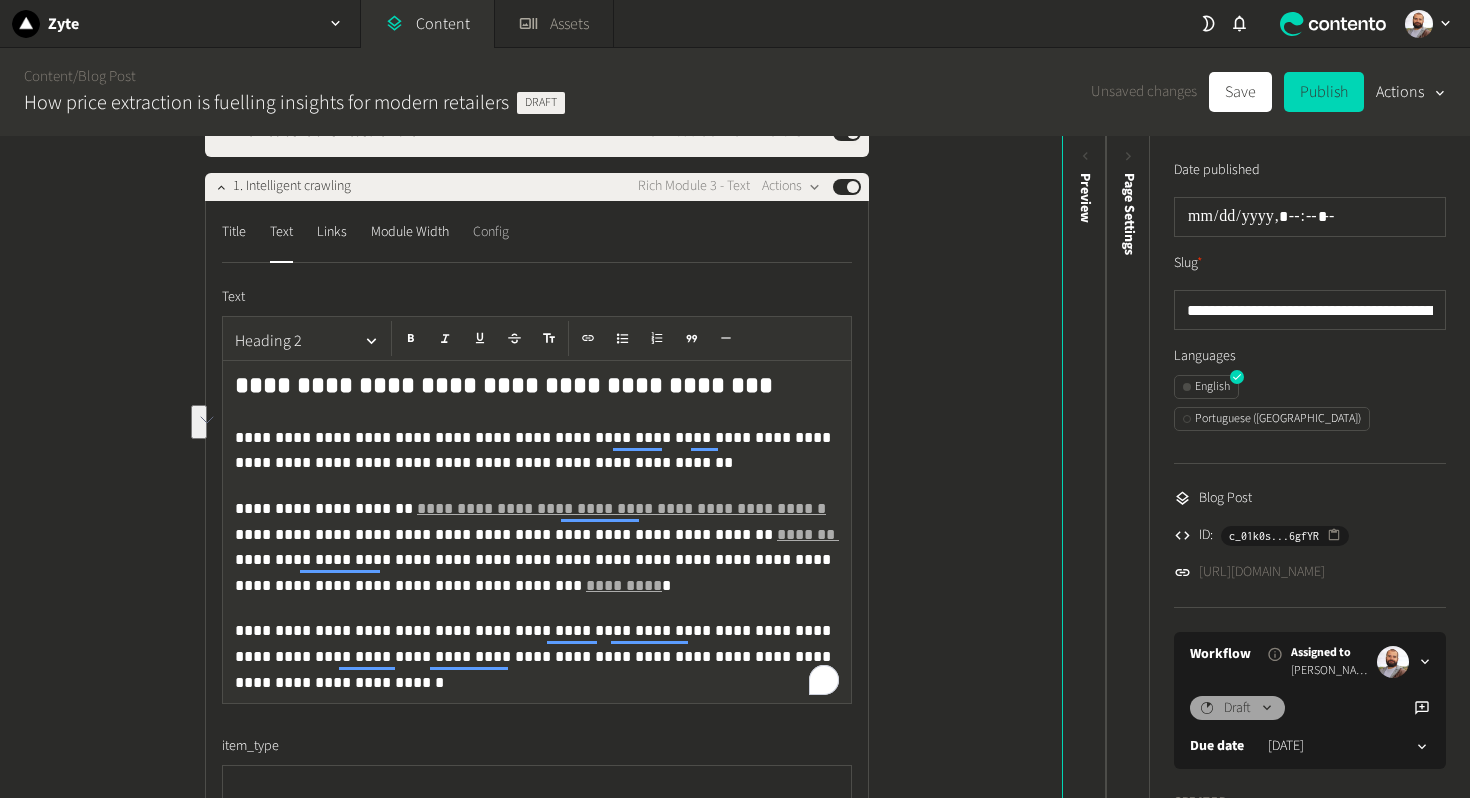 scroll, scrollTop: 1843, scrollLeft: 0, axis: vertical 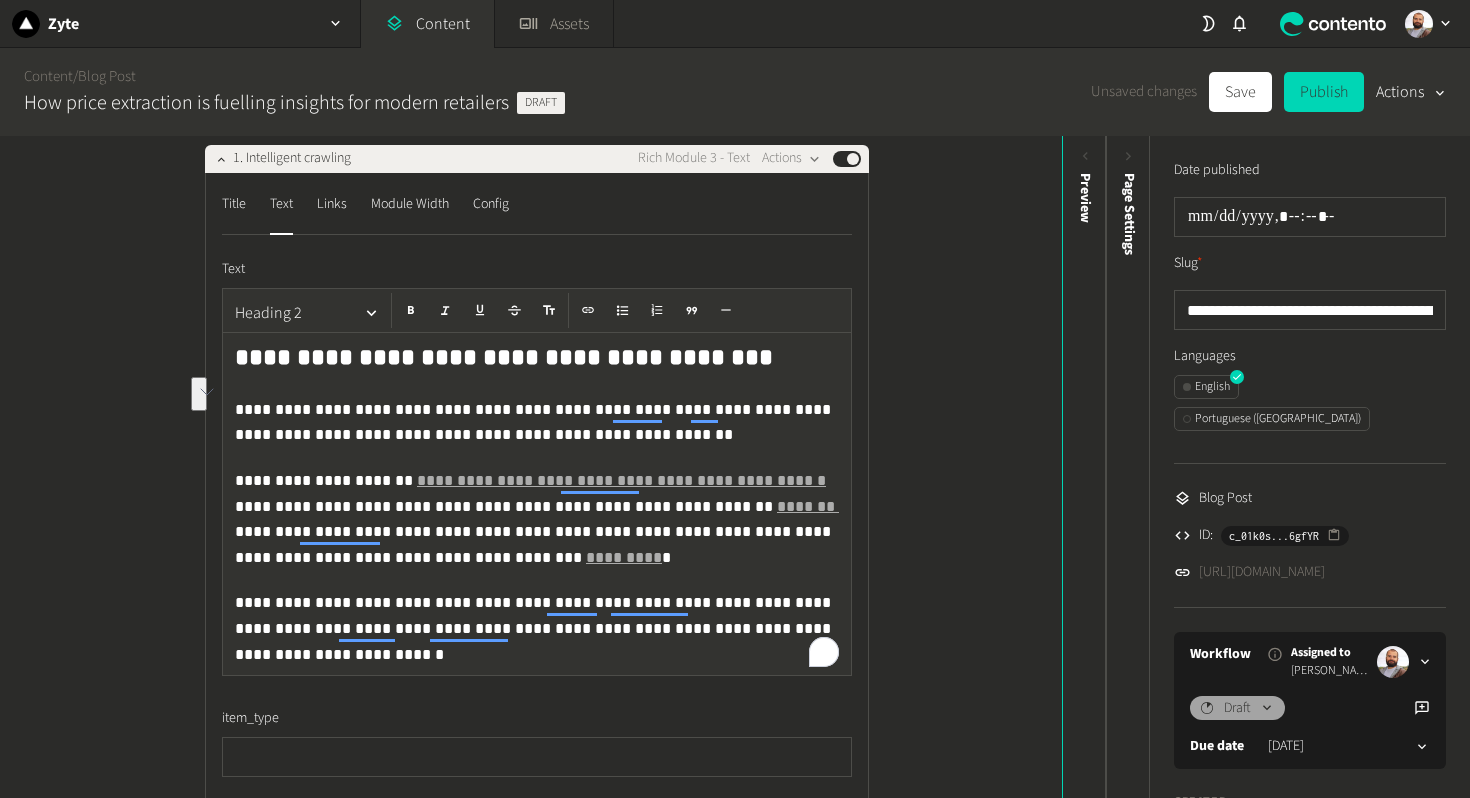 click on "Title  Text  Links  Module Width  Config" 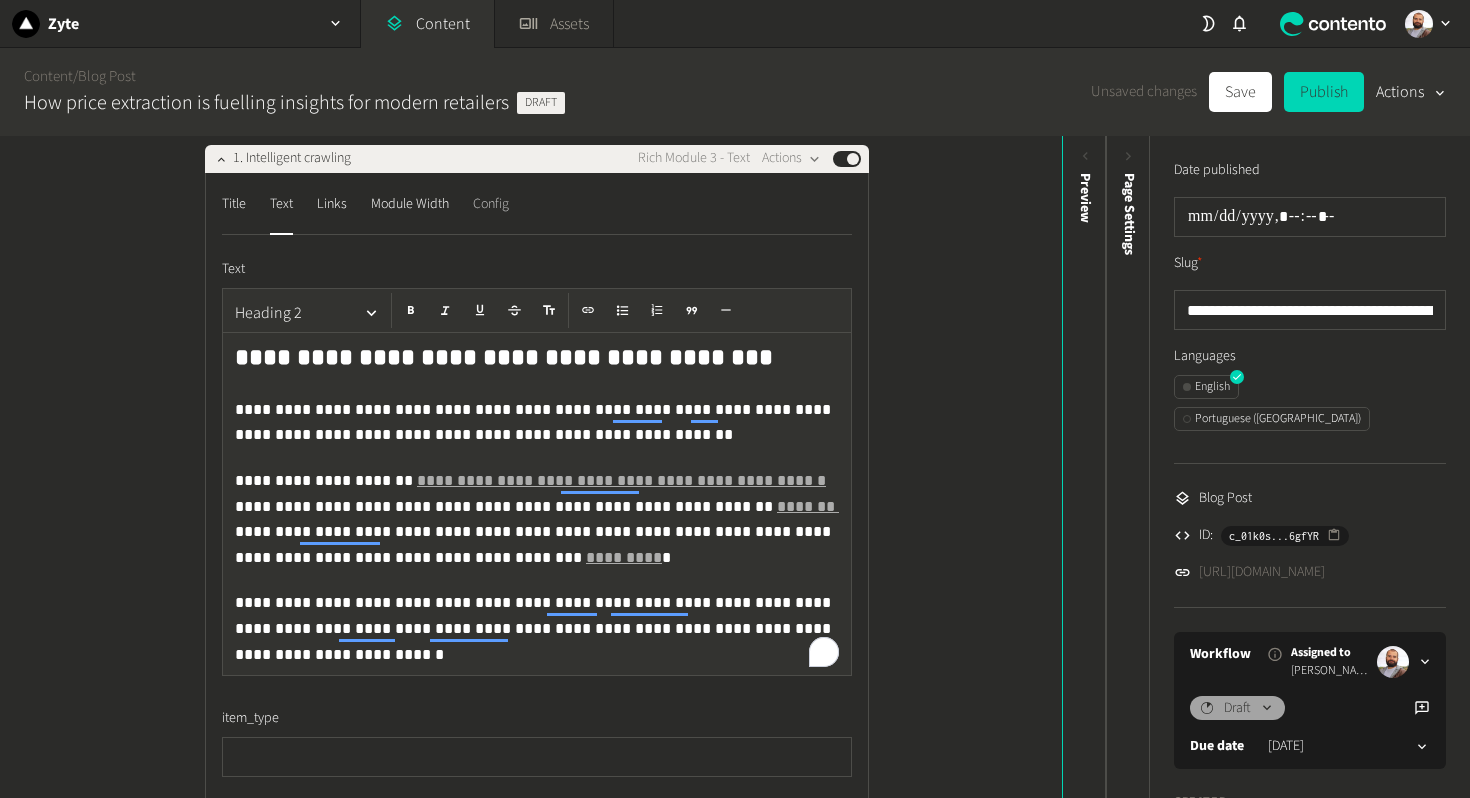 click on "Config" 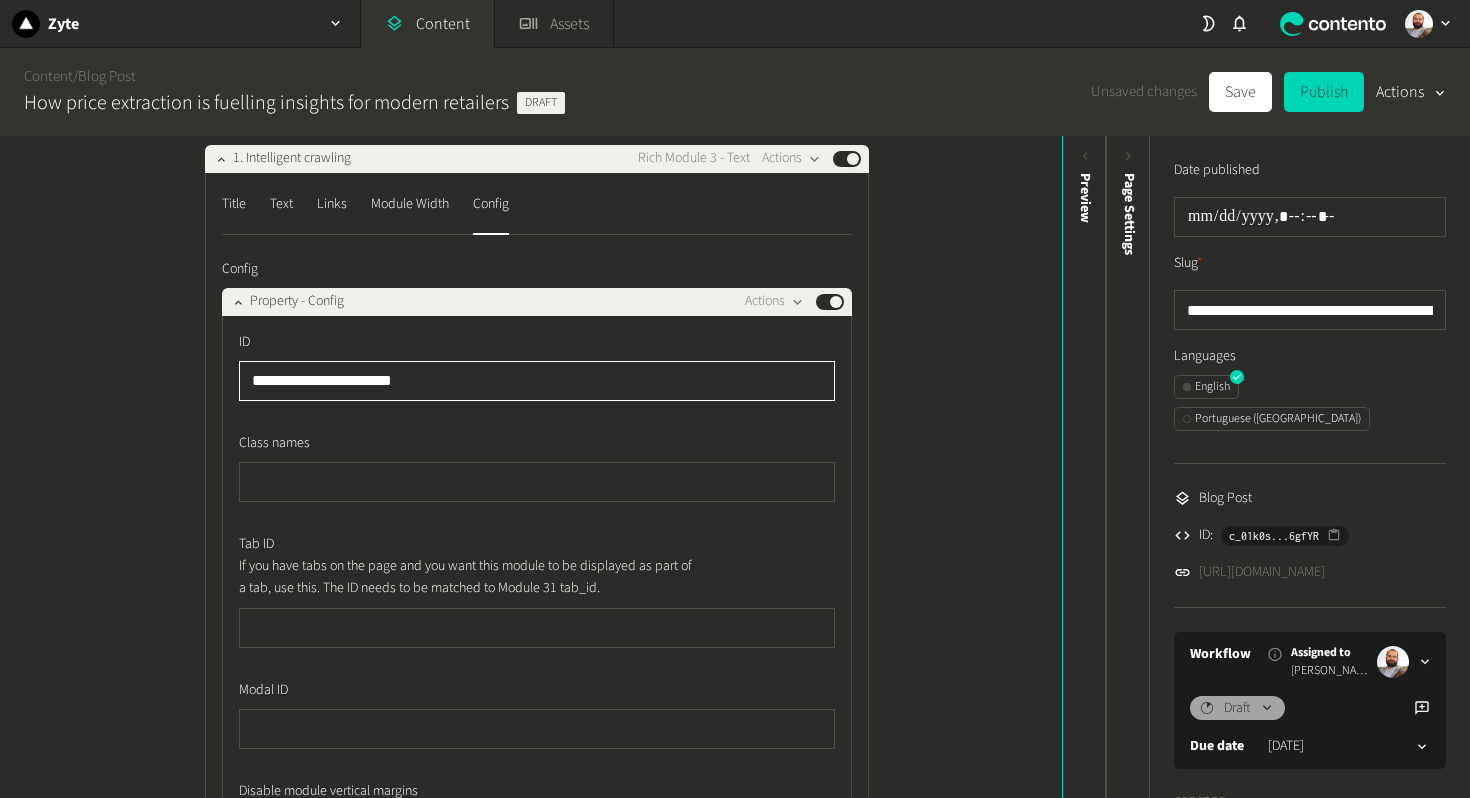 click on "**********" 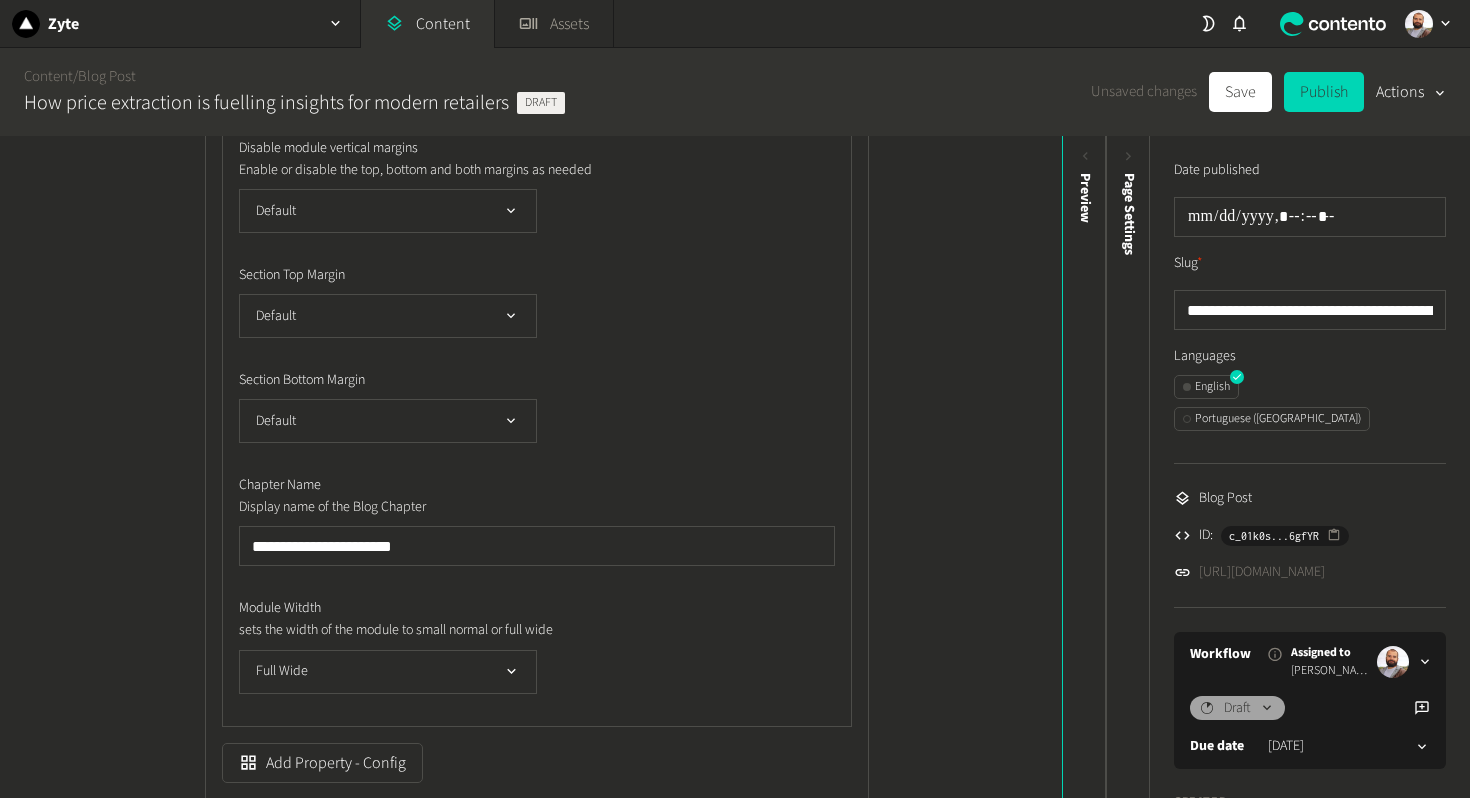 scroll, scrollTop: 2540, scrollLeft: 0, axis: vertical 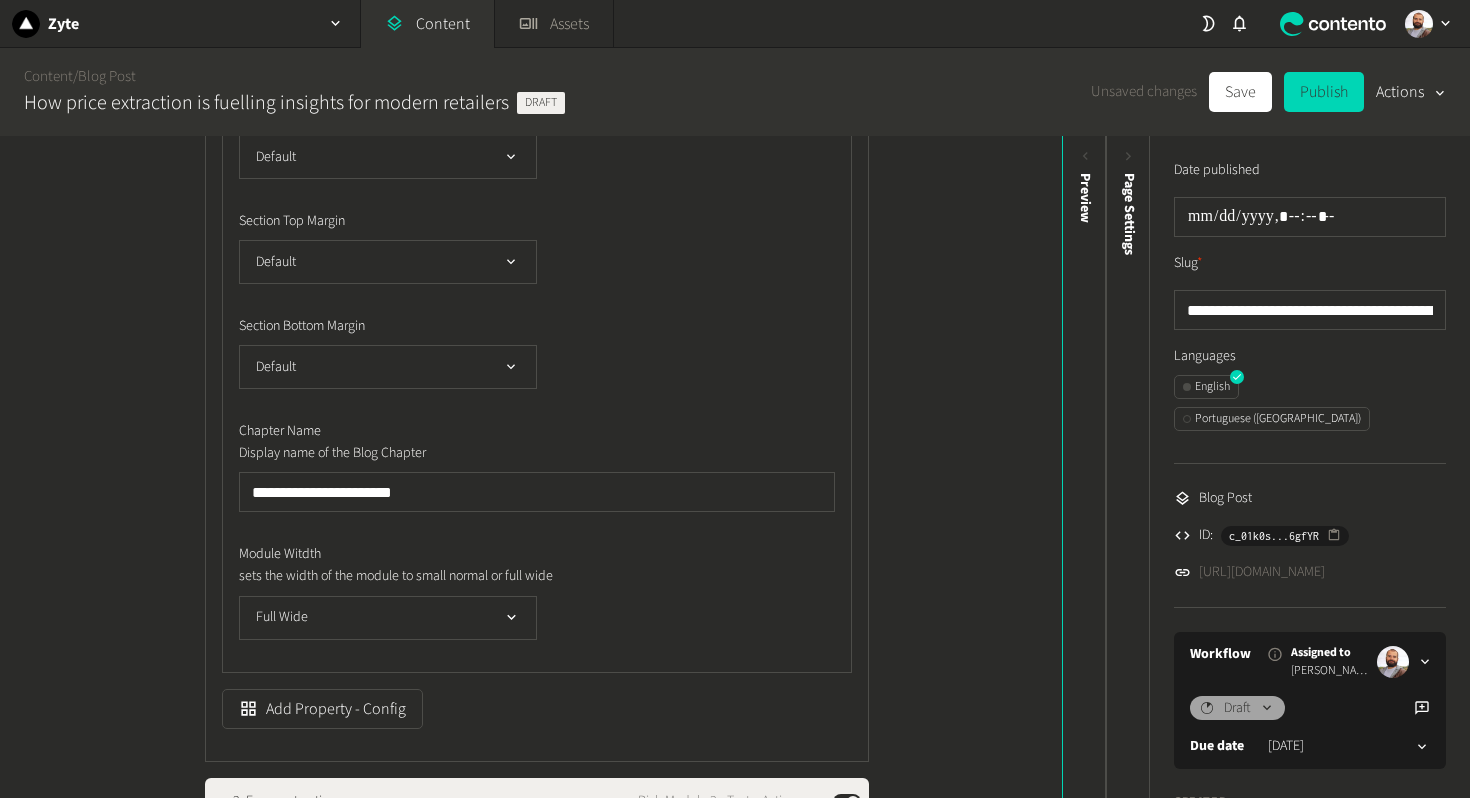 type on "**********" 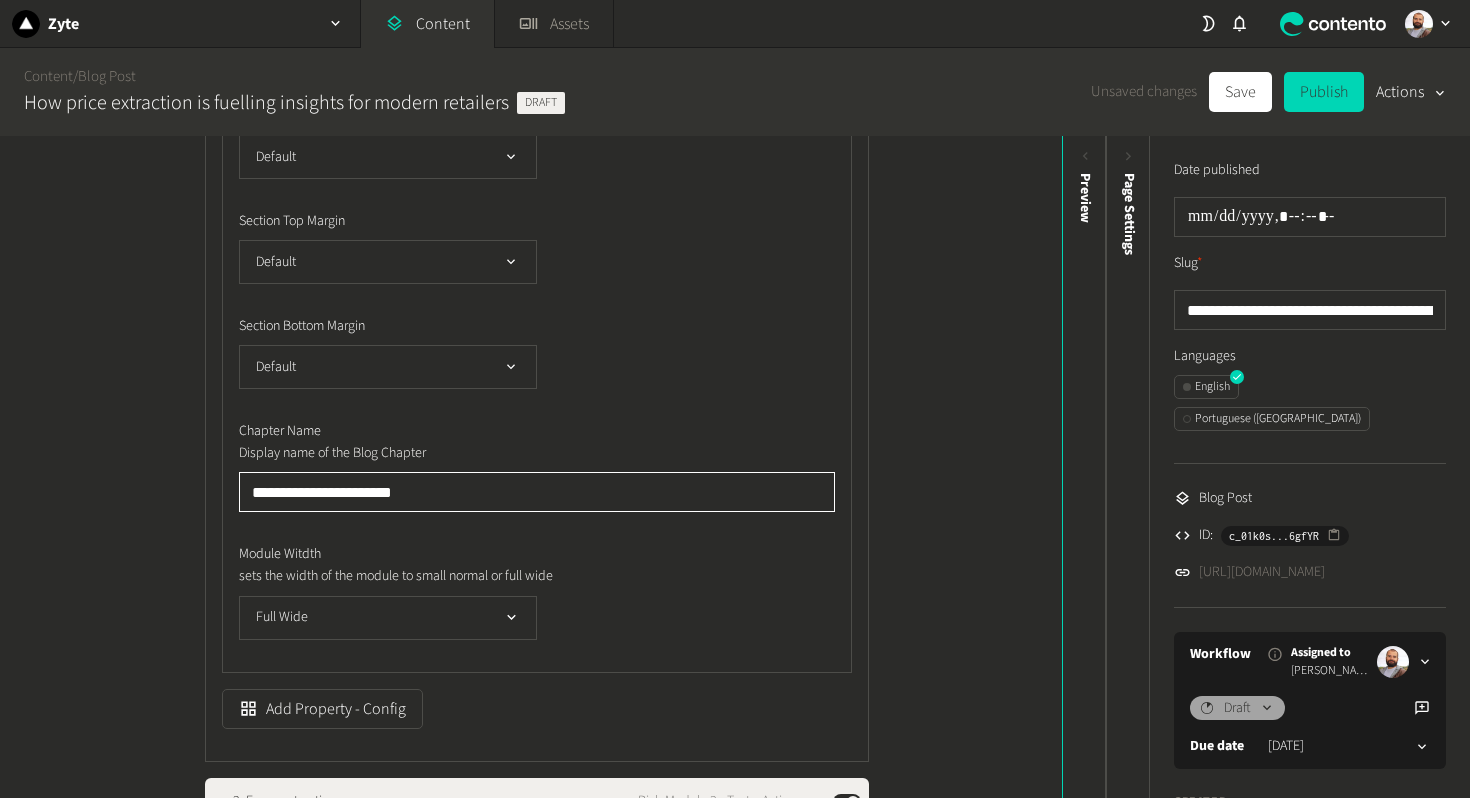 click on "**********" 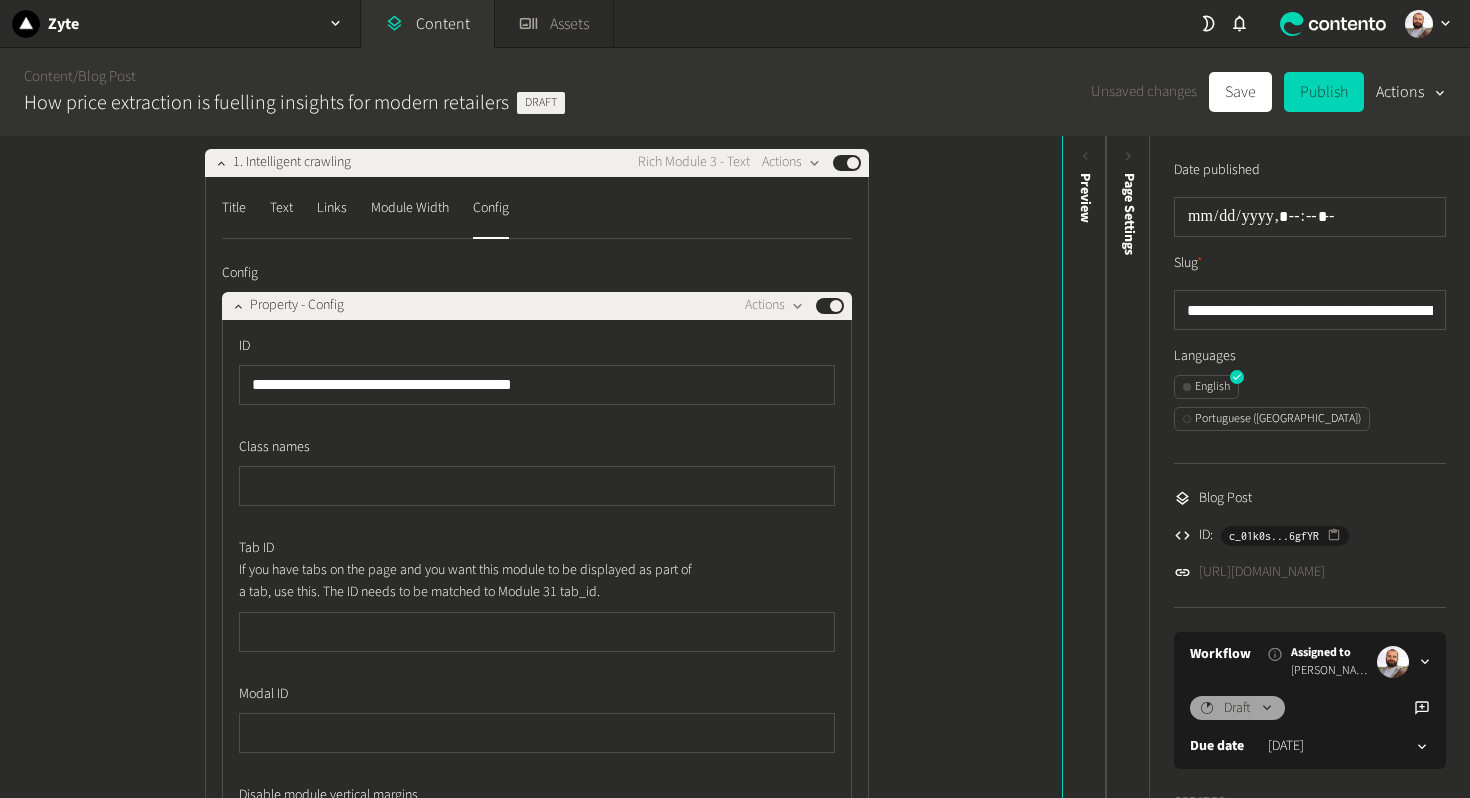 scroll, scrollTop: 1806, scrollLeft: 0, axis: vertical 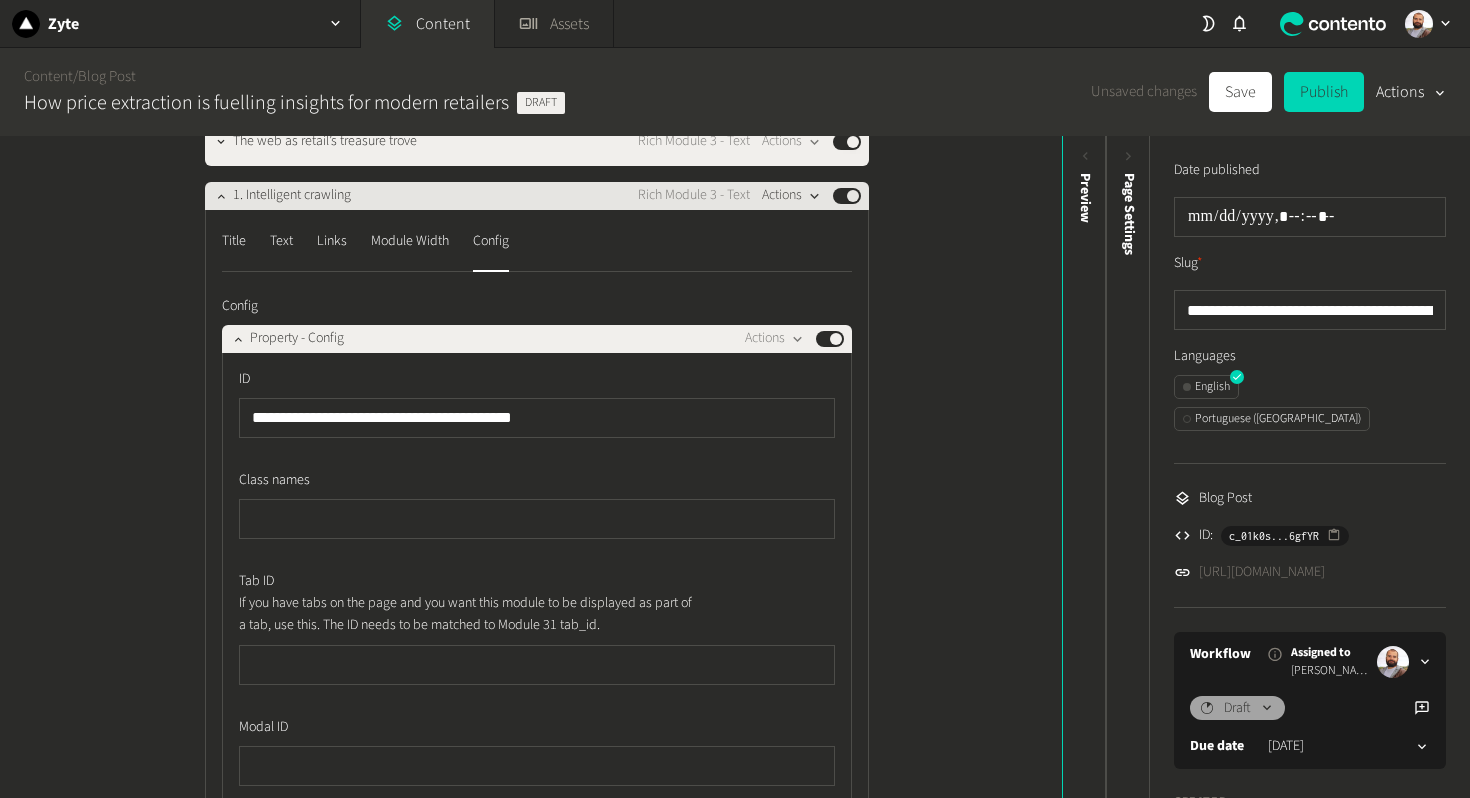 type on "**********" 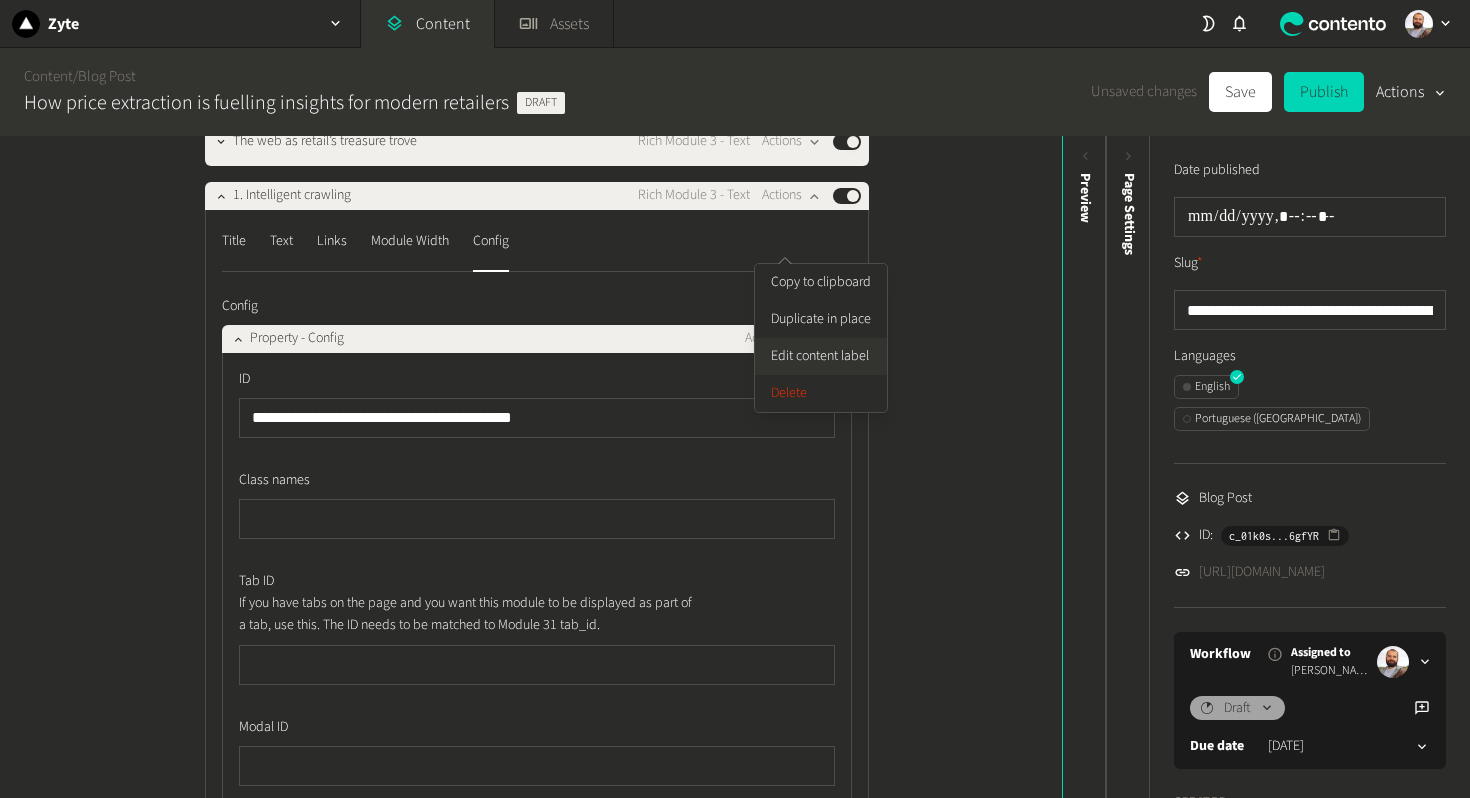 click on "Edit content label" 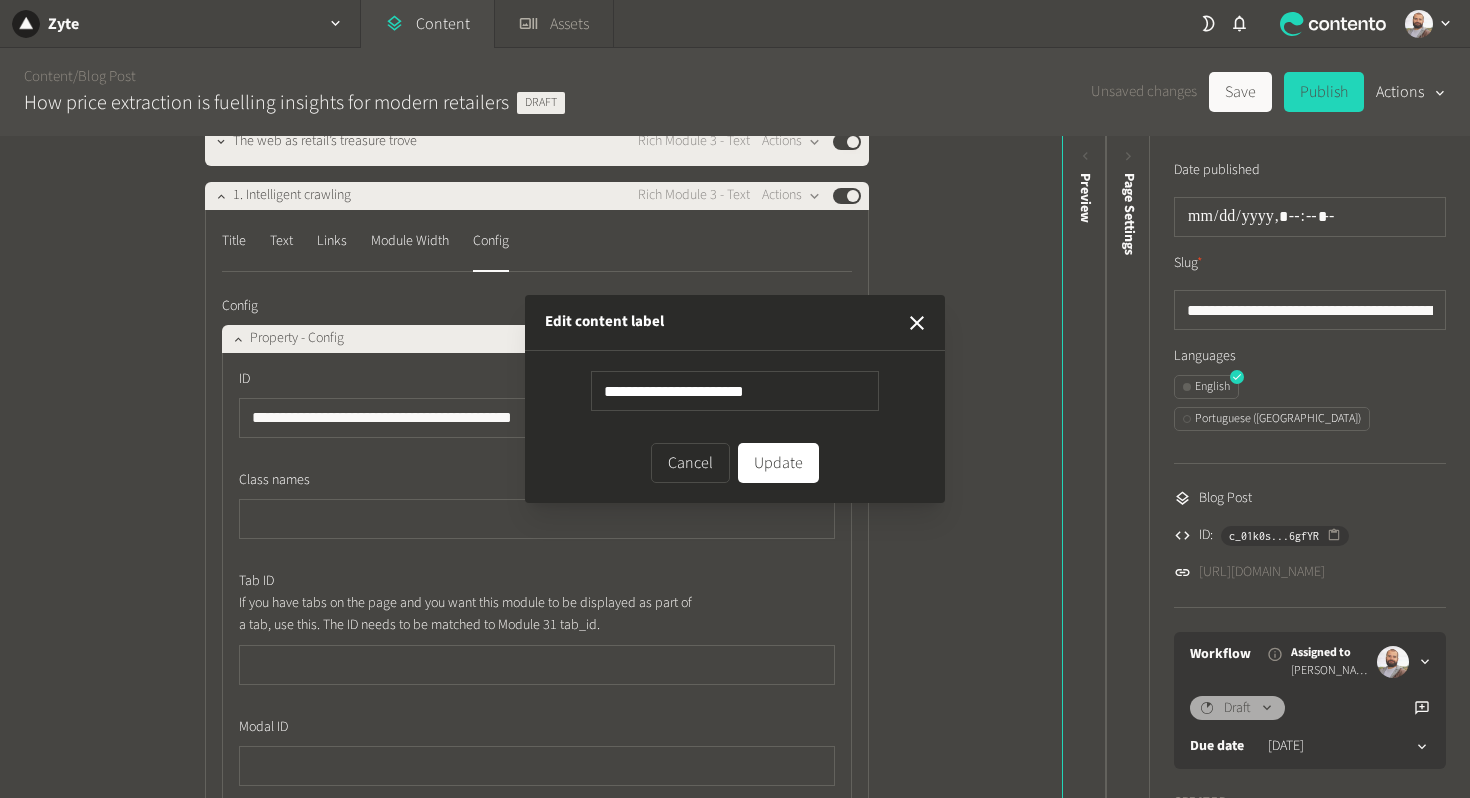 type on "**********" 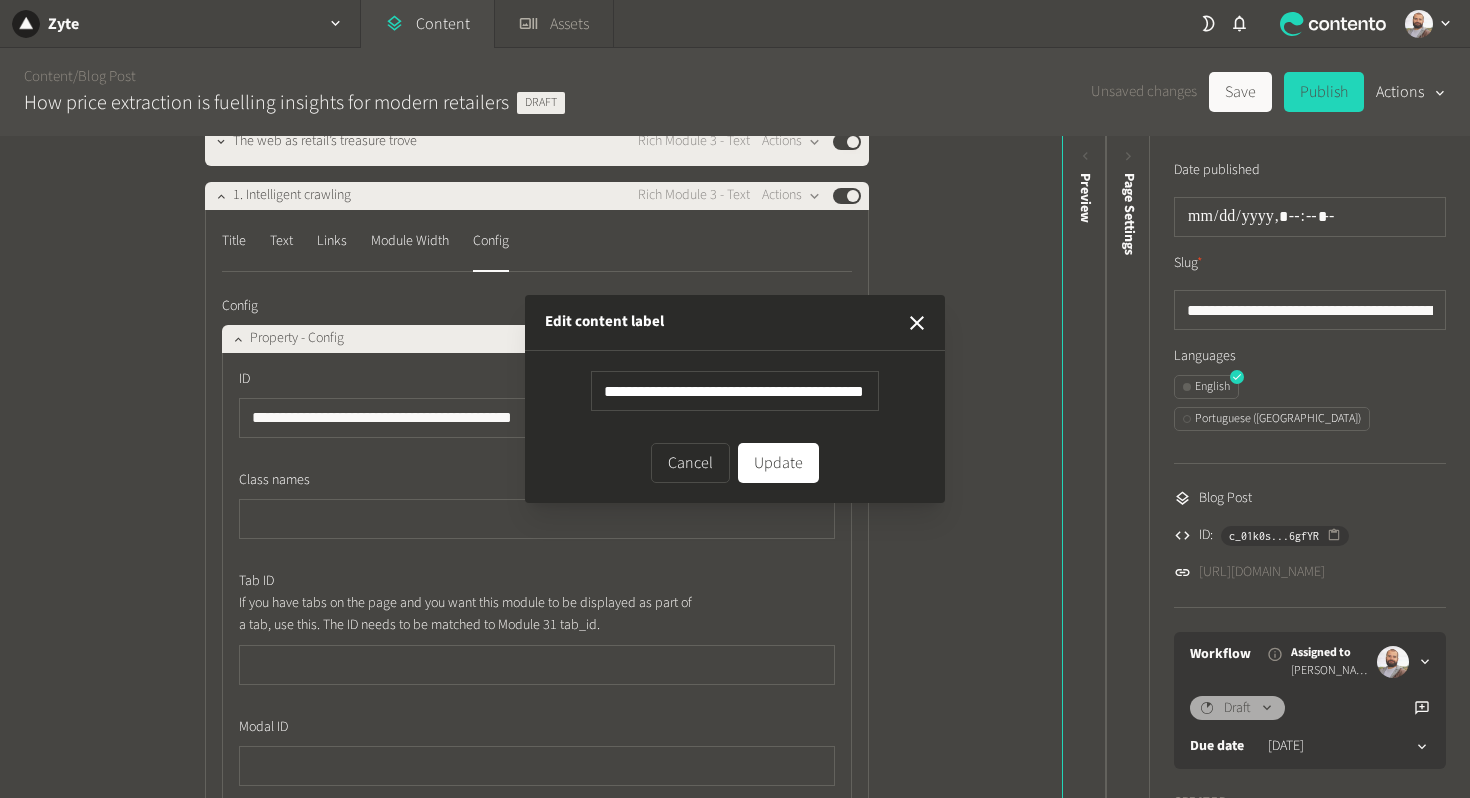 scroll, scrollTop: 0, scrollLeft: 19, axis: horizontal 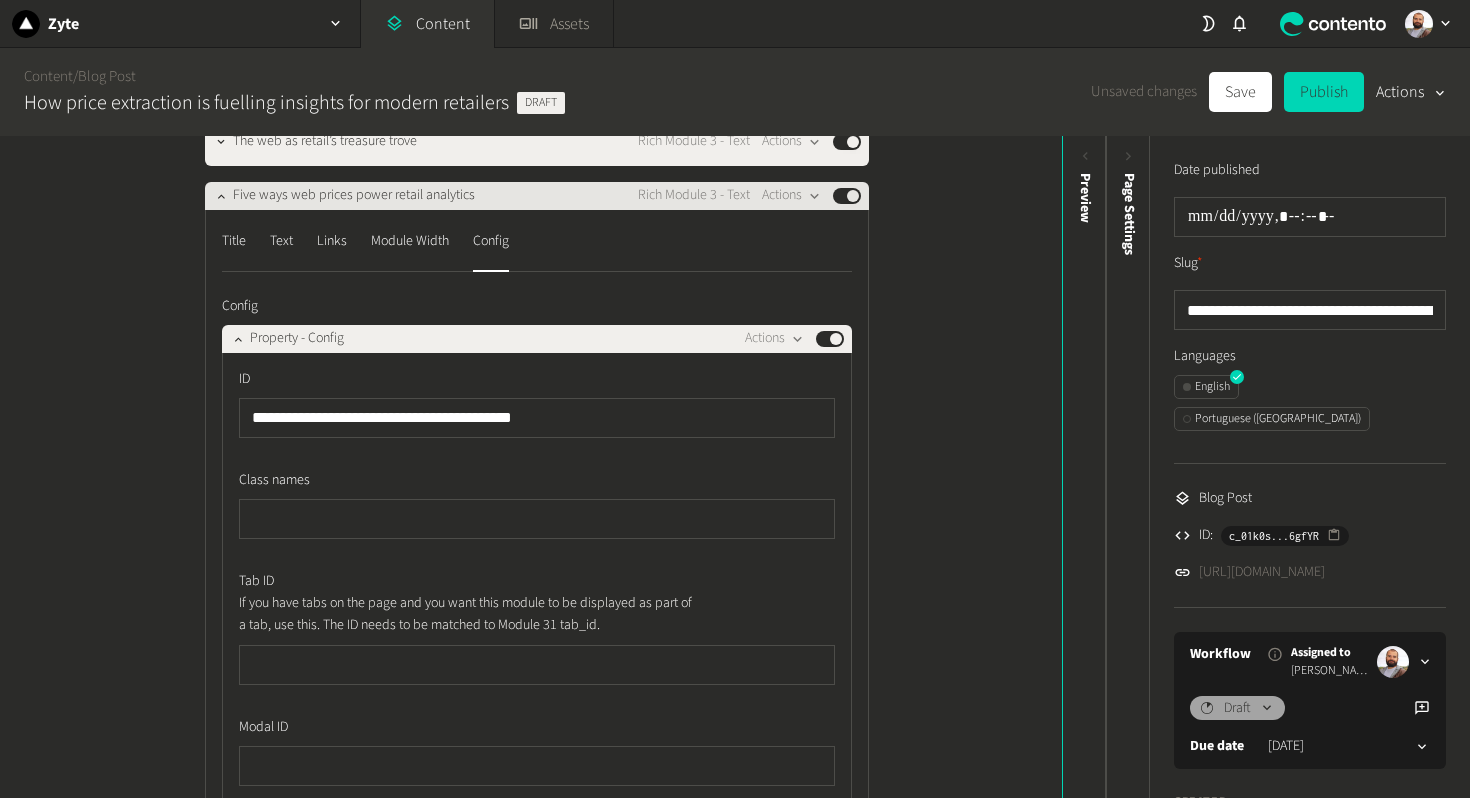 click on "Five ways web prices power retail analytics" 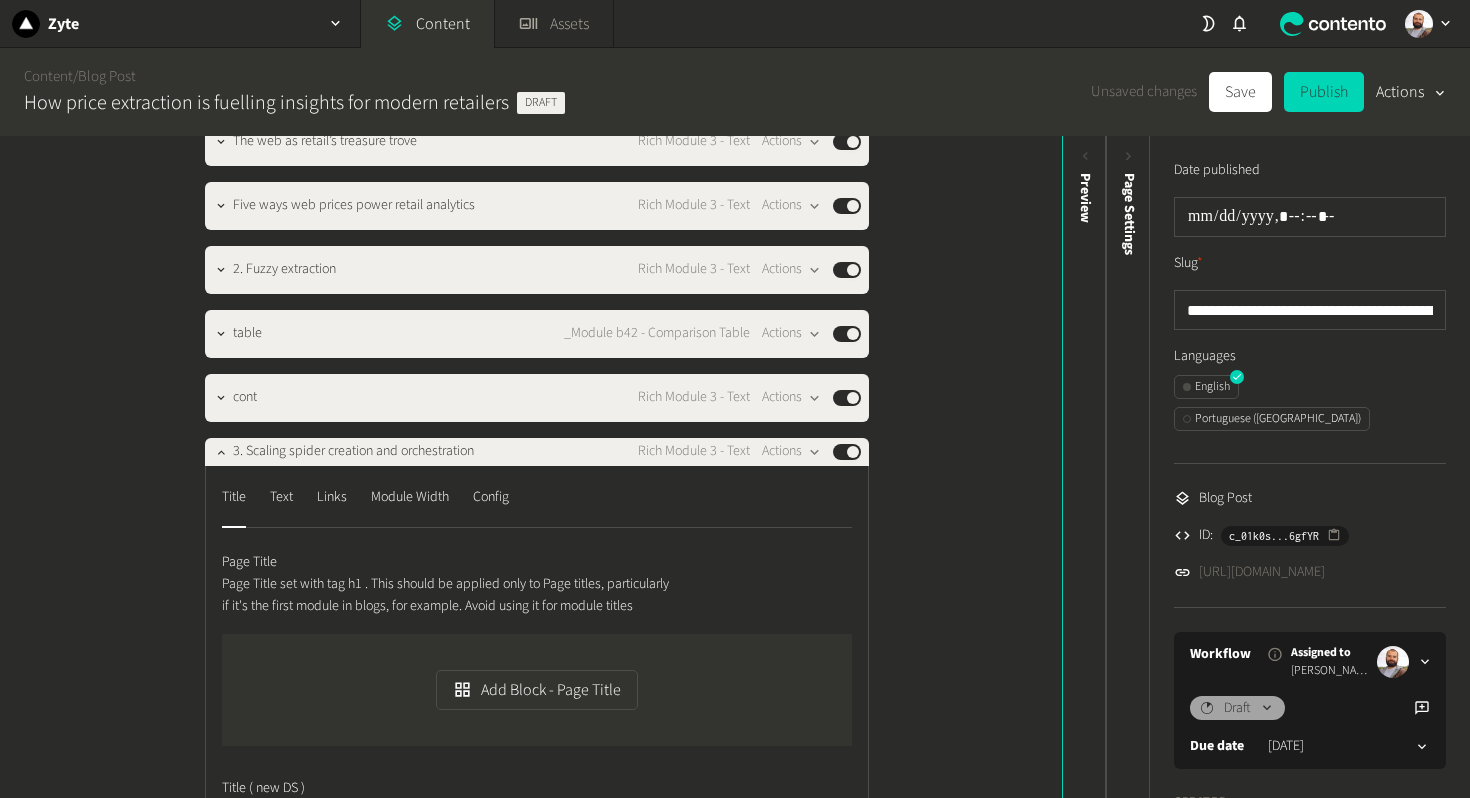 scroll, scrollTop: 1812, scrollLeft: 0, axis: vertical 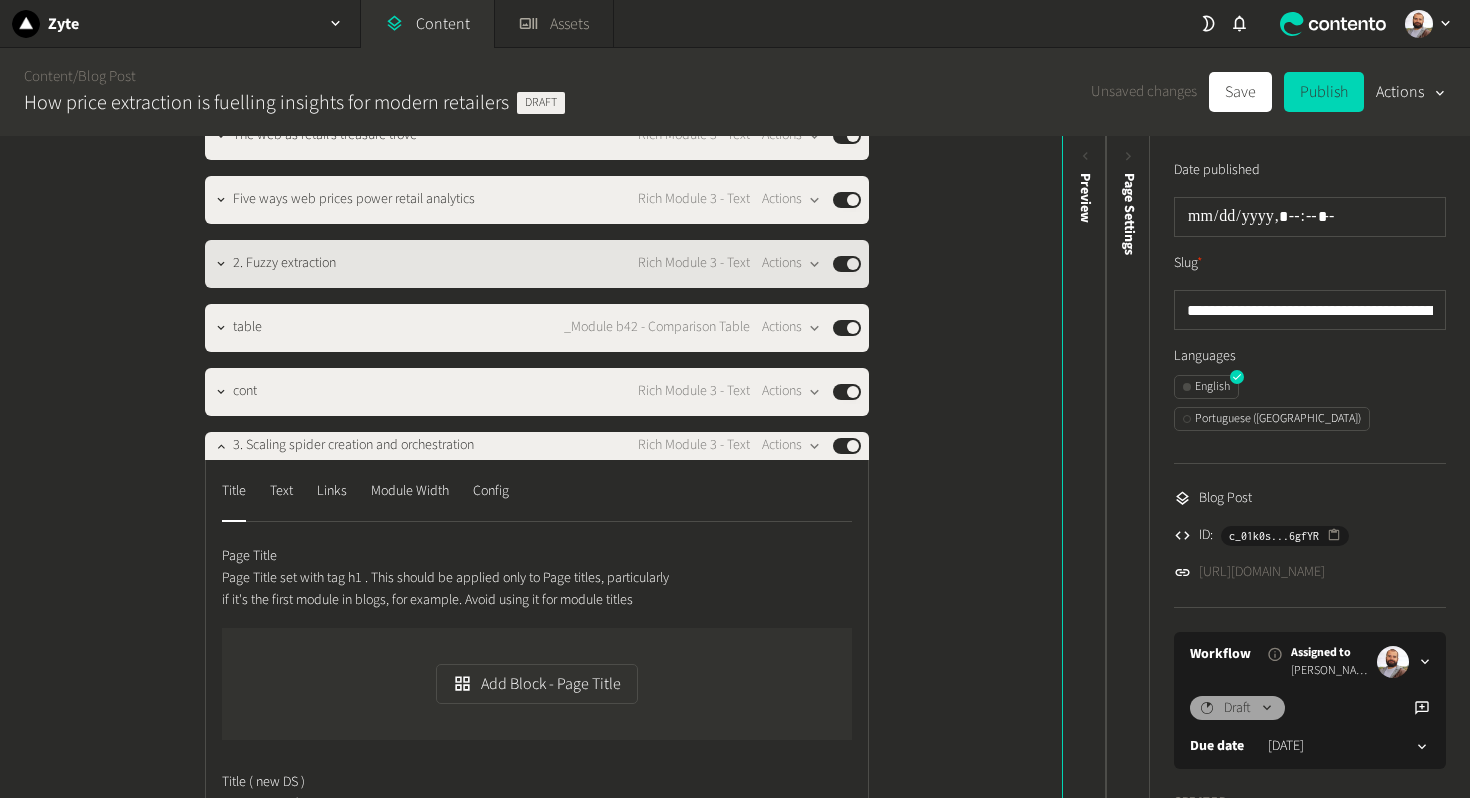 click on "2. Fuzzy extraction" 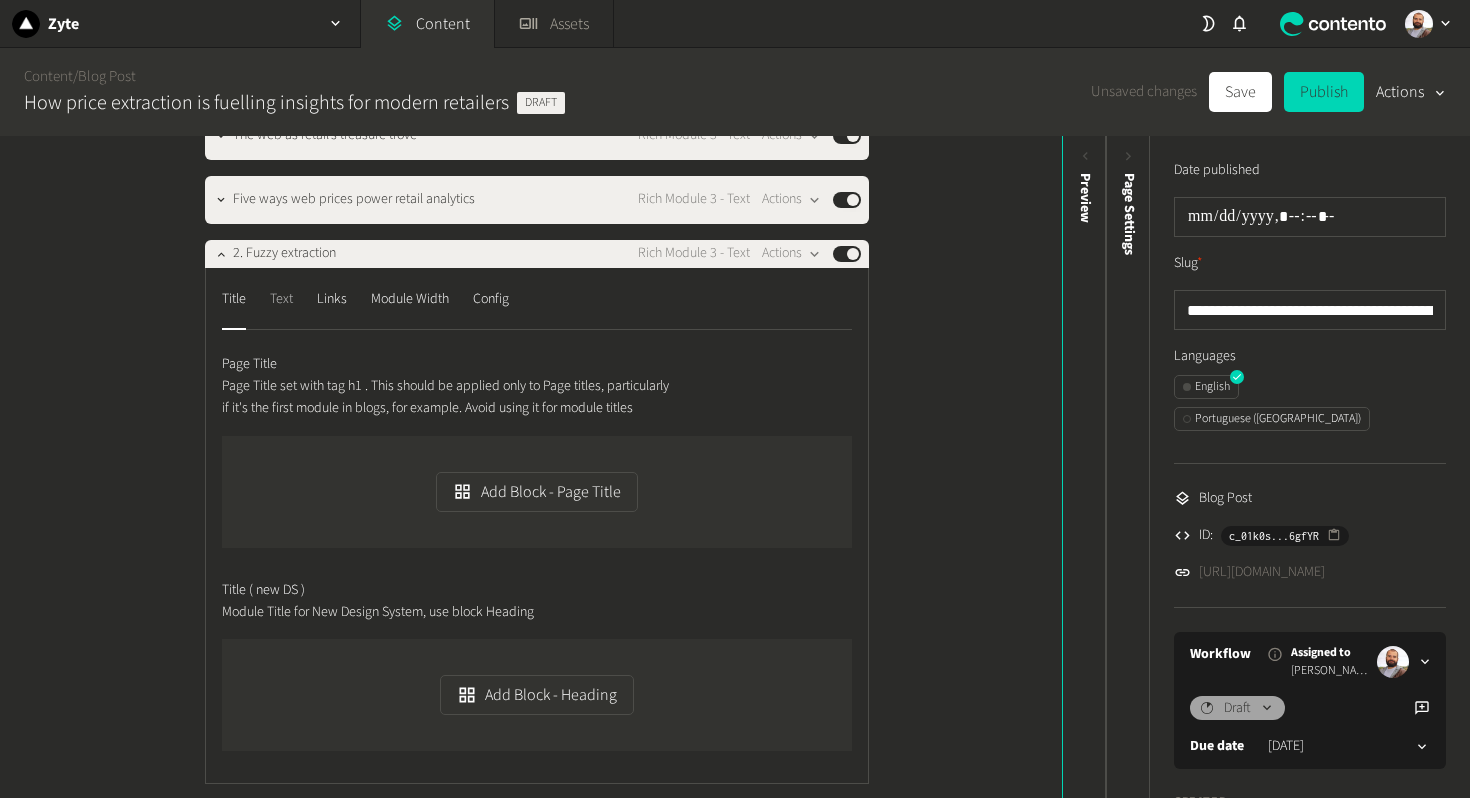 click on "Text" 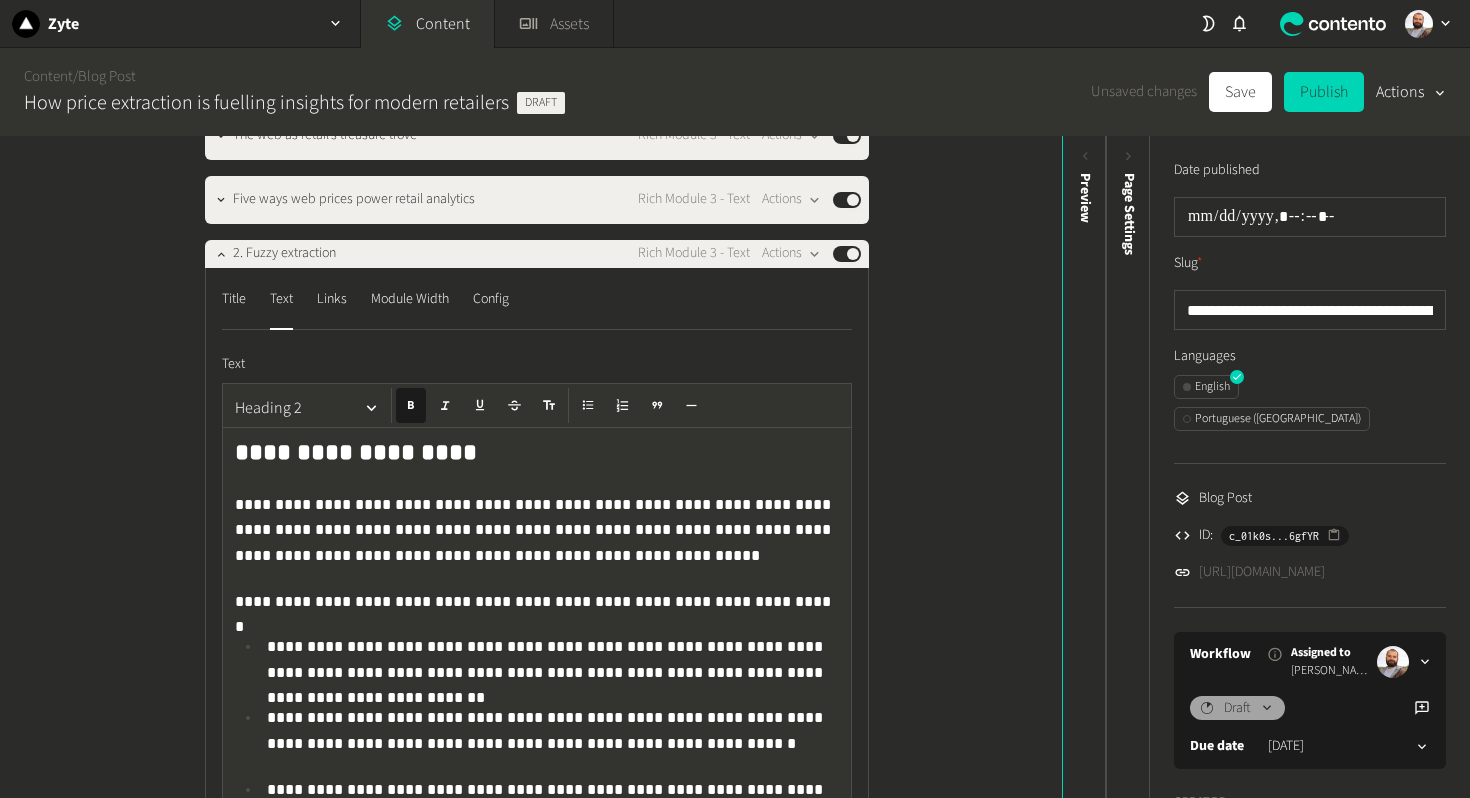 click on "**********" 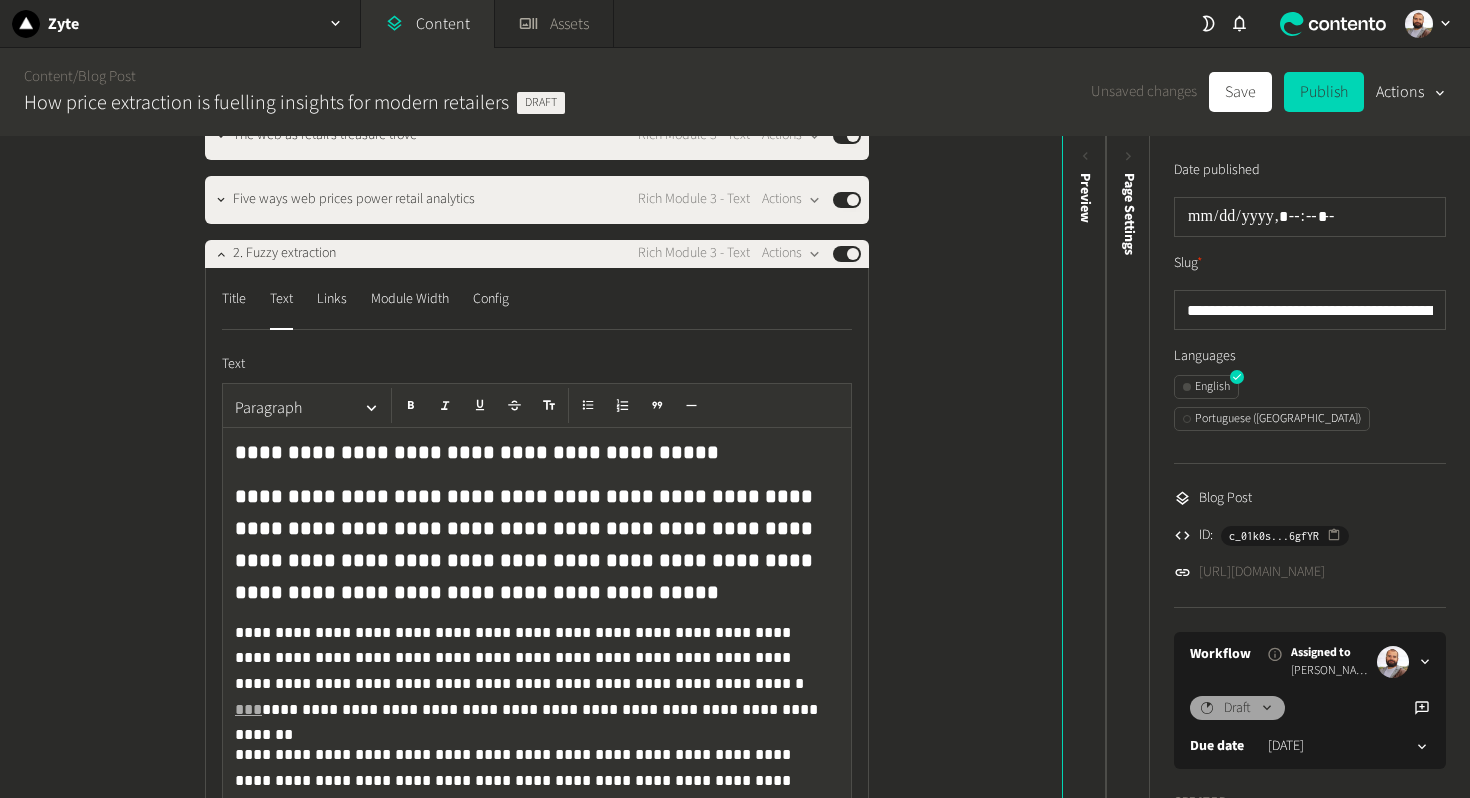 scroll, scrollTop: 343, scrollLeft: 0, axis: vertical 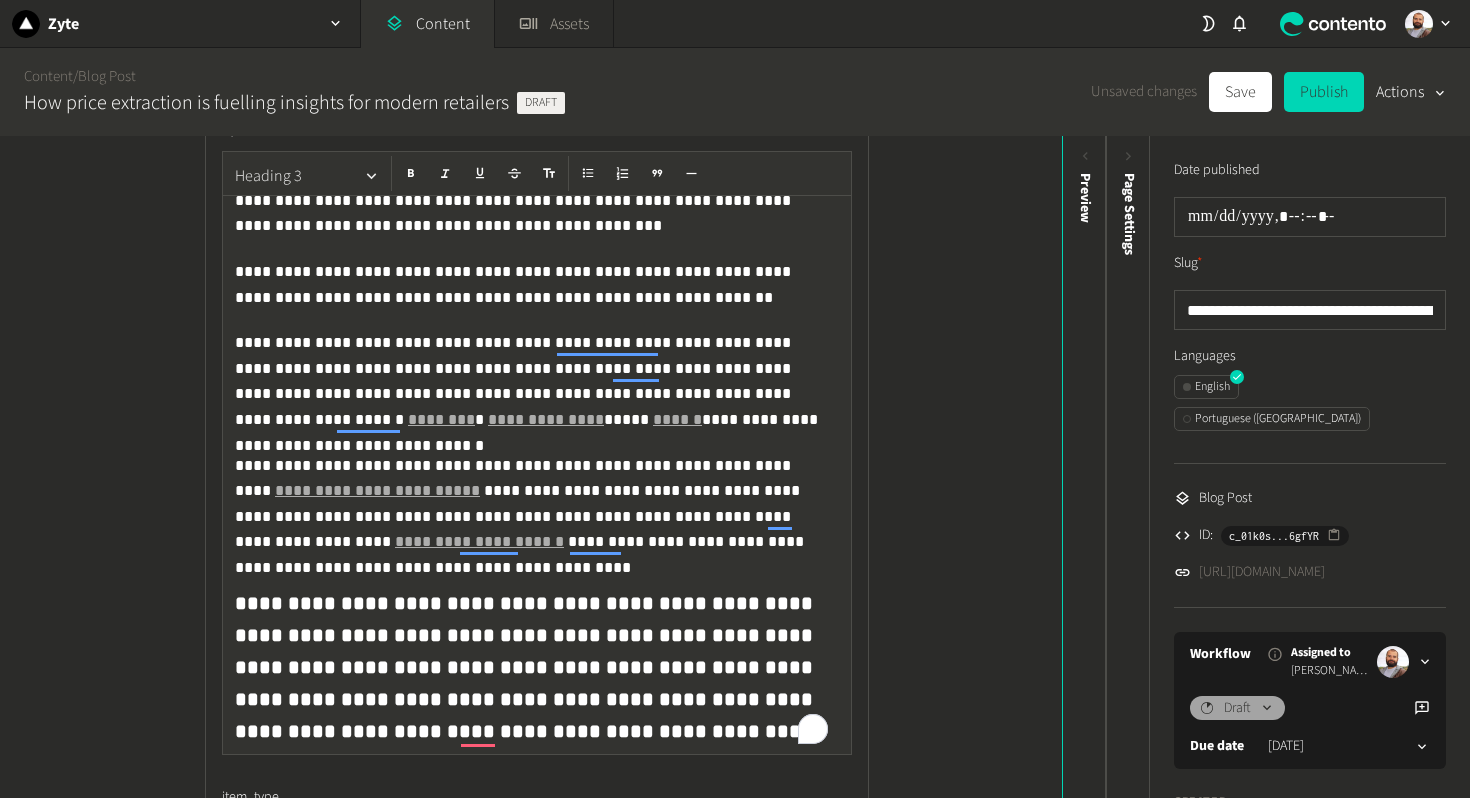 click on "Heading 3" 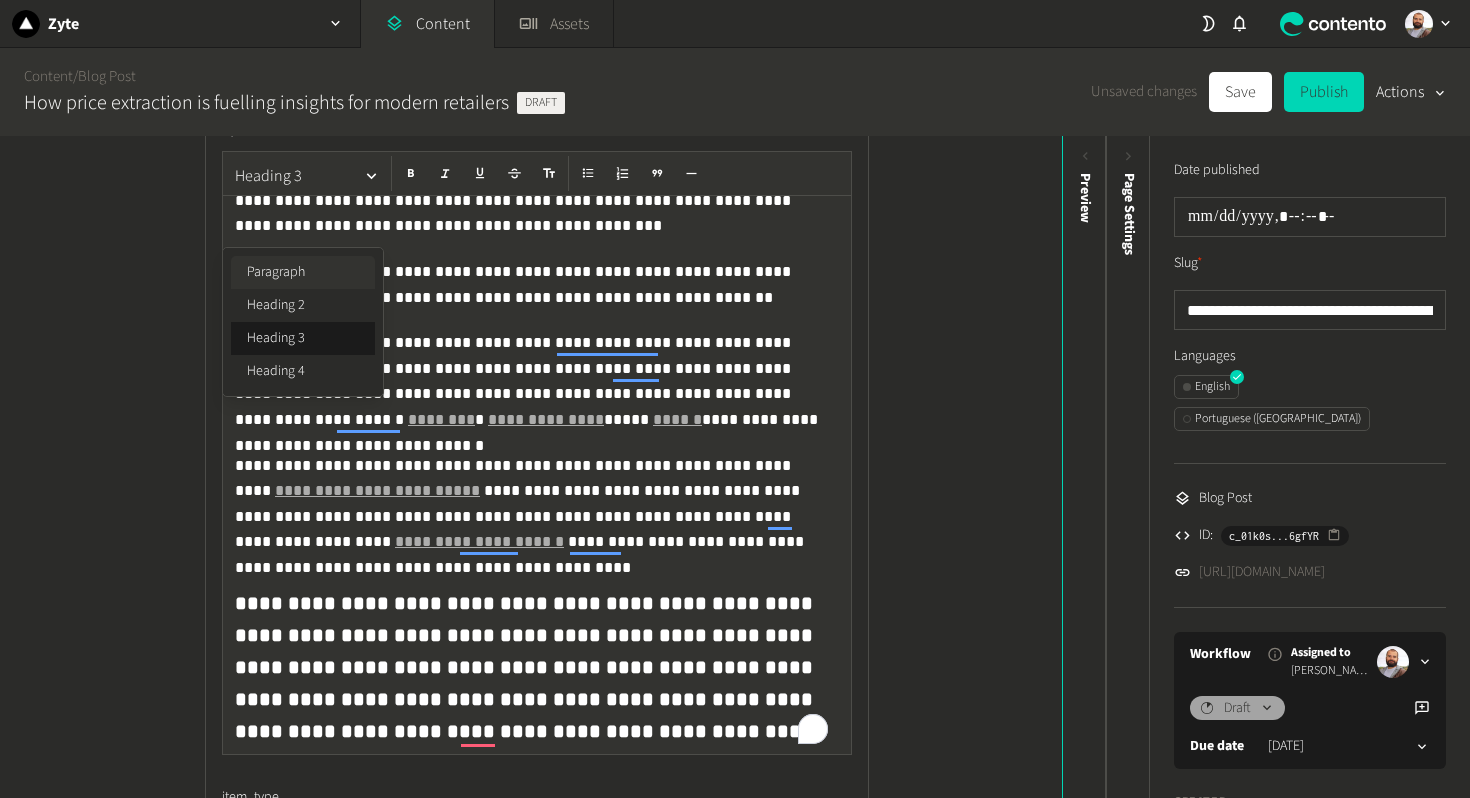 click on "Paragraph" 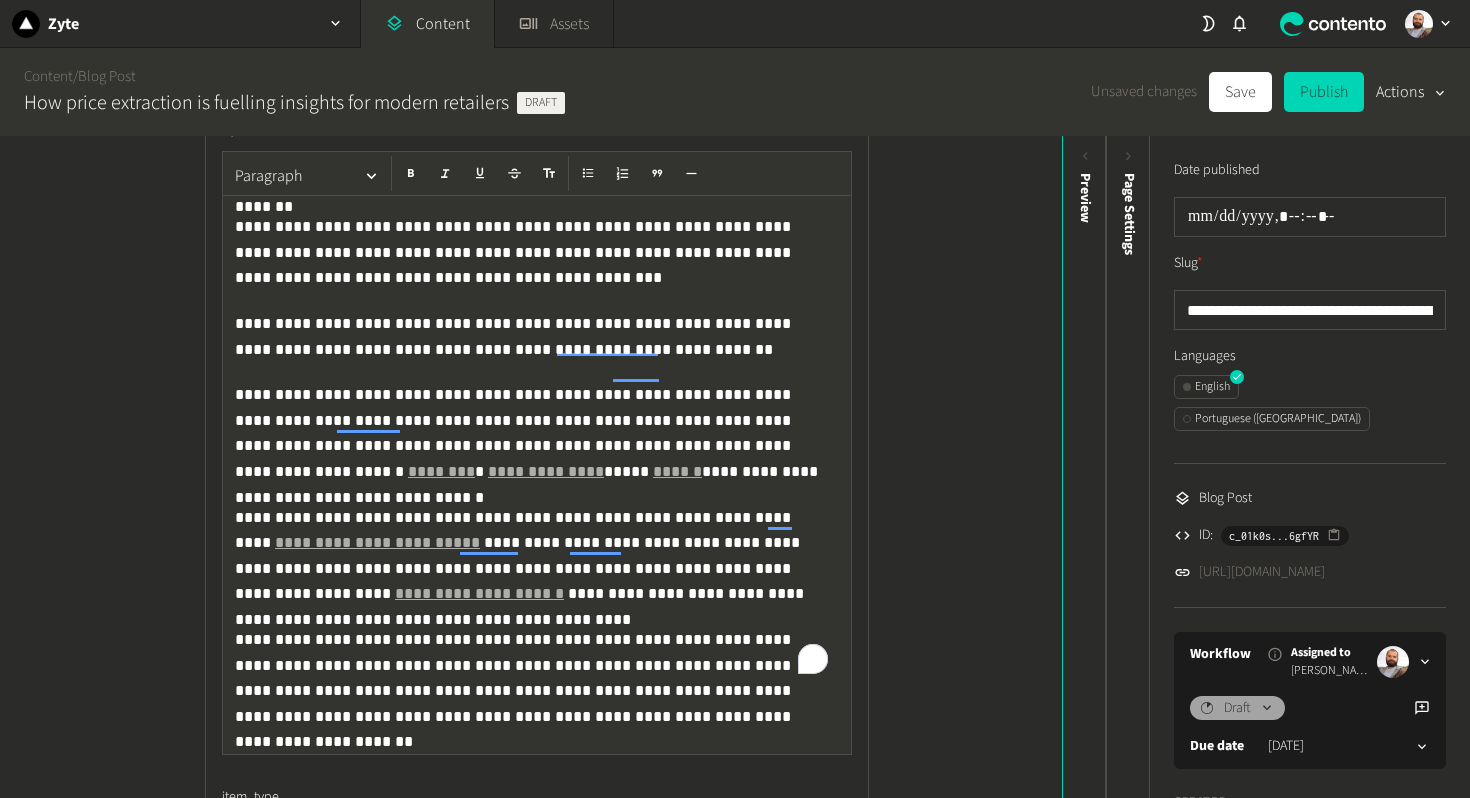 scroll, scrollTop: 279, scrollLeft: 0, axis: vertical 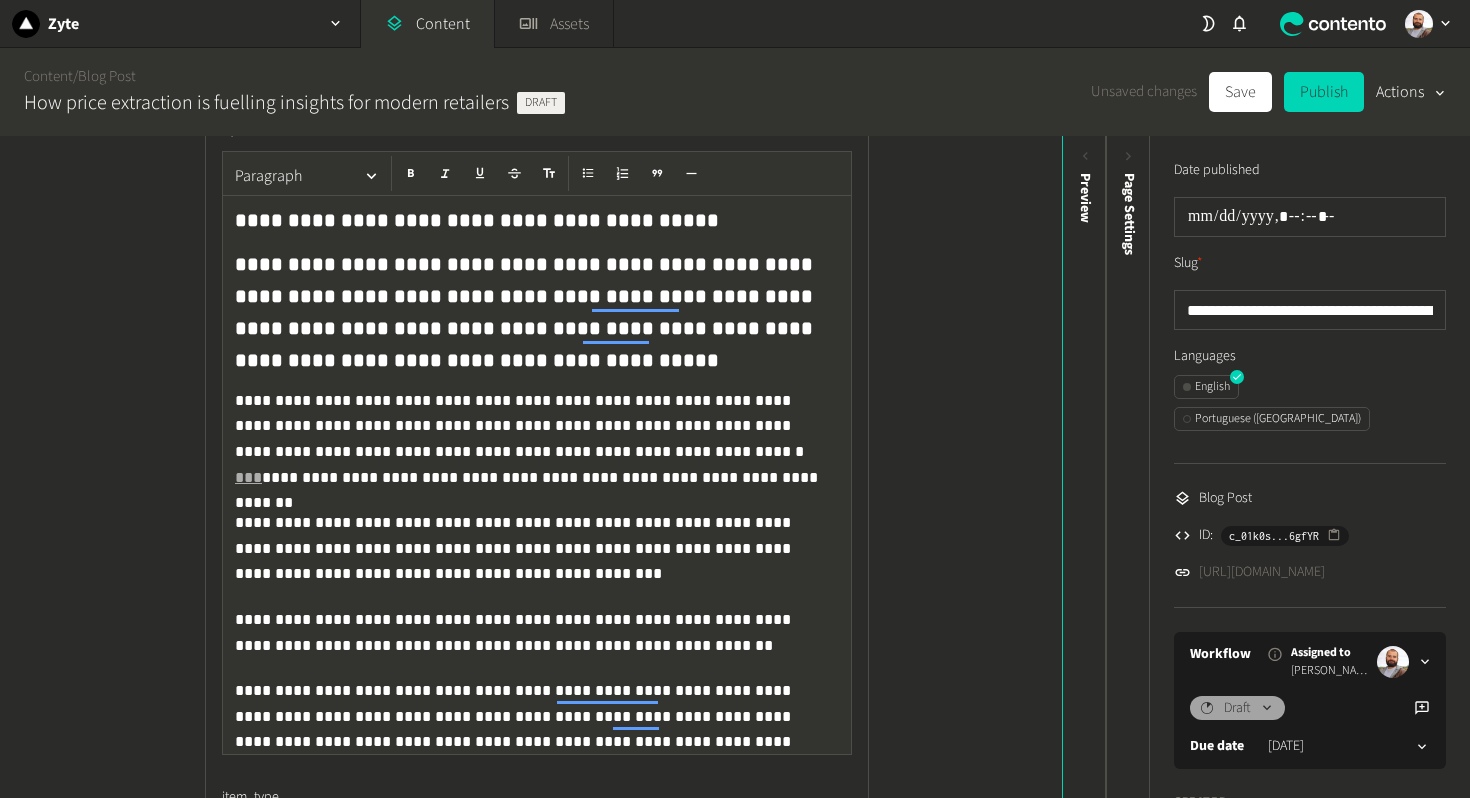click on "**********" 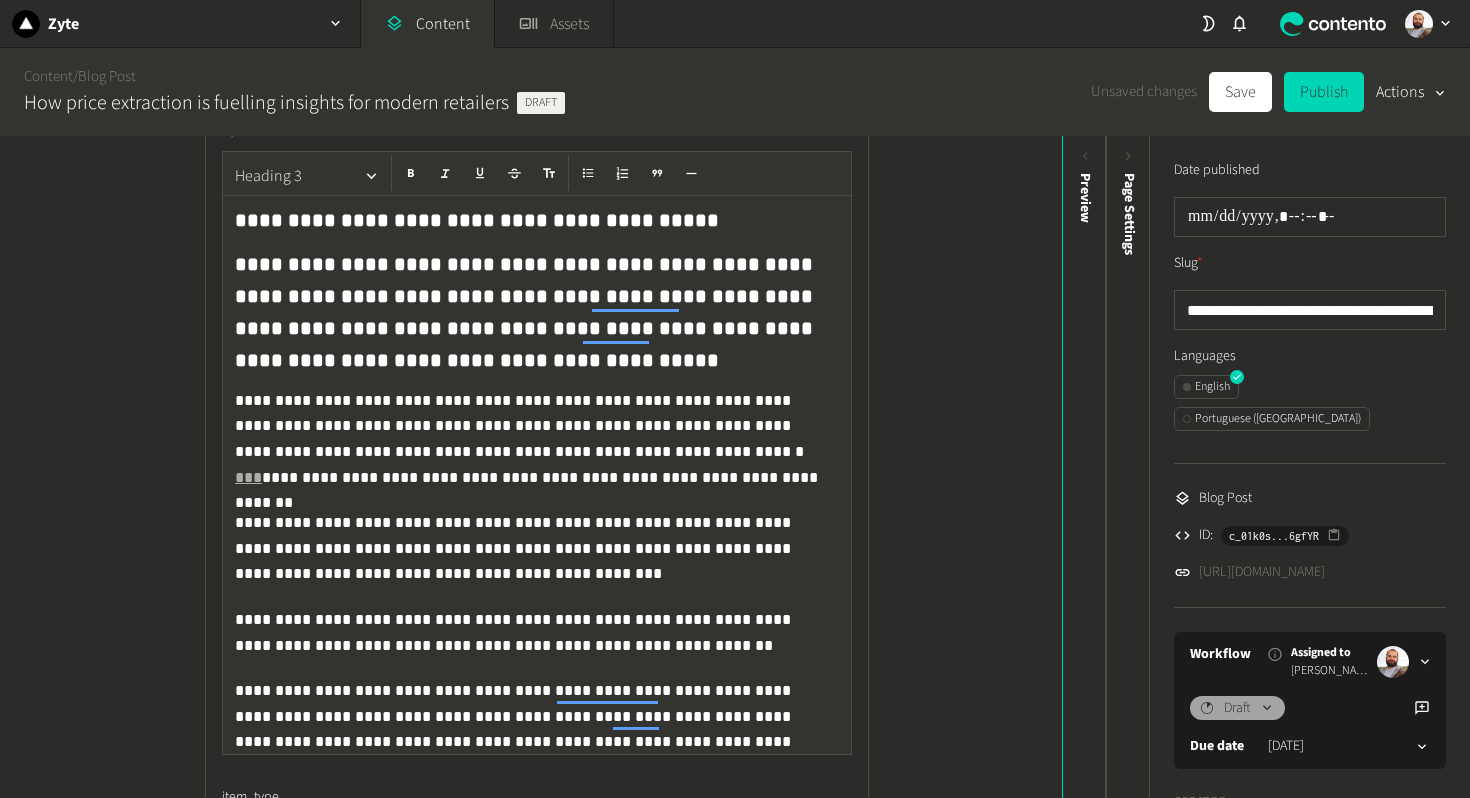click on "Heading 3" 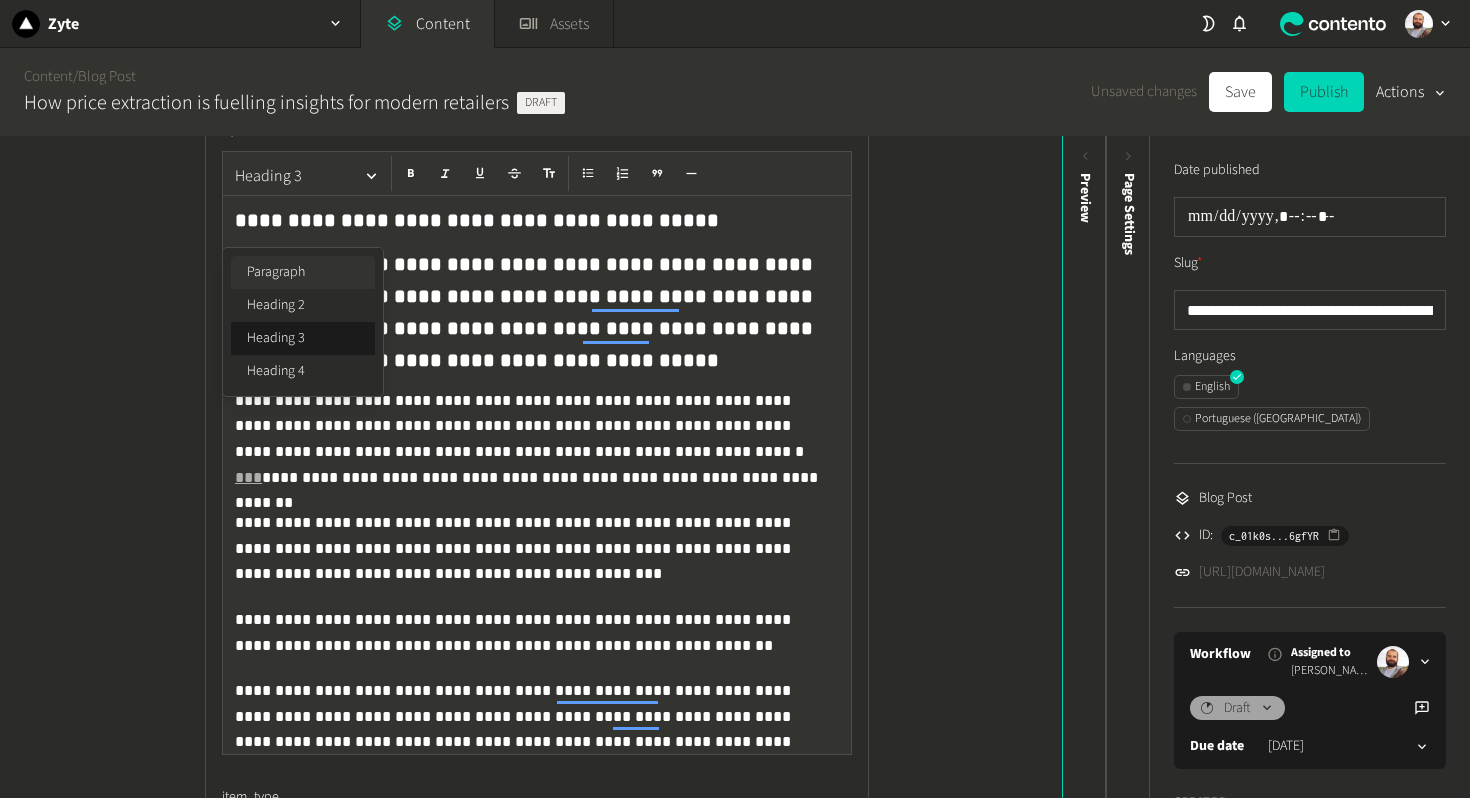 click on "Paragraph" 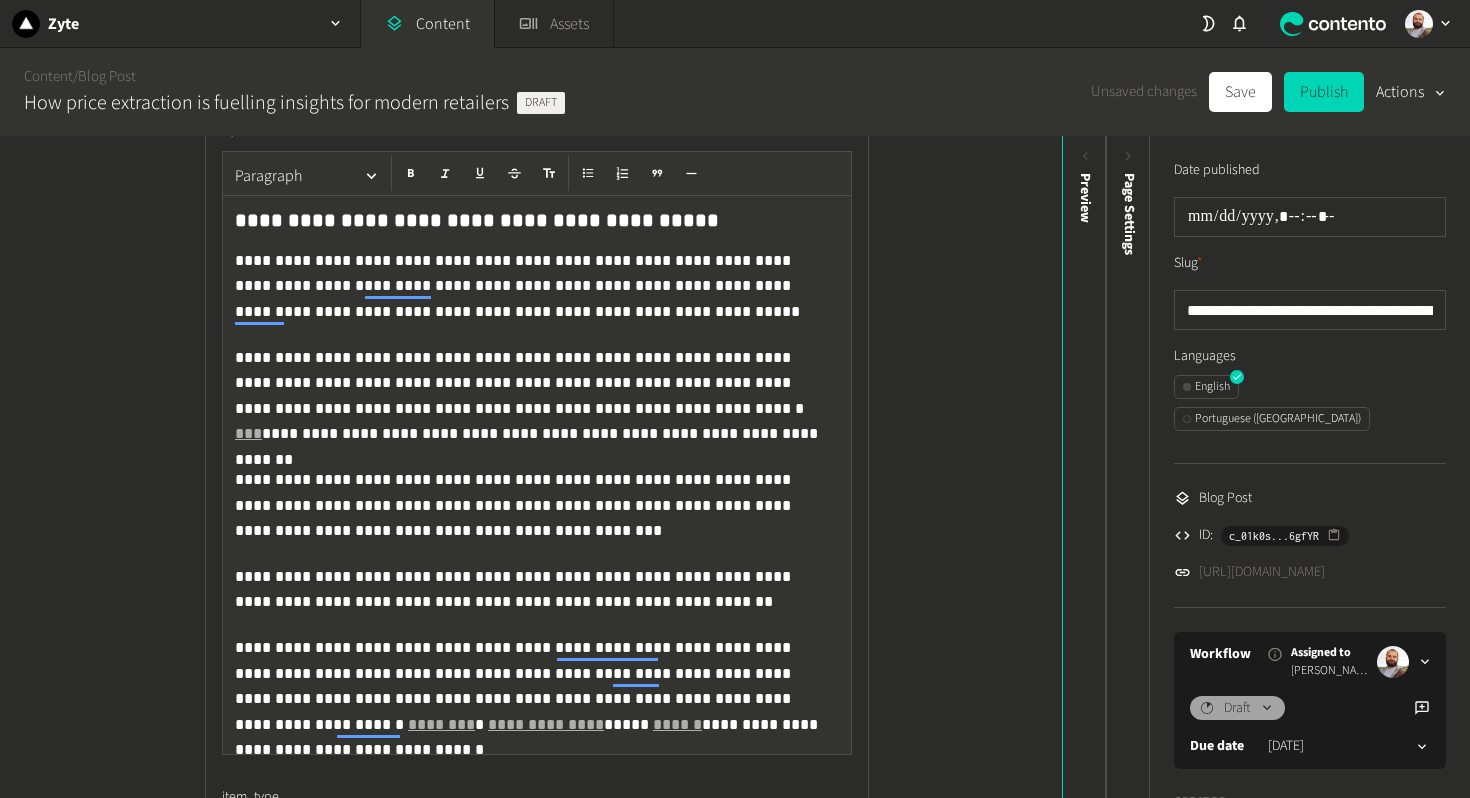 click on "**********" 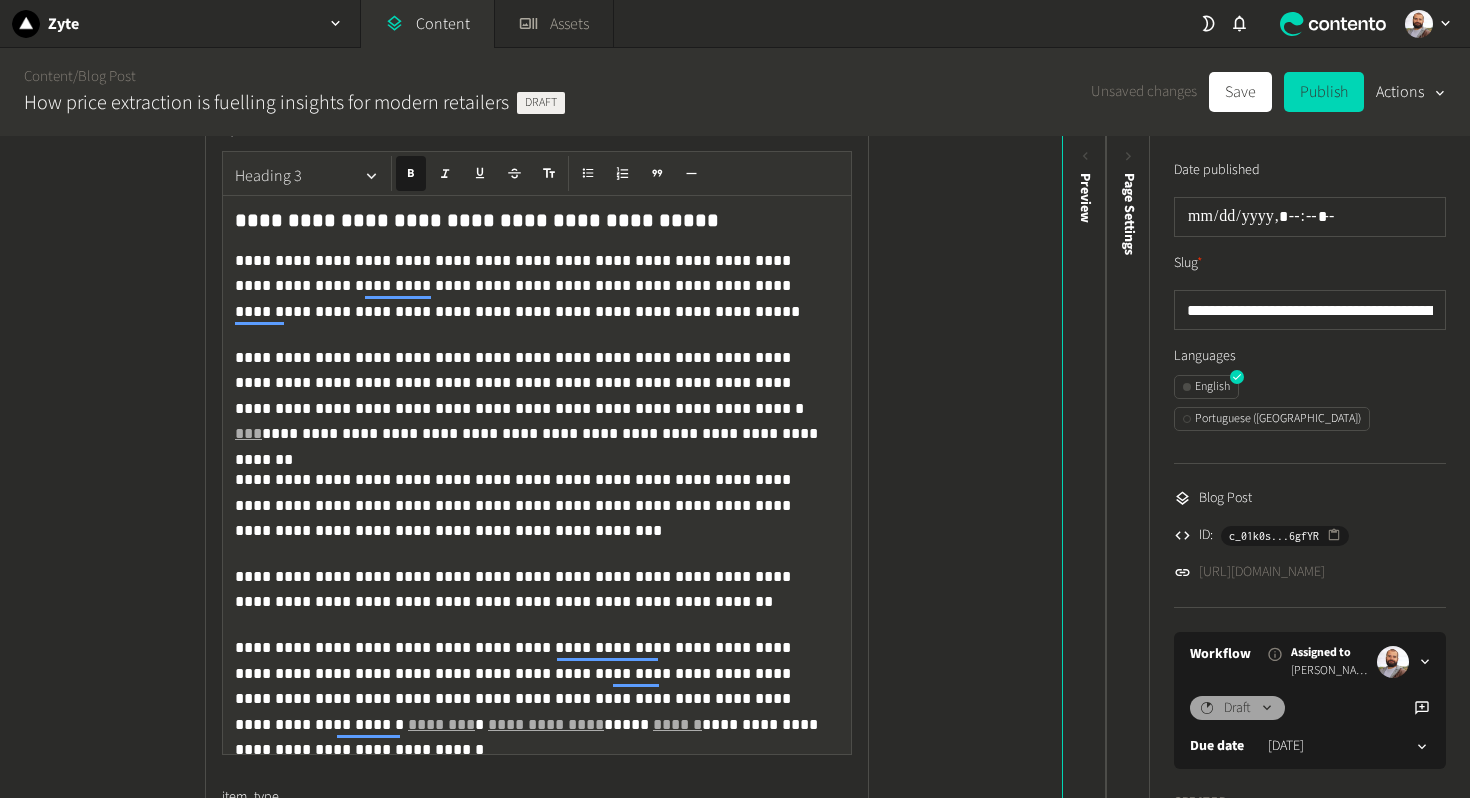 click on "Heading 3" 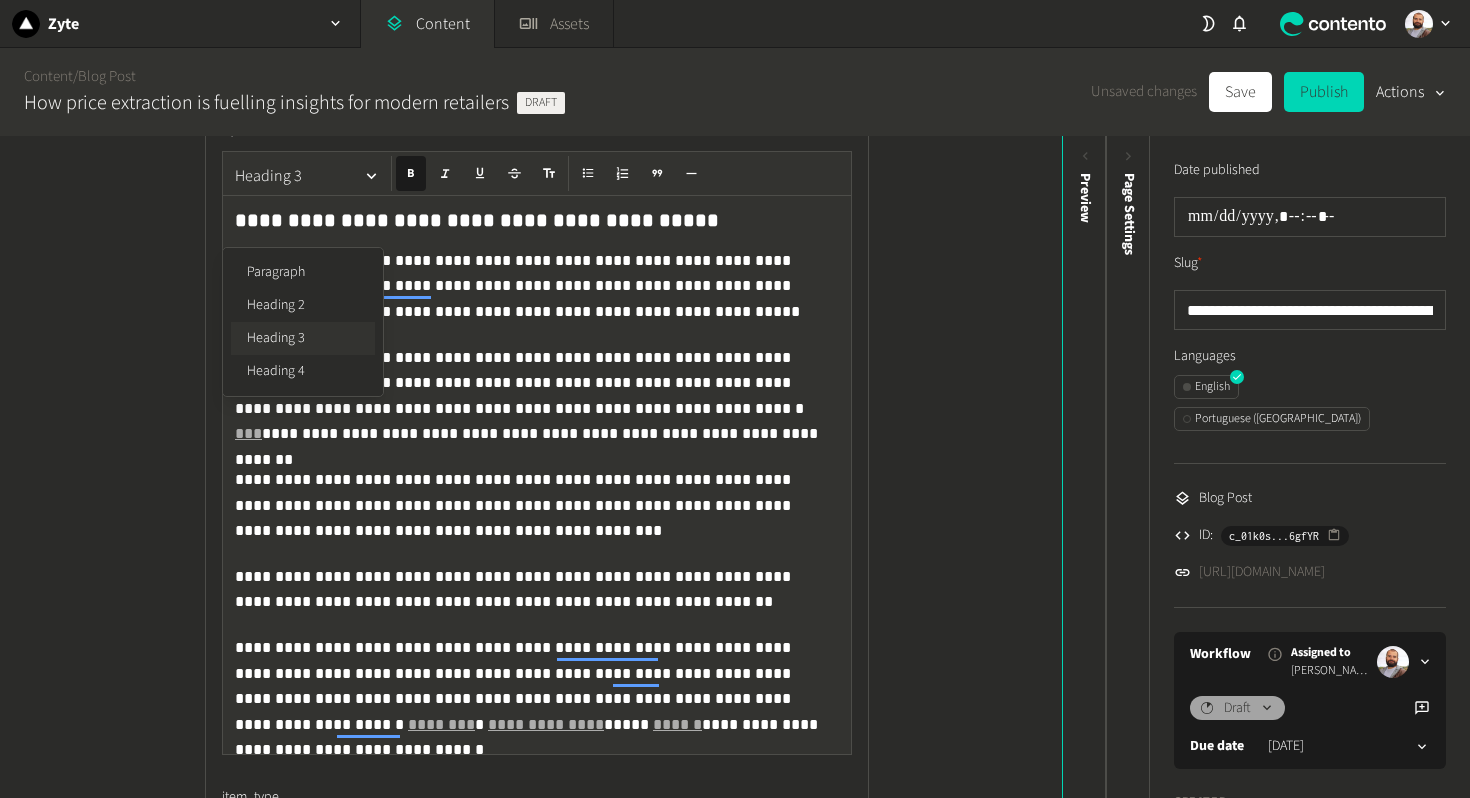 click on "Heading 3" 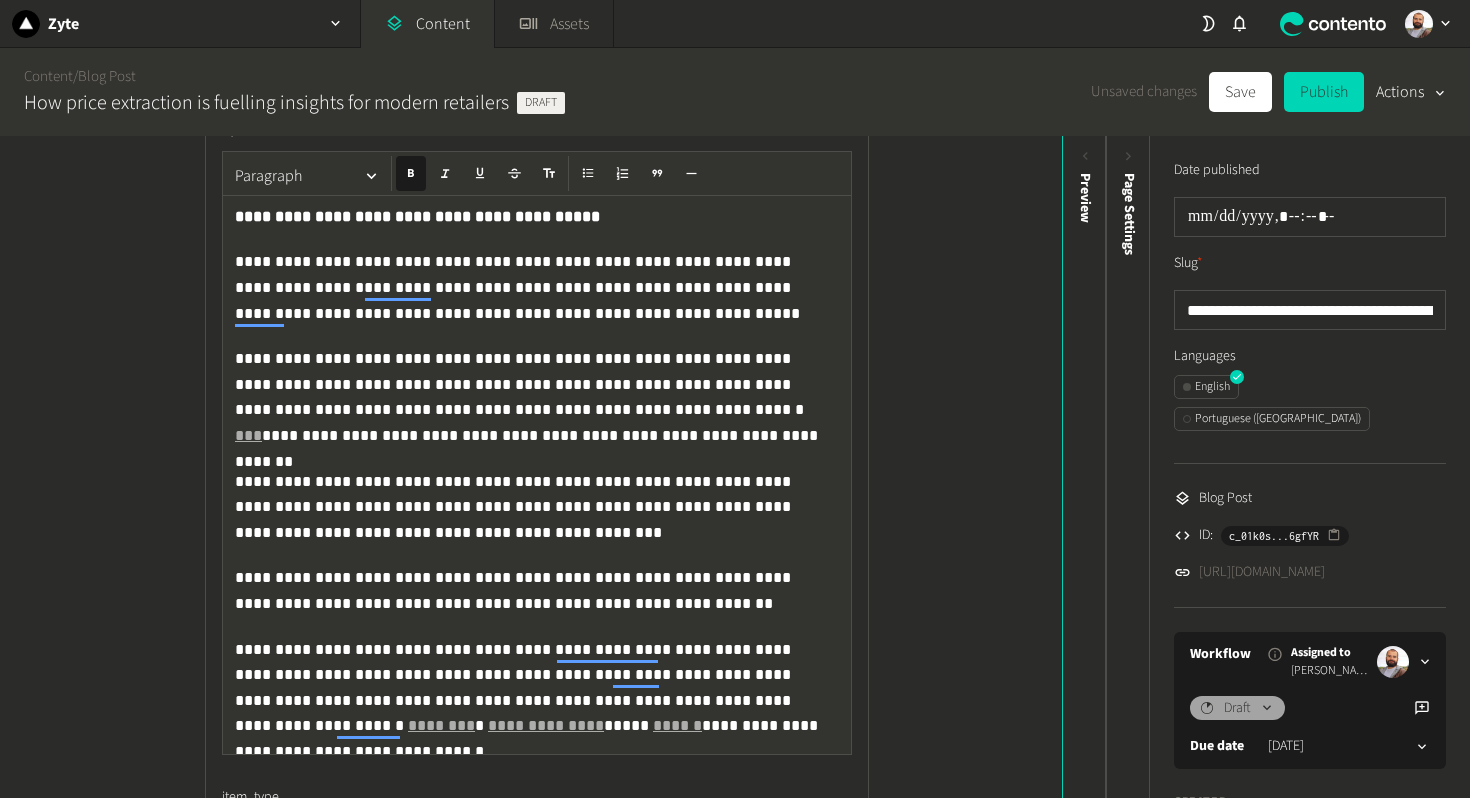 click on "**********" 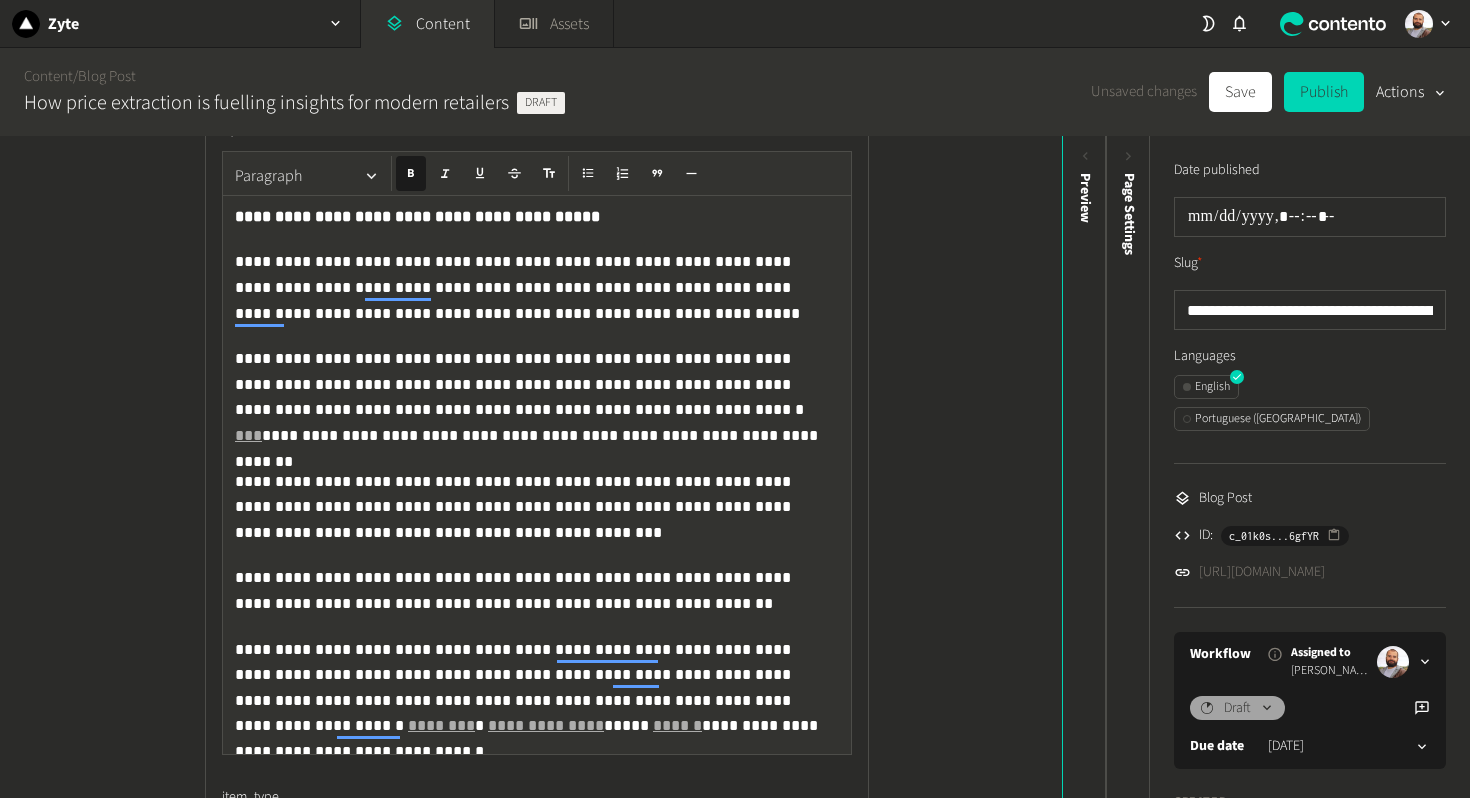 click on "Paragraph" 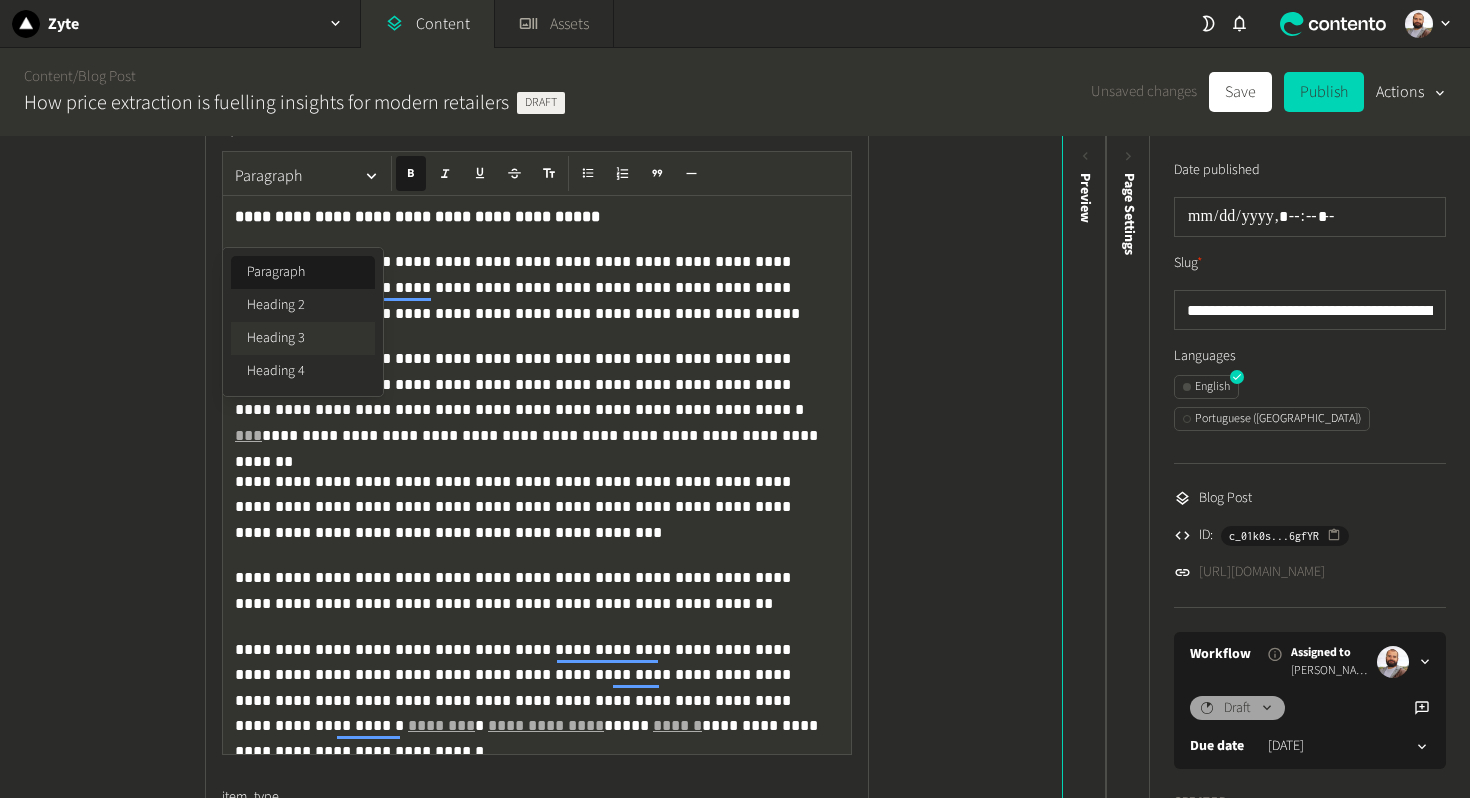 click on "Heading 3" 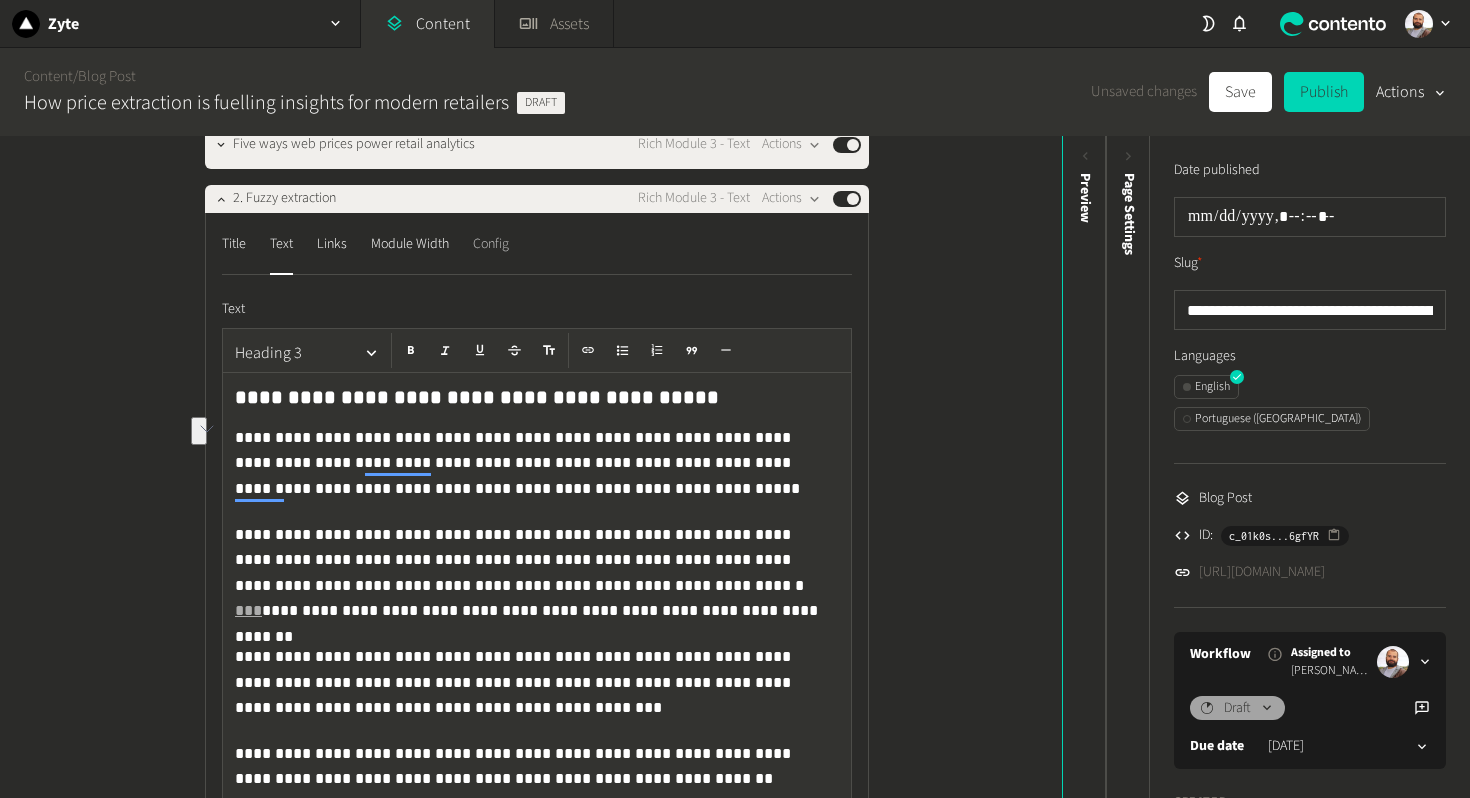 click on "Config" 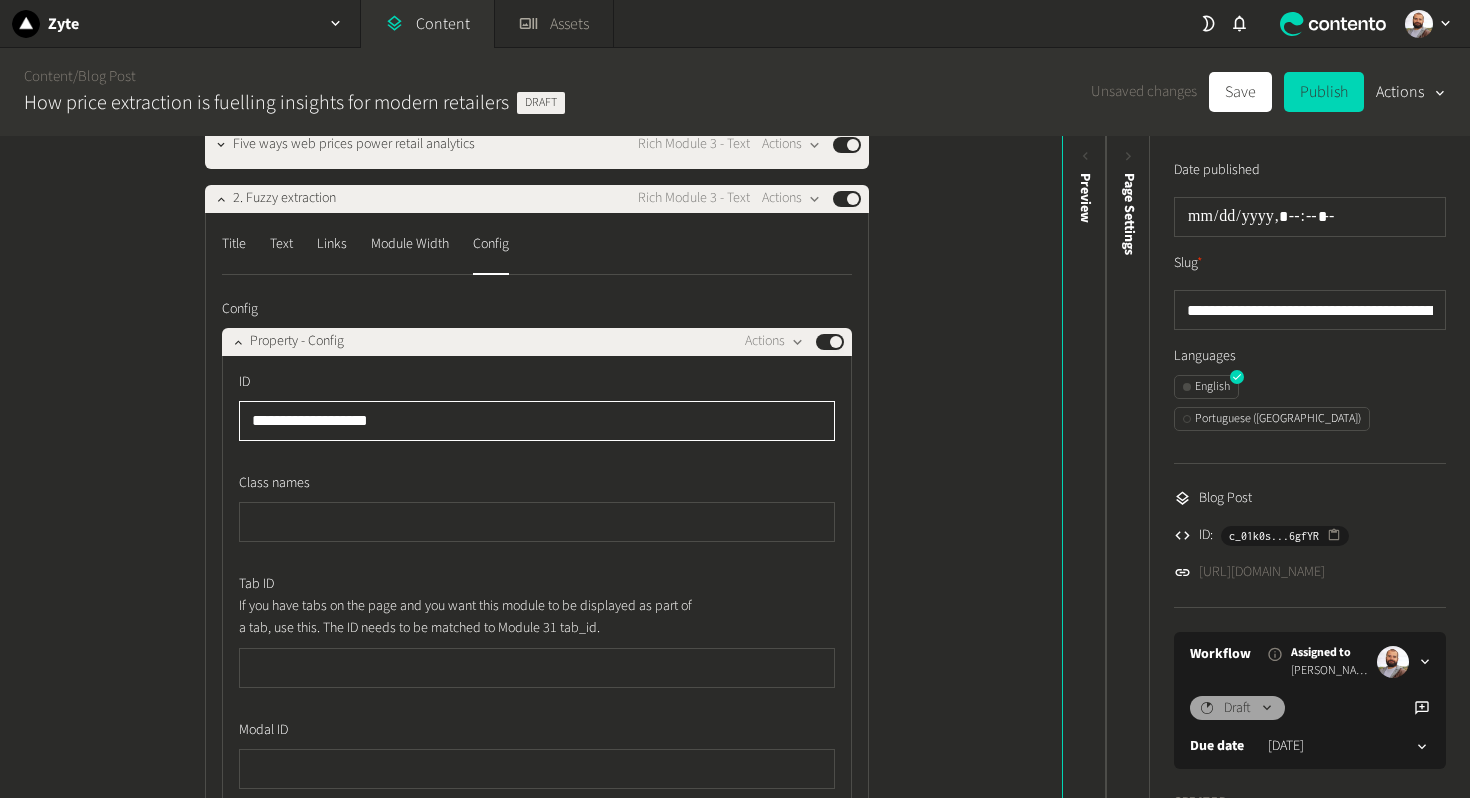 click on "**********" 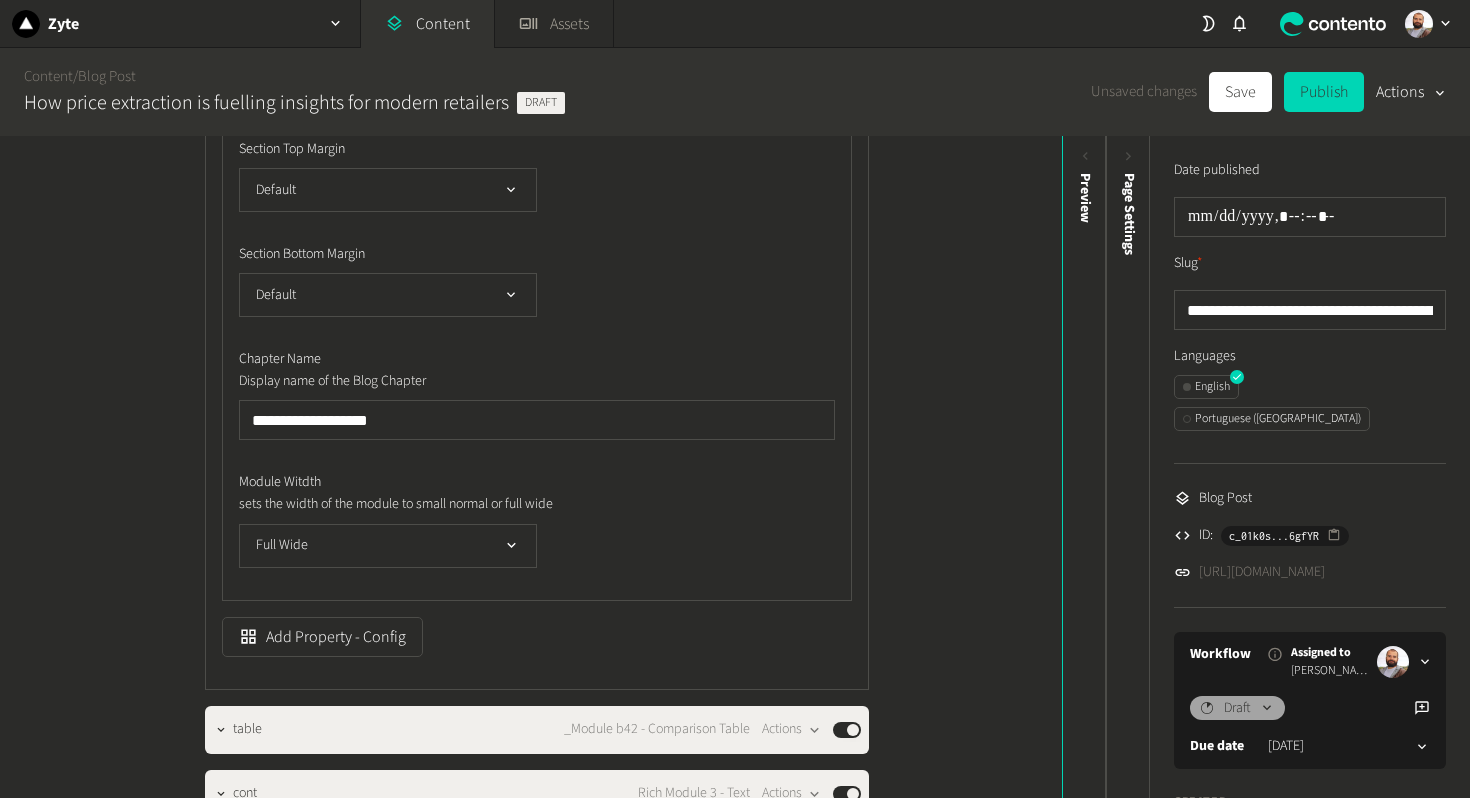 type on "**********" 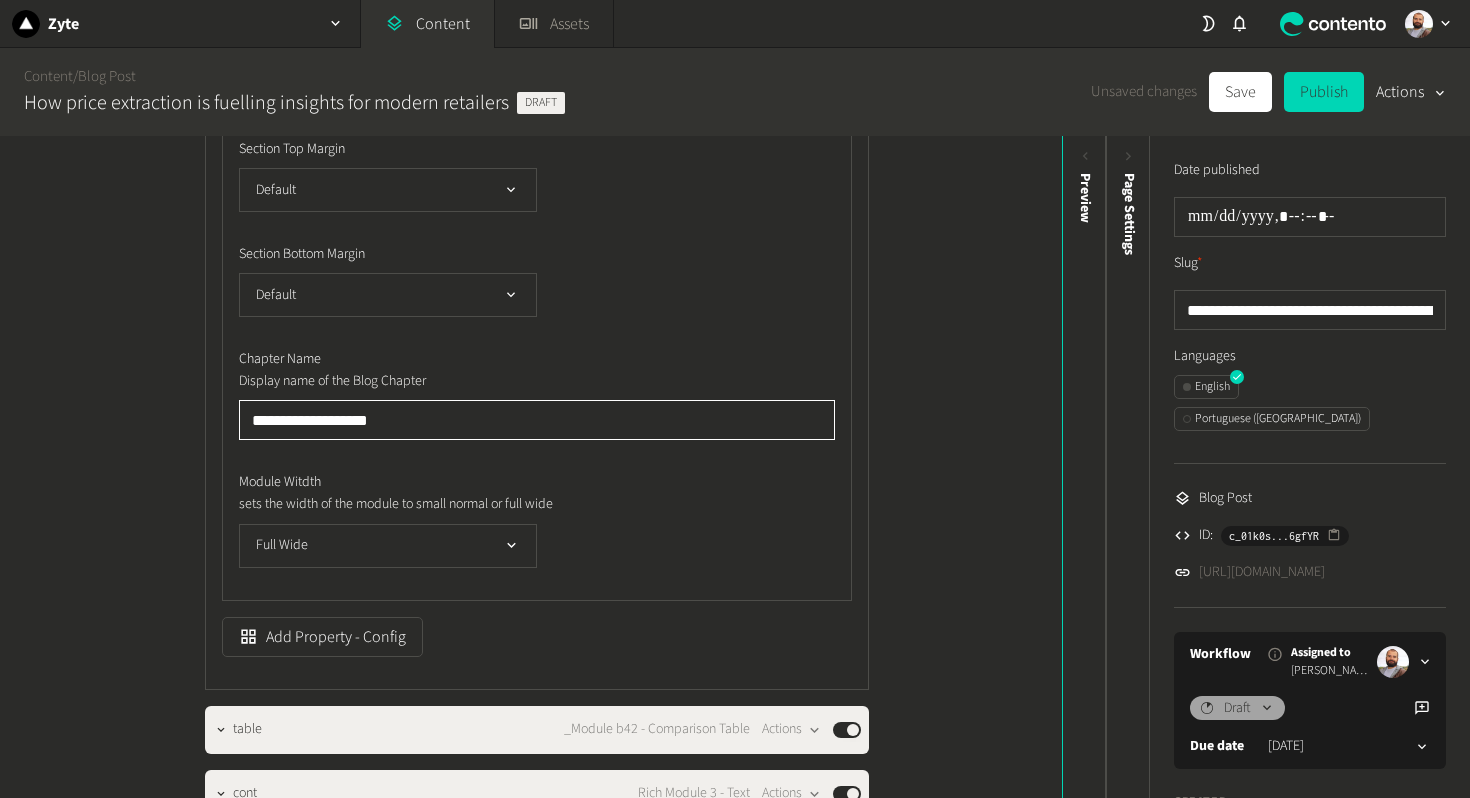 click on "**********" 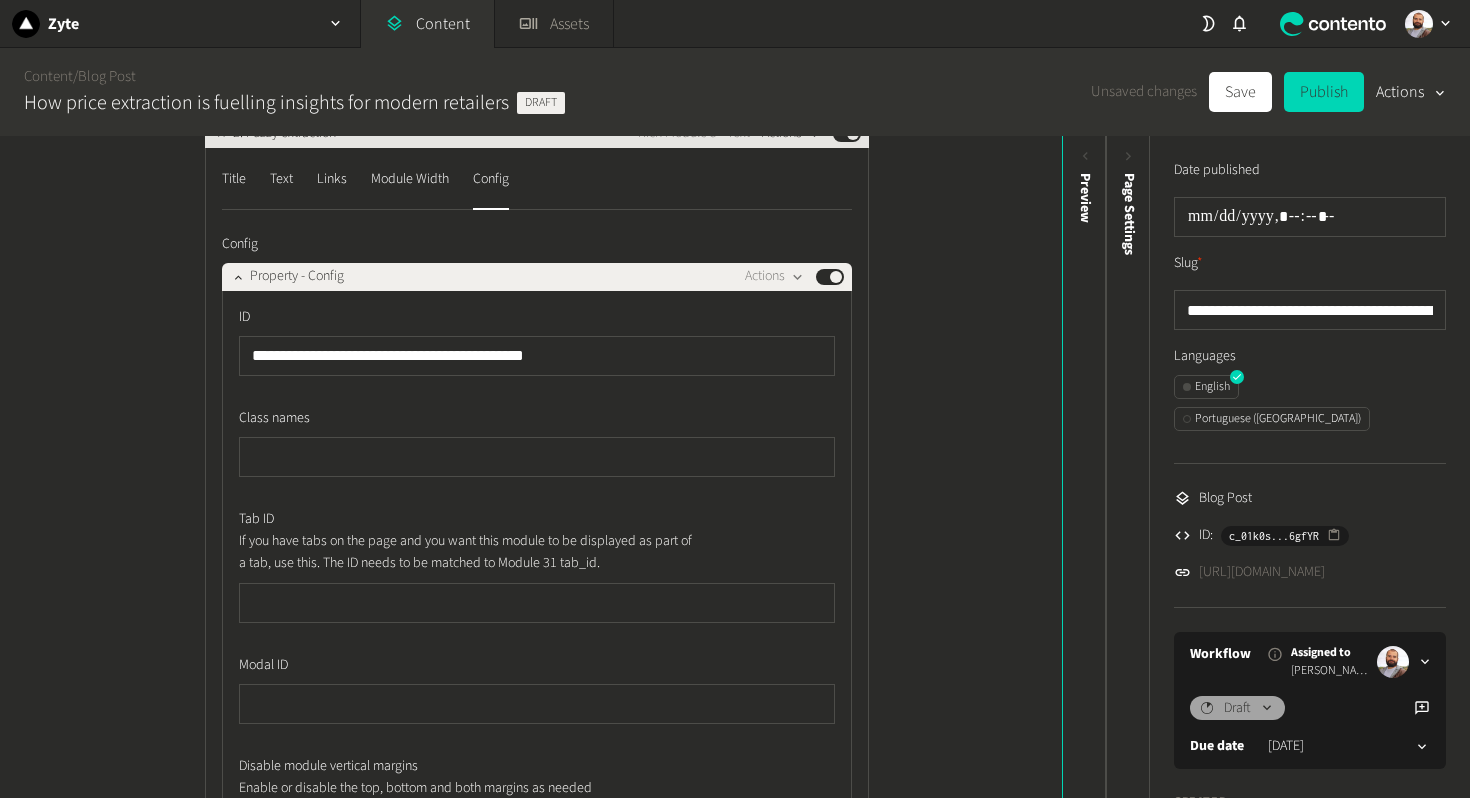 type on "**********" 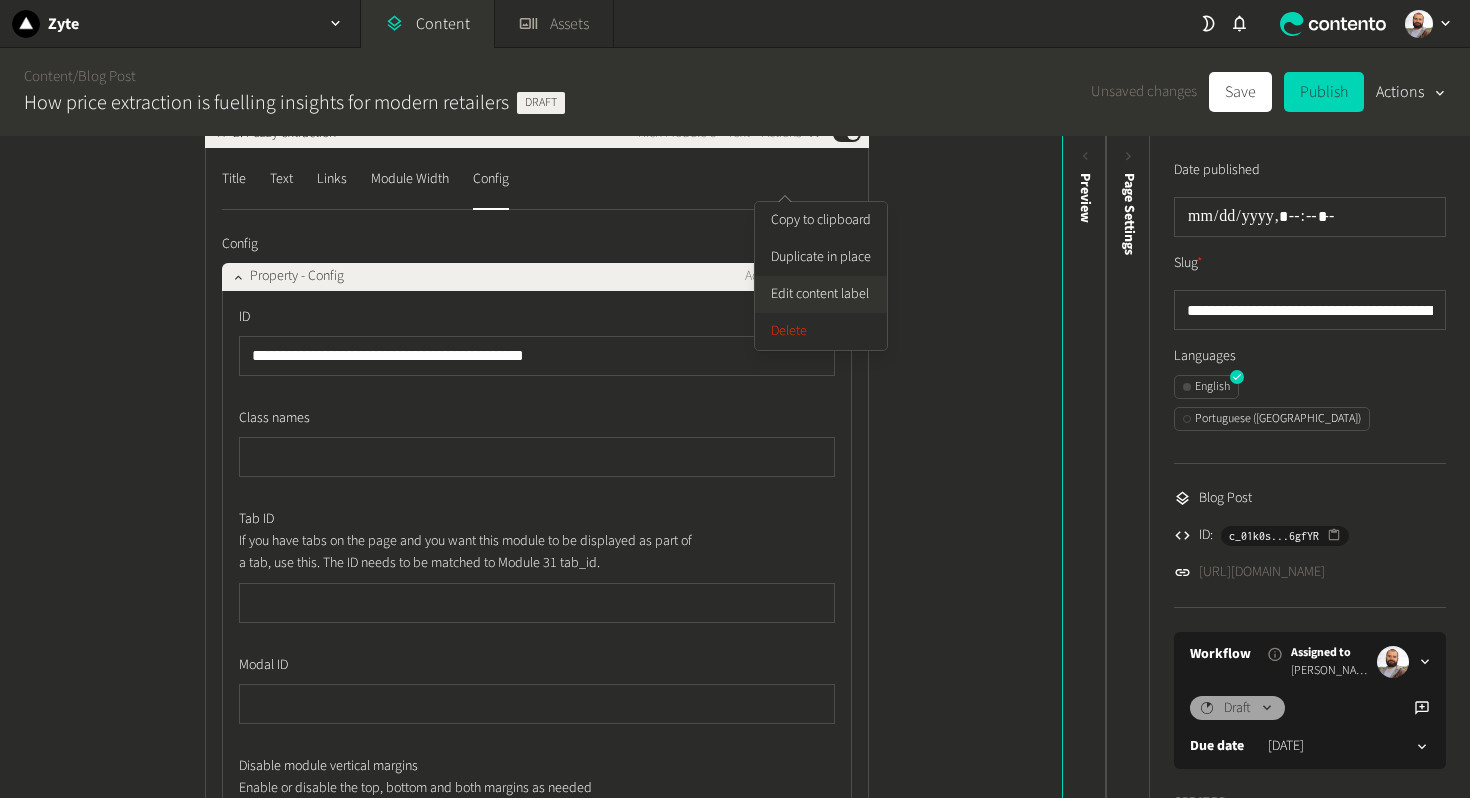 click on "Edit content label" 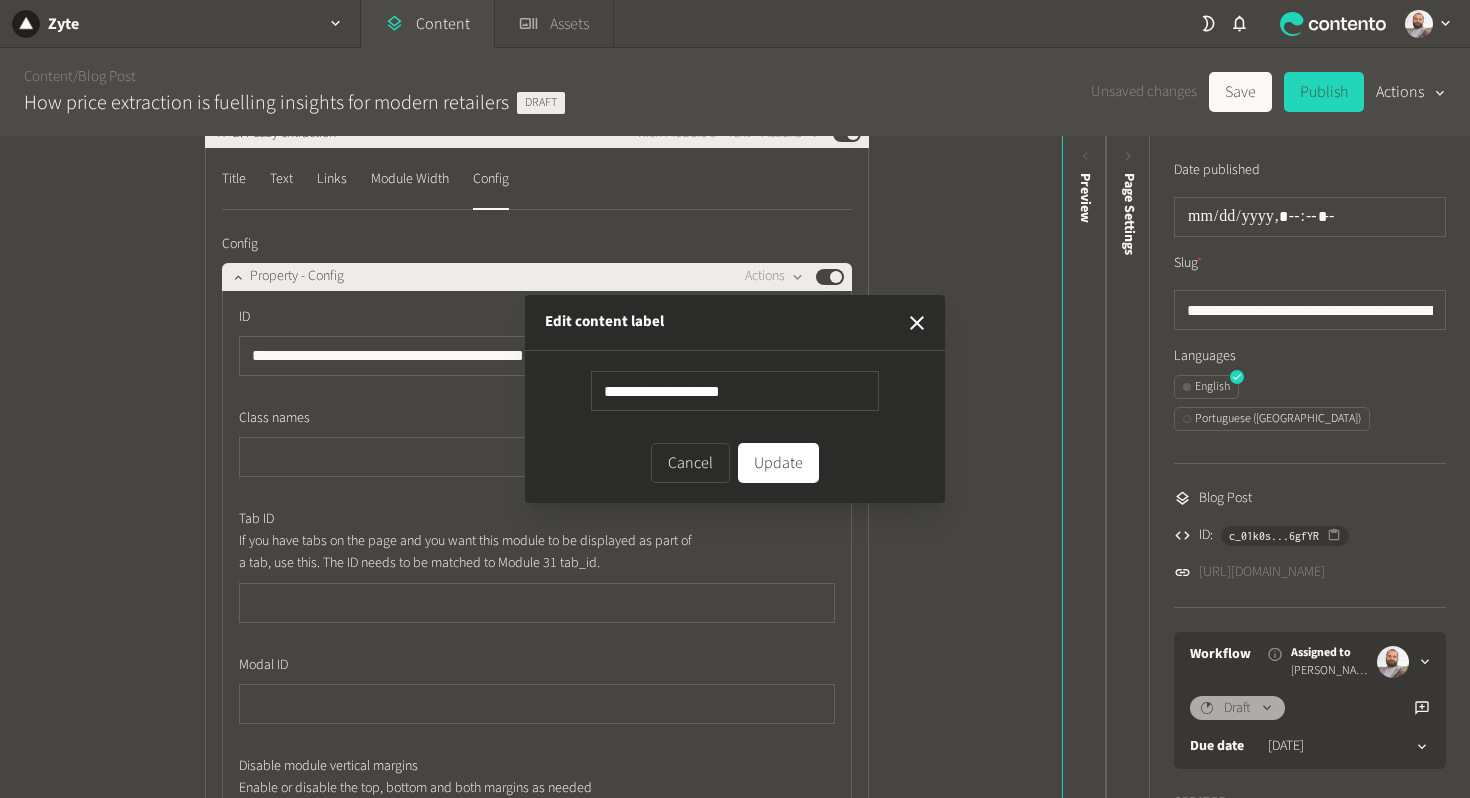 type on "**********" 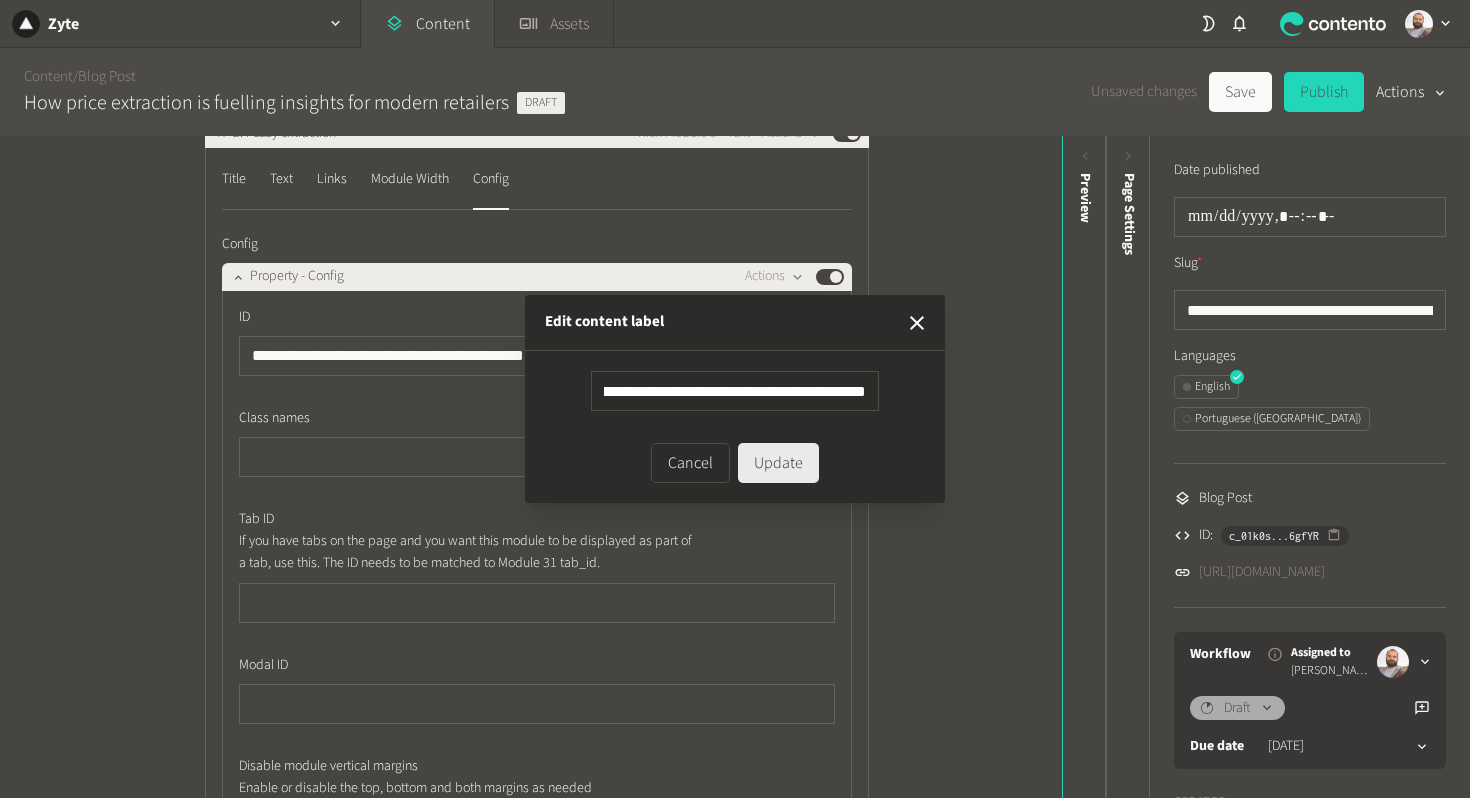 click on "Update" at bounding box center (778, 463) 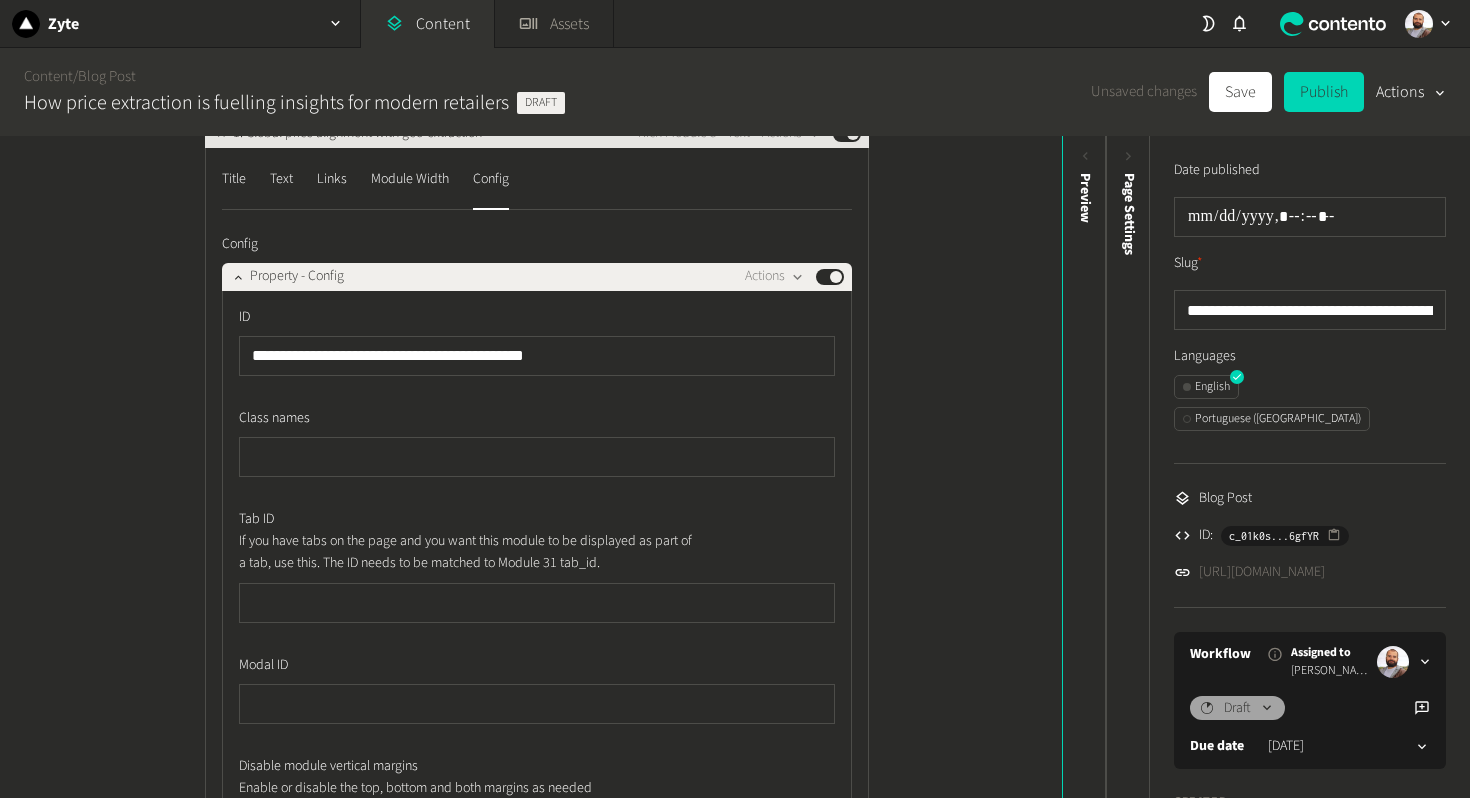 click on "1. Global price alignment with geo-extraction Rich Module 3 - Text  Actions  Published" 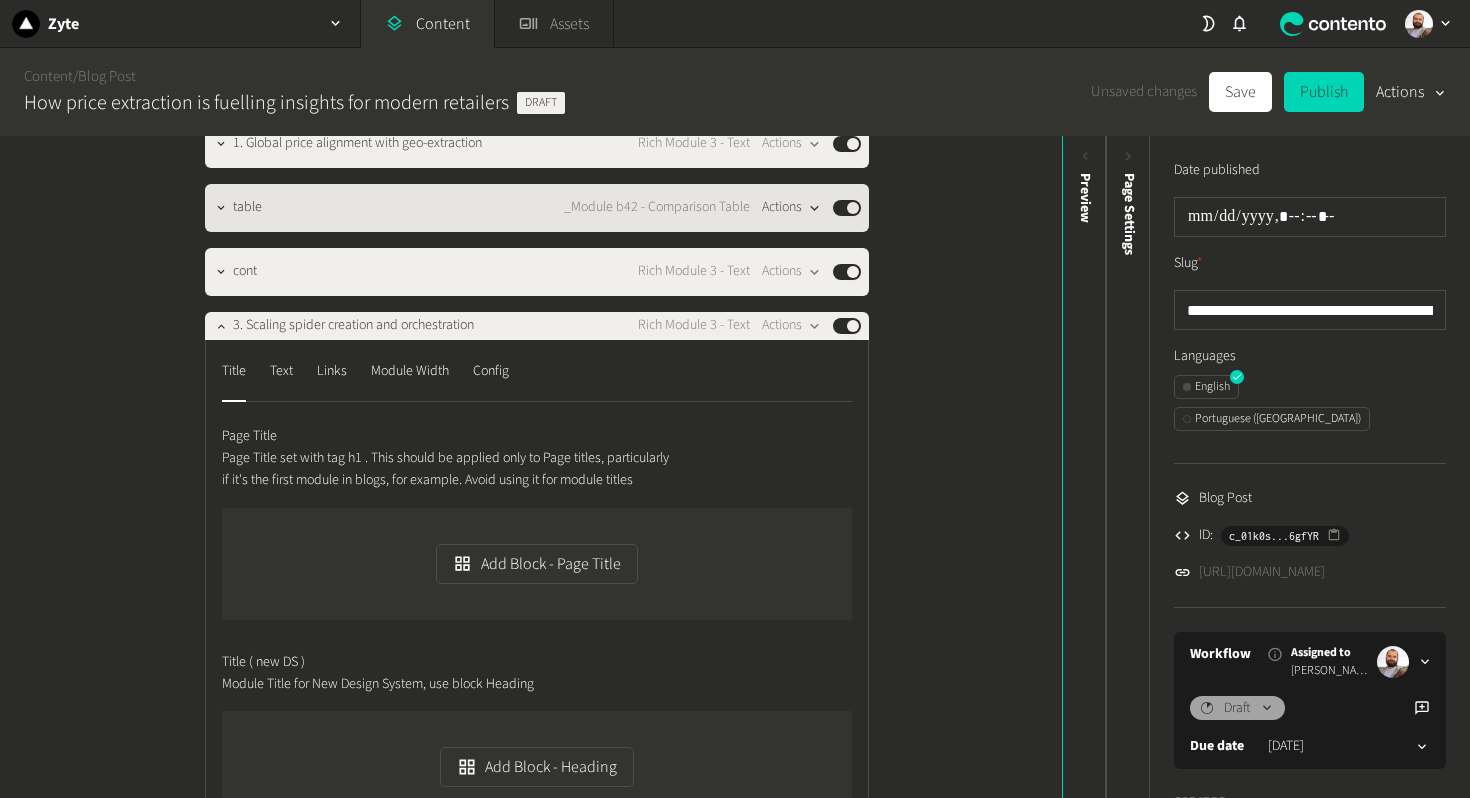 click on "Actions" 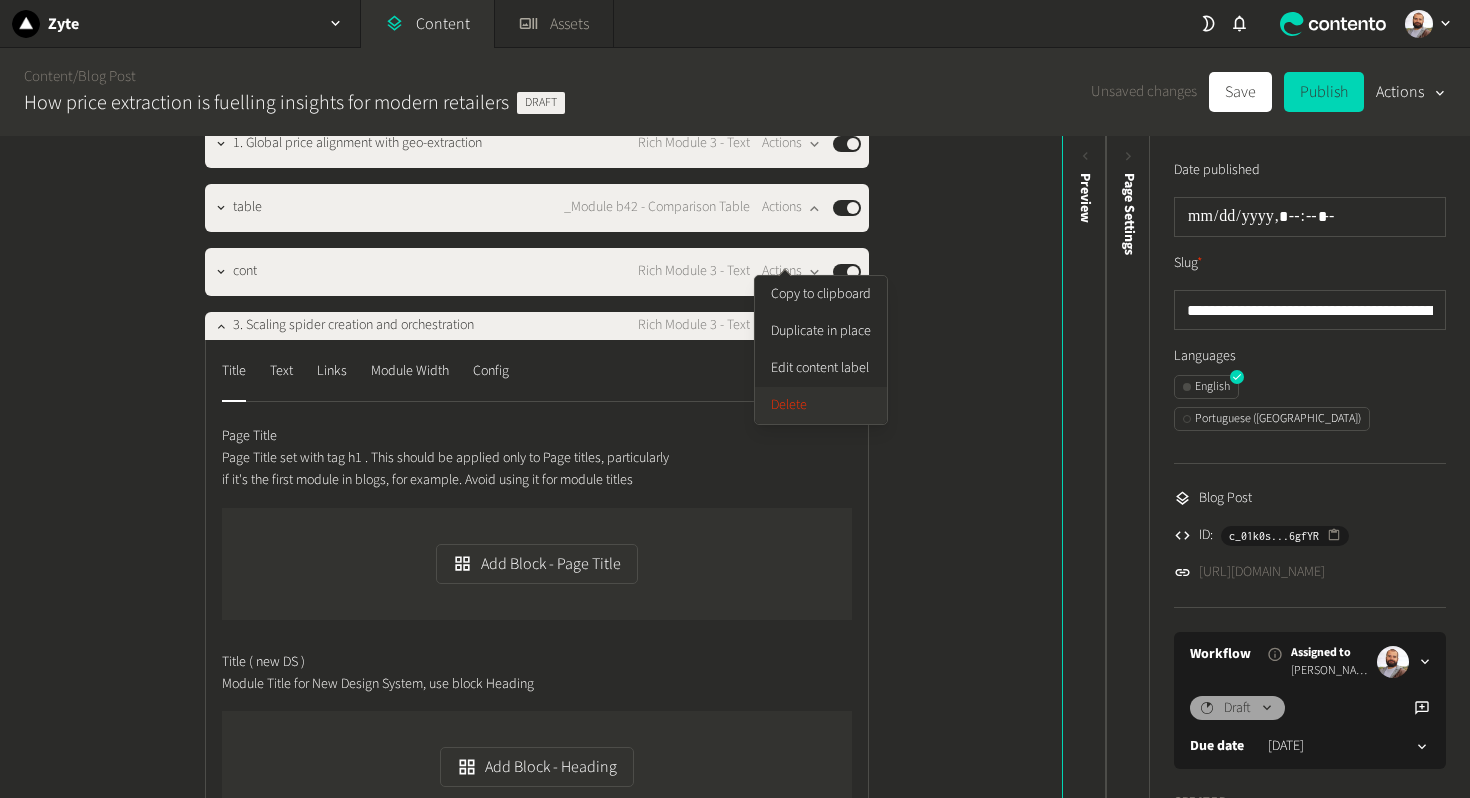 click on "Delete" 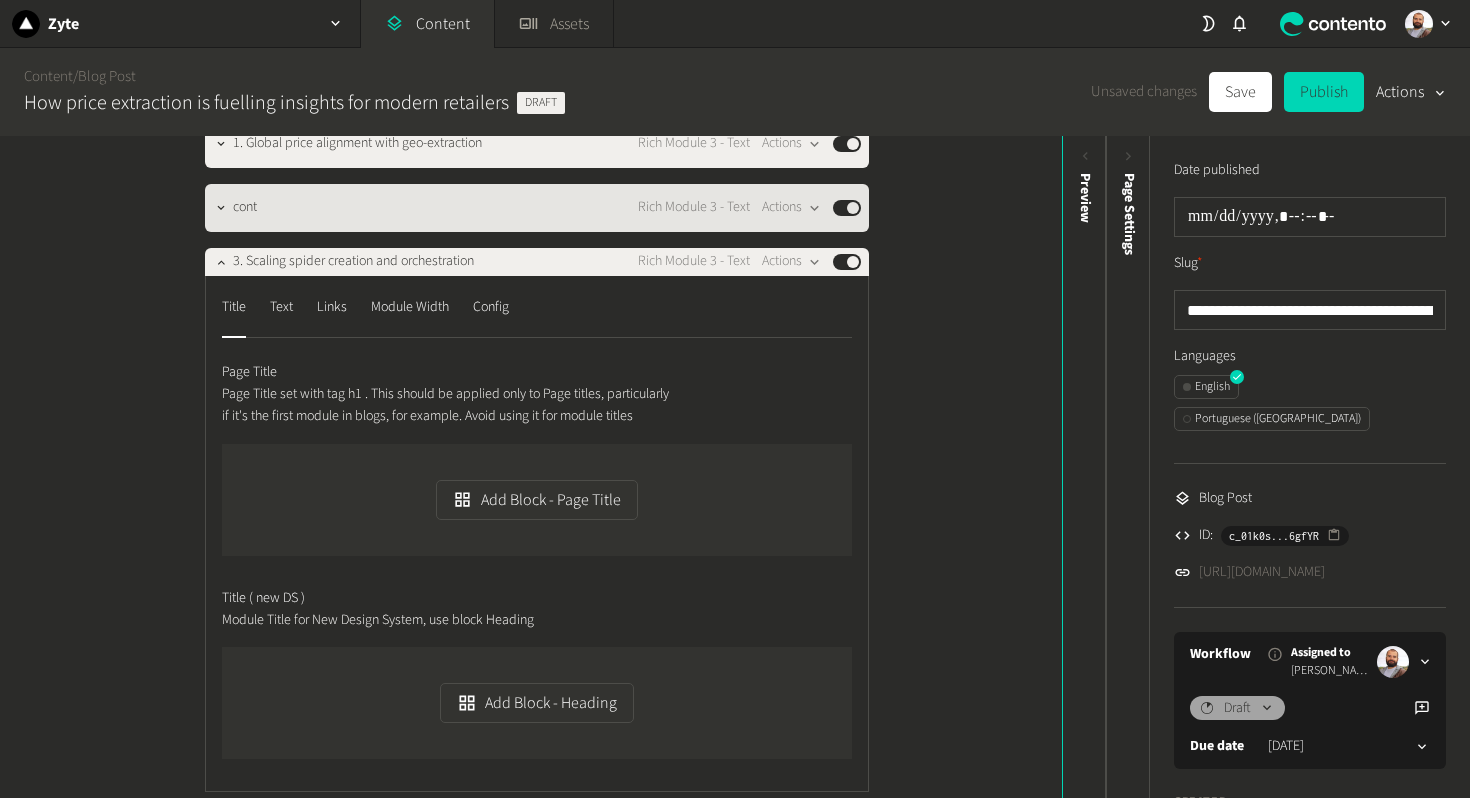 click on "cont" 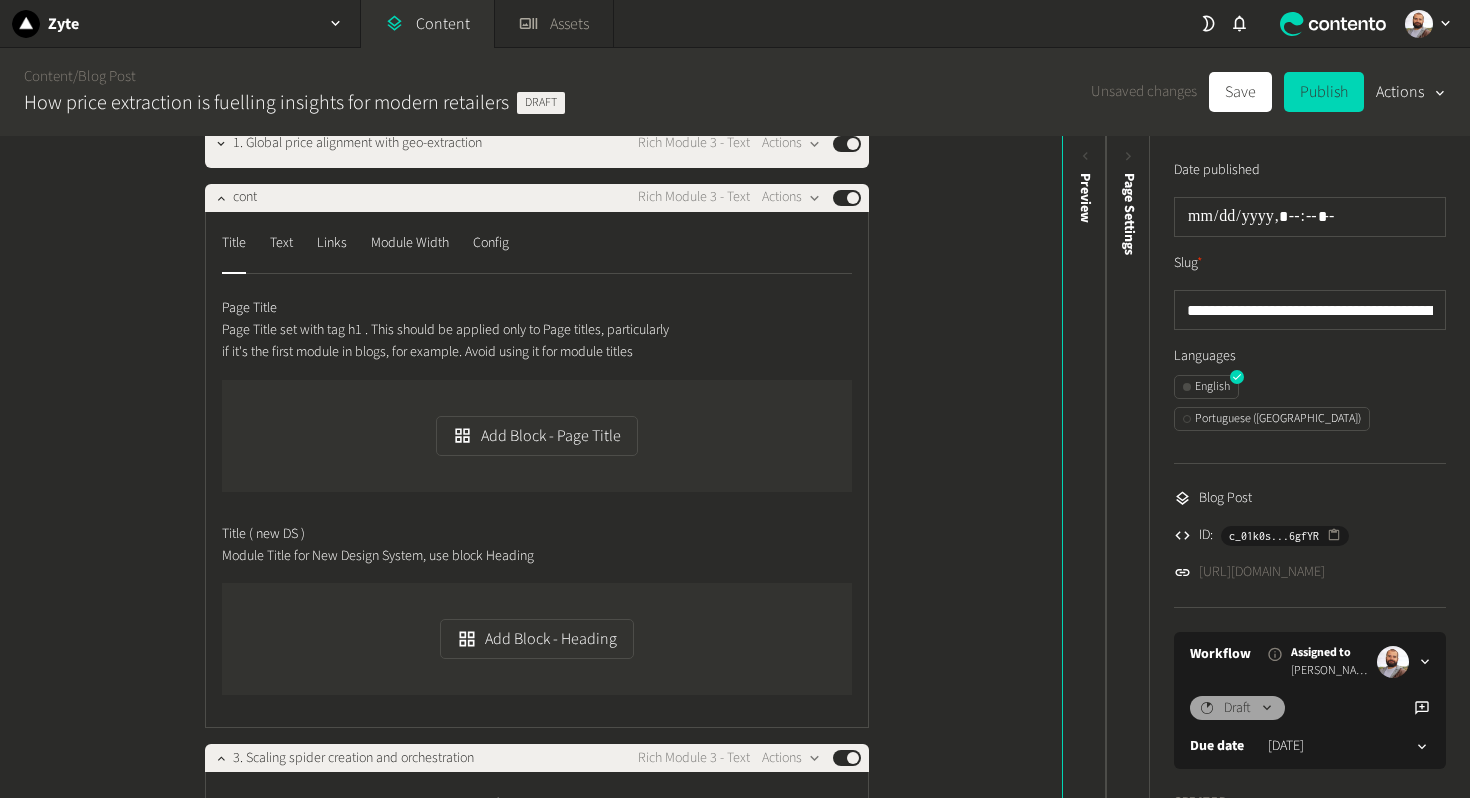 click on "Title  Text  Links  Module Width  Config" 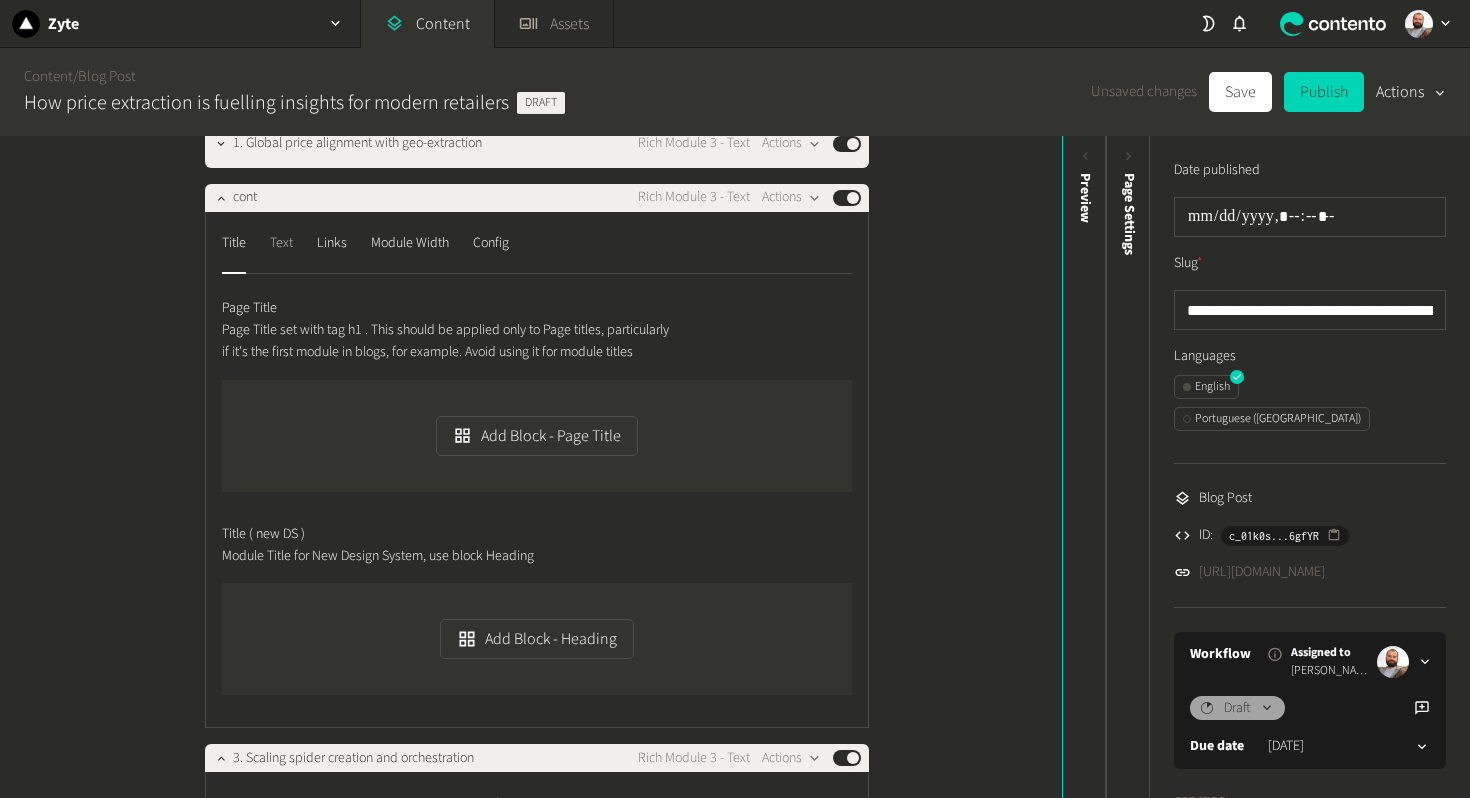 click on "Text" 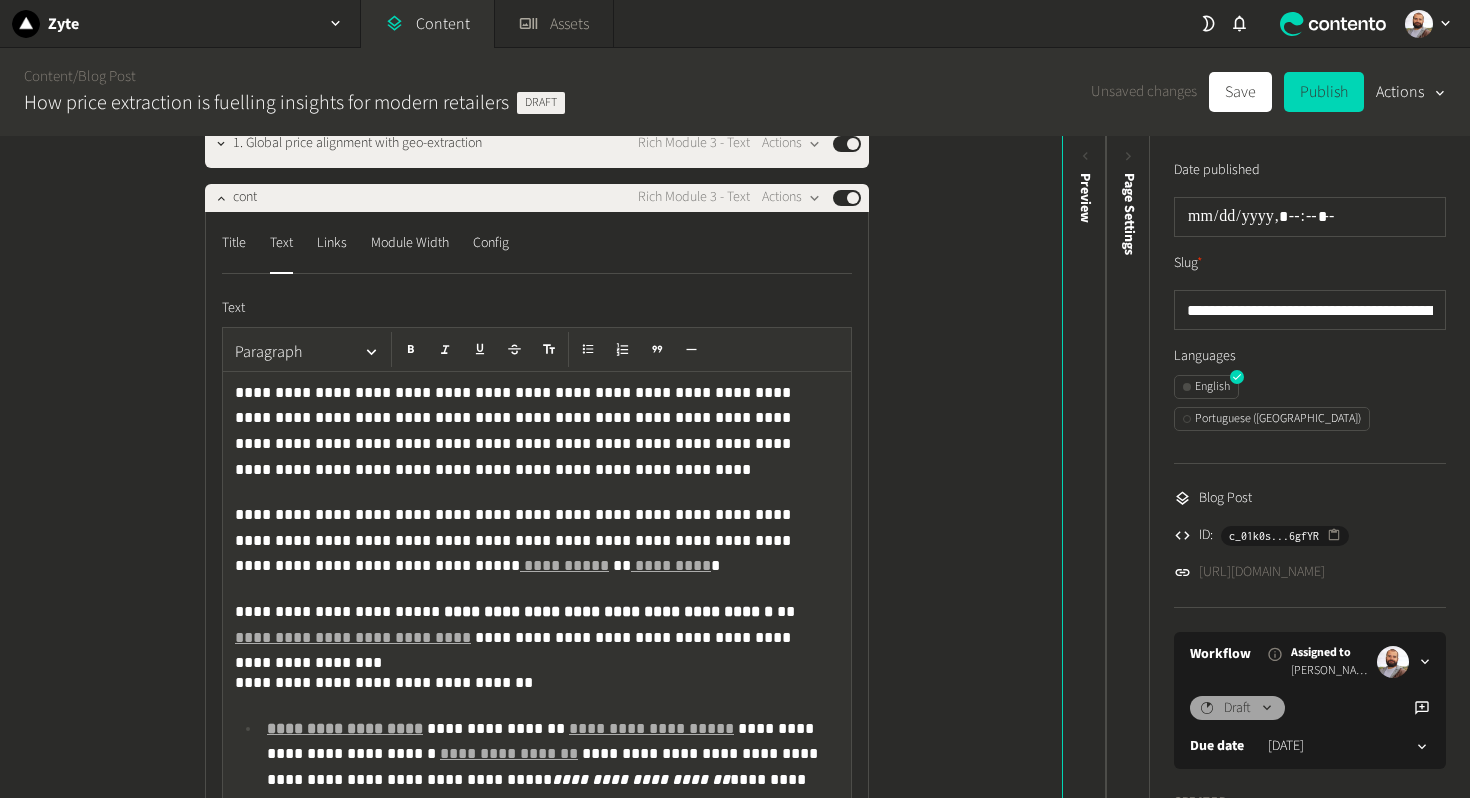click on "**********" 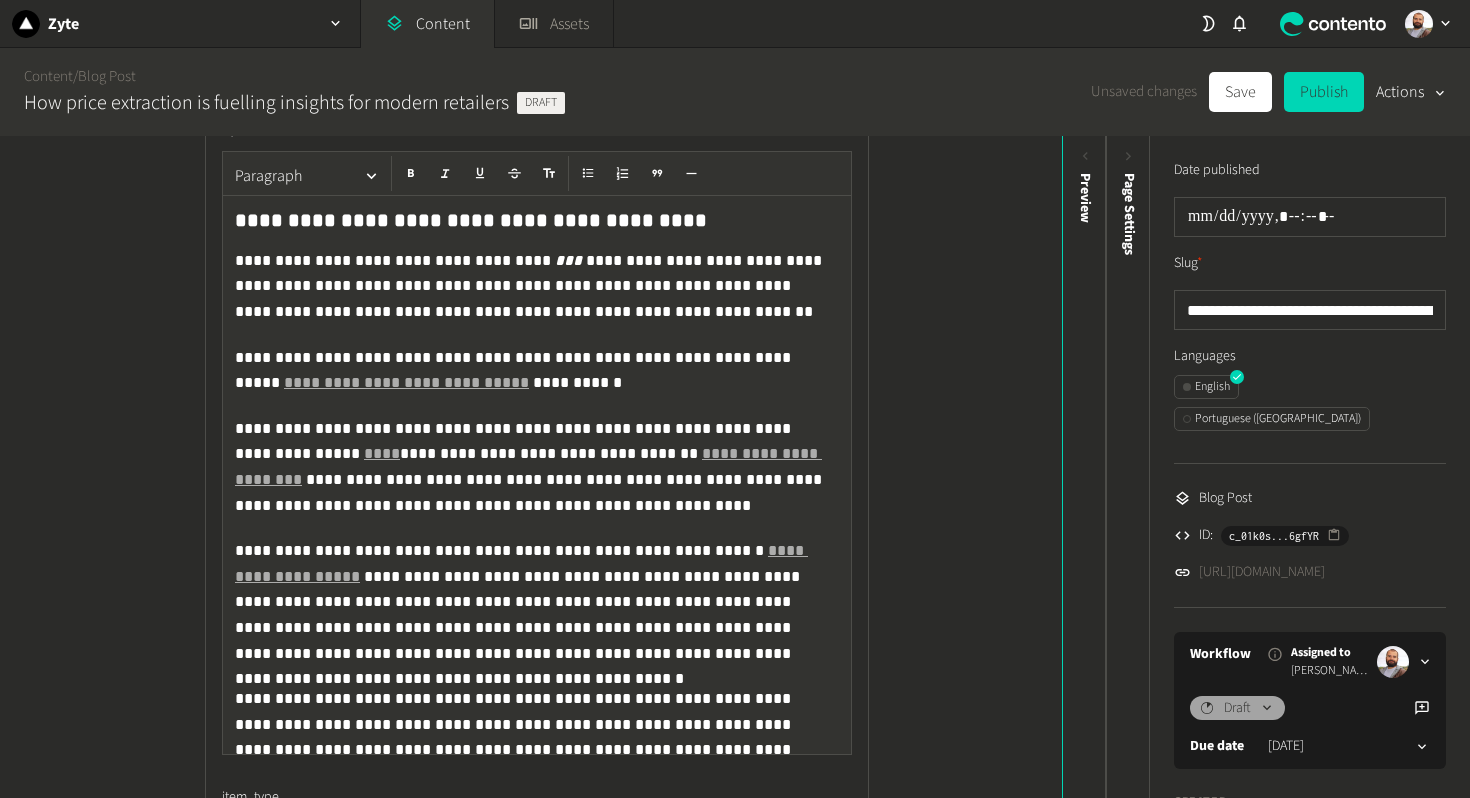 click on "**********" 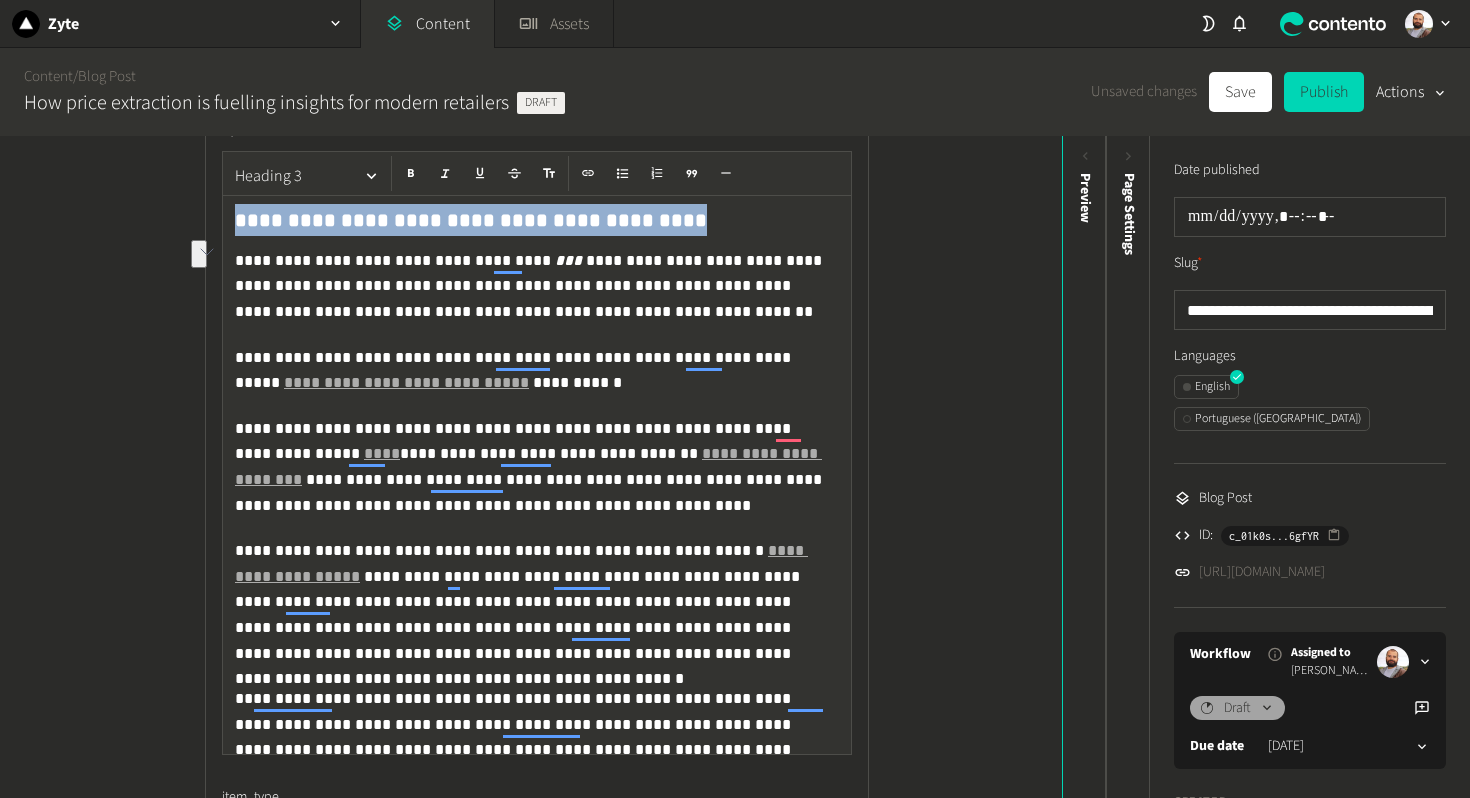 copy on "**********" 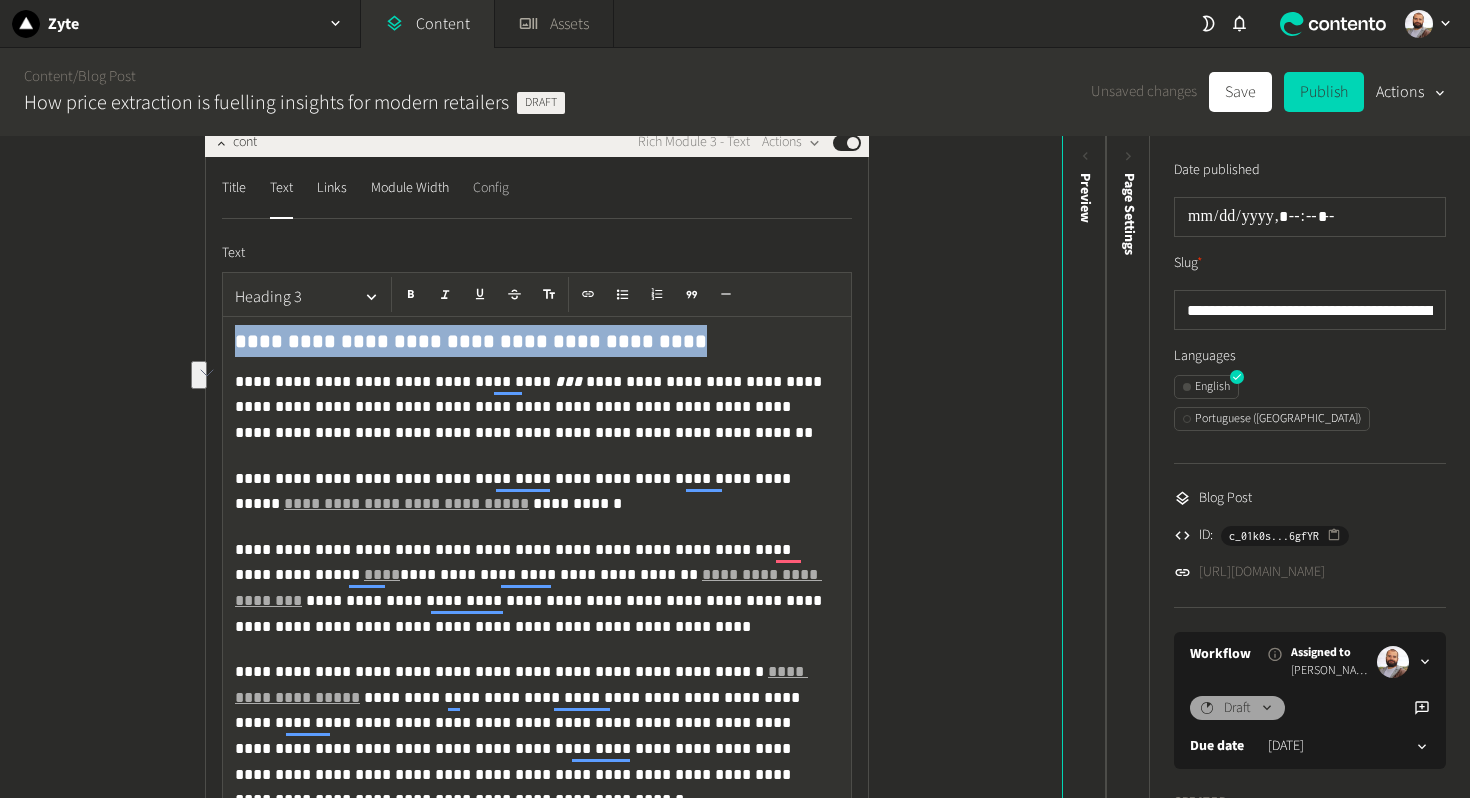 click on "Config" 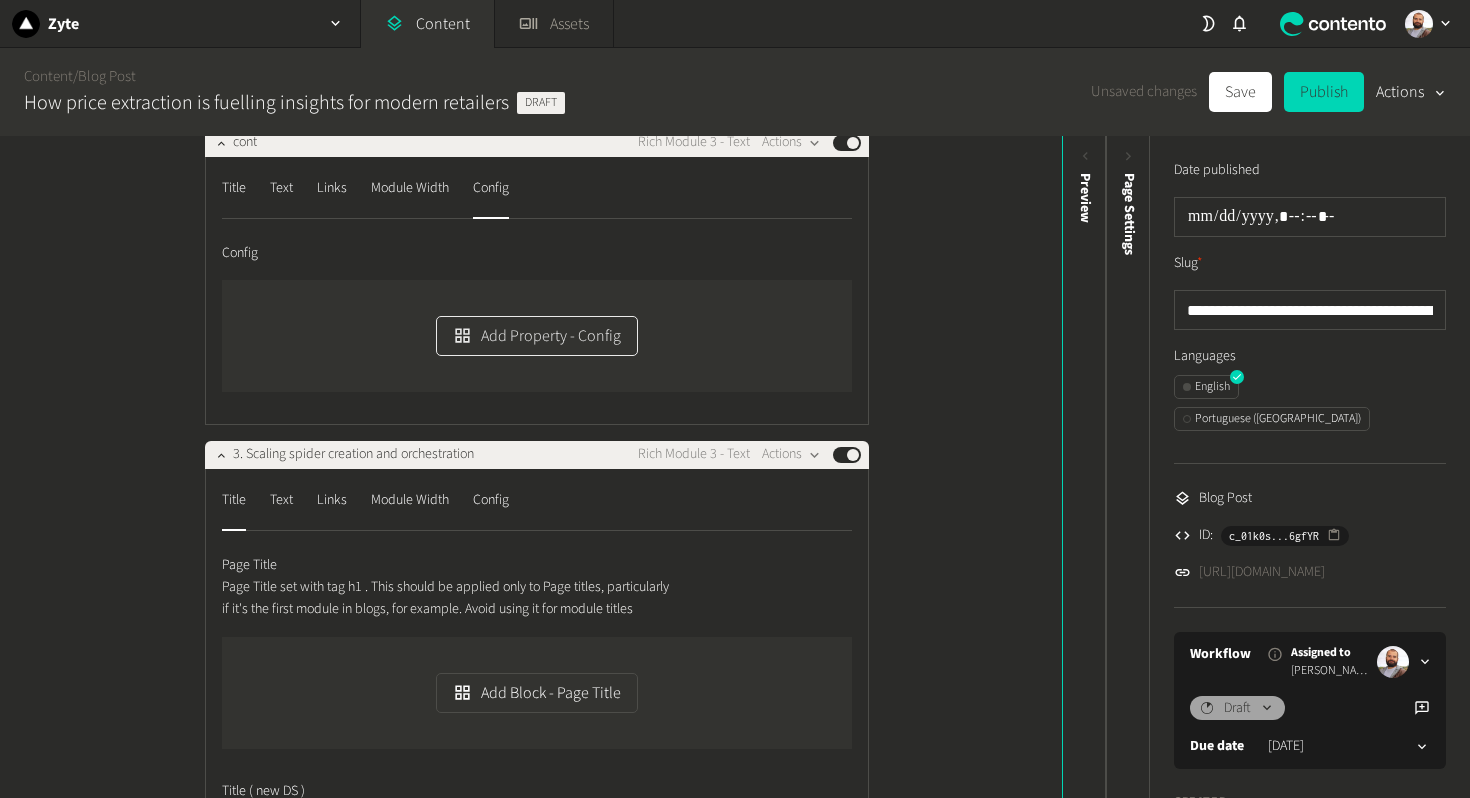 click on "Add Property - Config" 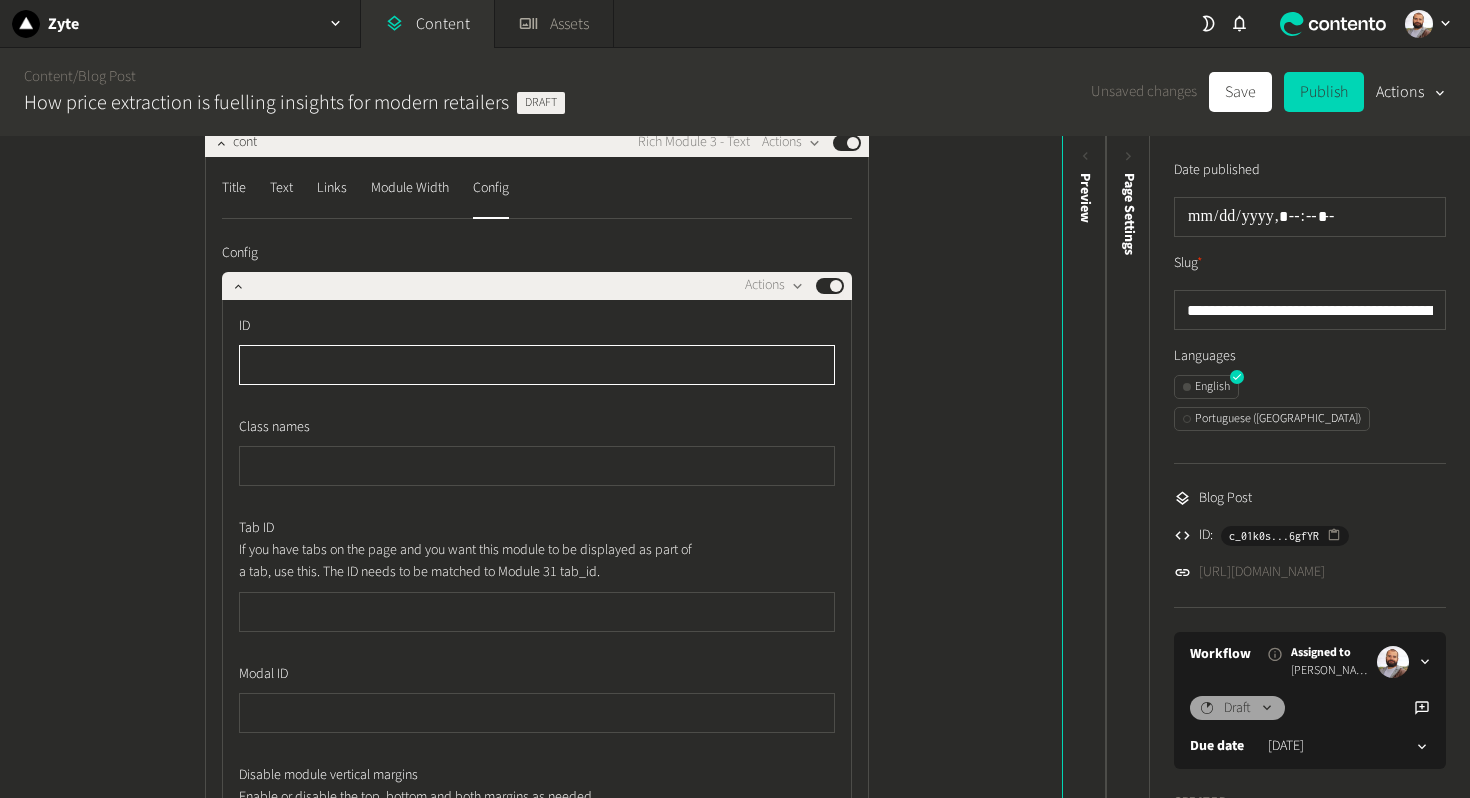 paste on "**********" 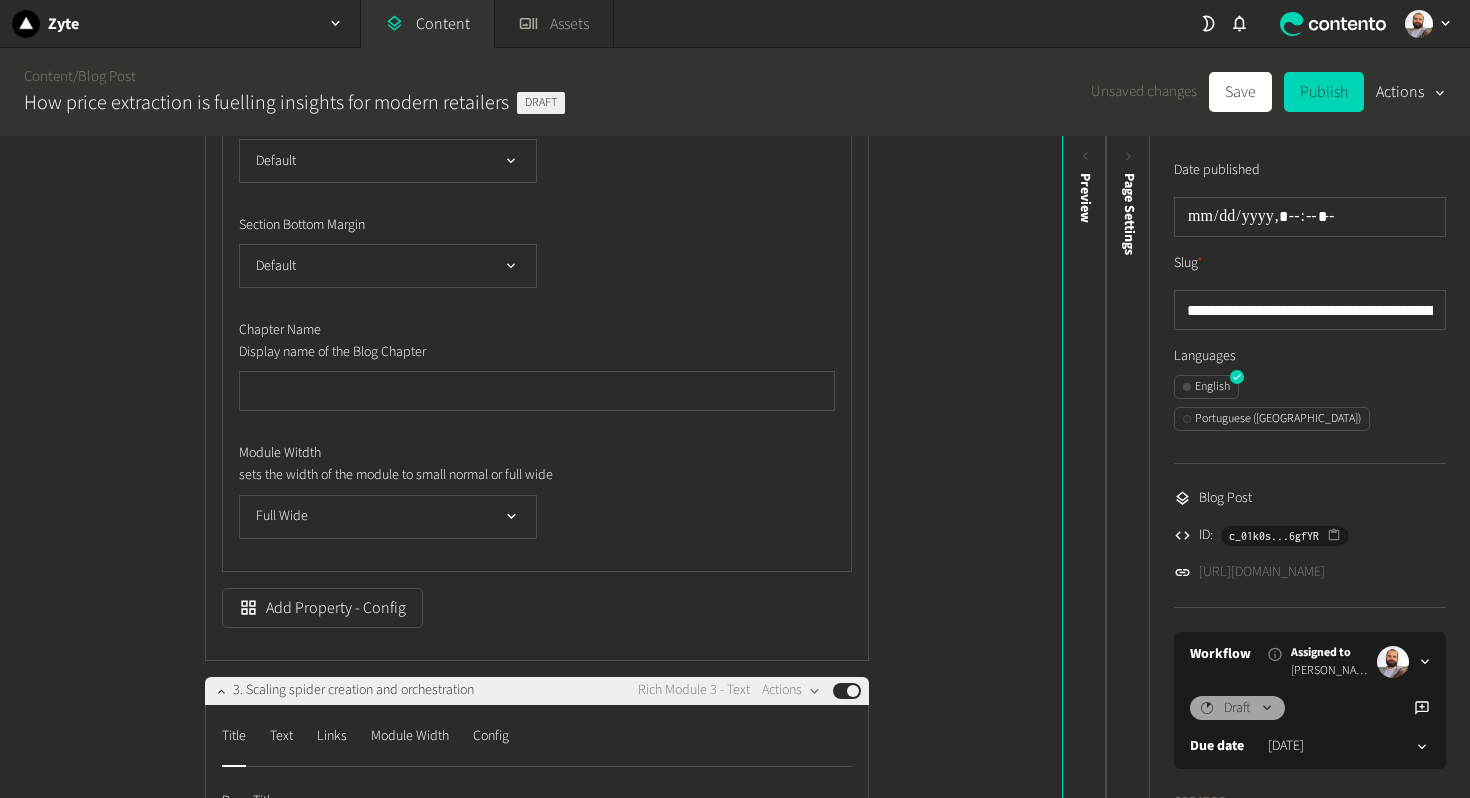 type on "**********" 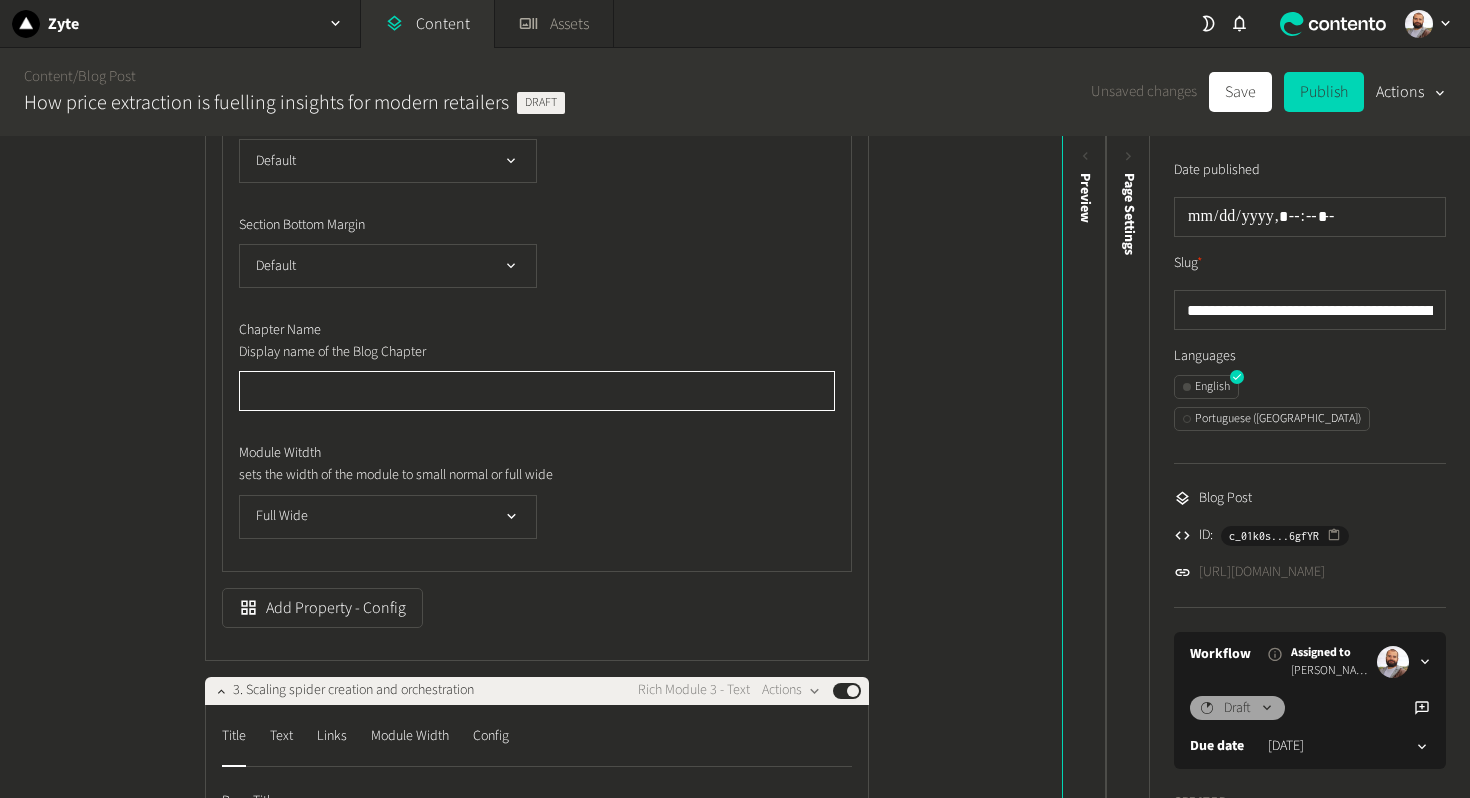 click 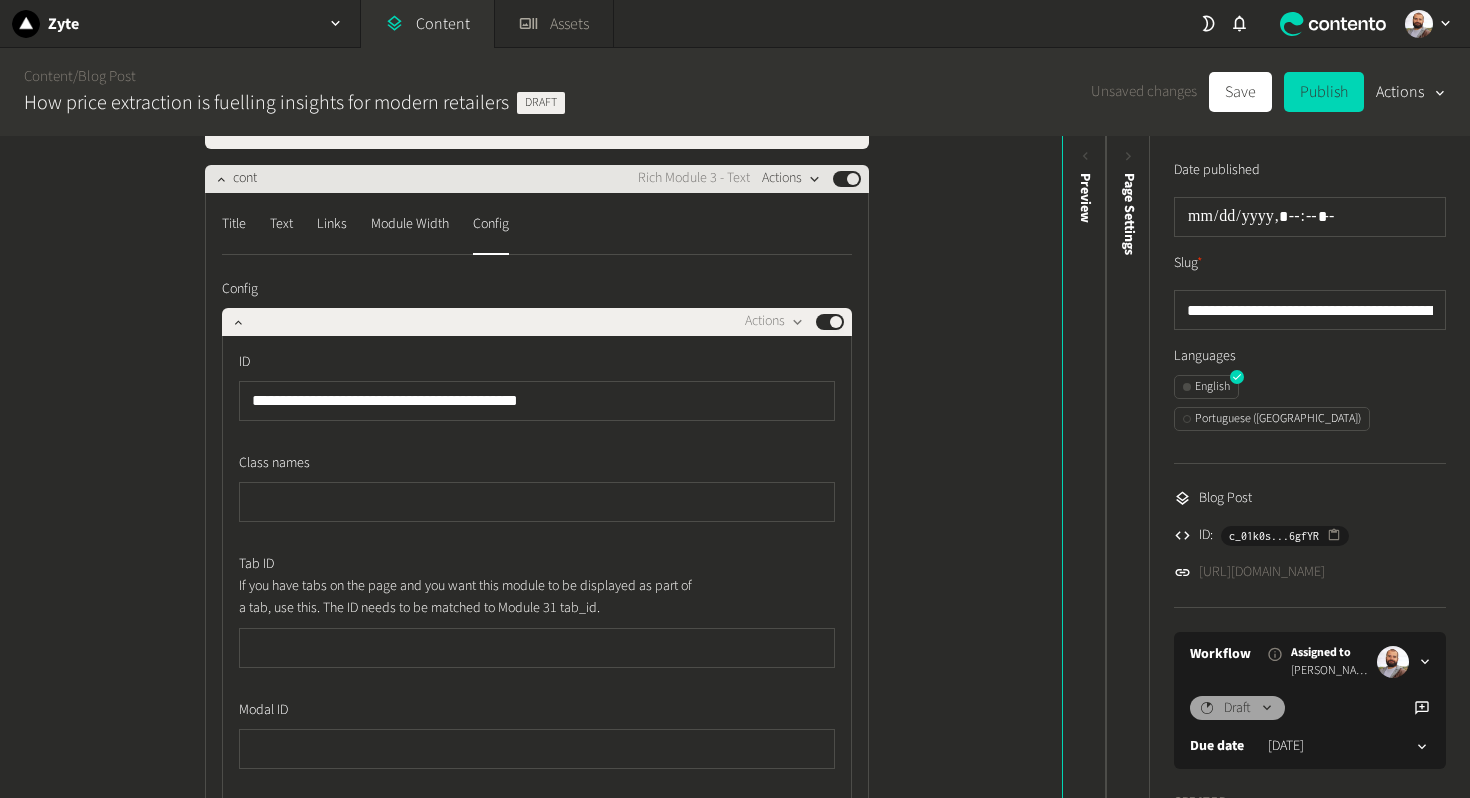 type on "**********" 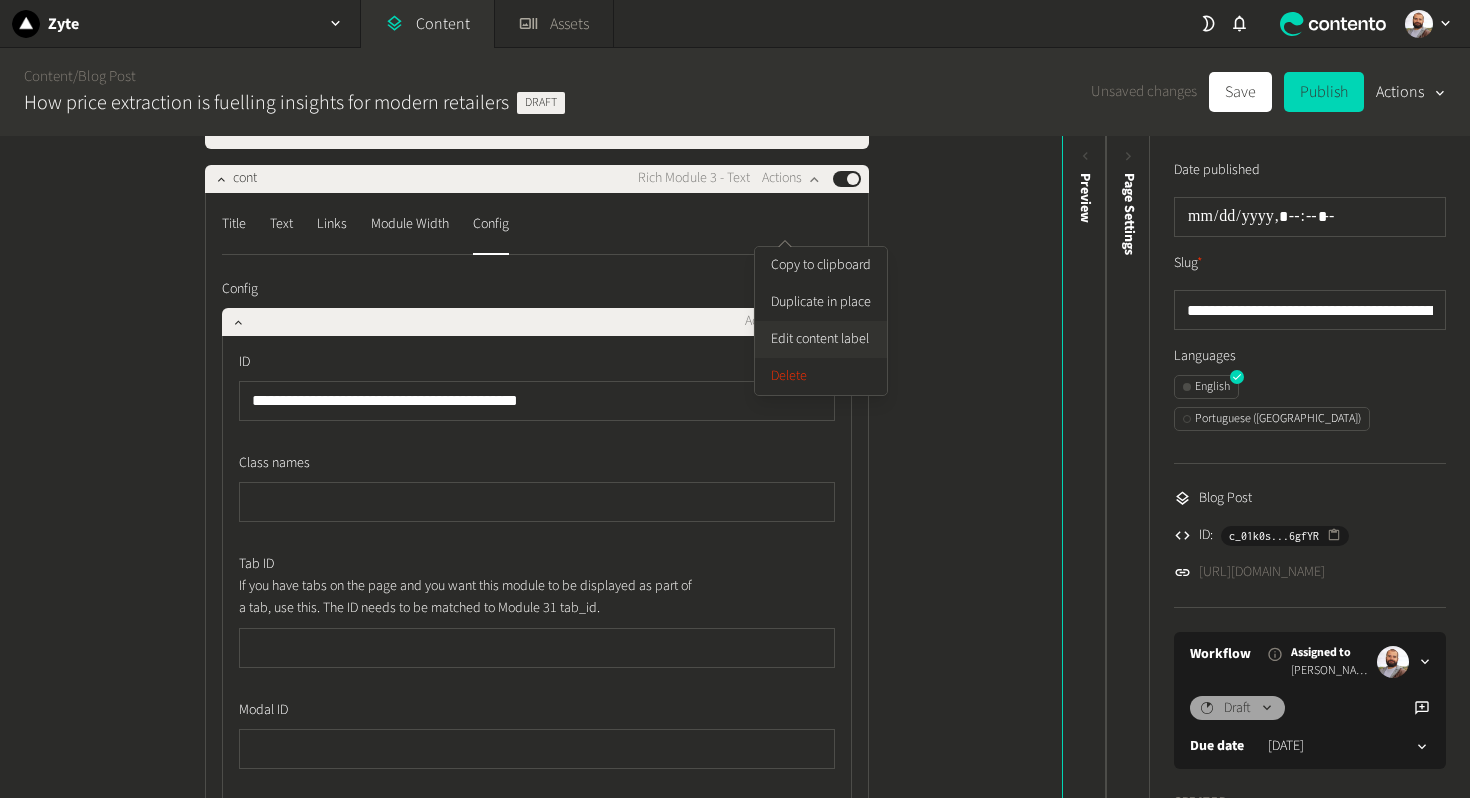 click on "Edit content label" 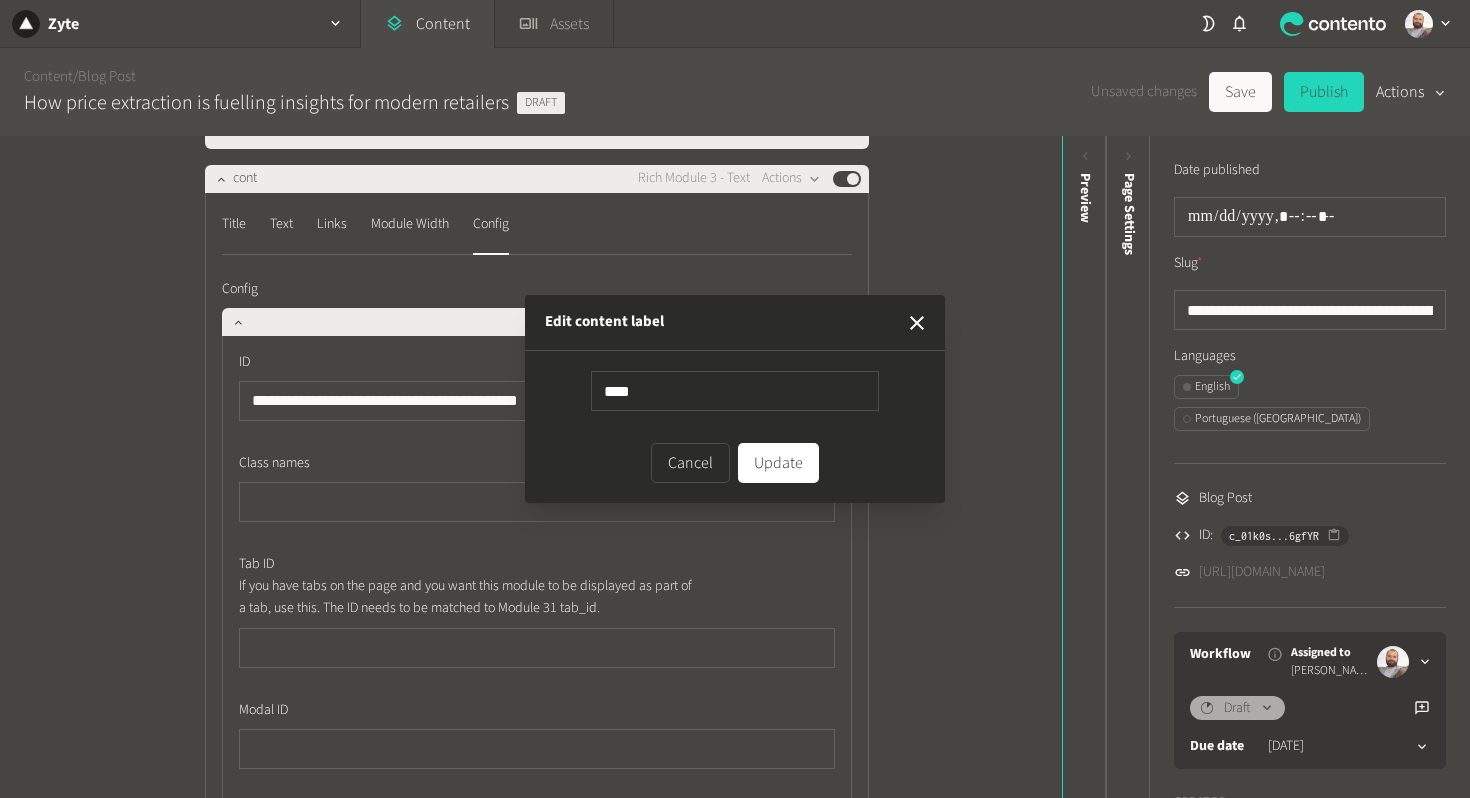 type on "**********" 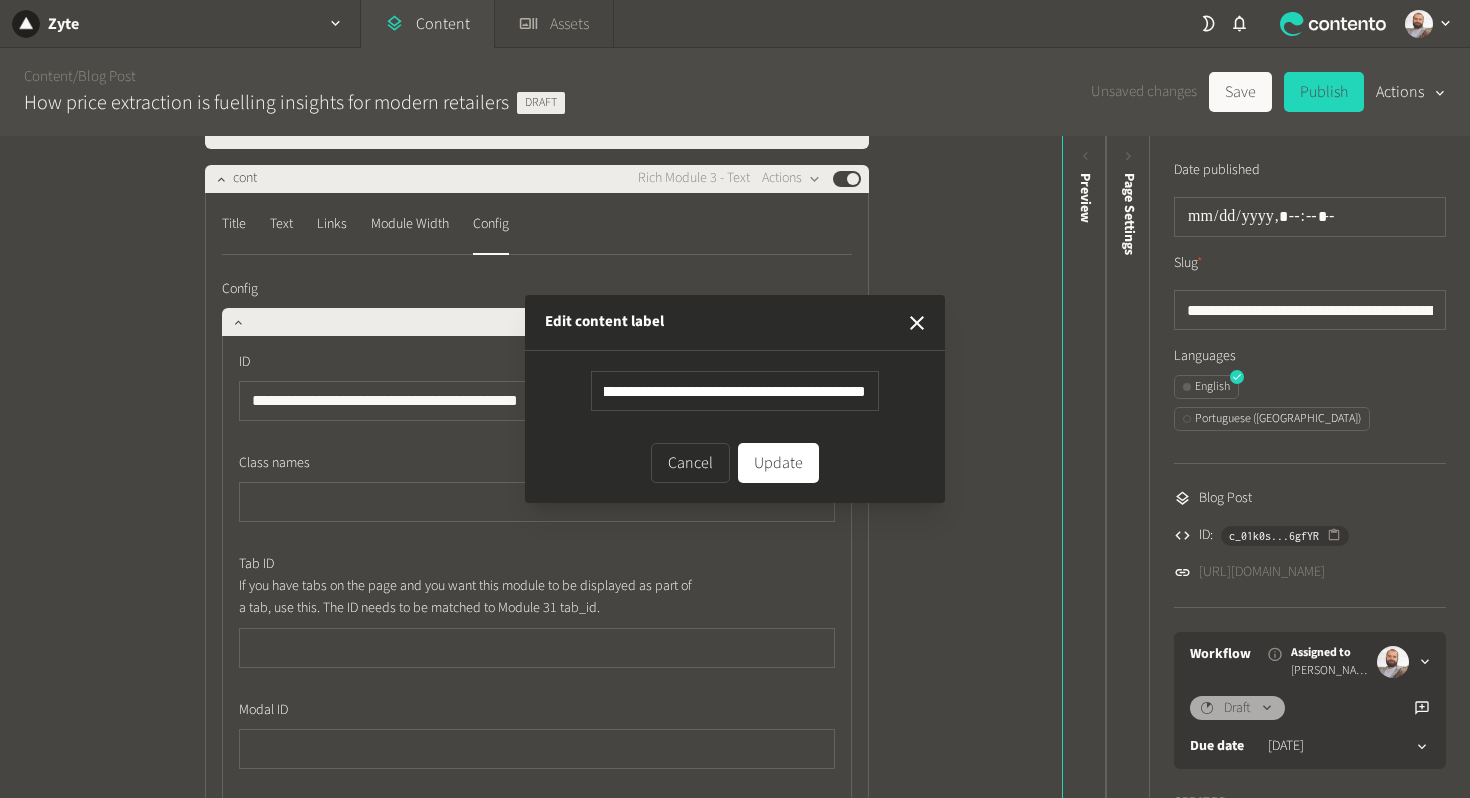 click on "Update" at bounding box center (778, 463) 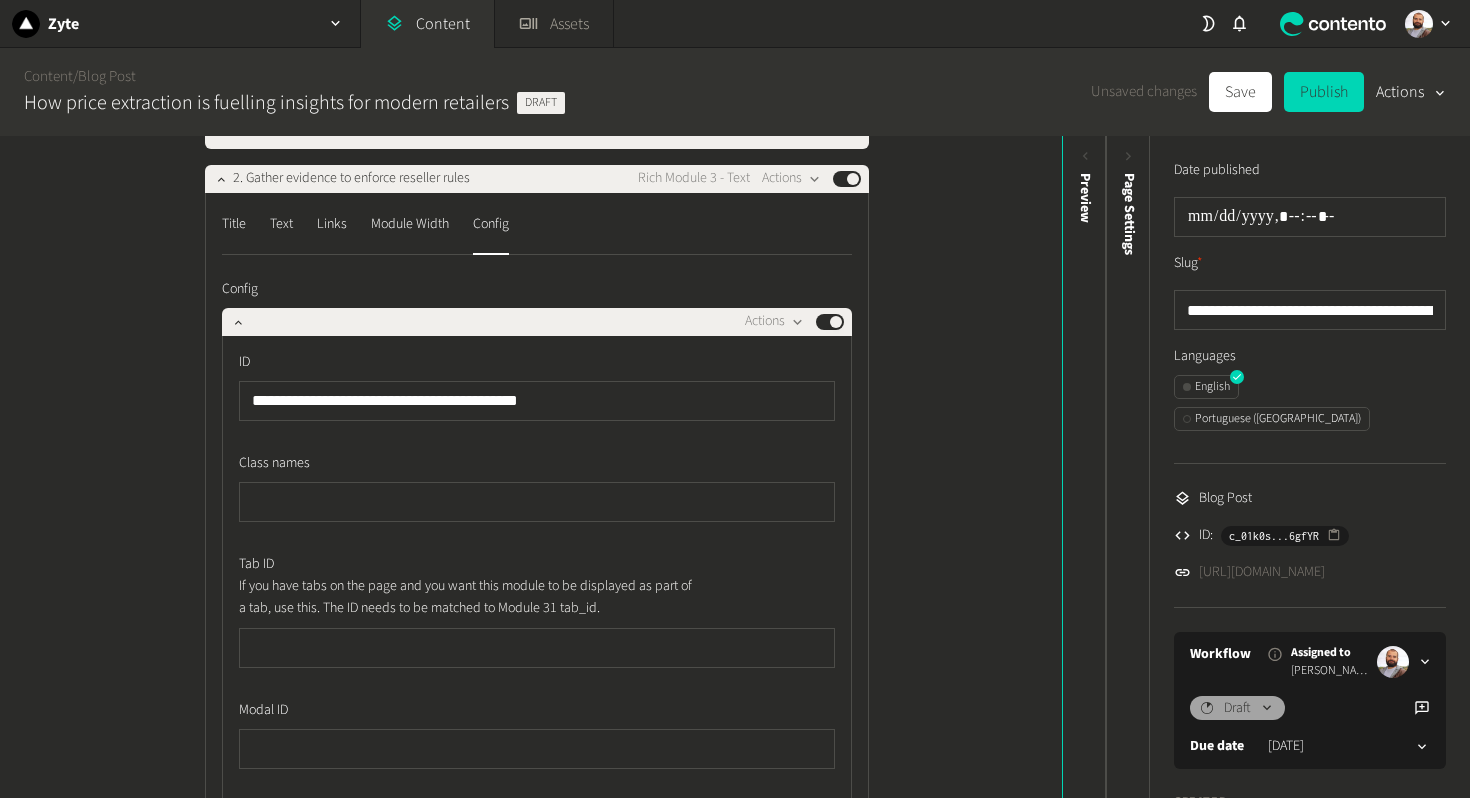 type 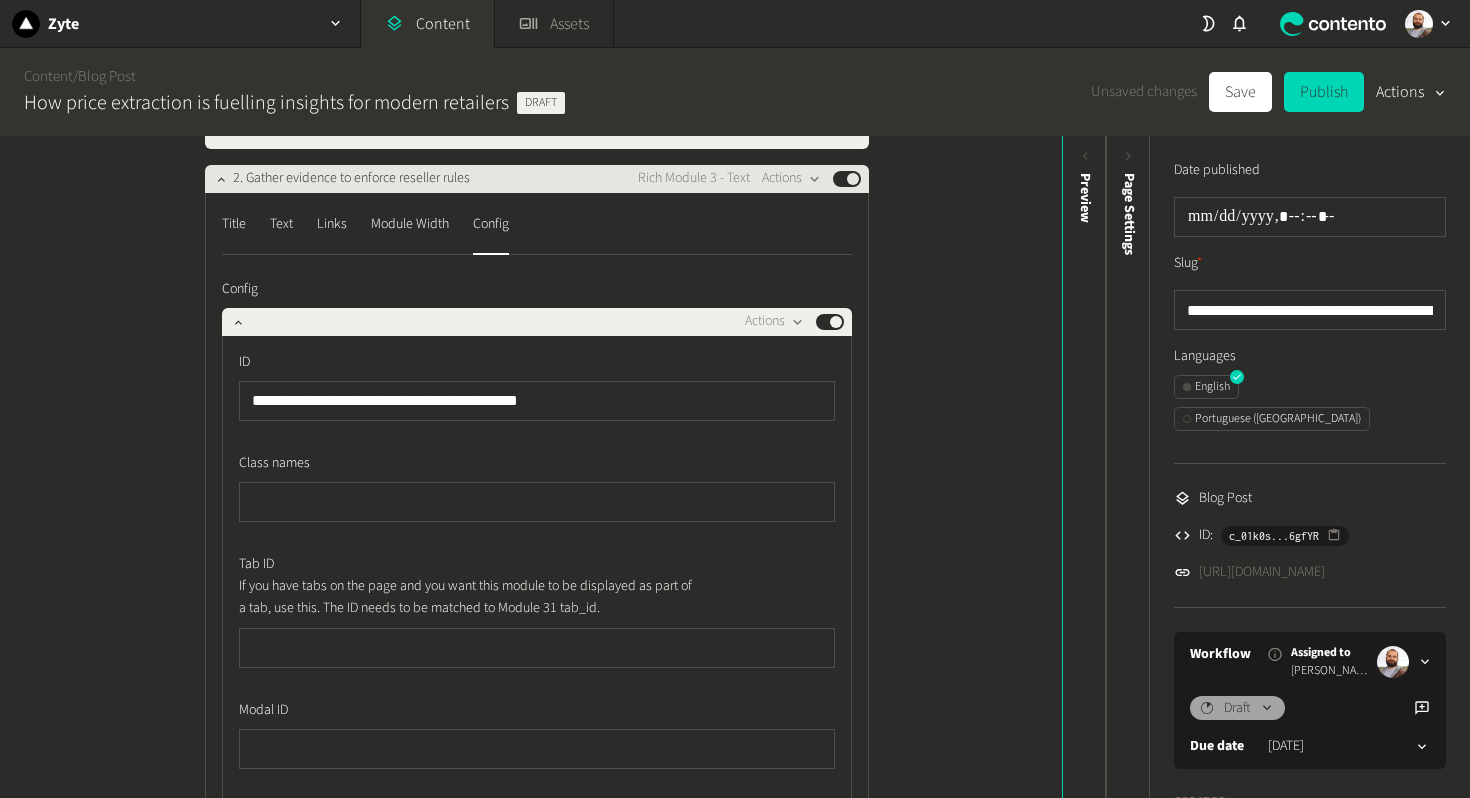 click on "2. Gather evidence to enforce reseller rules" 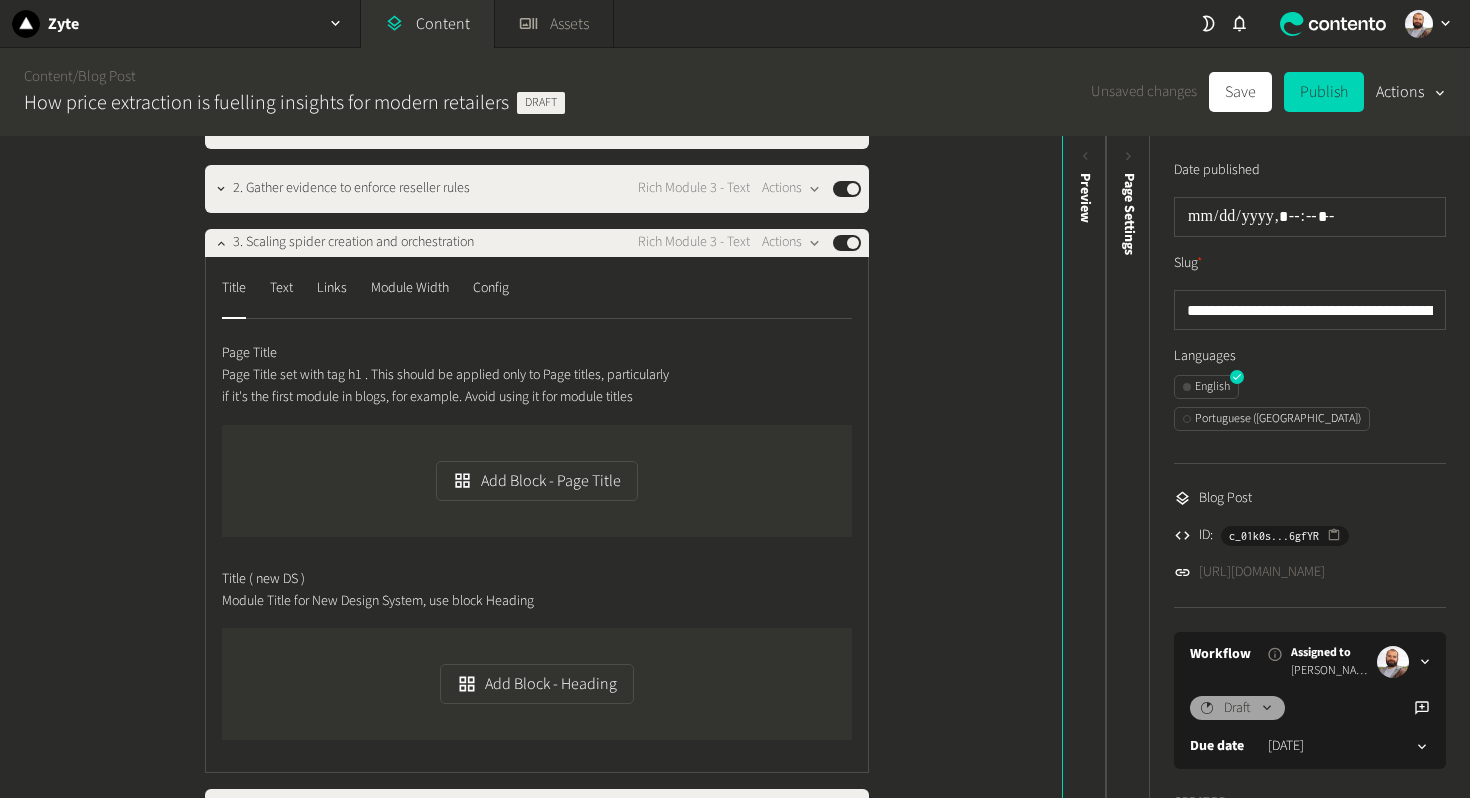click on "Title  Text  Links  Module Width  Config" 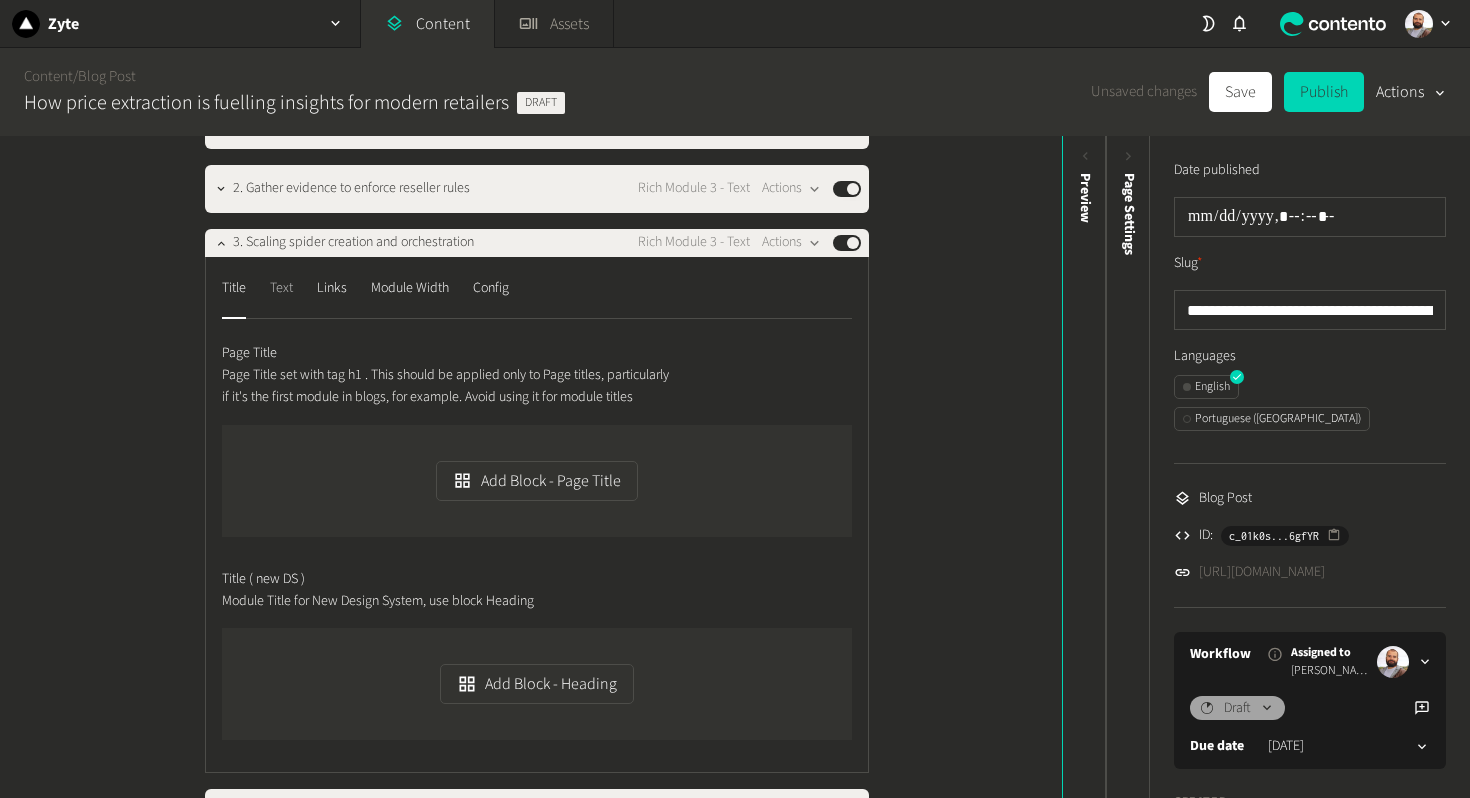 click on "Text" 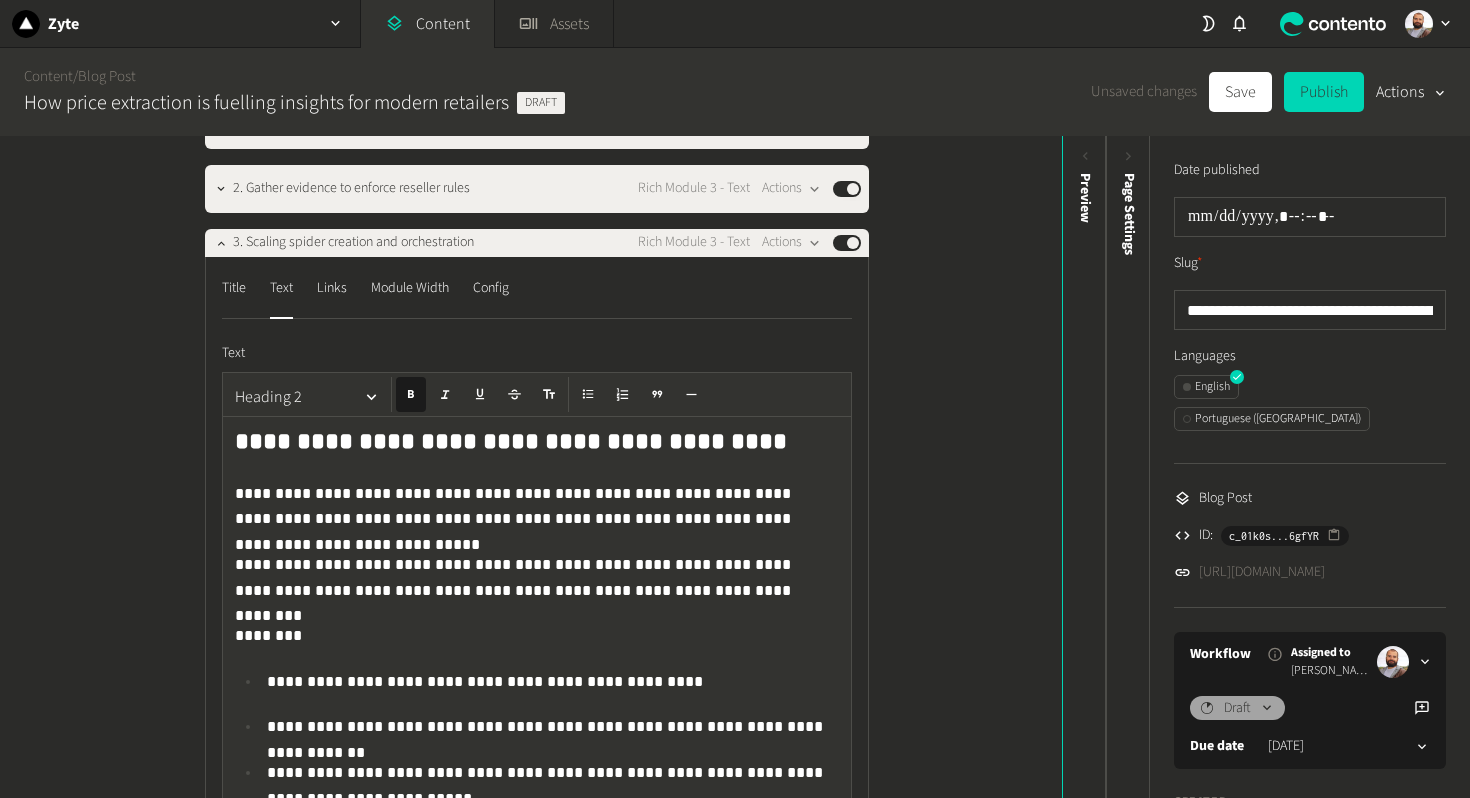click on "**********" 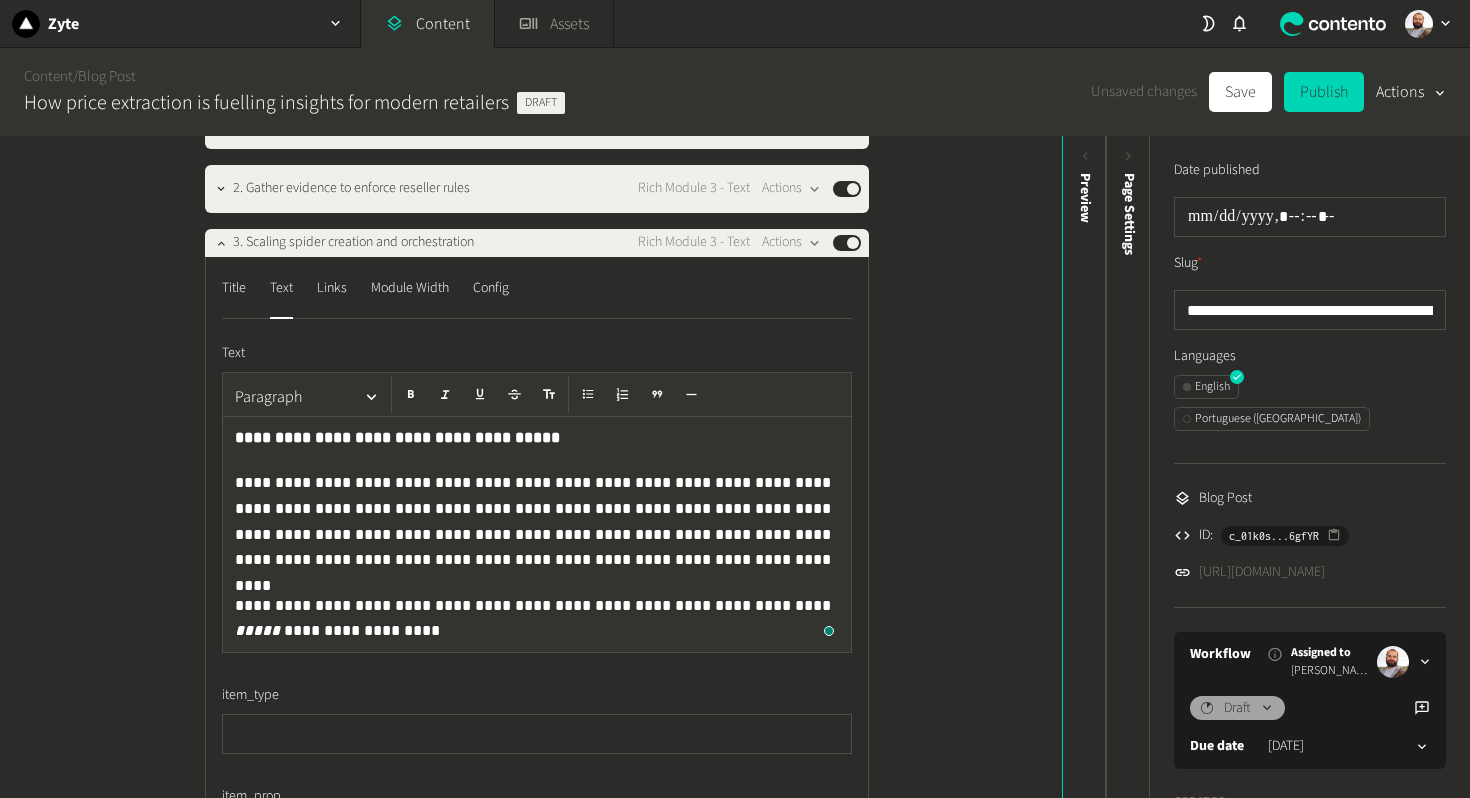 click on "**********" 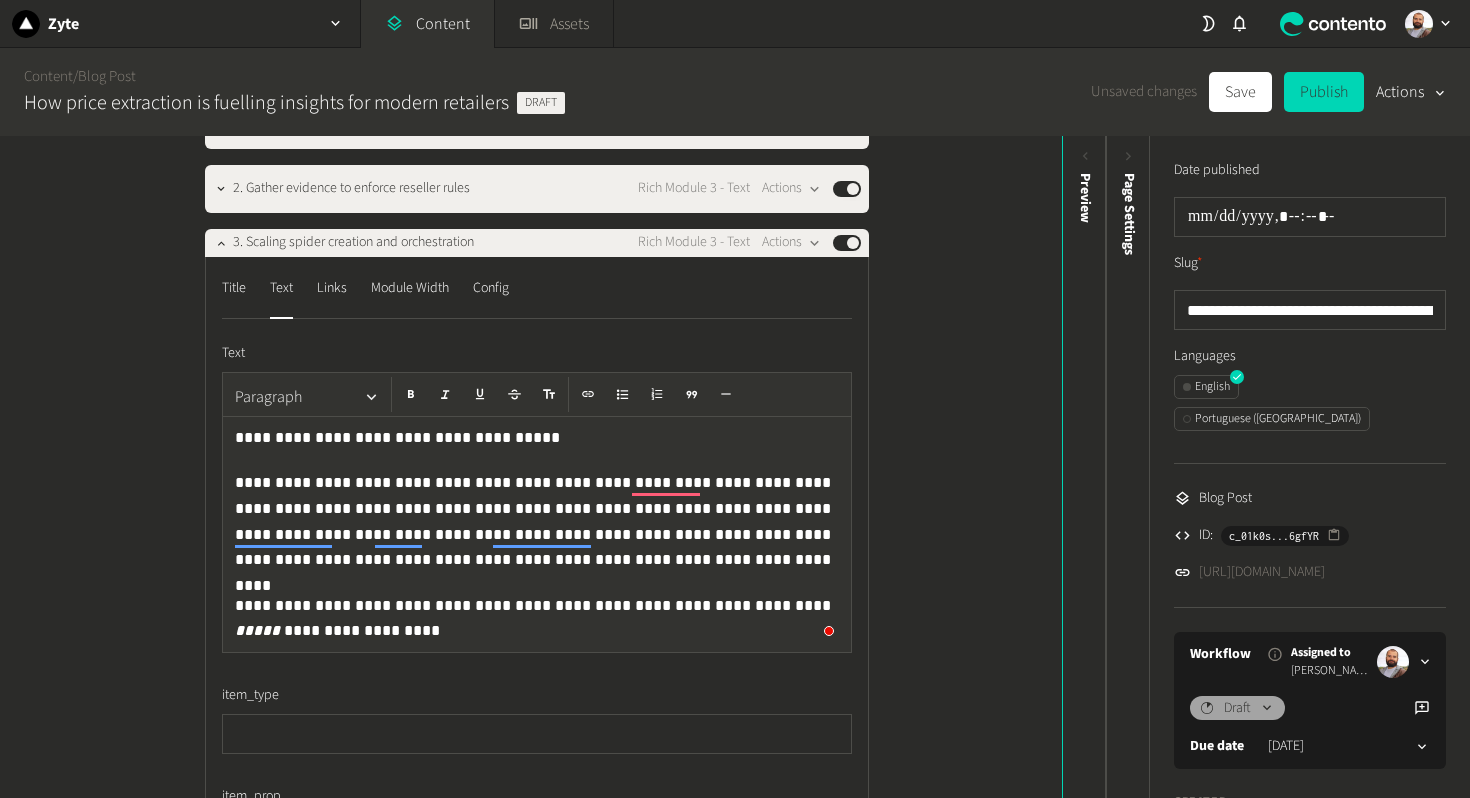 click on "Paragraph" 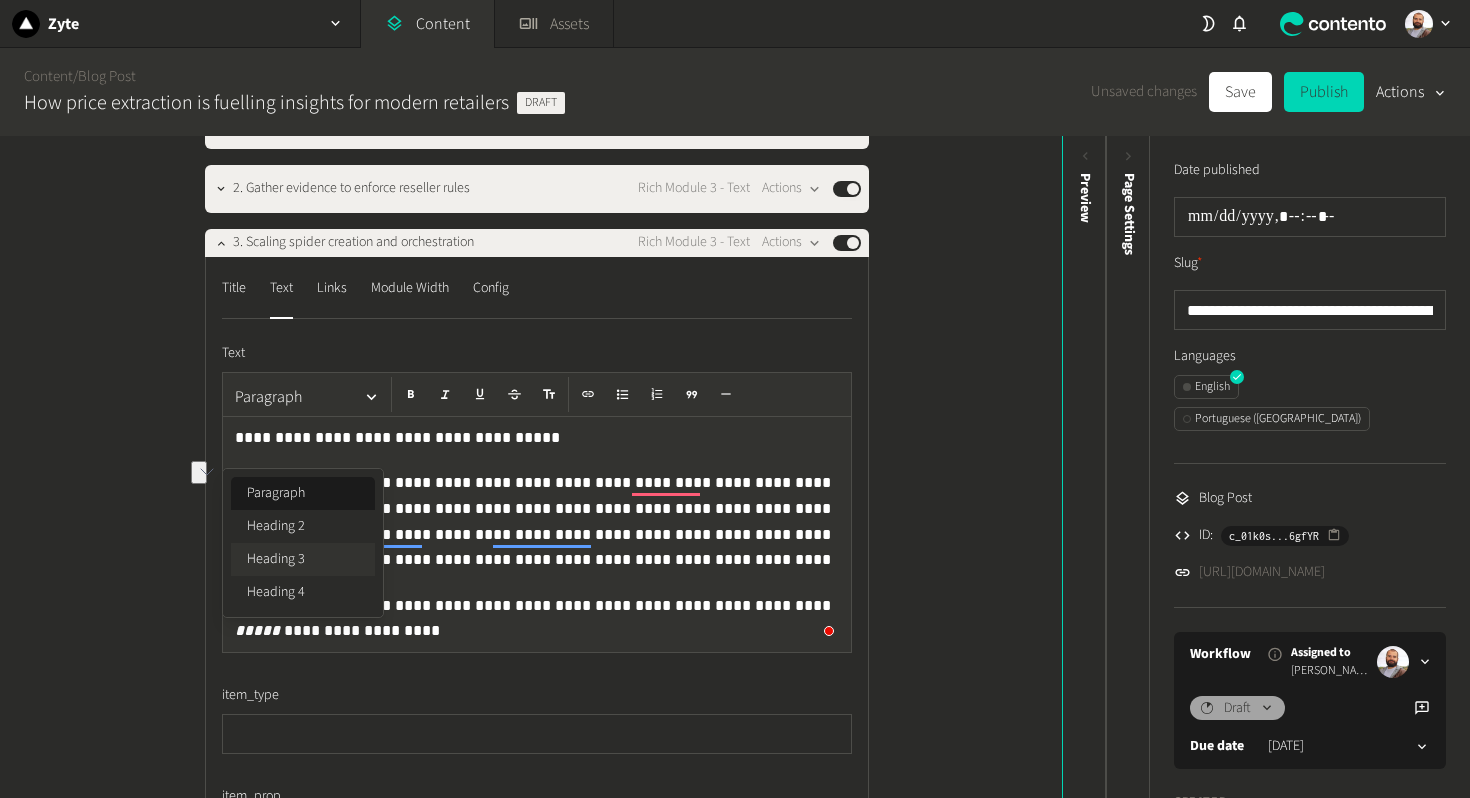 click on "Heading 3" 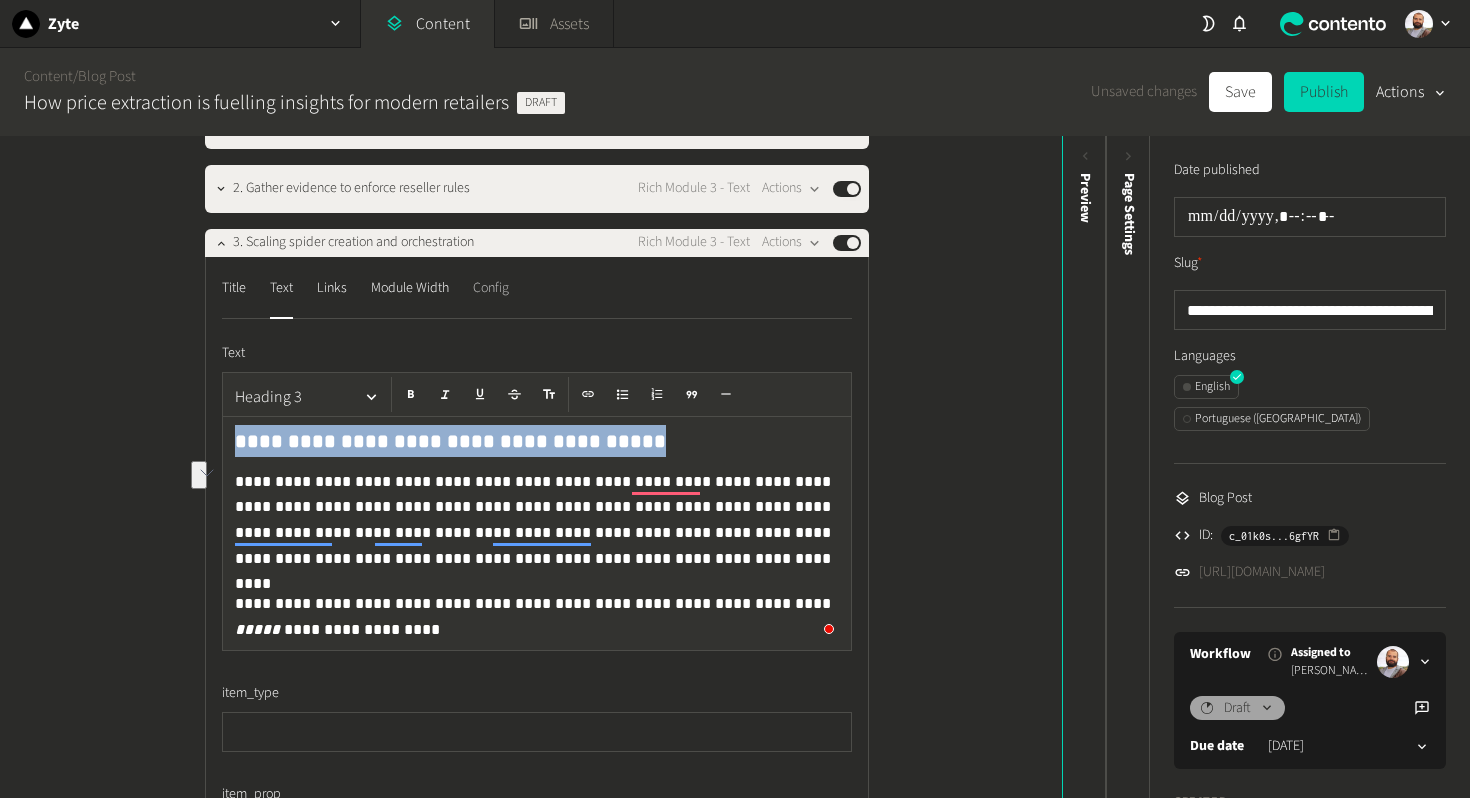 click on "Config" 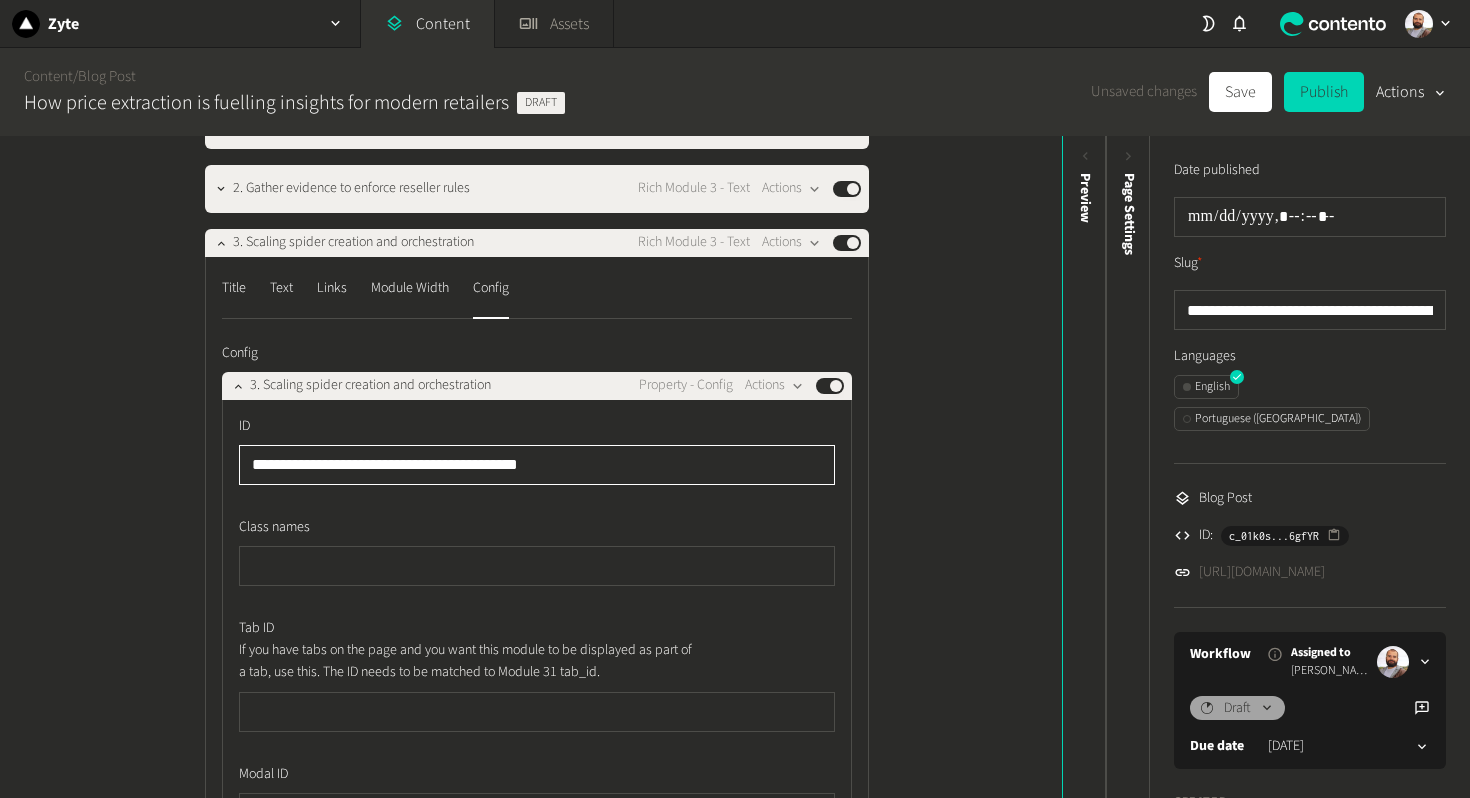 click on "**********" 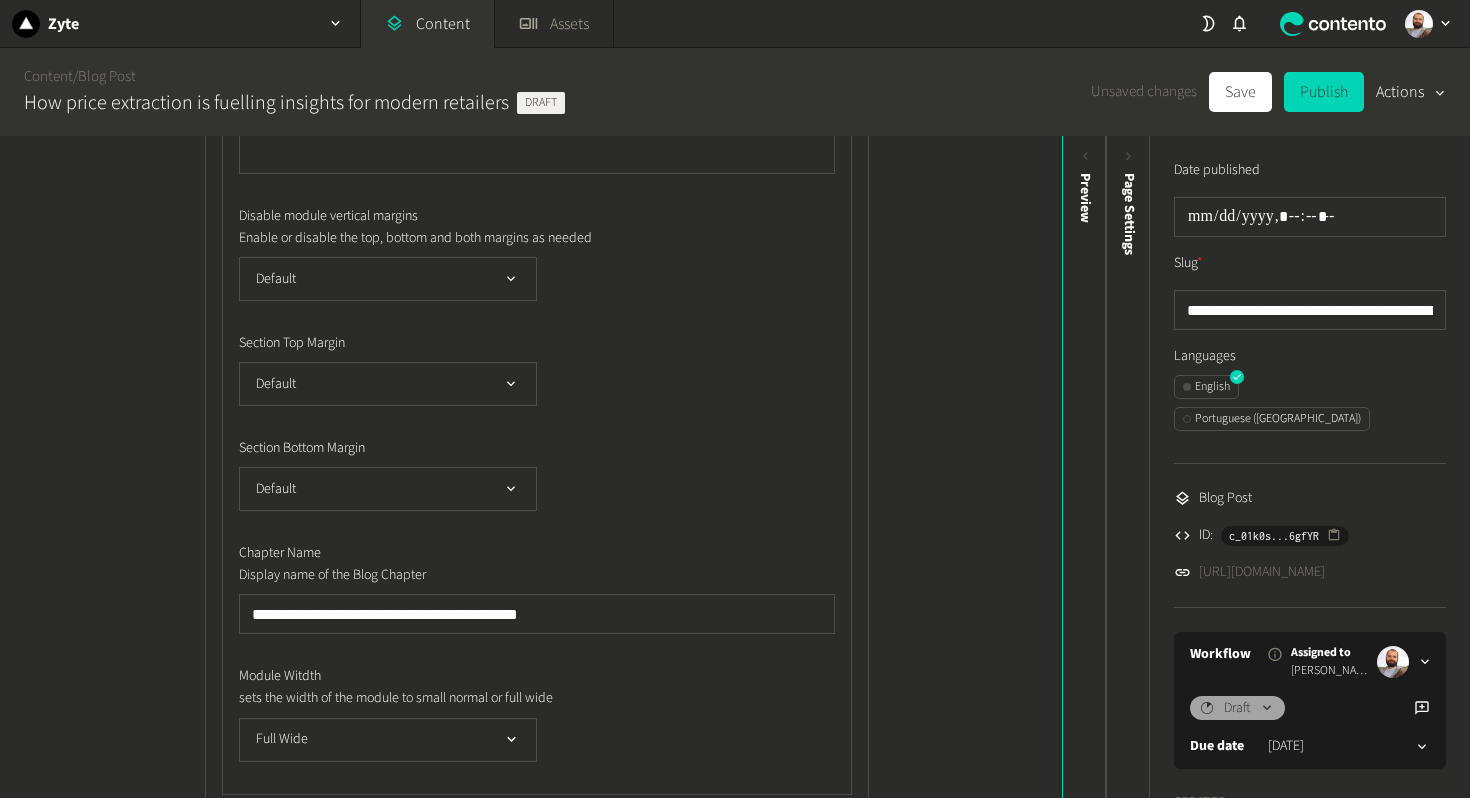 type on "**********" 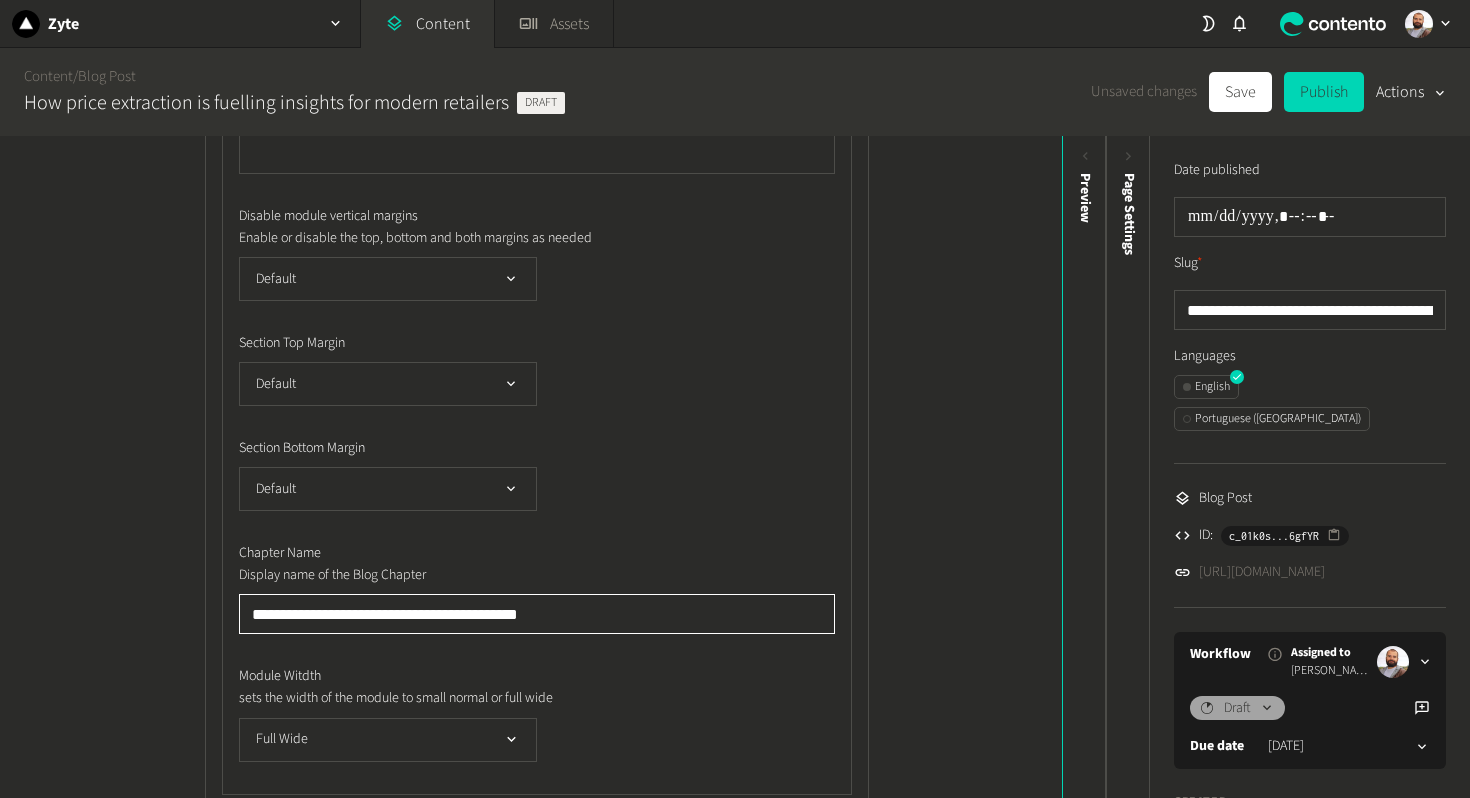 click on "**********" 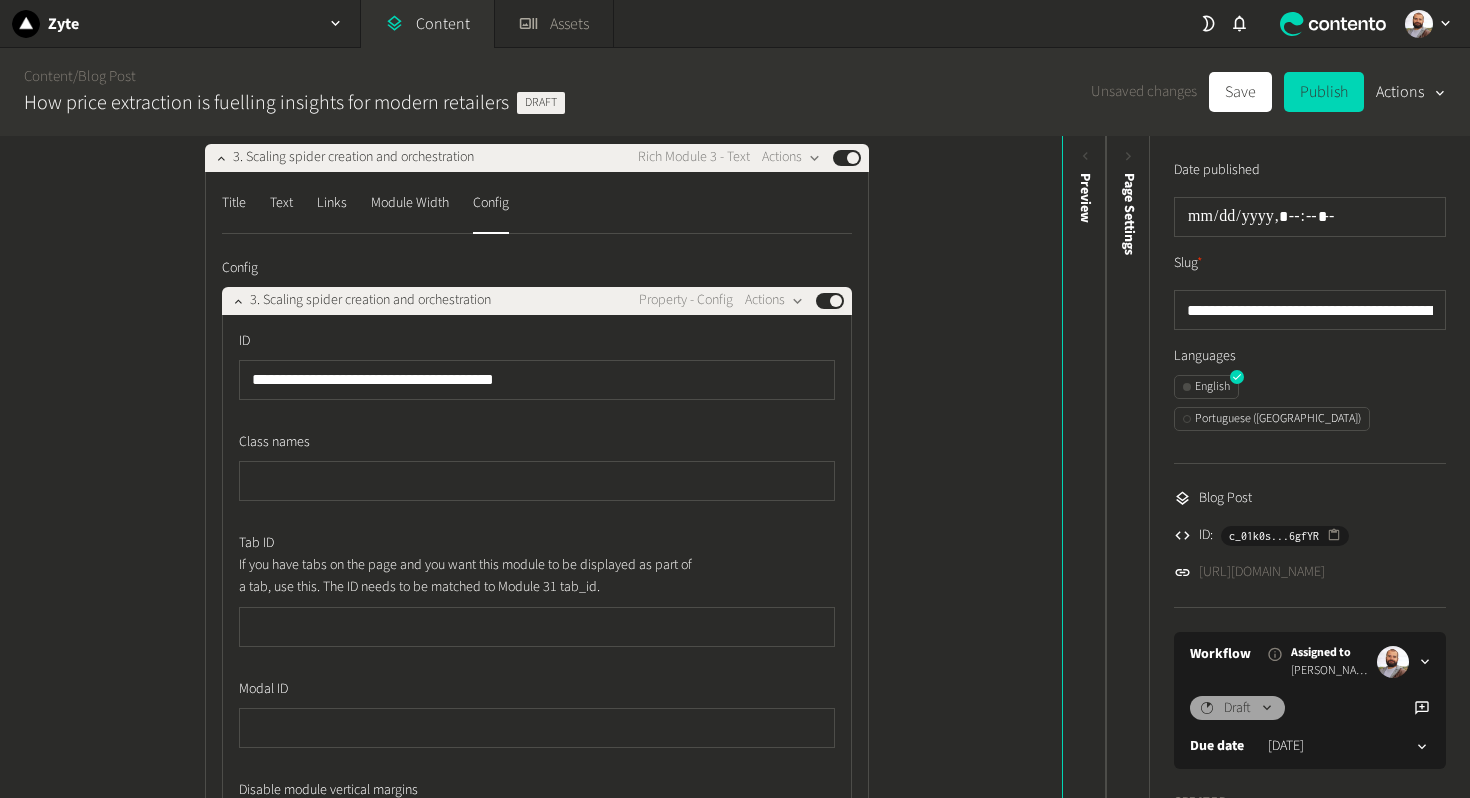 scroll, scrollTop: 2006, scrollLeft: 0, axis: vertical 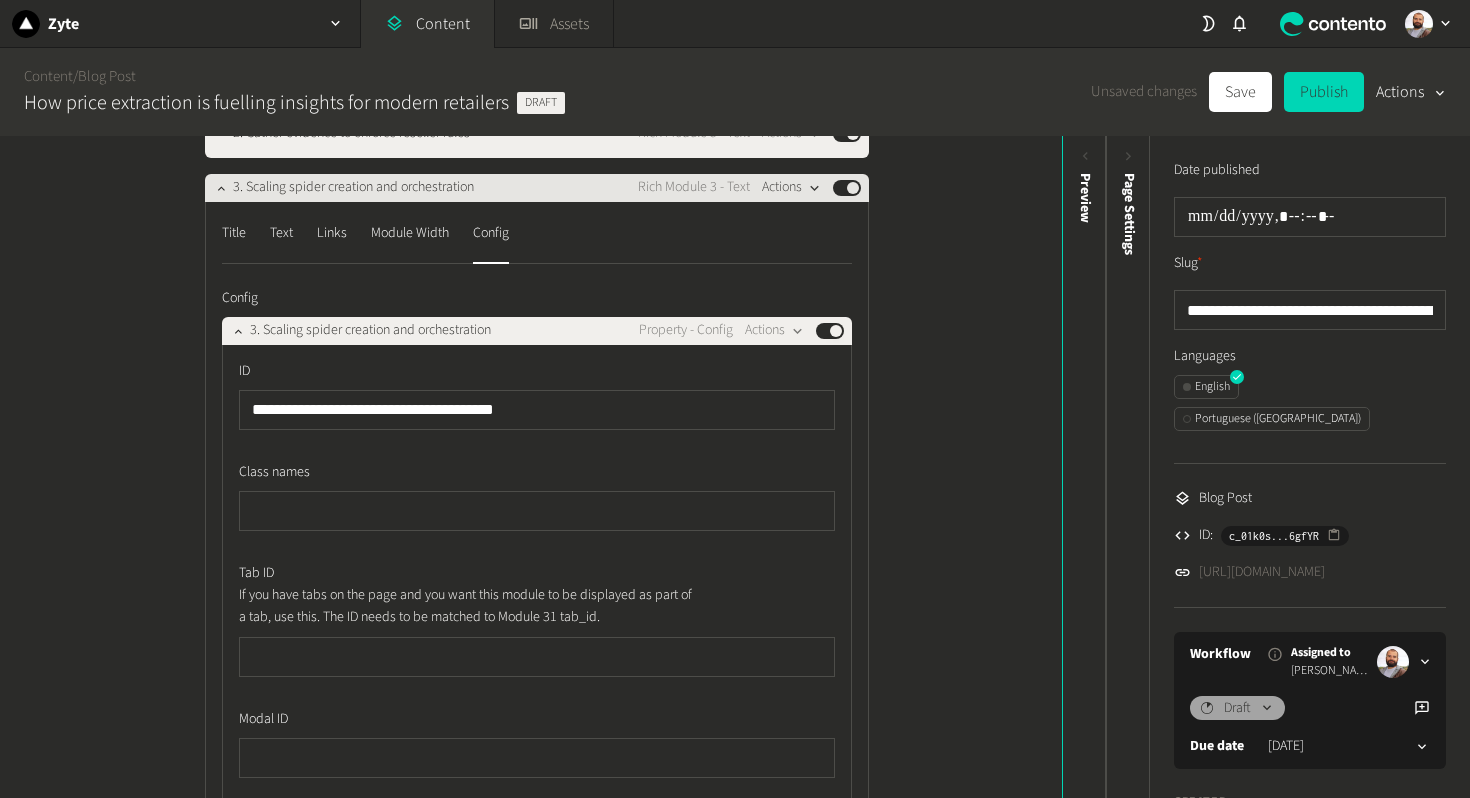 type on "**********" 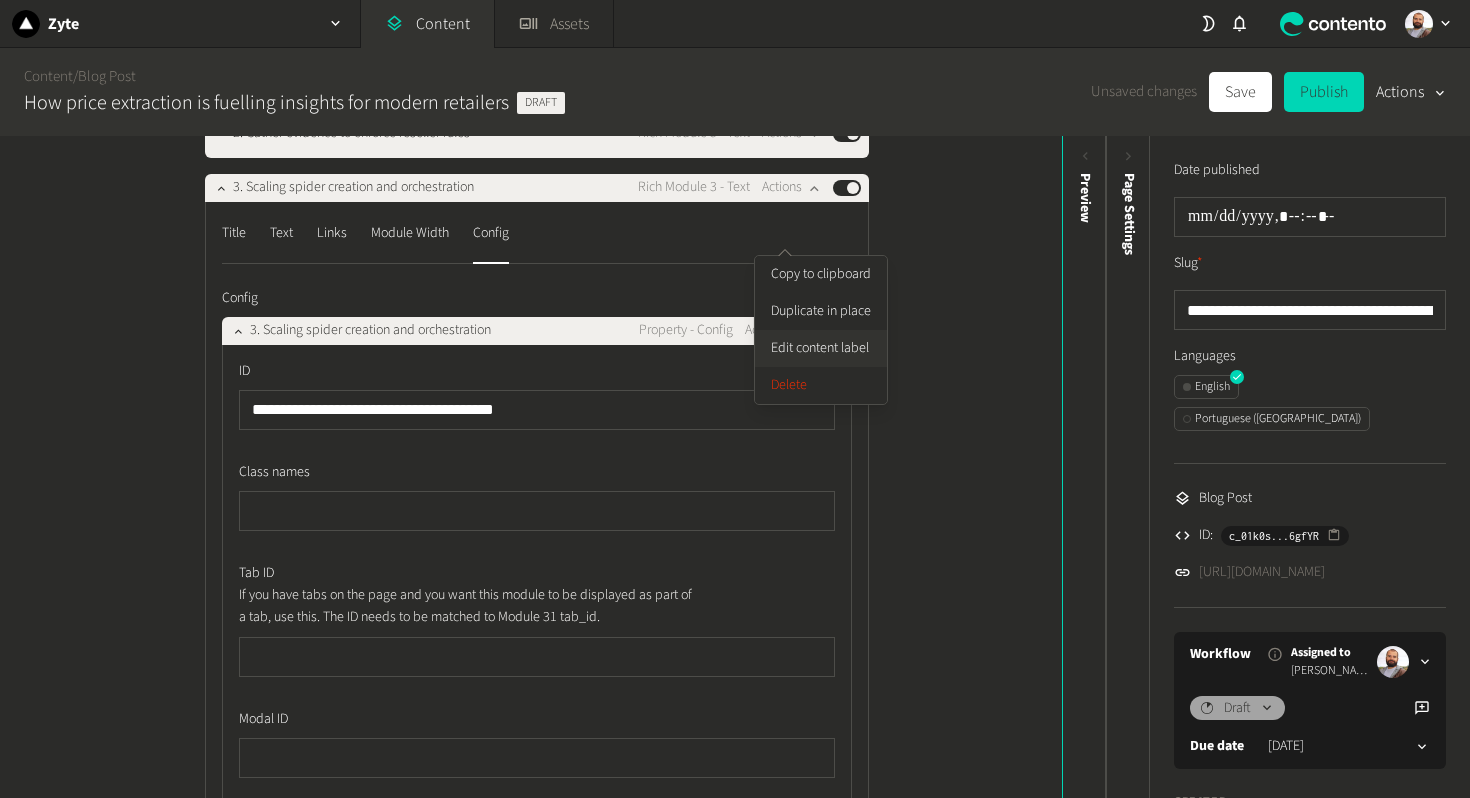 click on "Edit content label" 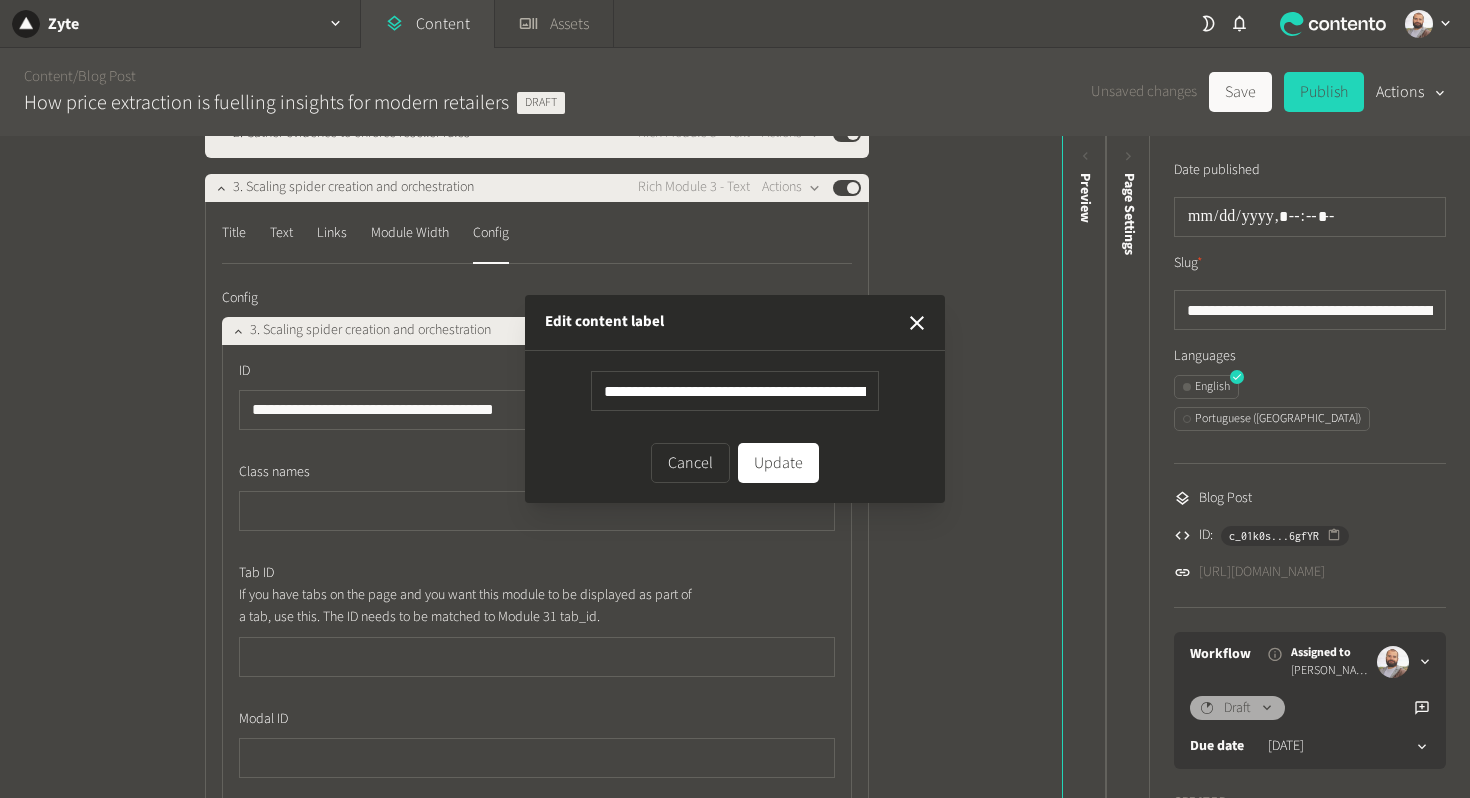scroll, scrollTop: 0, scrollLeft: 23, axis: horizontal 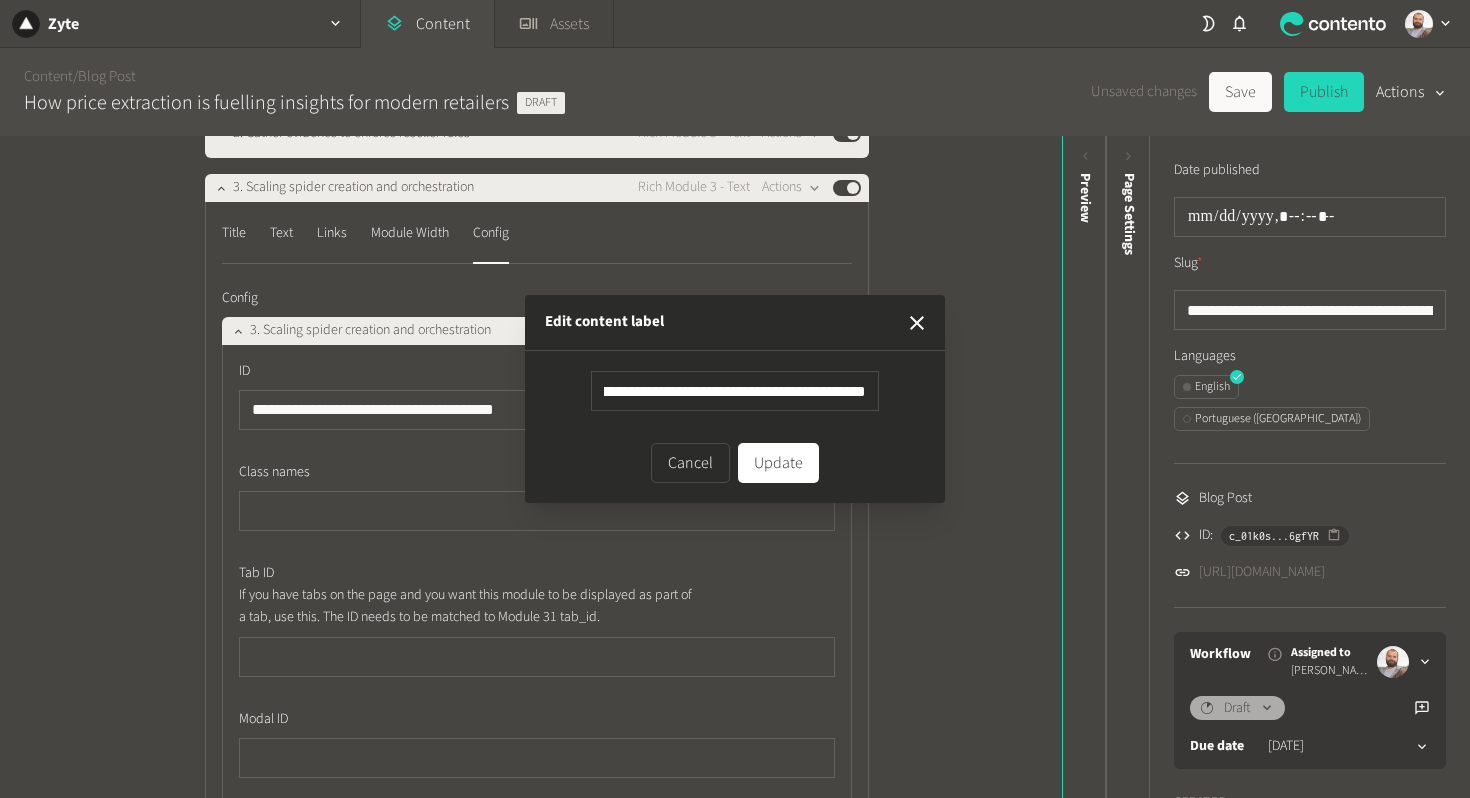 type on "**********" 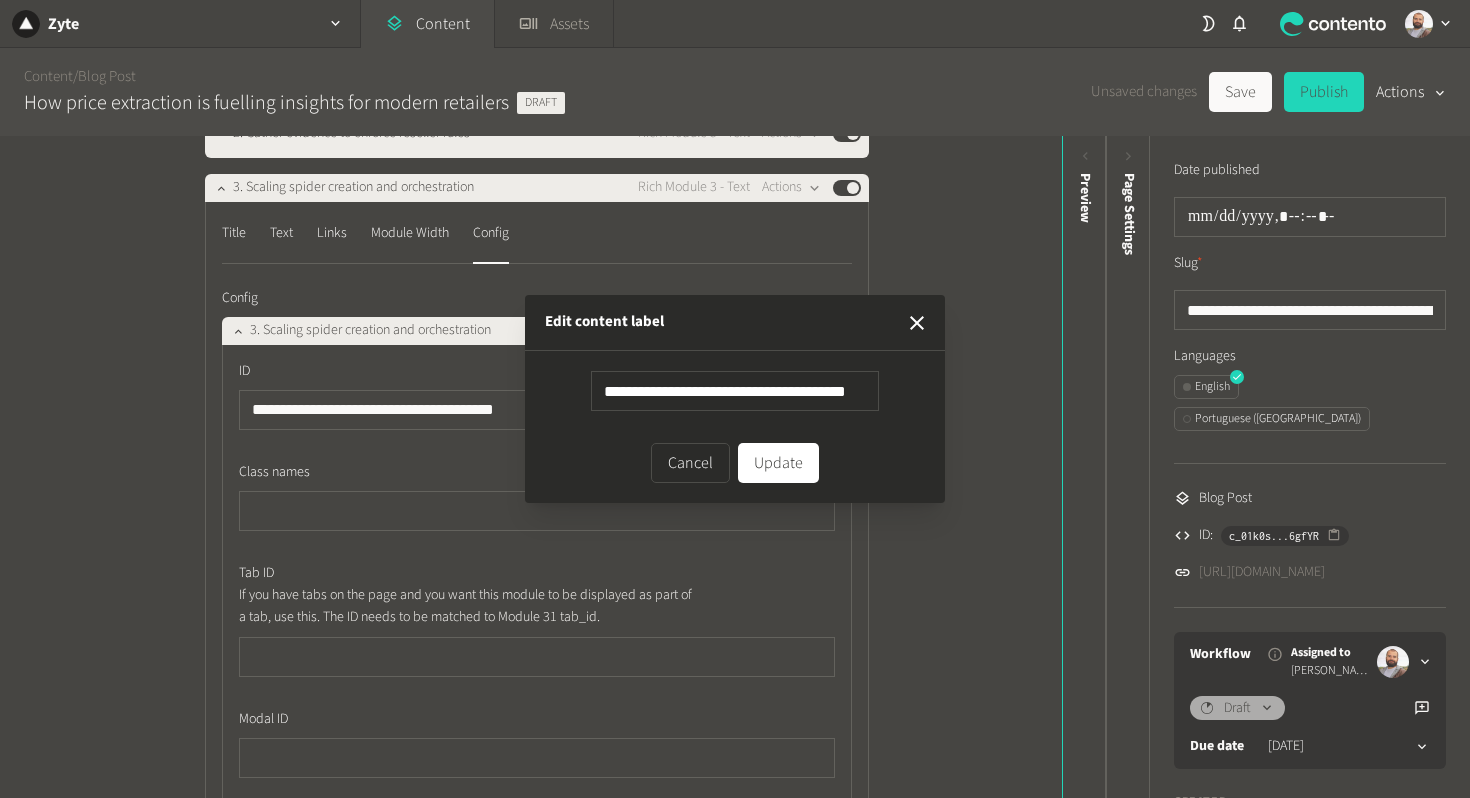 scroll, scrollTop: 0, scrollLeft: 0, axis: both 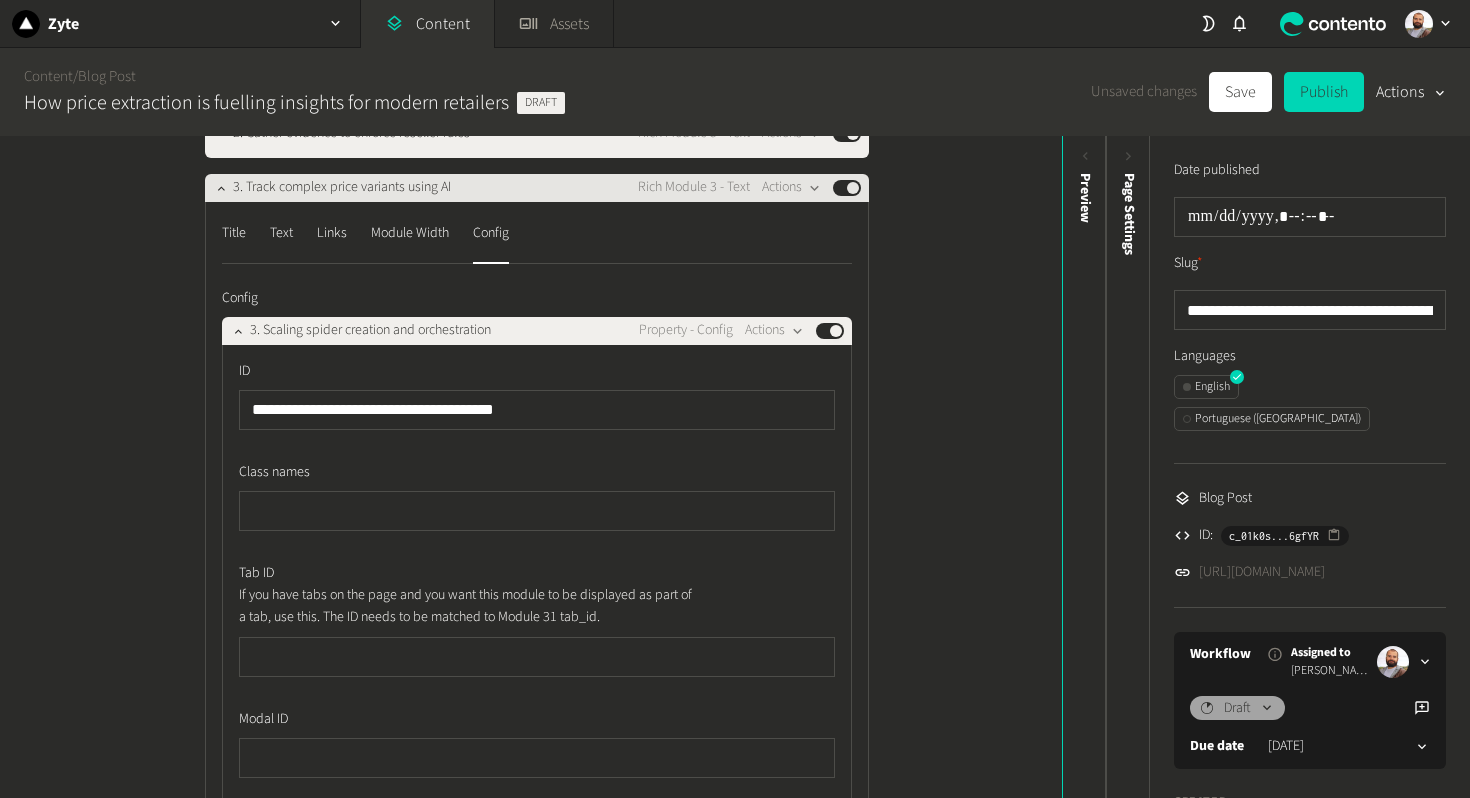 click on "3. Track complex price variants using AI" 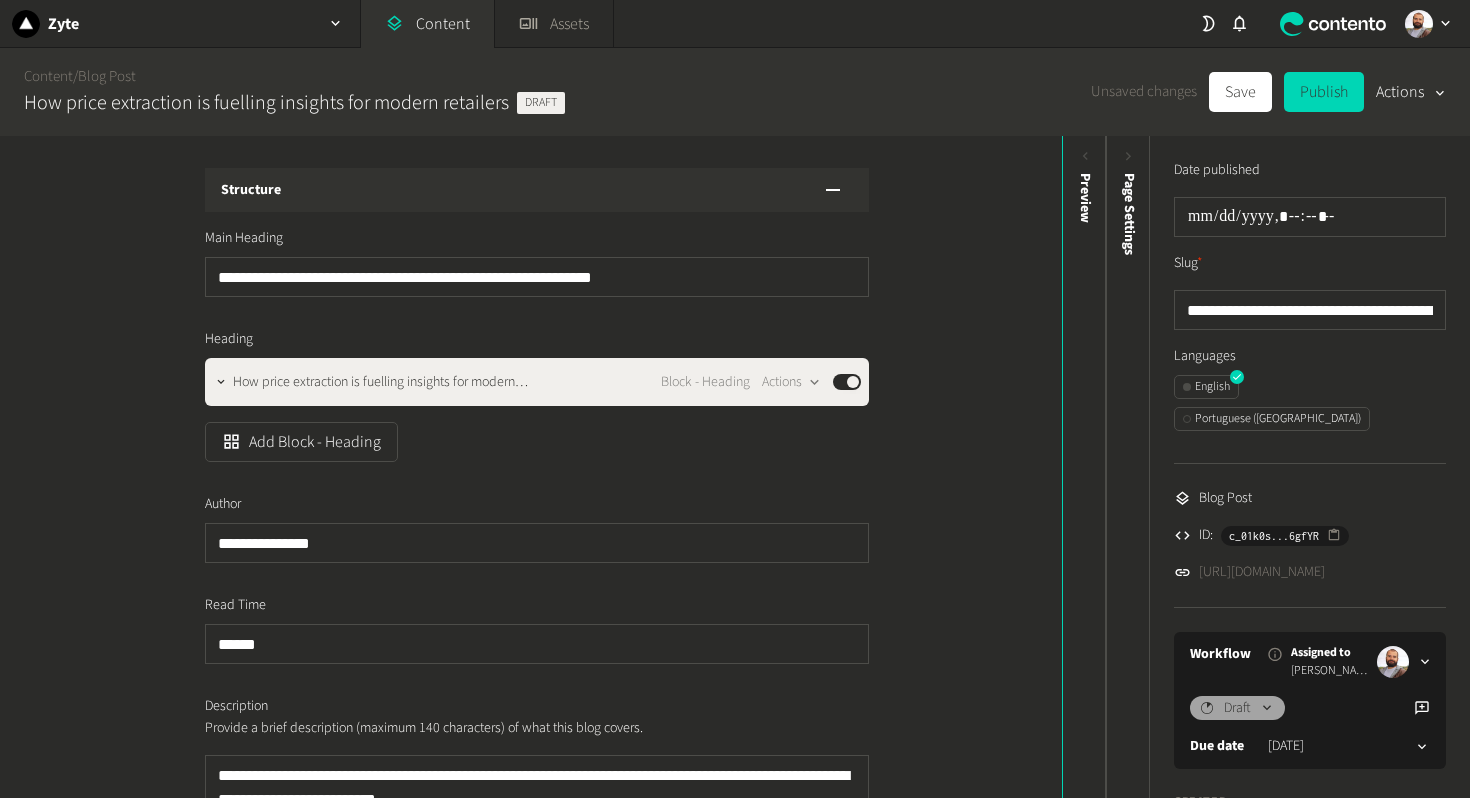 scroll, scrollTop: 0, scrollLeft: 0, axis: both 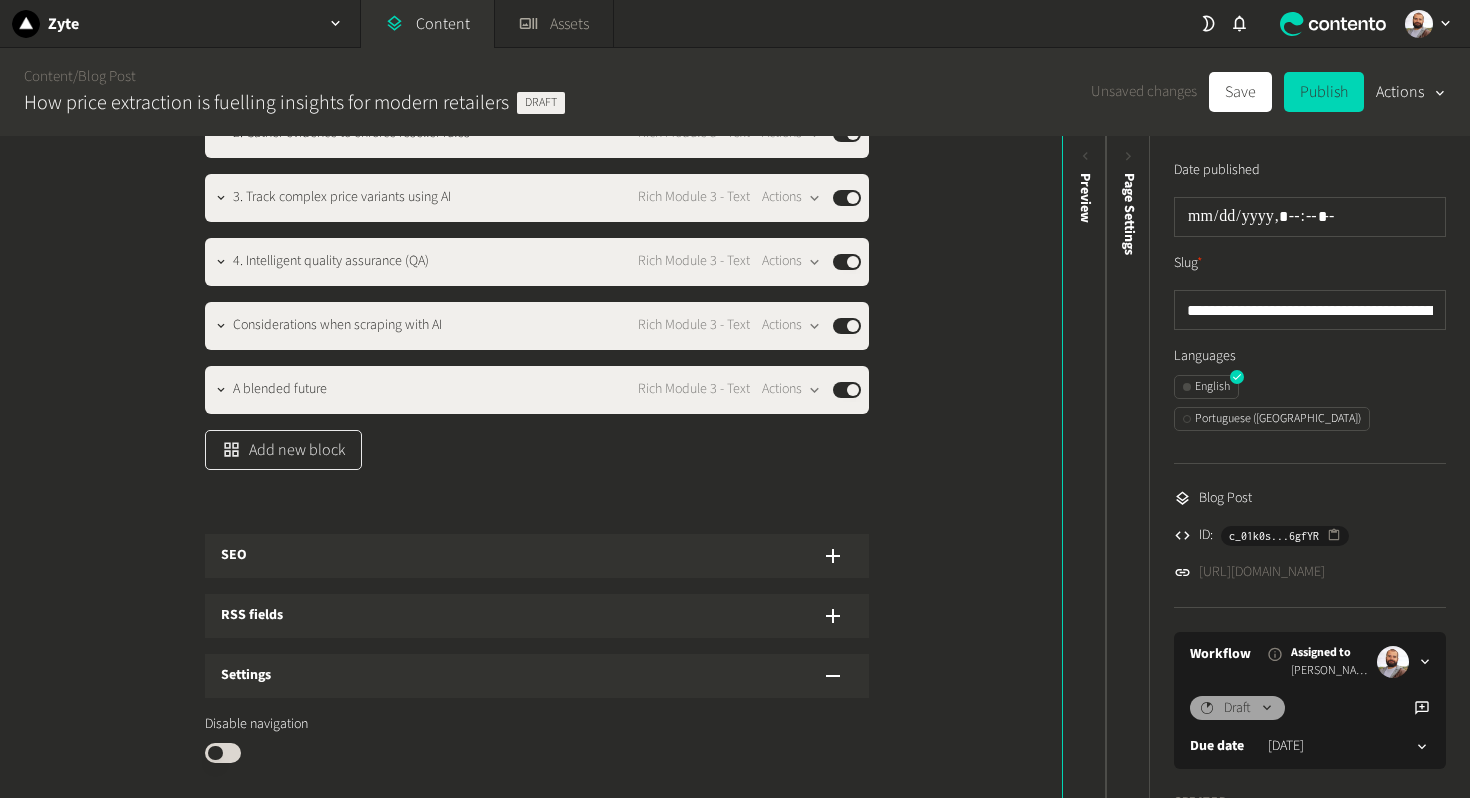 click on "Add new block" 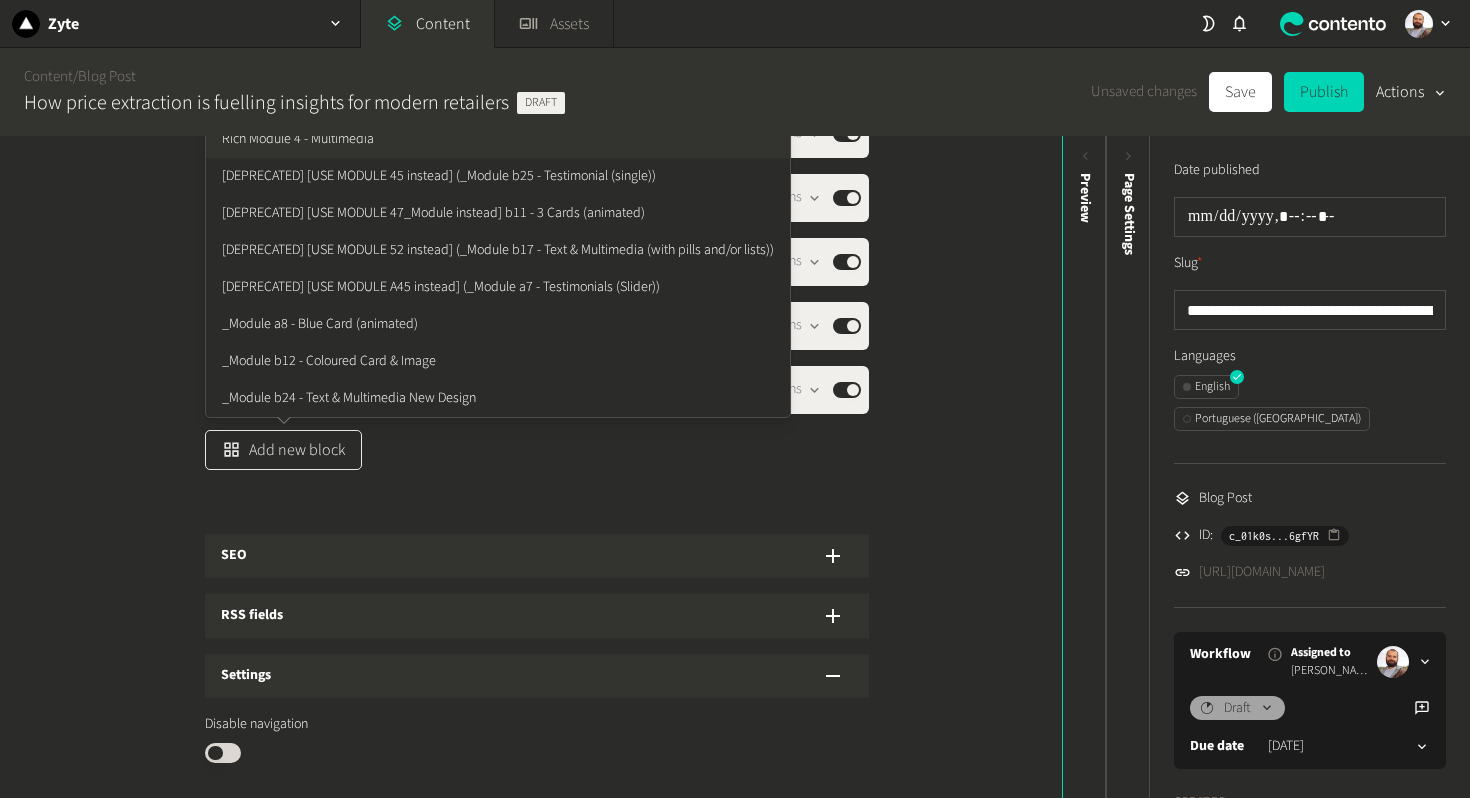 scroll, scrollTop: 1974, scrollLeft: 0, axis: vertical 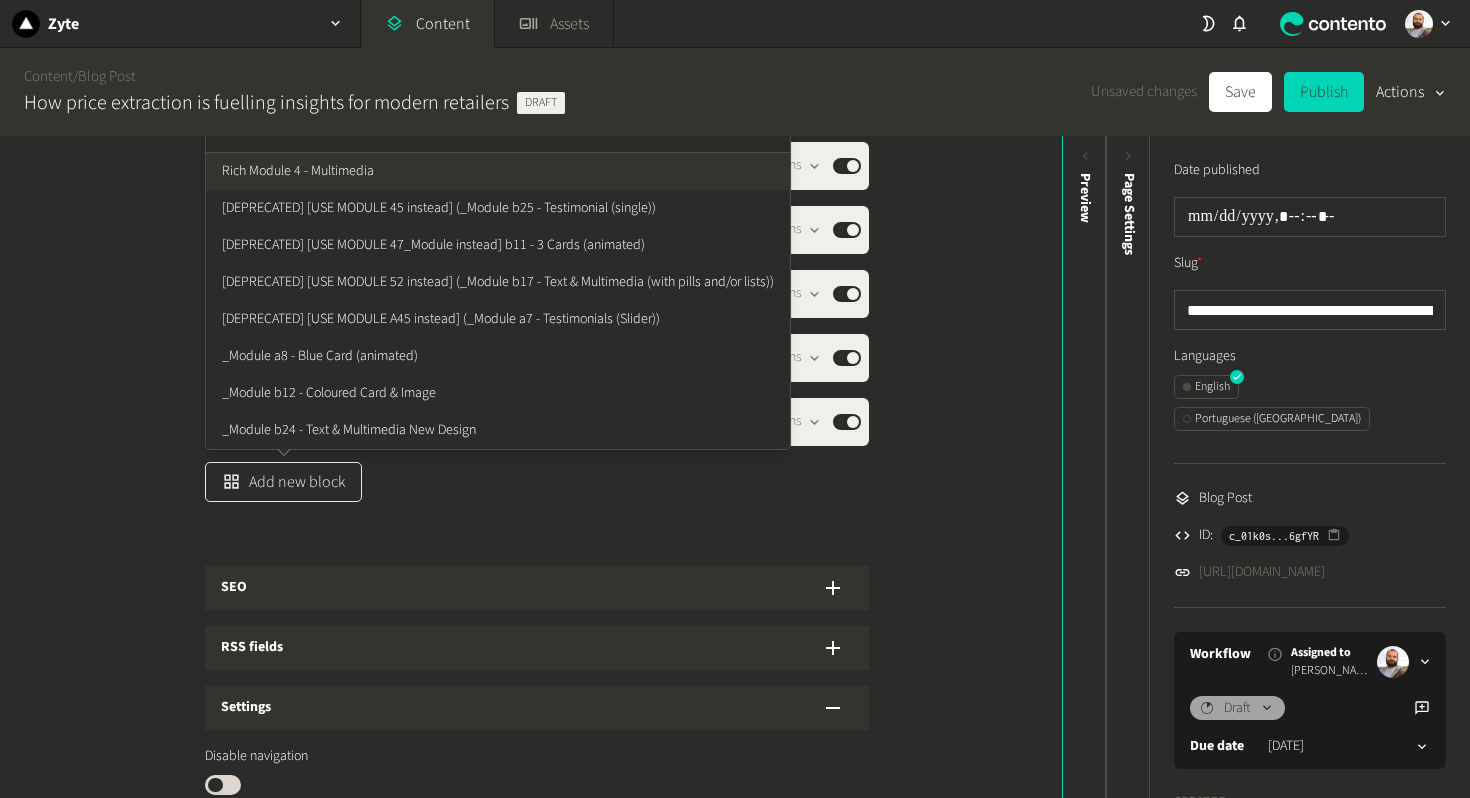 type on "*****" 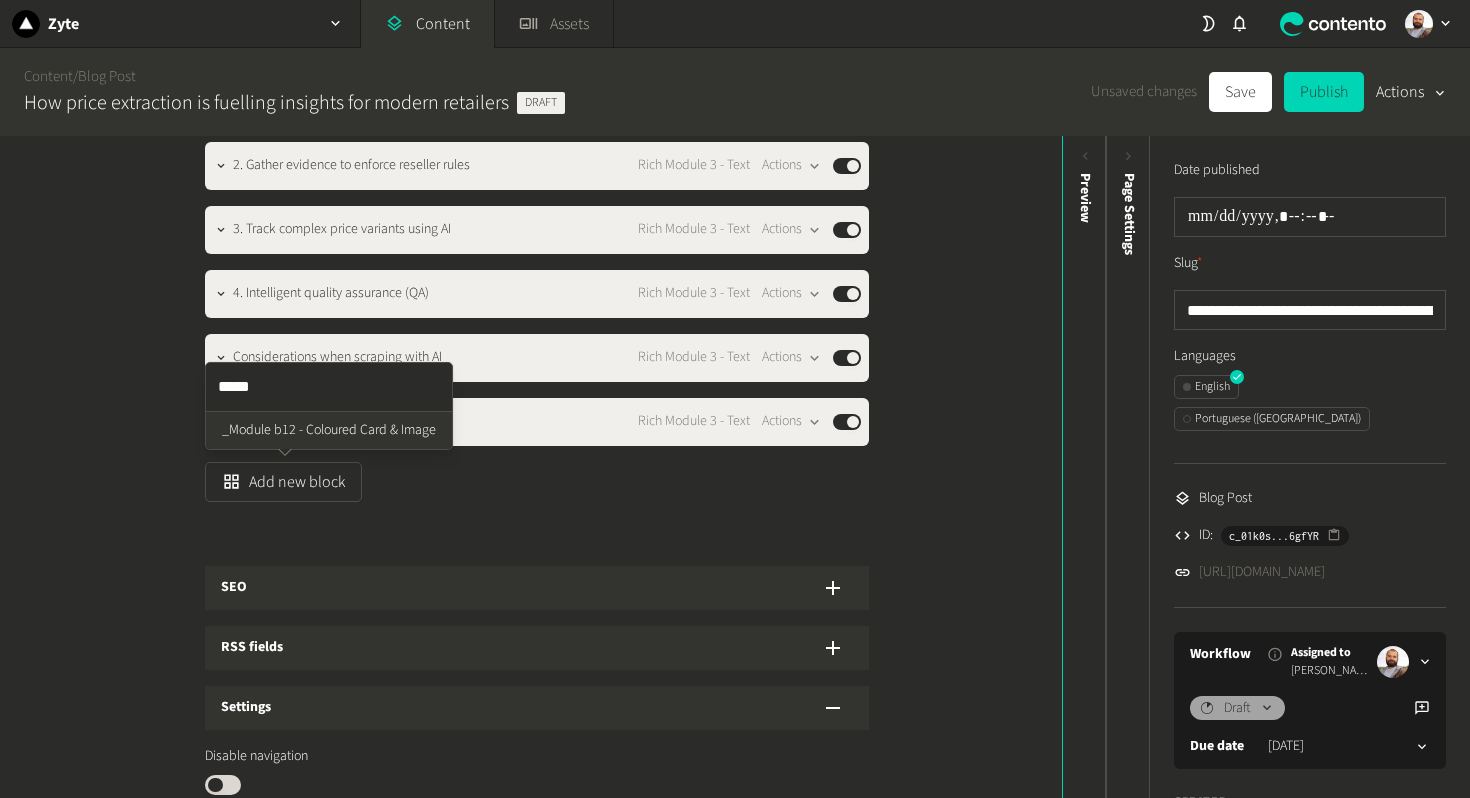 click on "_Module b12 - Coloured Card & Image" 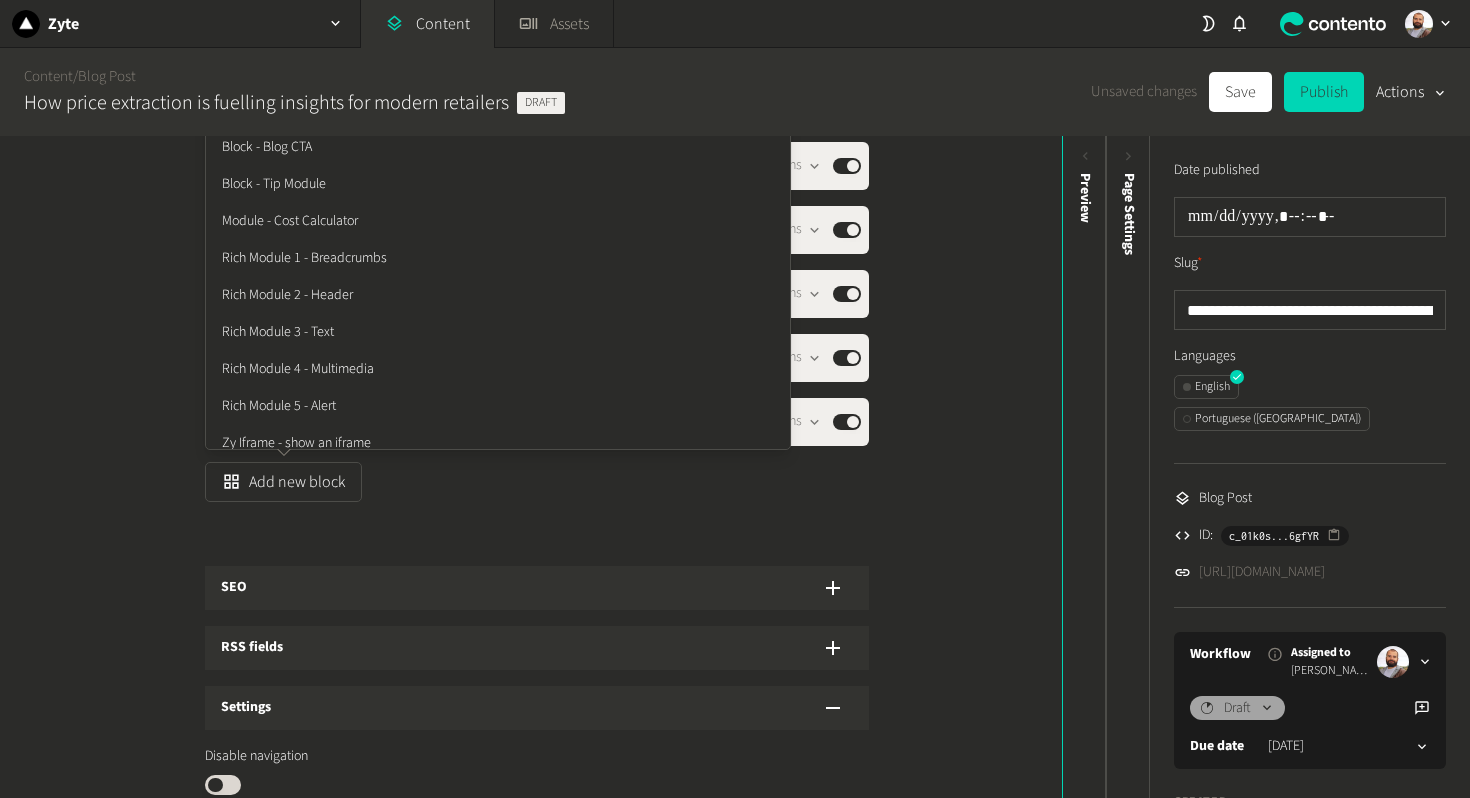 click on "**********" 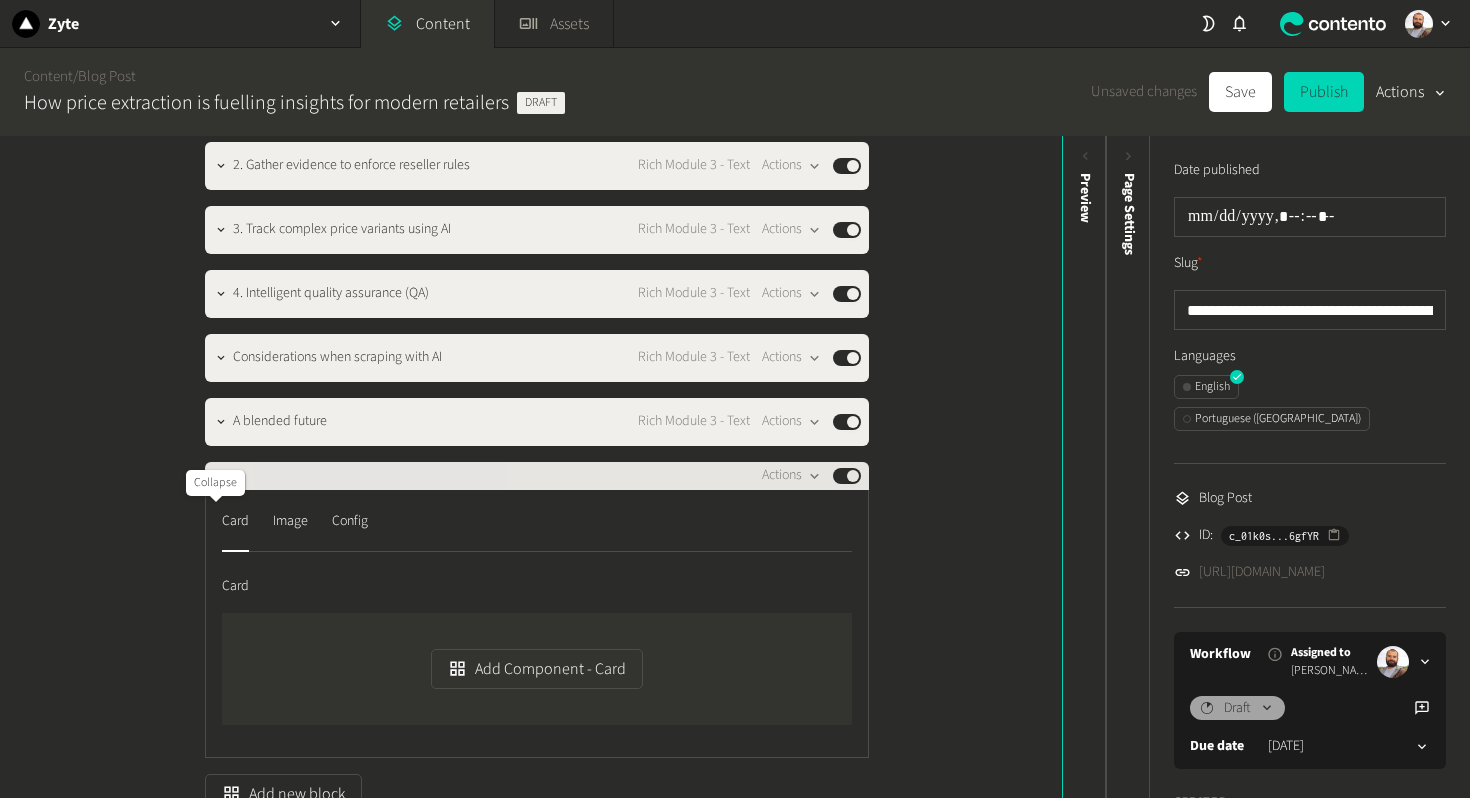 click on "Actions  Published" 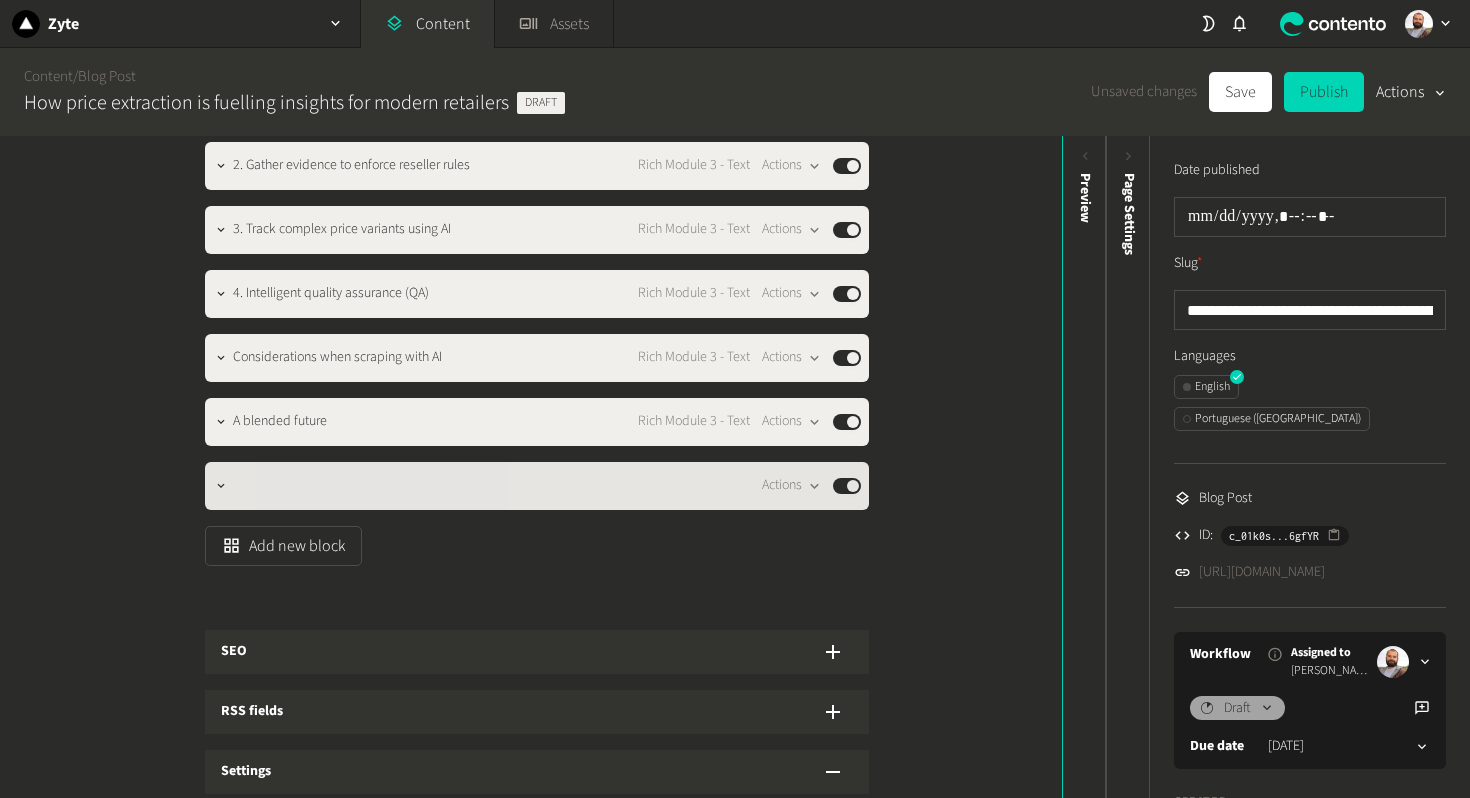 type 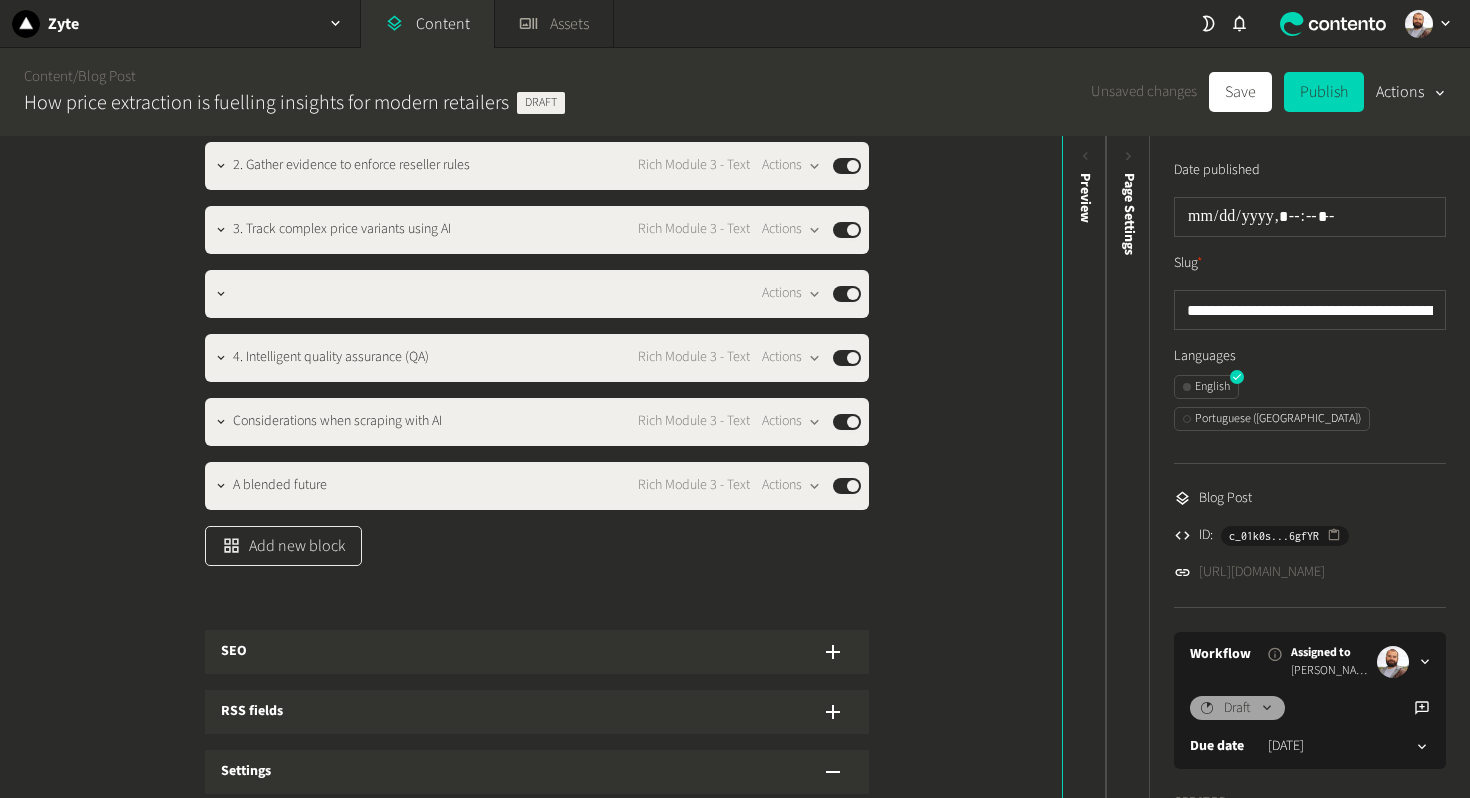 click on "Add new block" 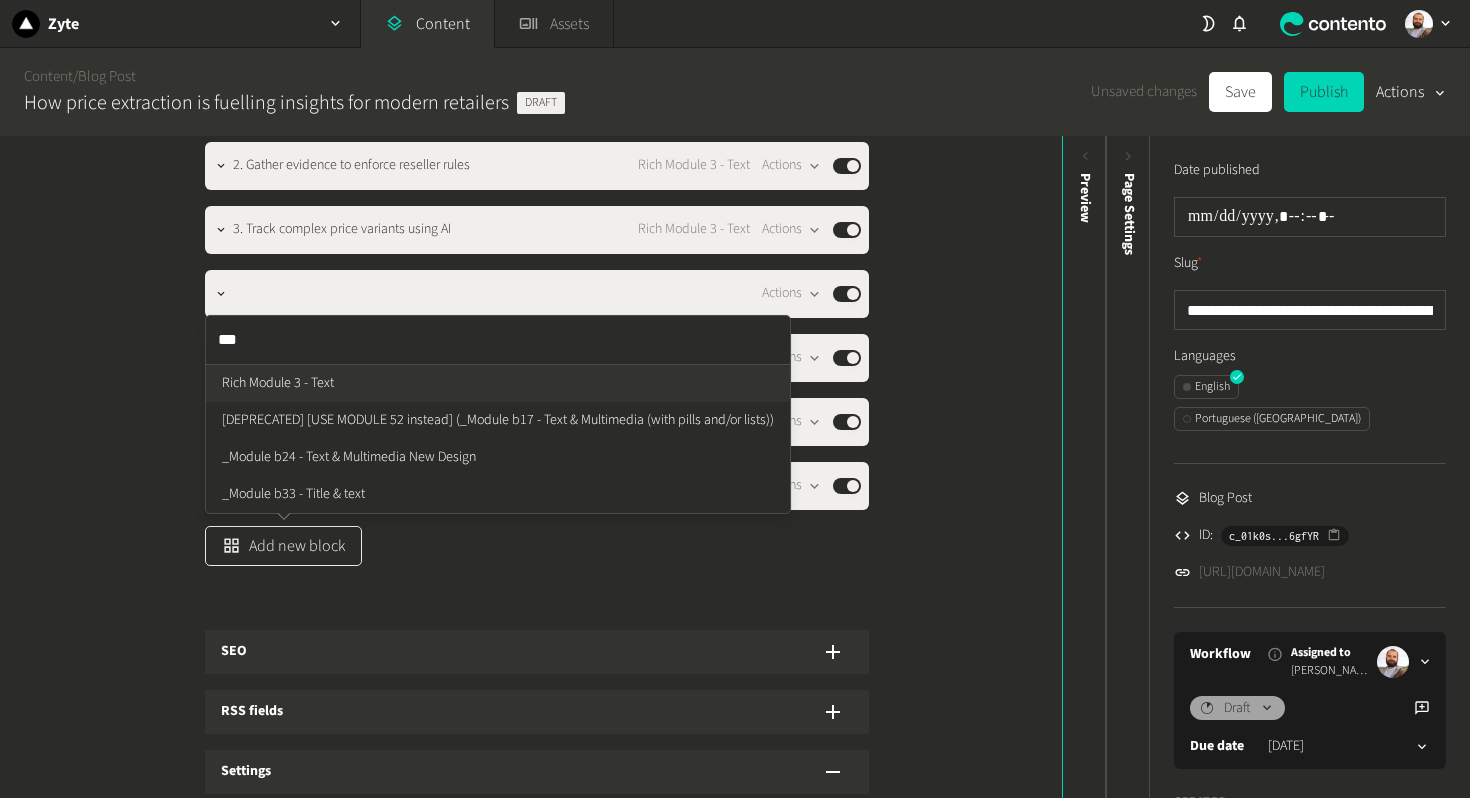 type on "****" 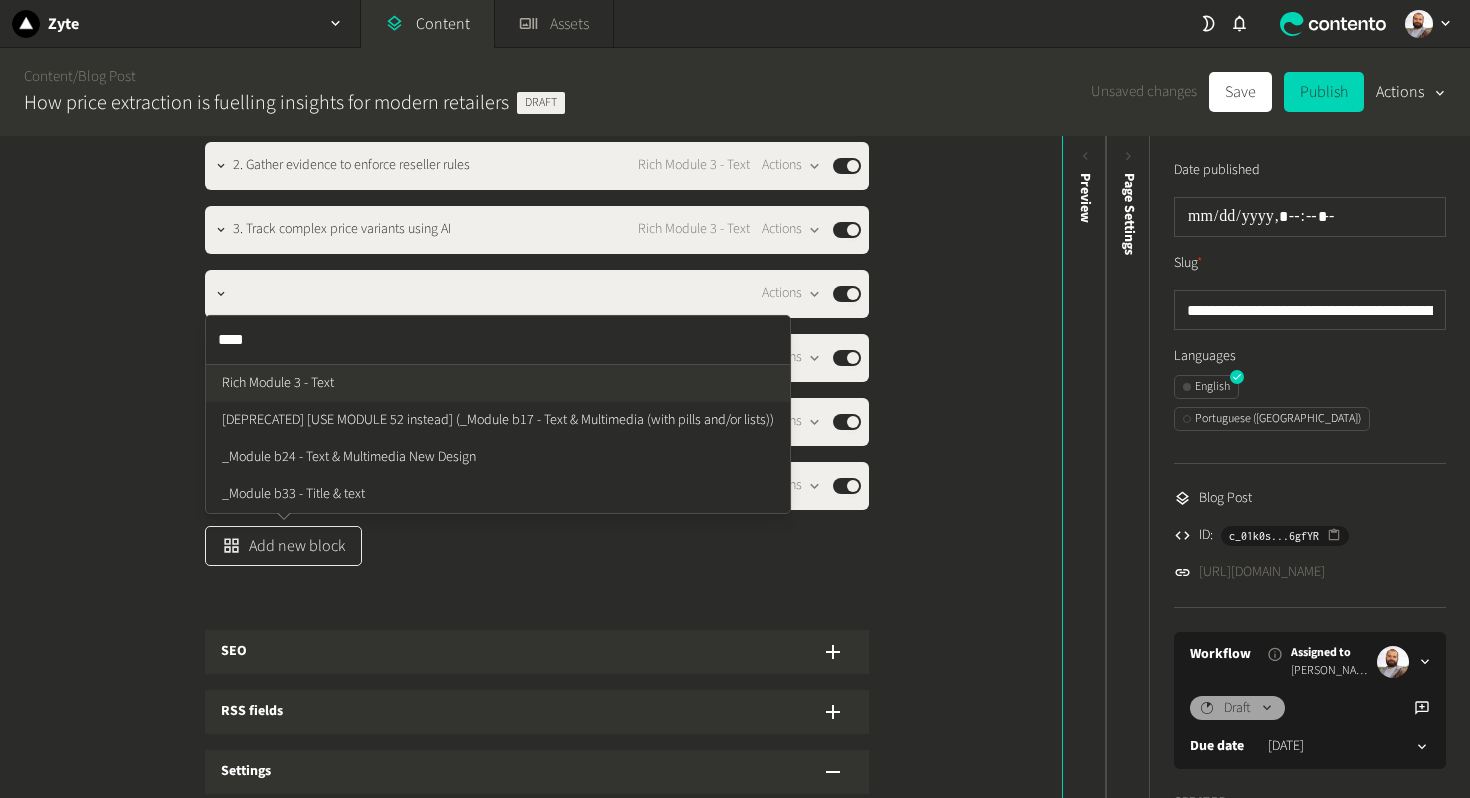 type 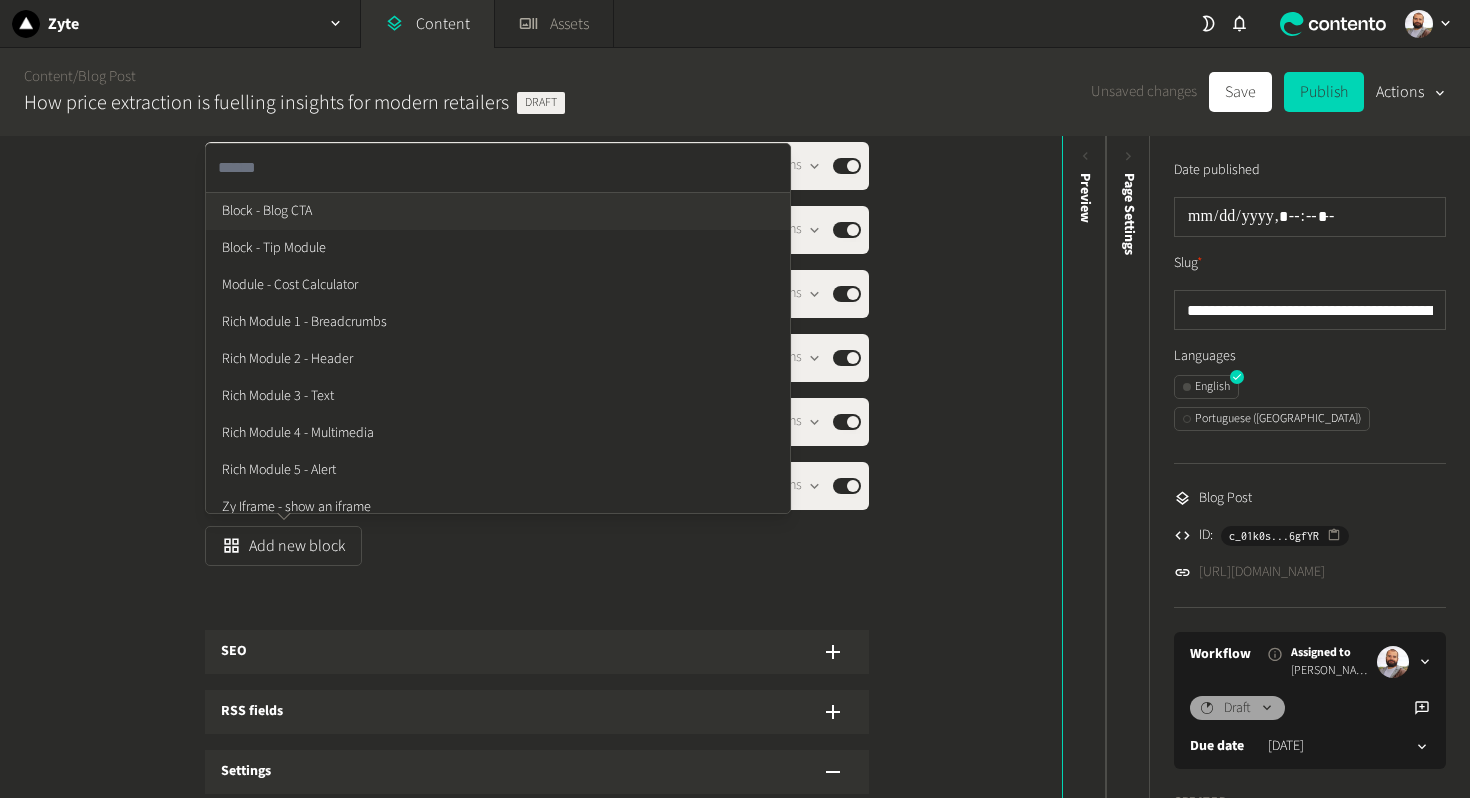 click on "**********" 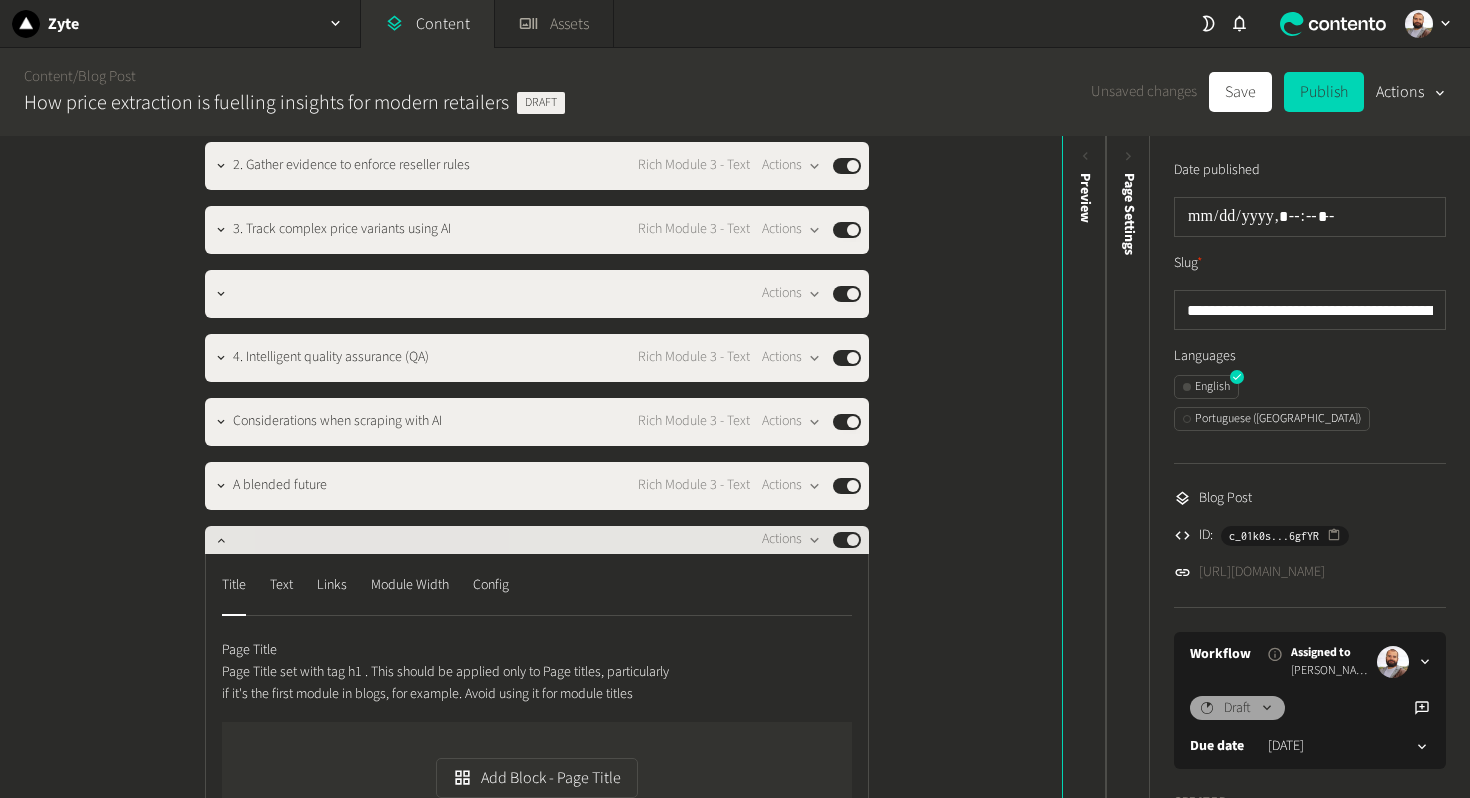 click on "Actions  Published" 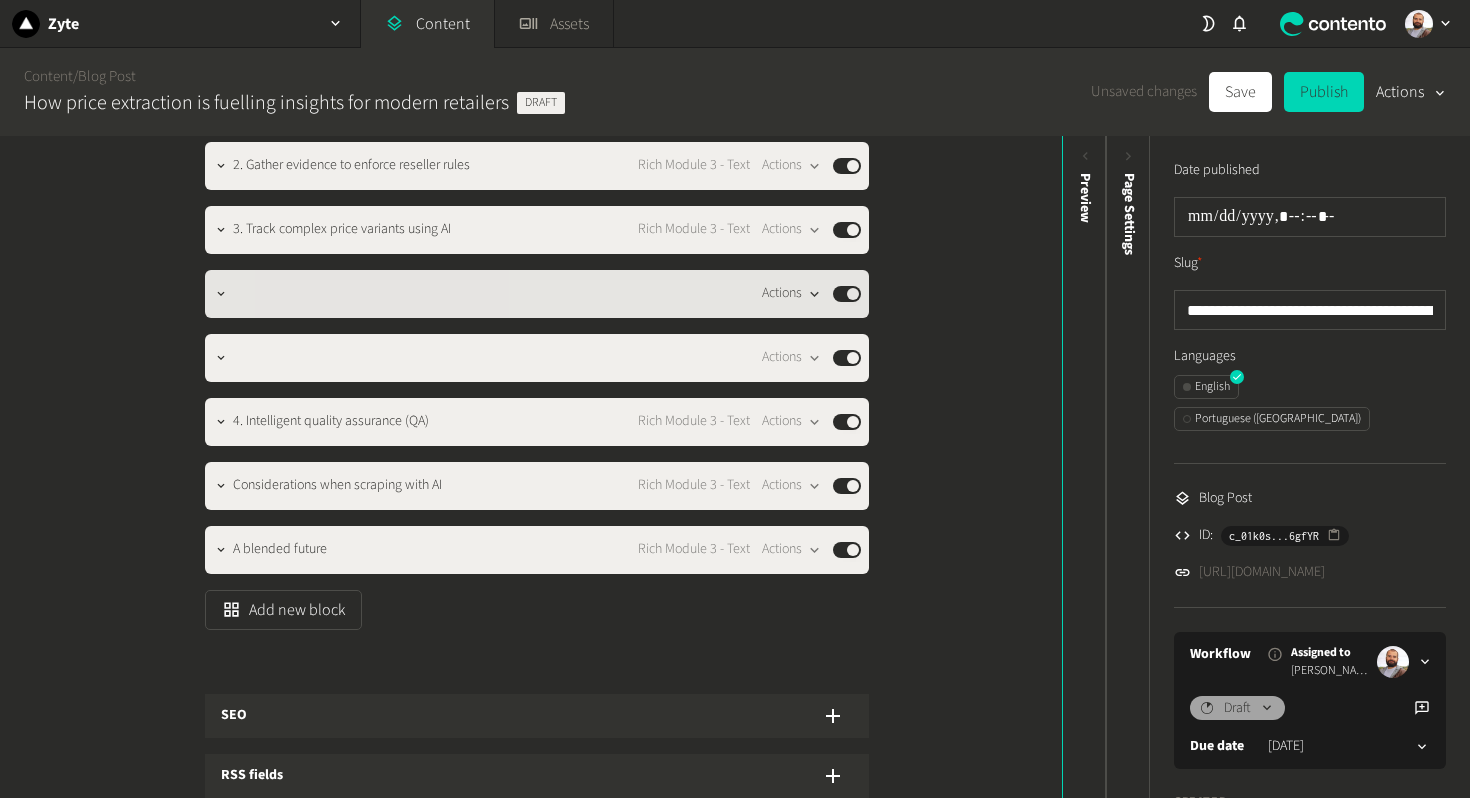 click on "Actions" 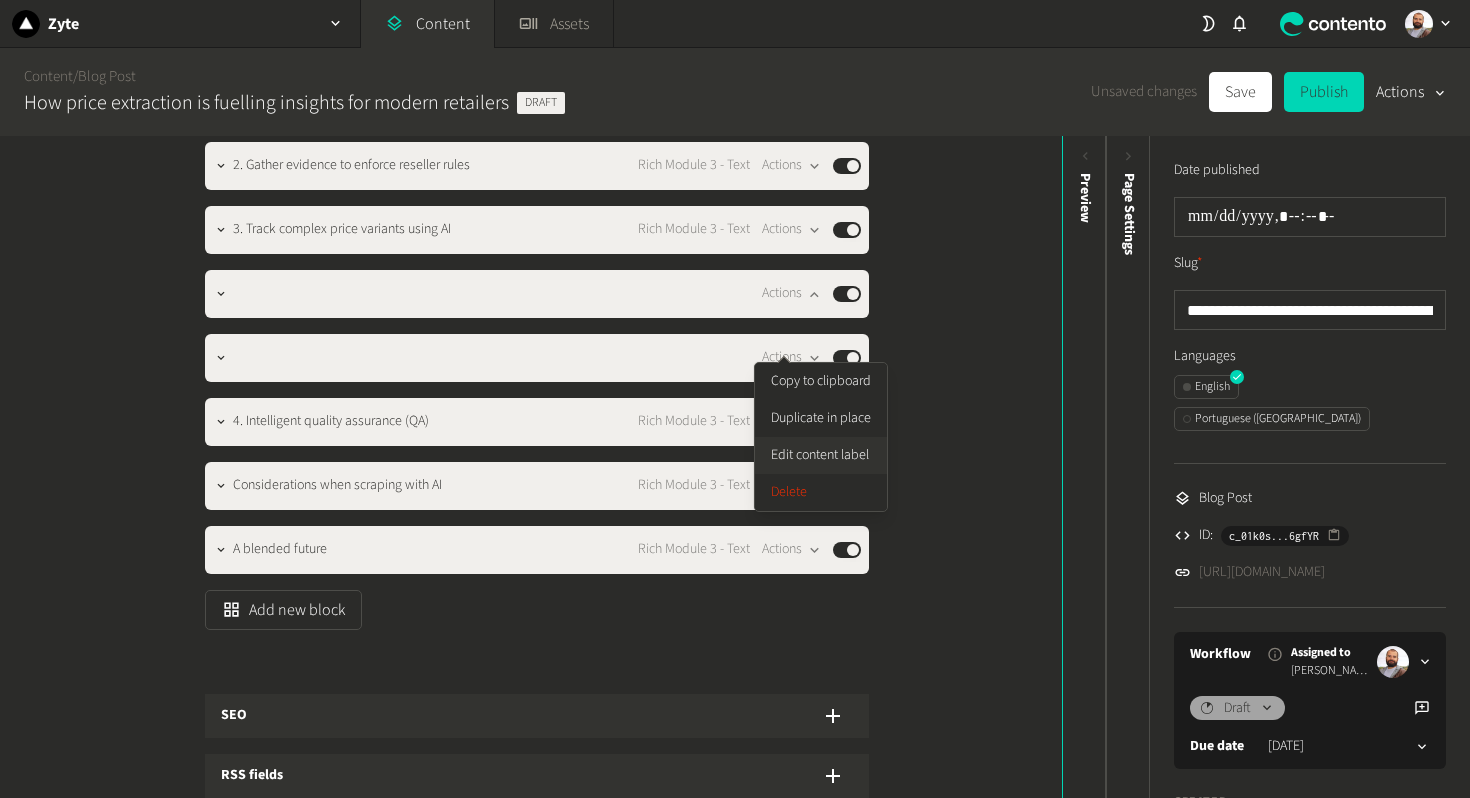 click on "Edit content label" 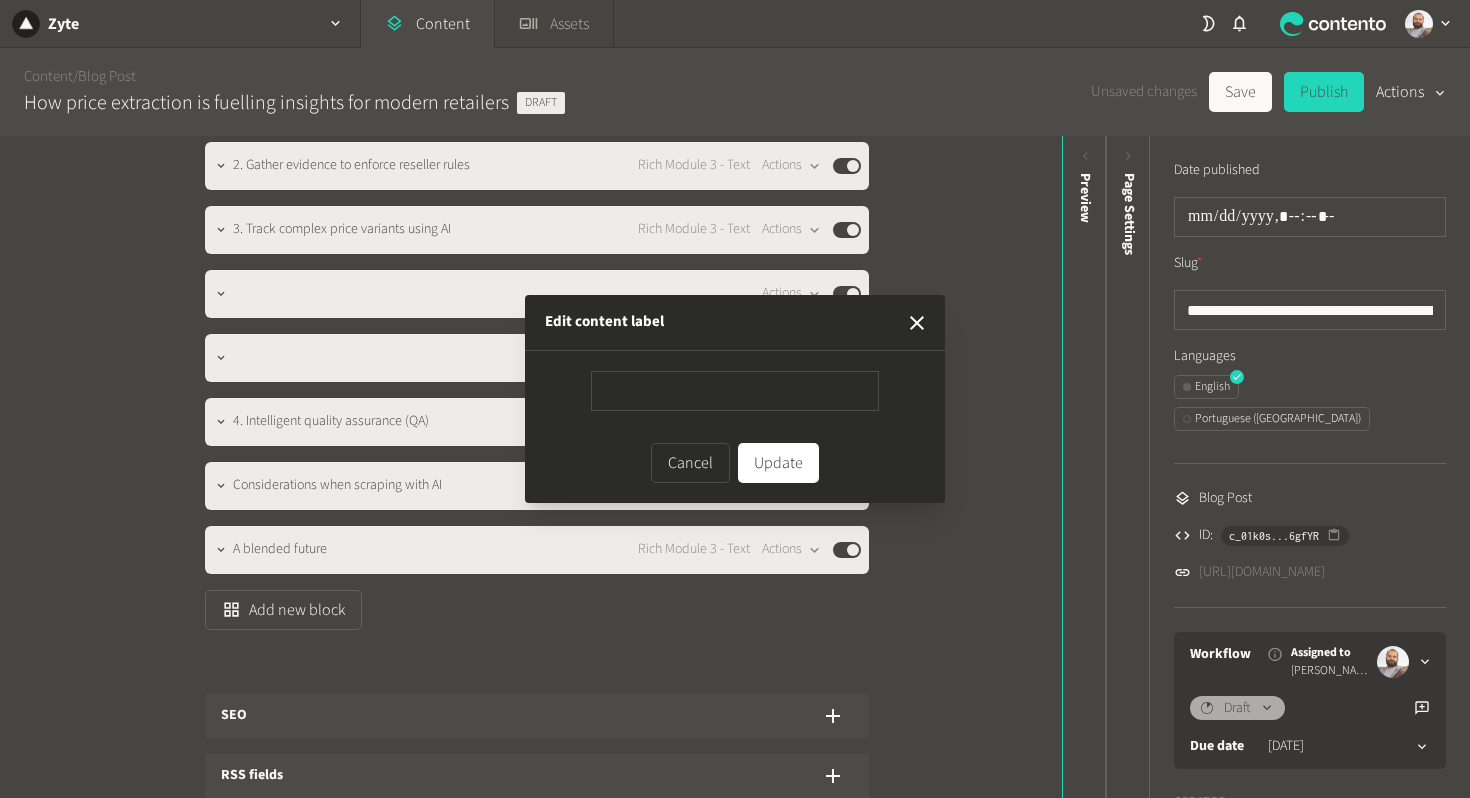 click on "Update" at bounding box center (778, 463) 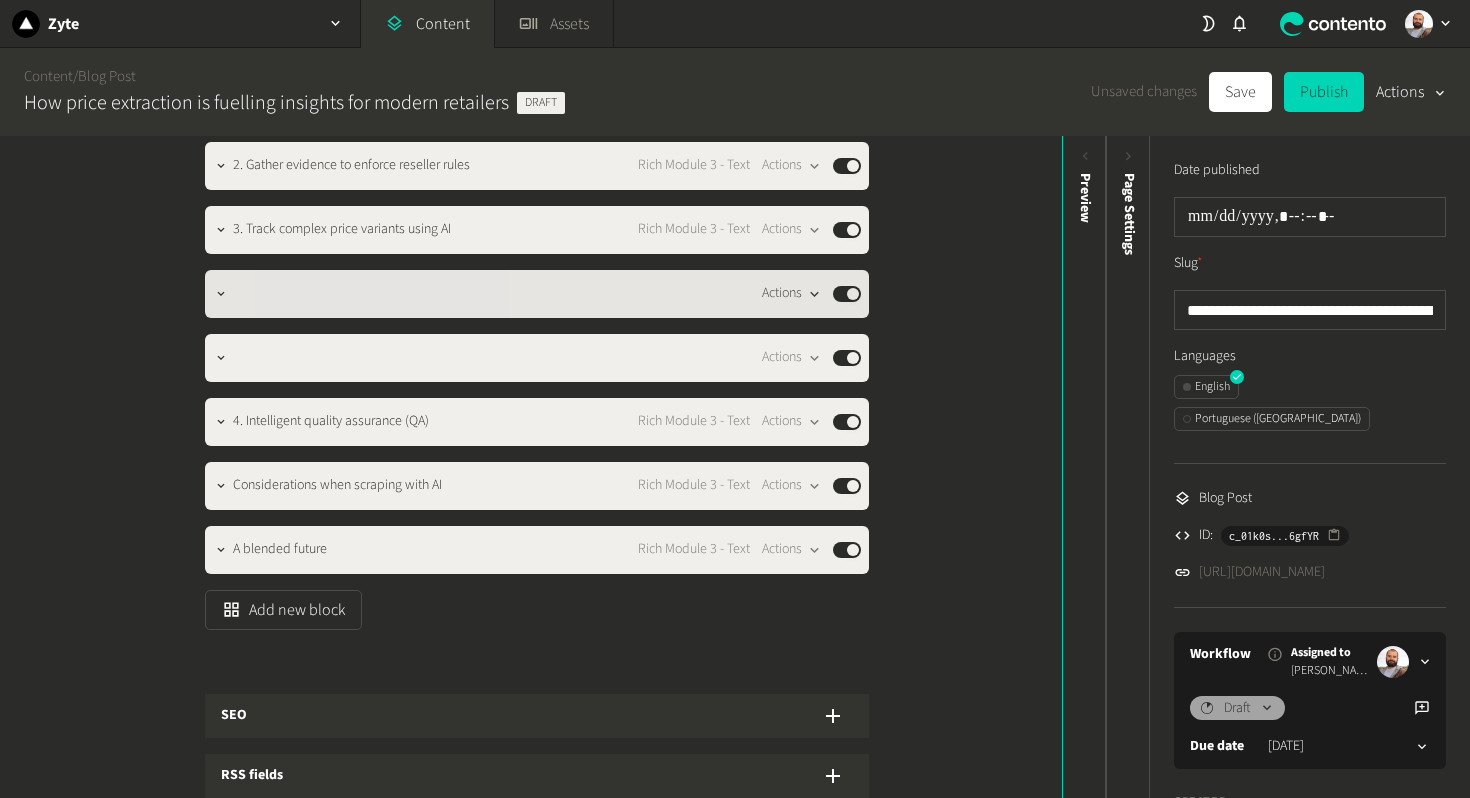 click on "Actions" 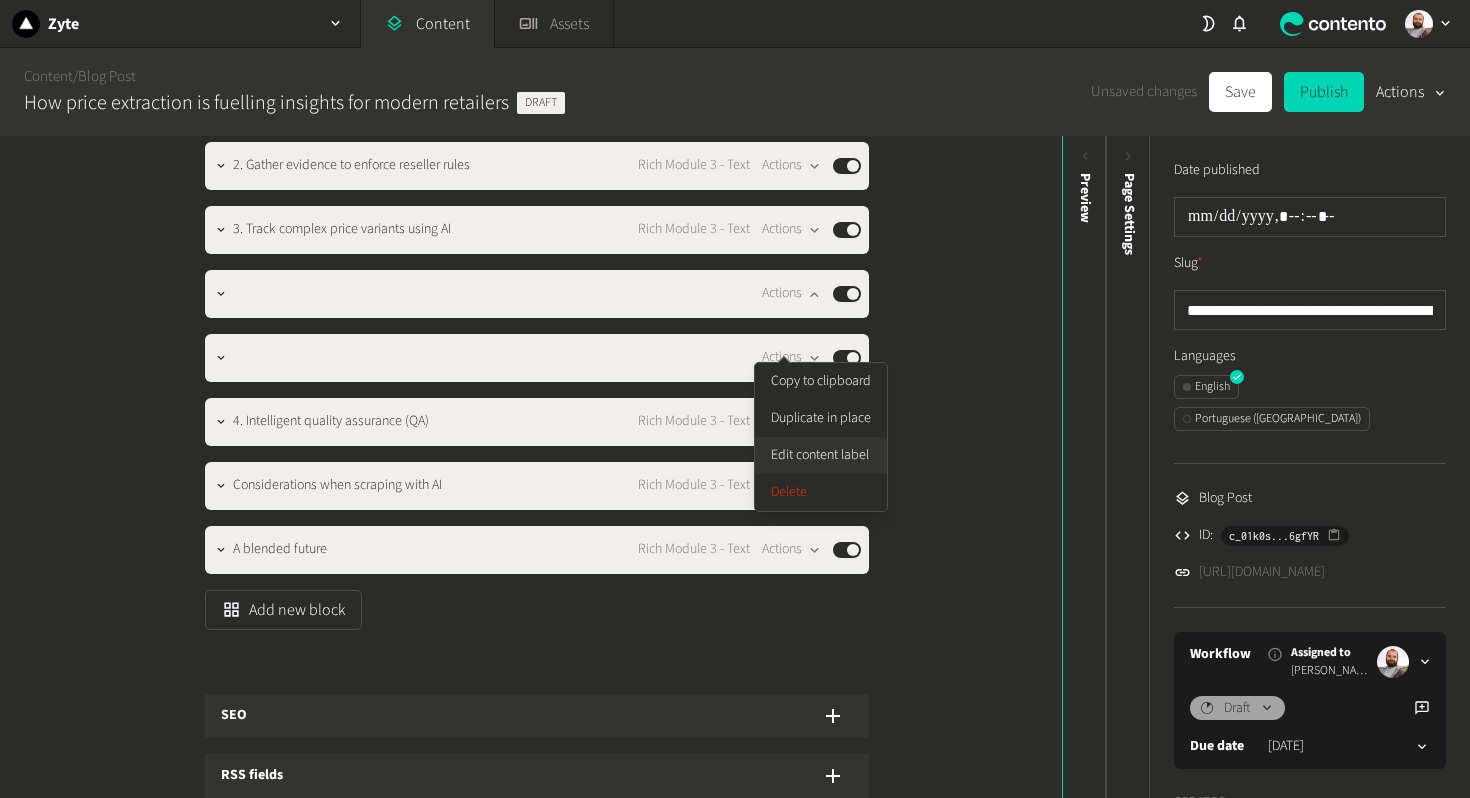 click on "Edit content label" 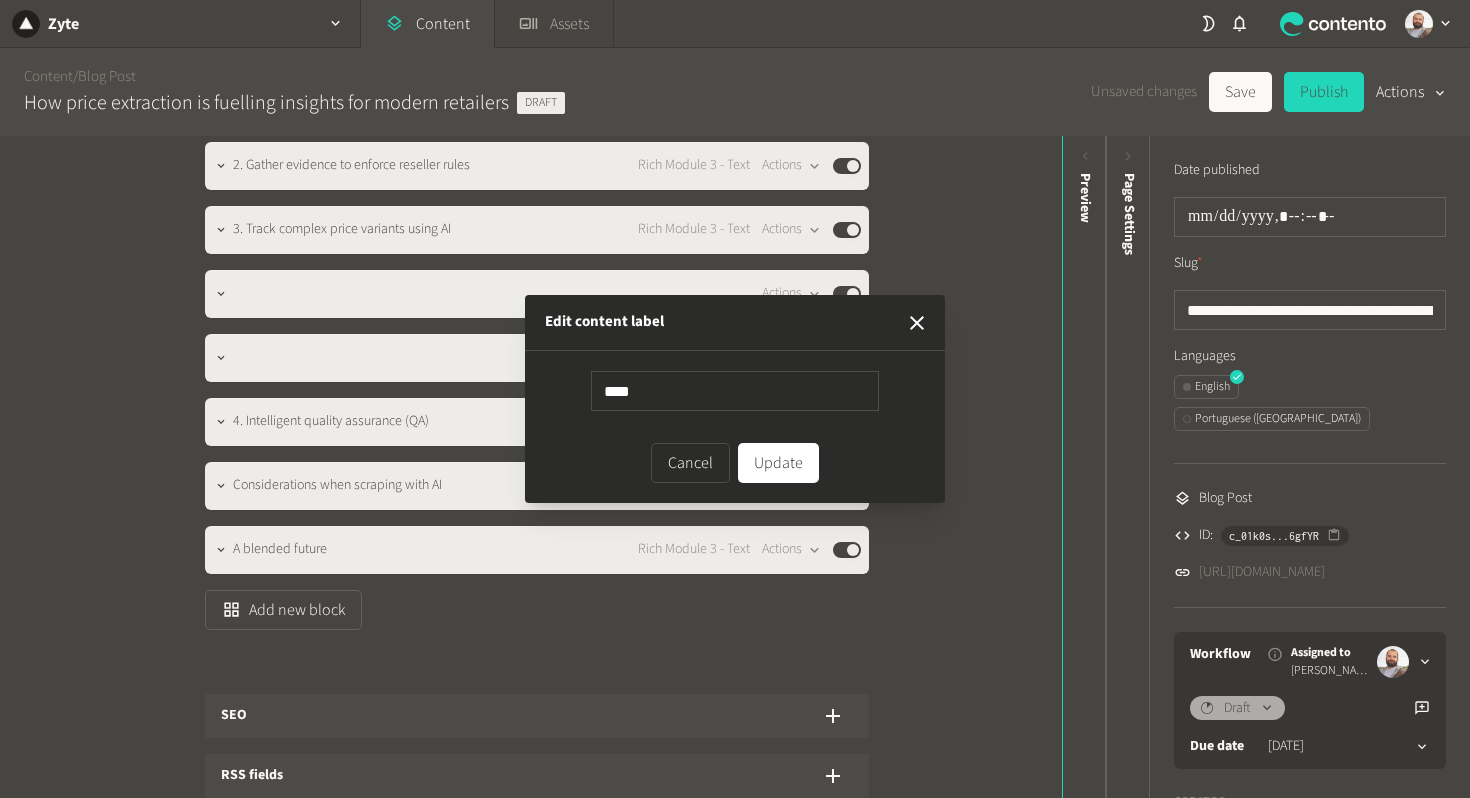 type on "*****" 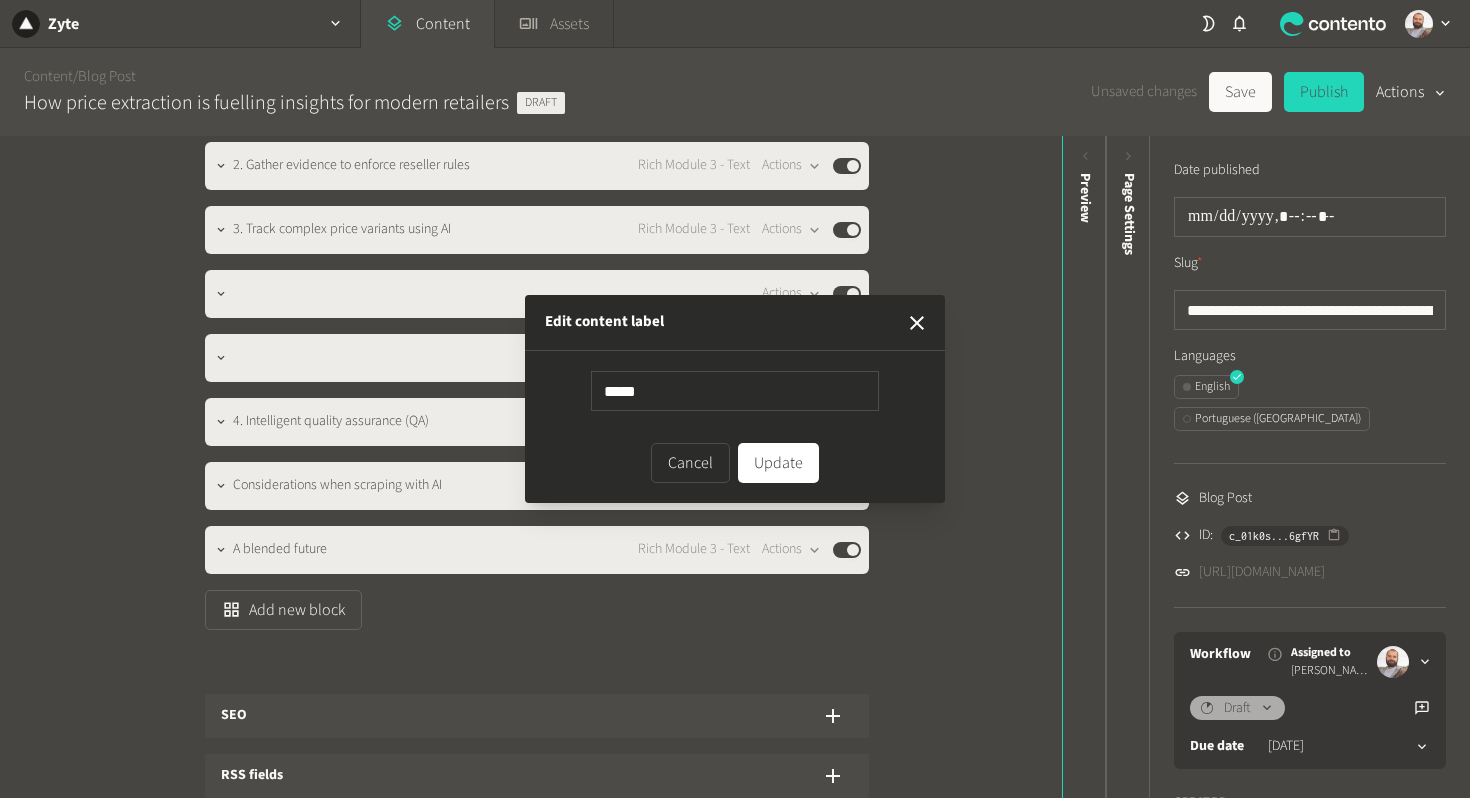 click on "Update" at bounding box center [778, 463] 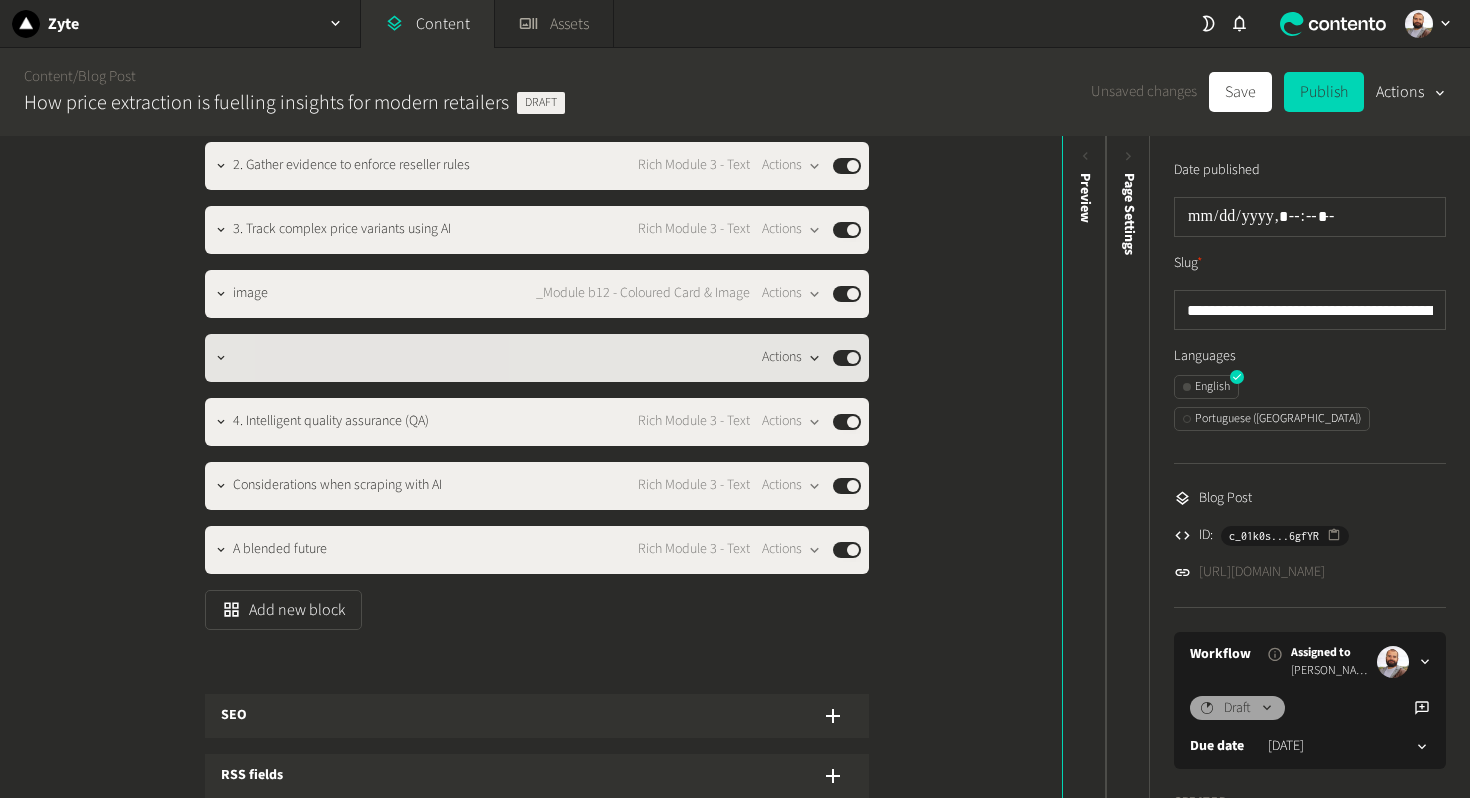 click on "Actions" 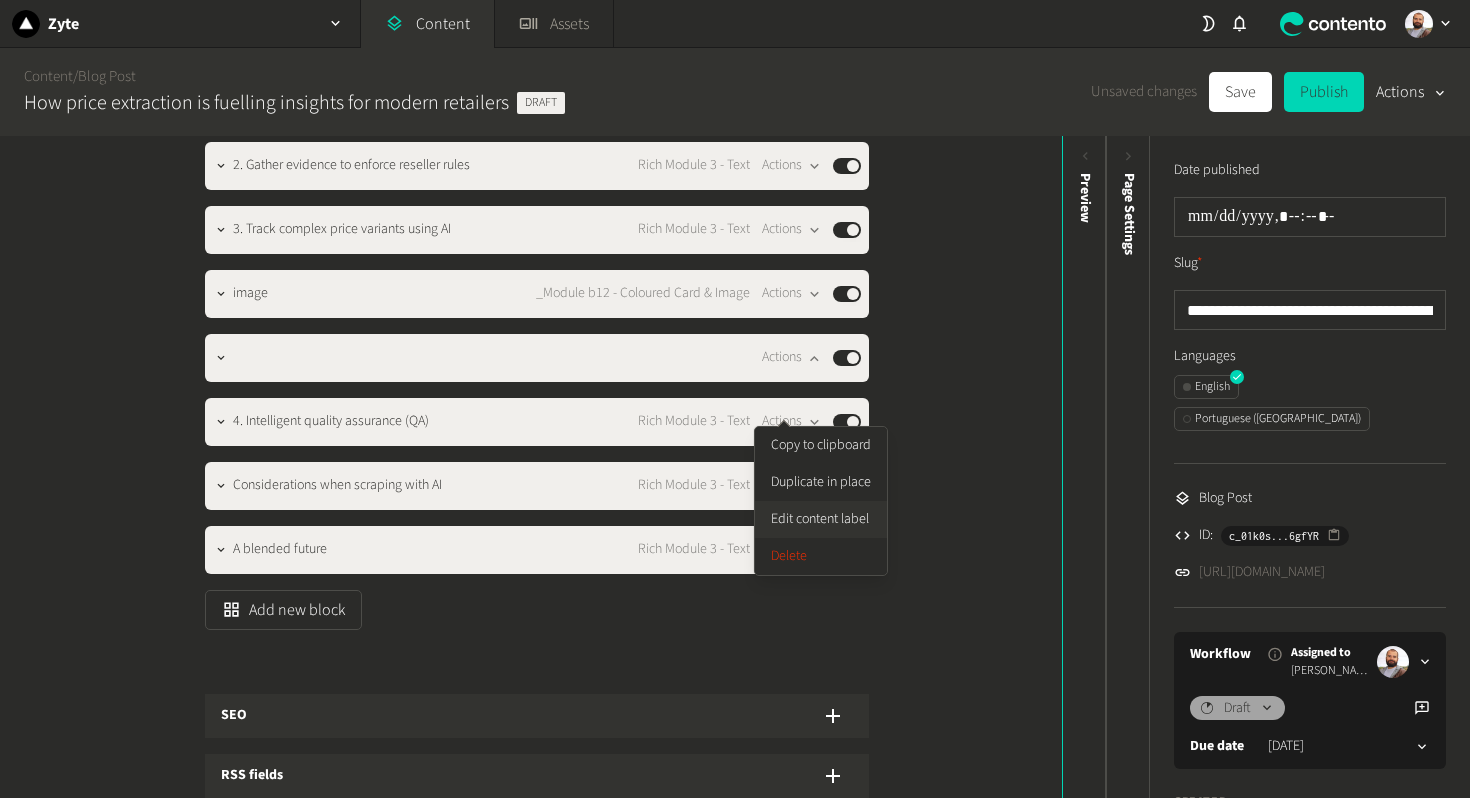 click on "Edit content label" 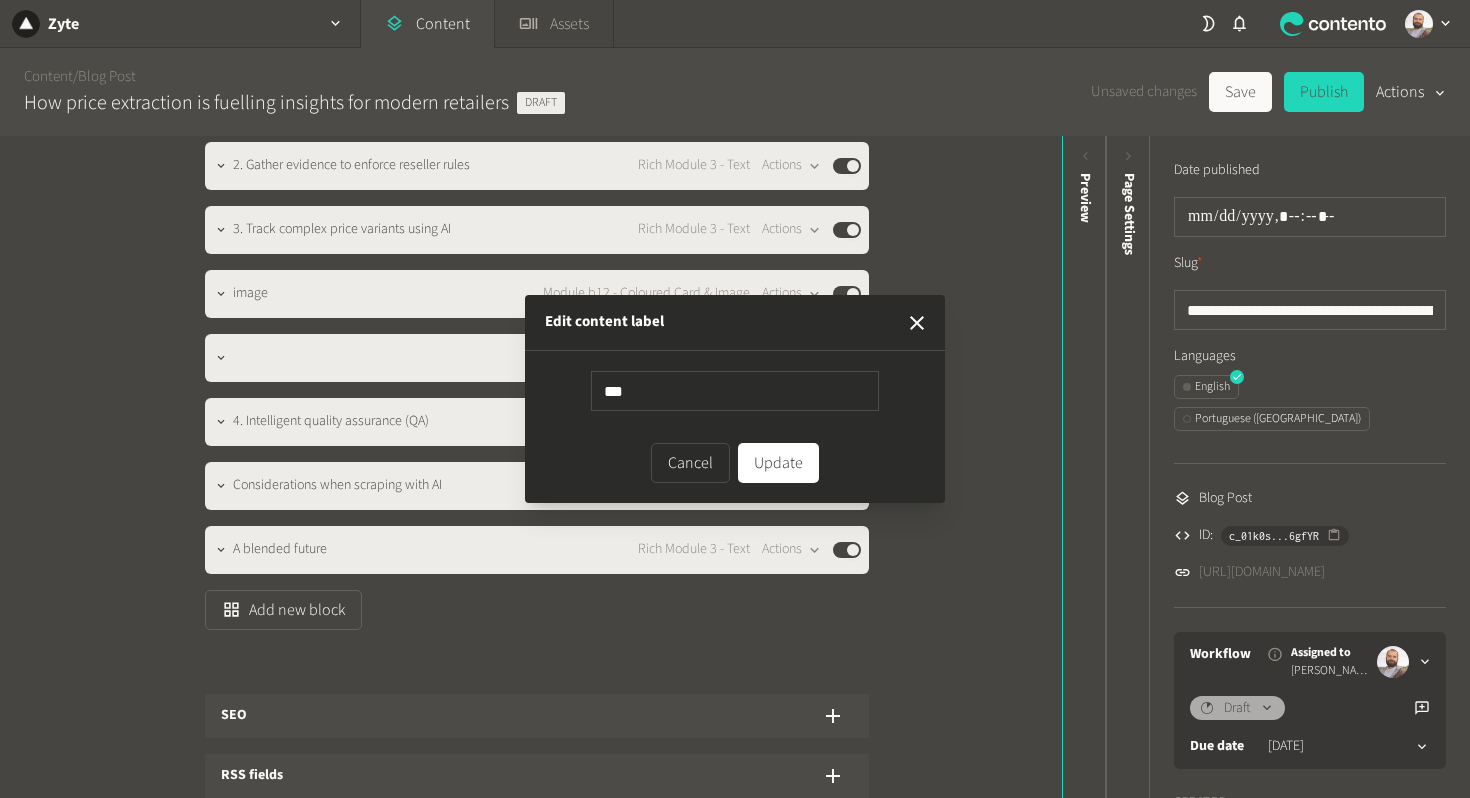 type on "****" 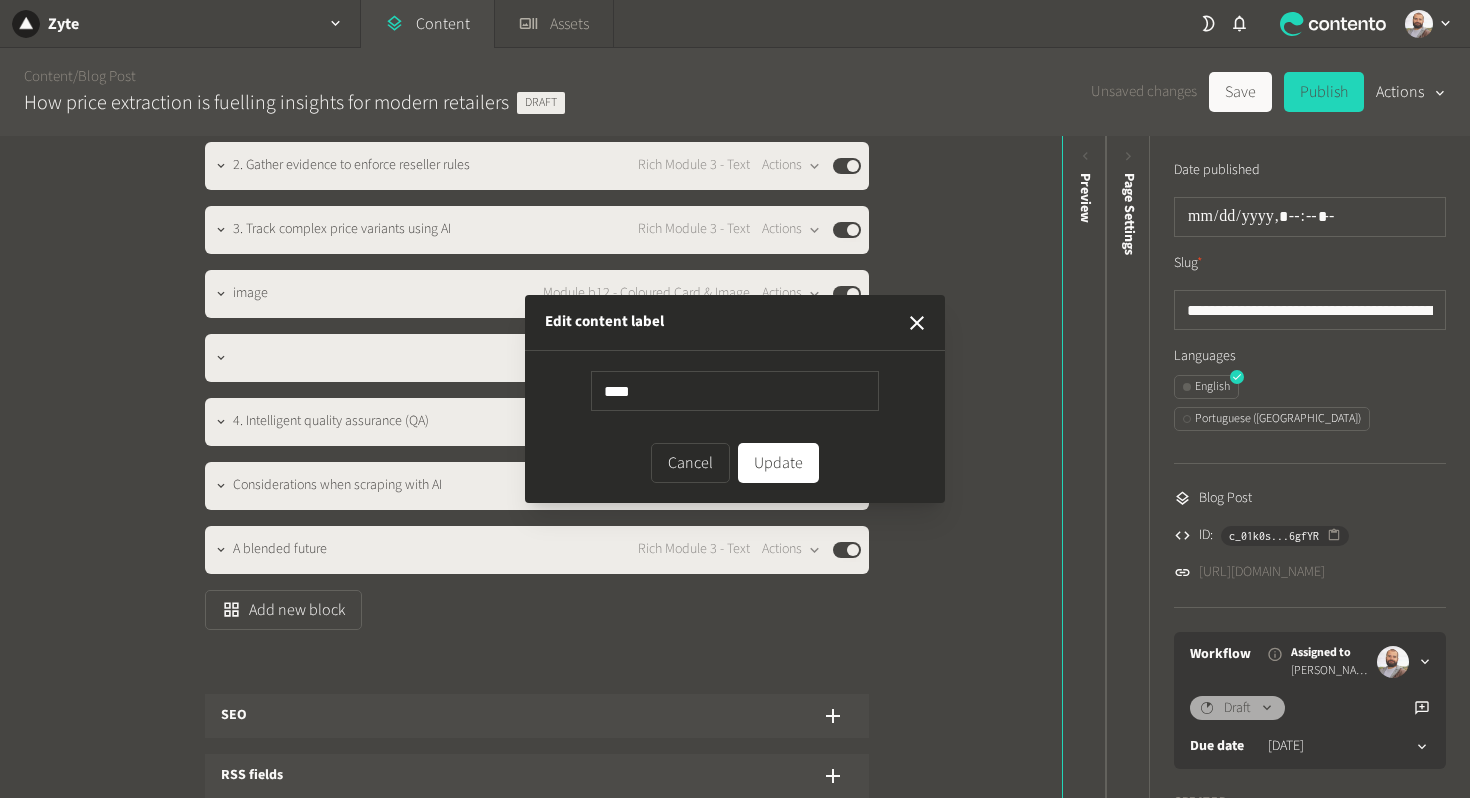 click on "Update" at bounding box center [778, 463] 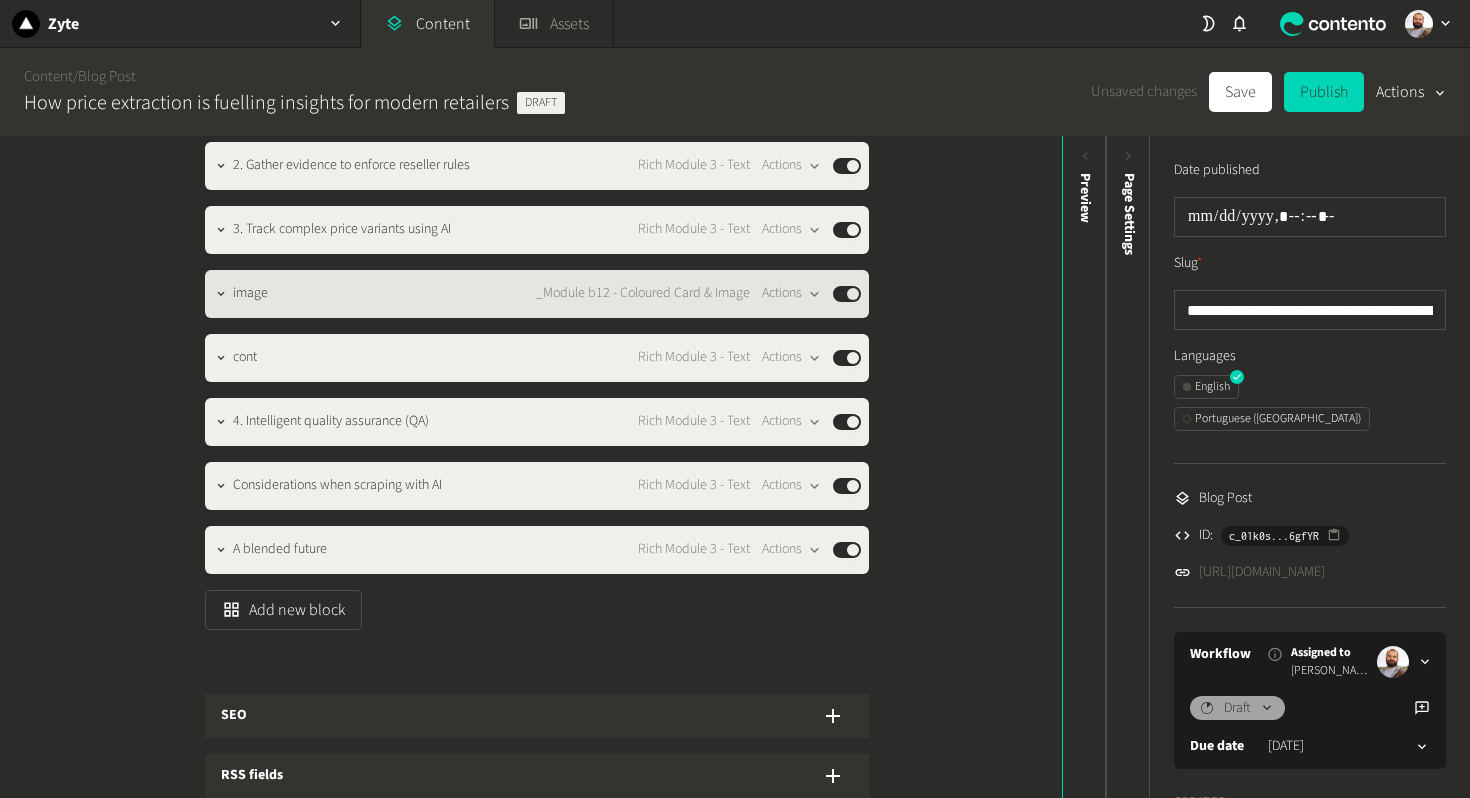 click on "image _Module b12 - Coloured Card & Image  Actions  Published" 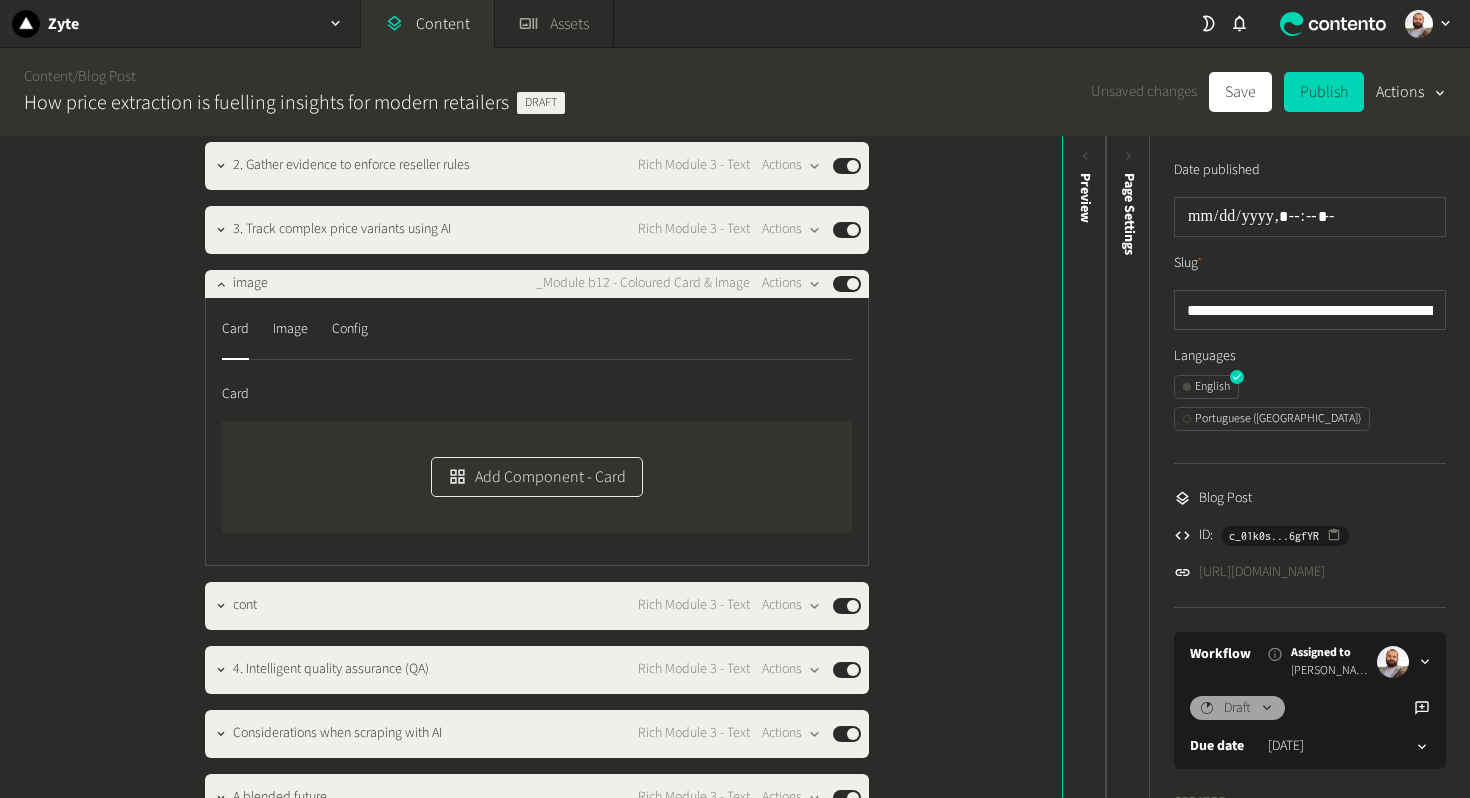 click on "Add Component - Card" 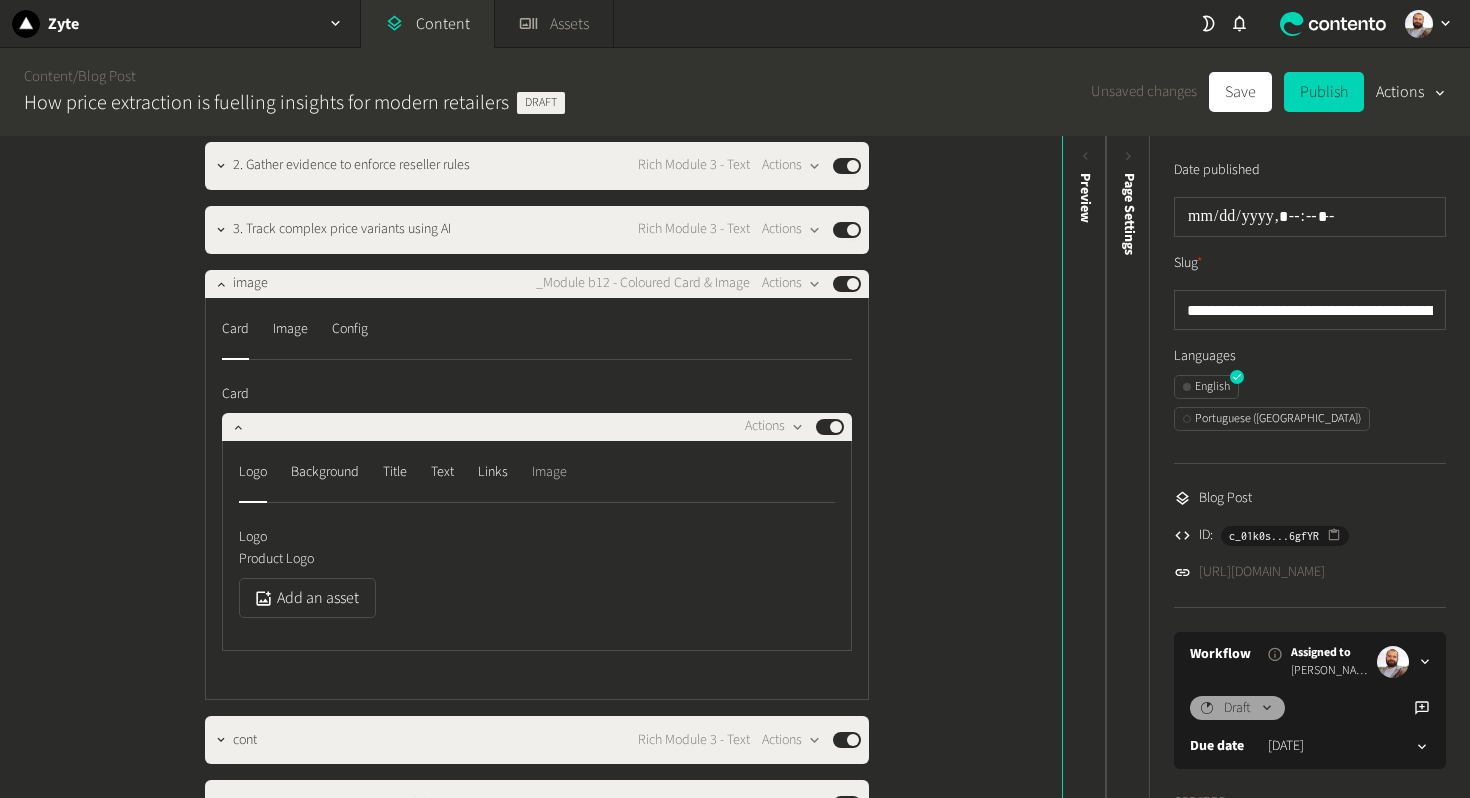 click on "Image" 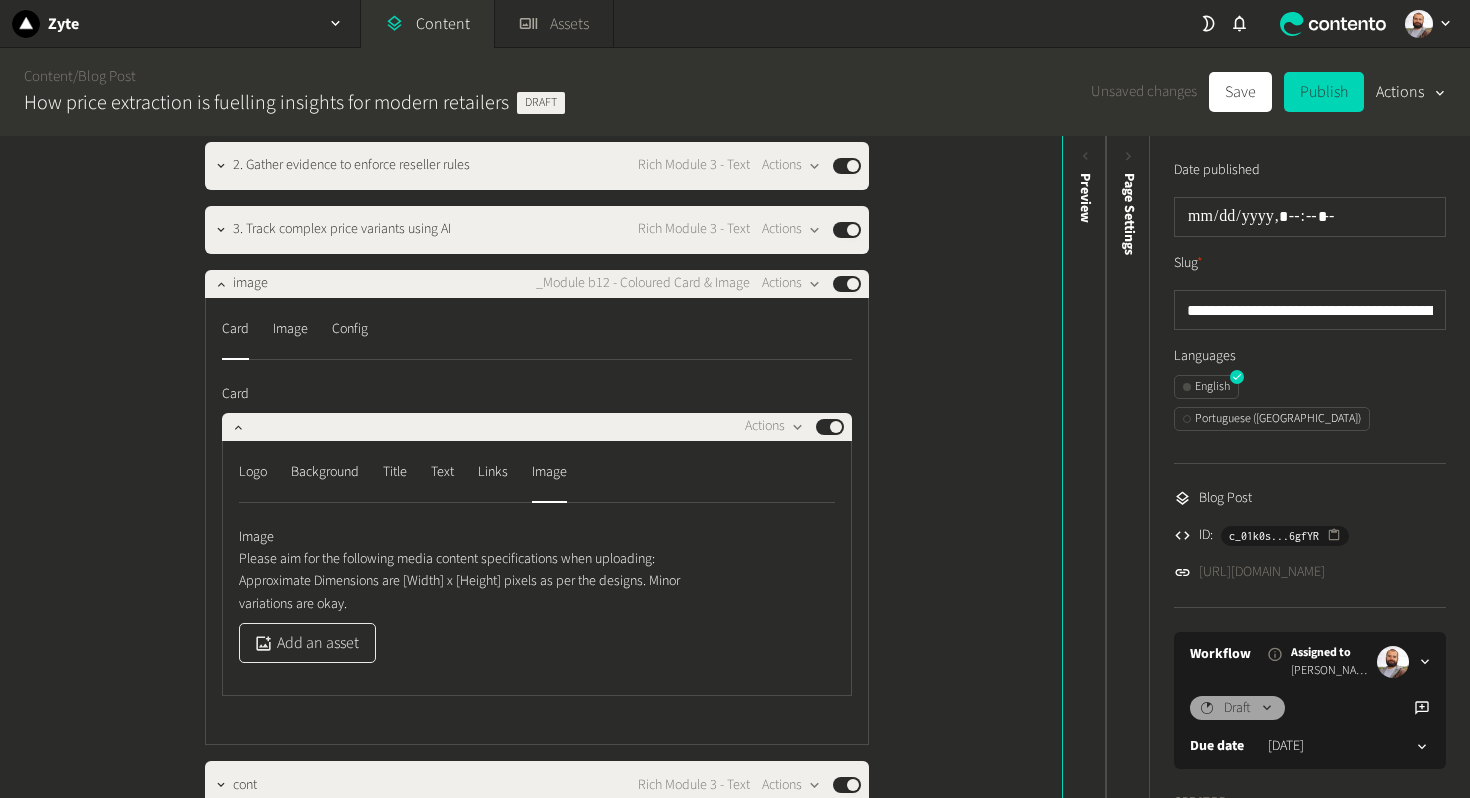 click on "Add an asset" 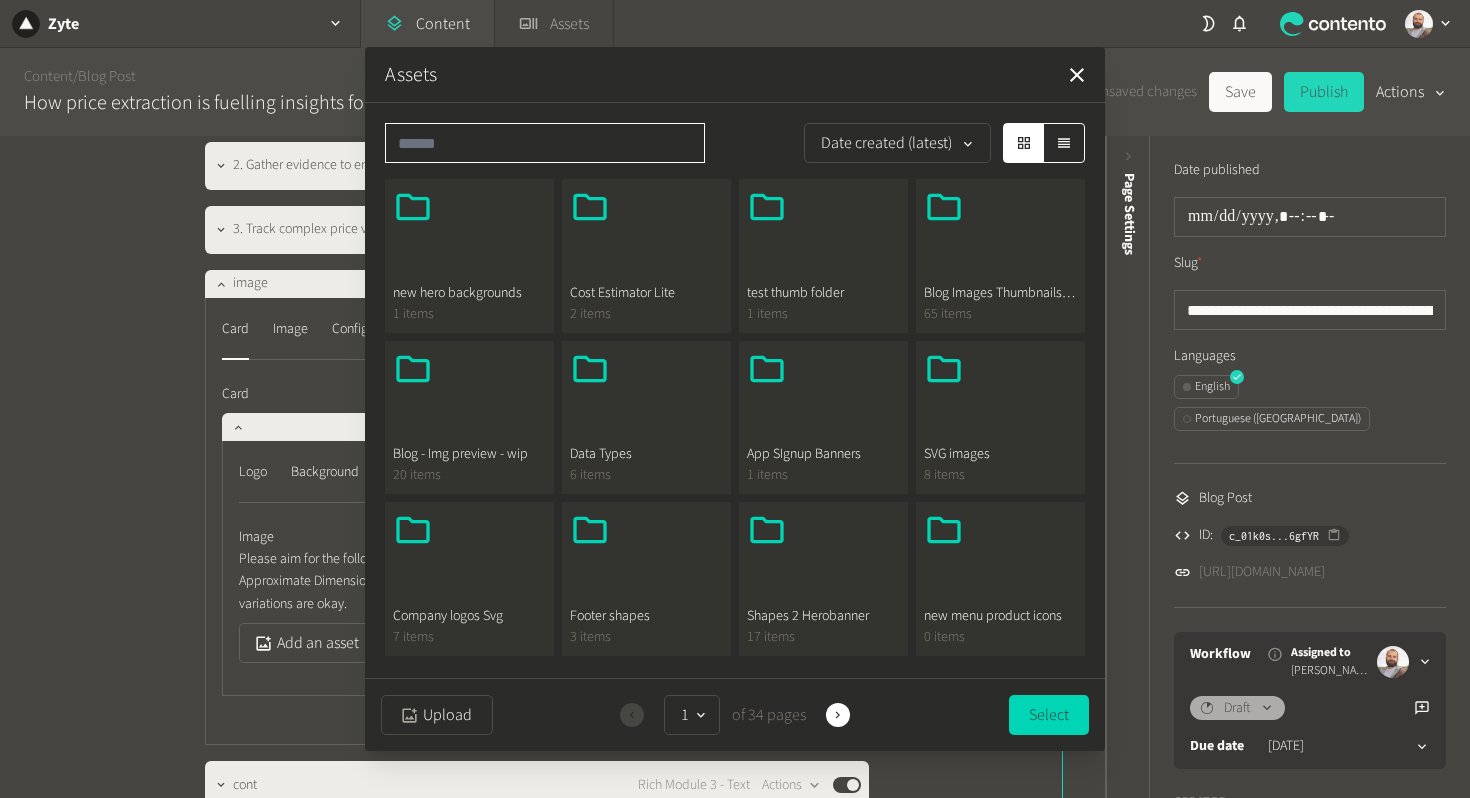 click at bounding box center [545, 143] 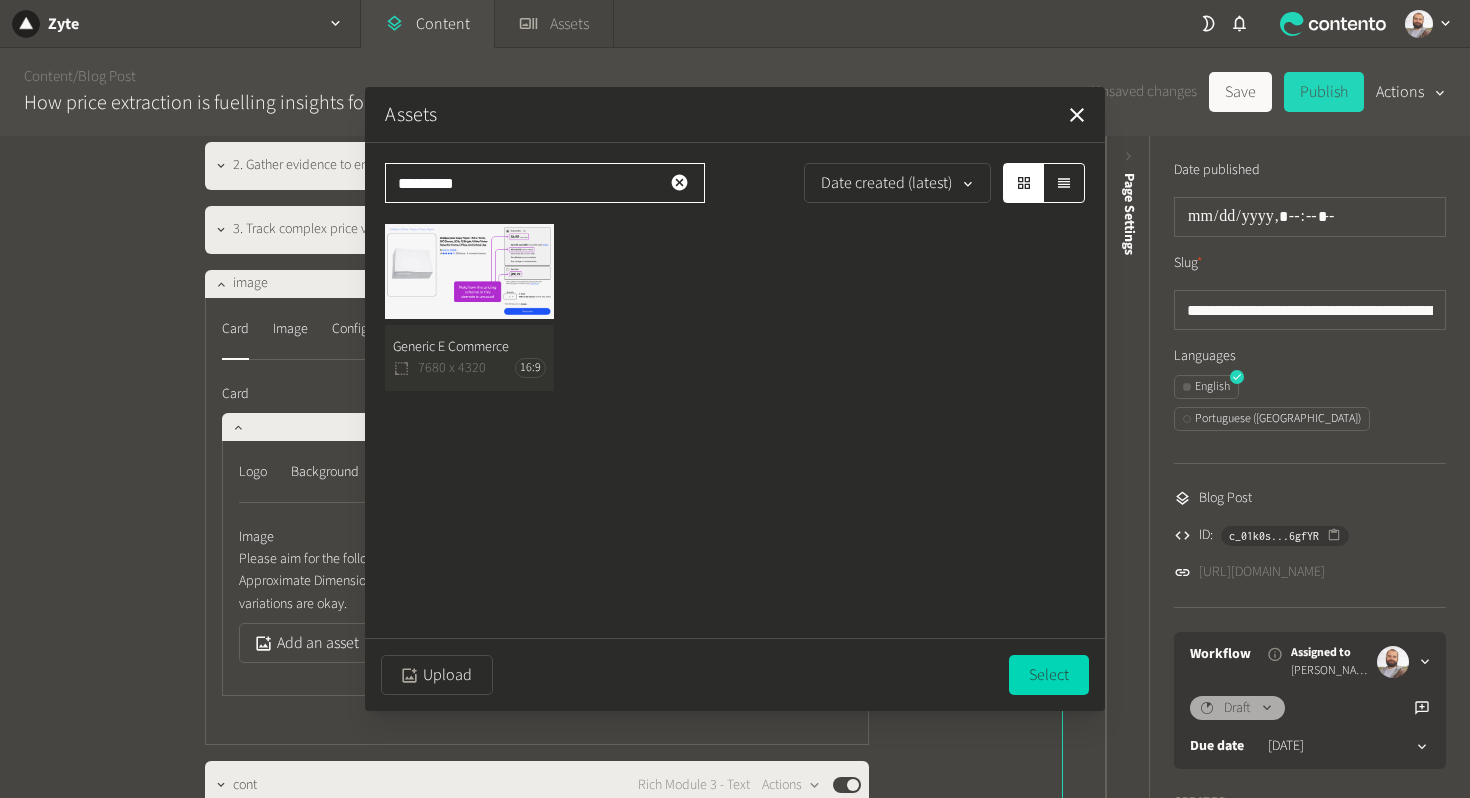 type on "*********" 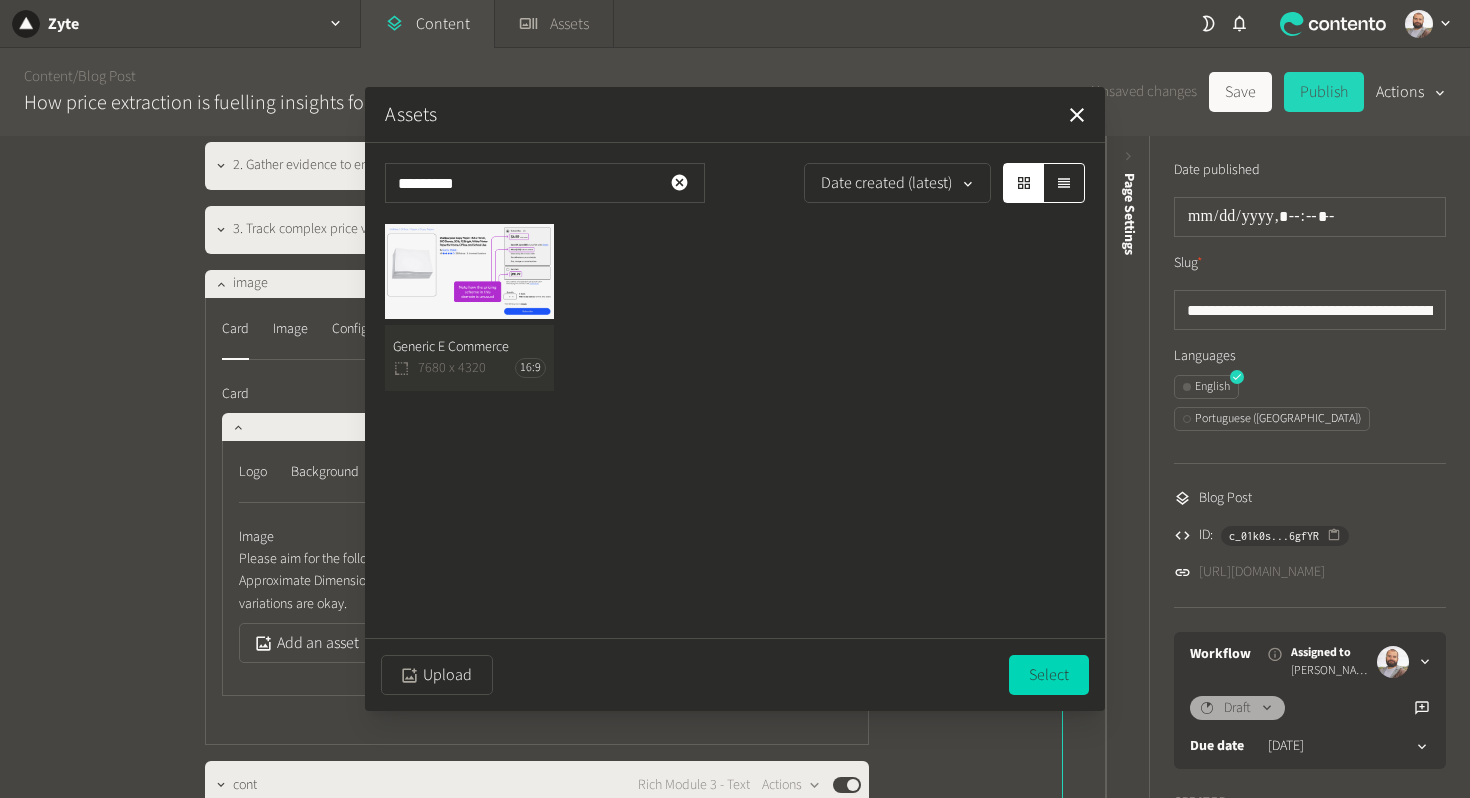 click on "Generic E Commerce  7680 x 4320 16:9" 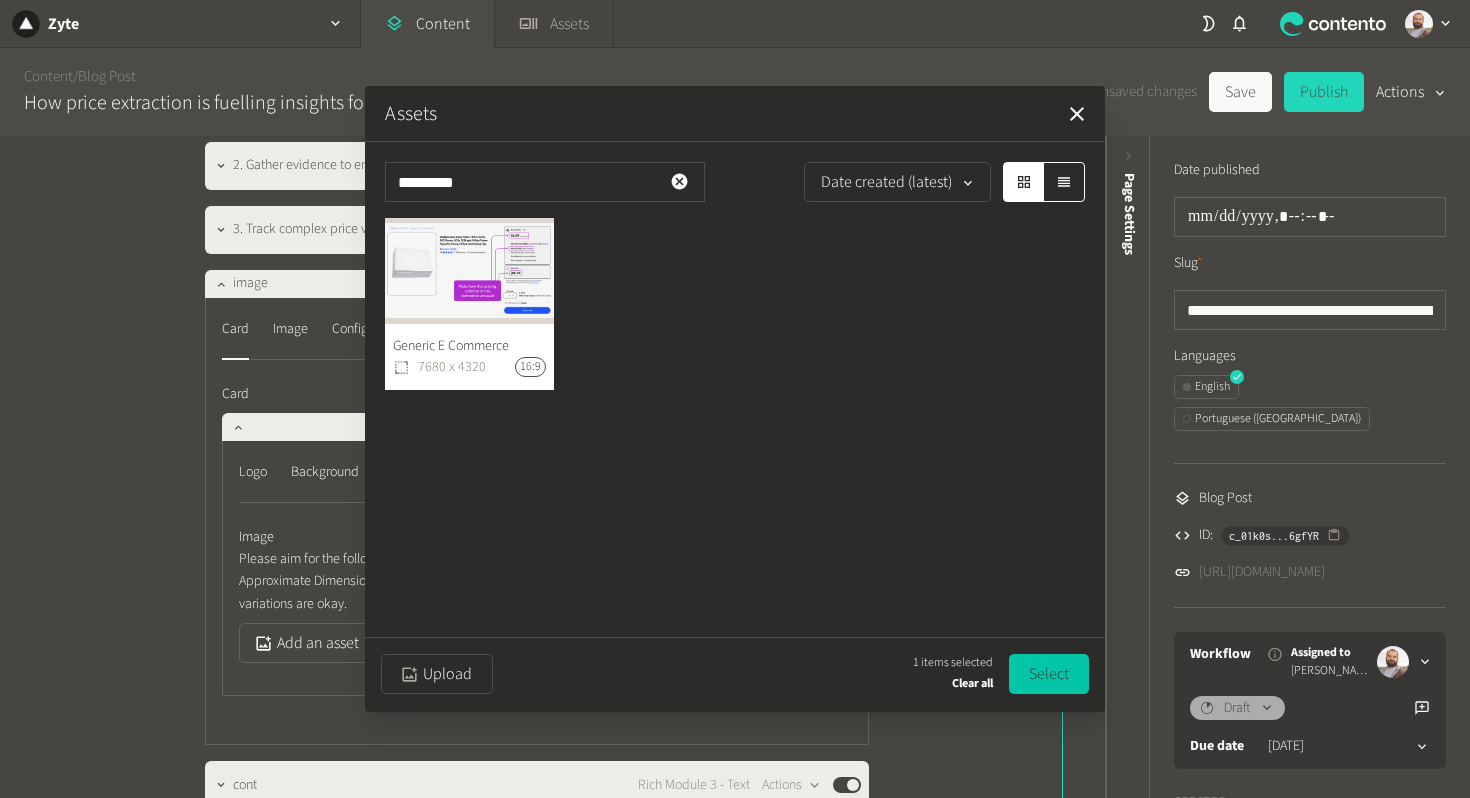 click on "Select" at bounding box center (1049, 674) 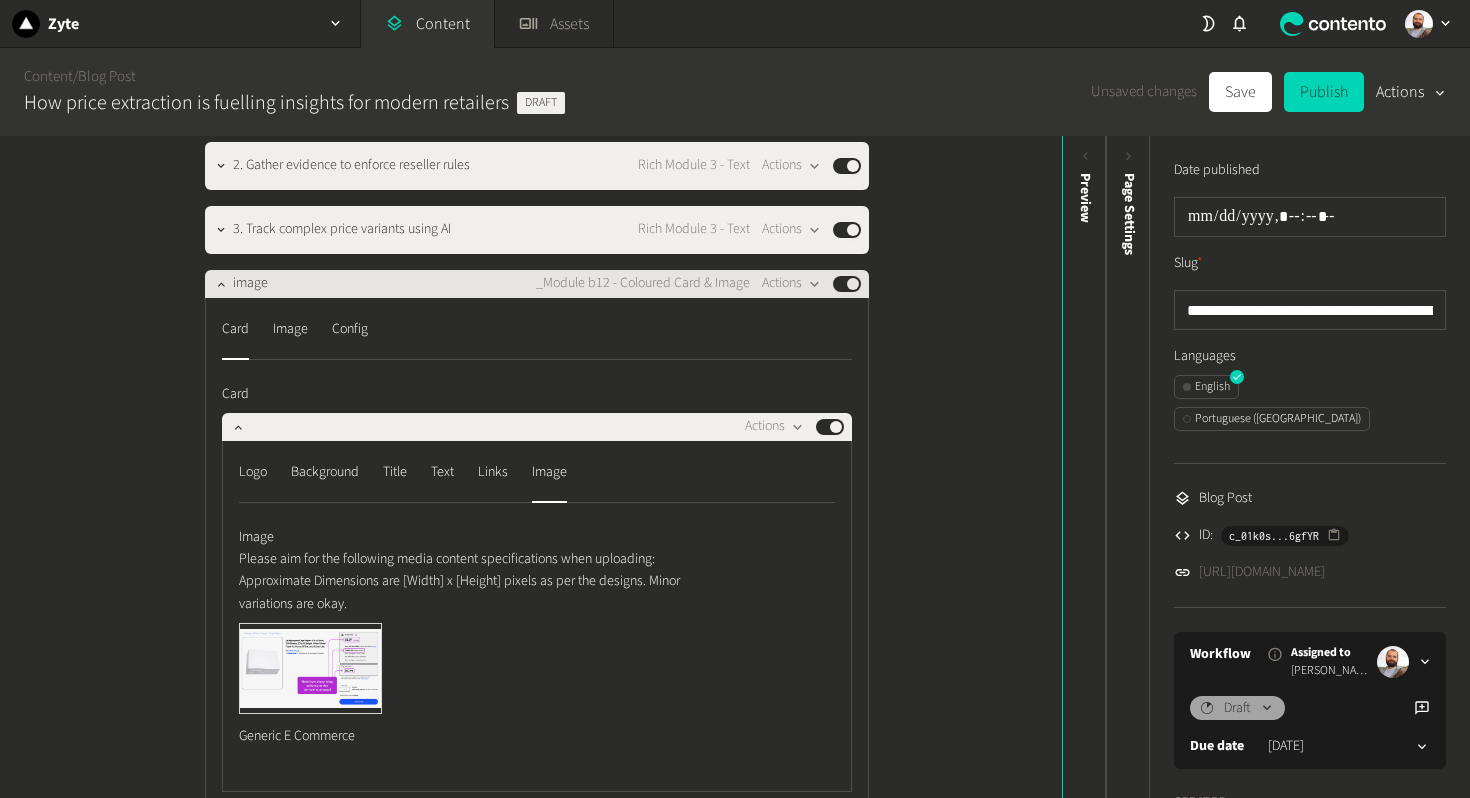 click on "image _Module b12 - Coloured Card & Image  Actions  Published" 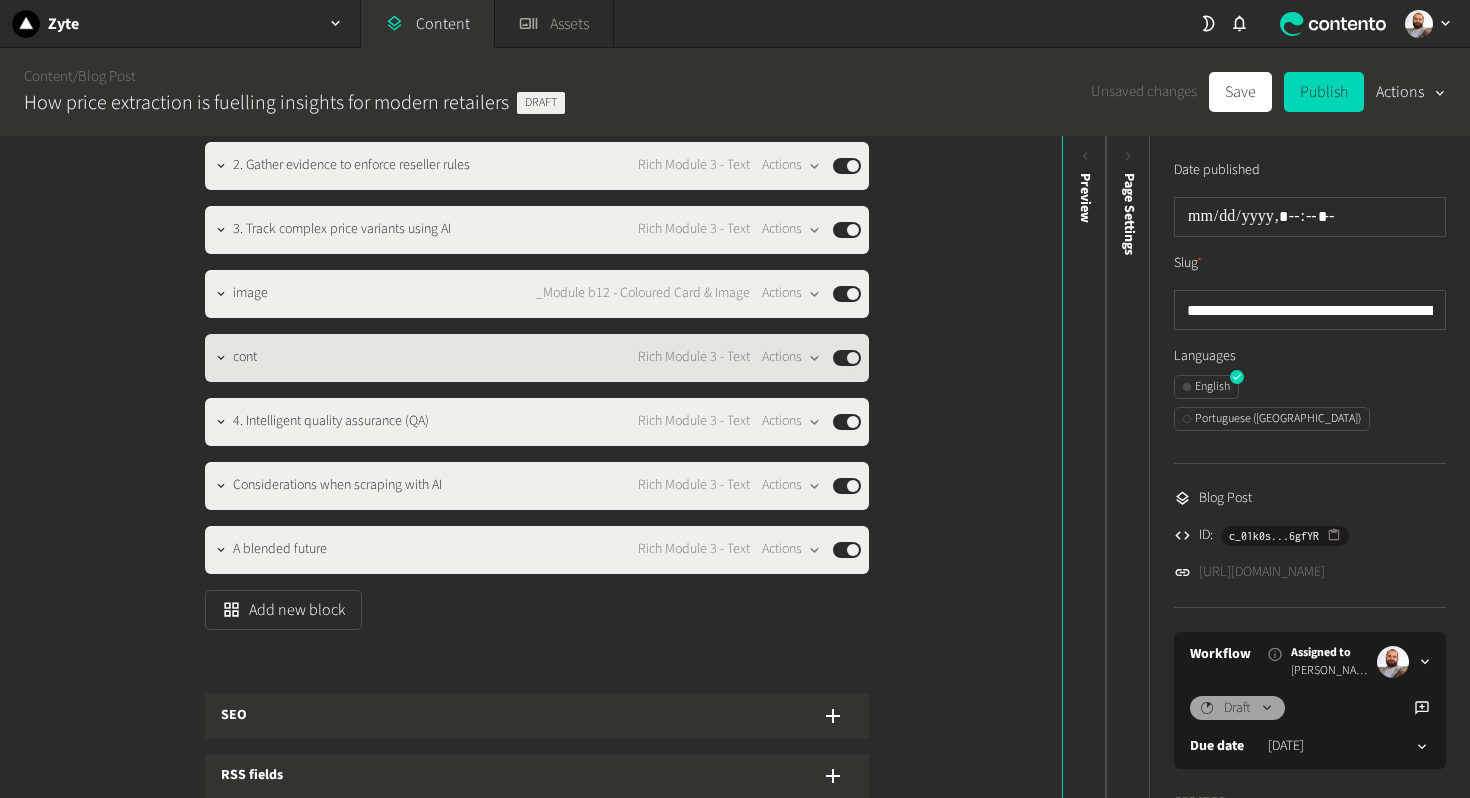 click on "cont Rich Module 3 - Text  Actions  Published" 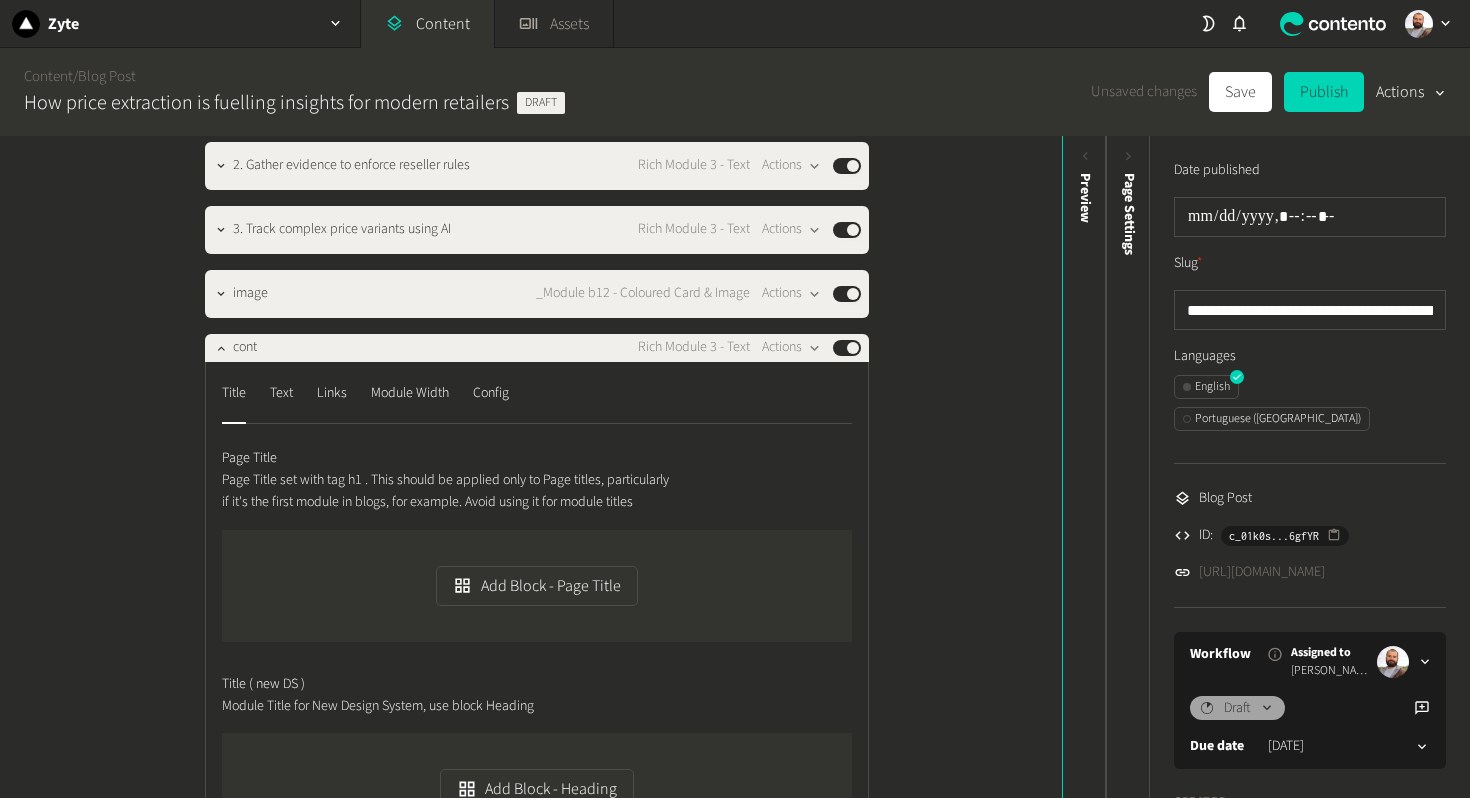 click on "Title  Text  Links  Module Width  Config" 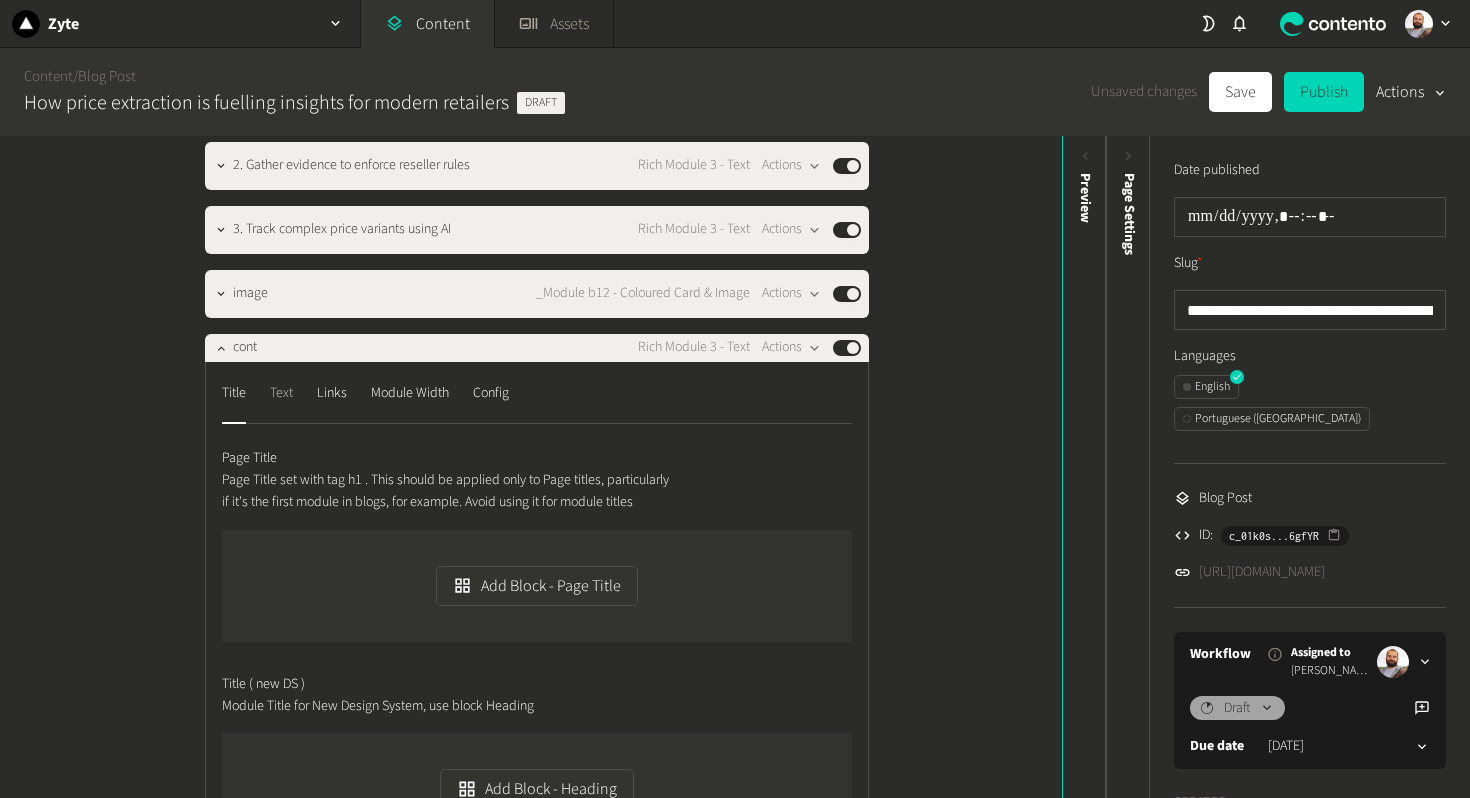 click on "Text" 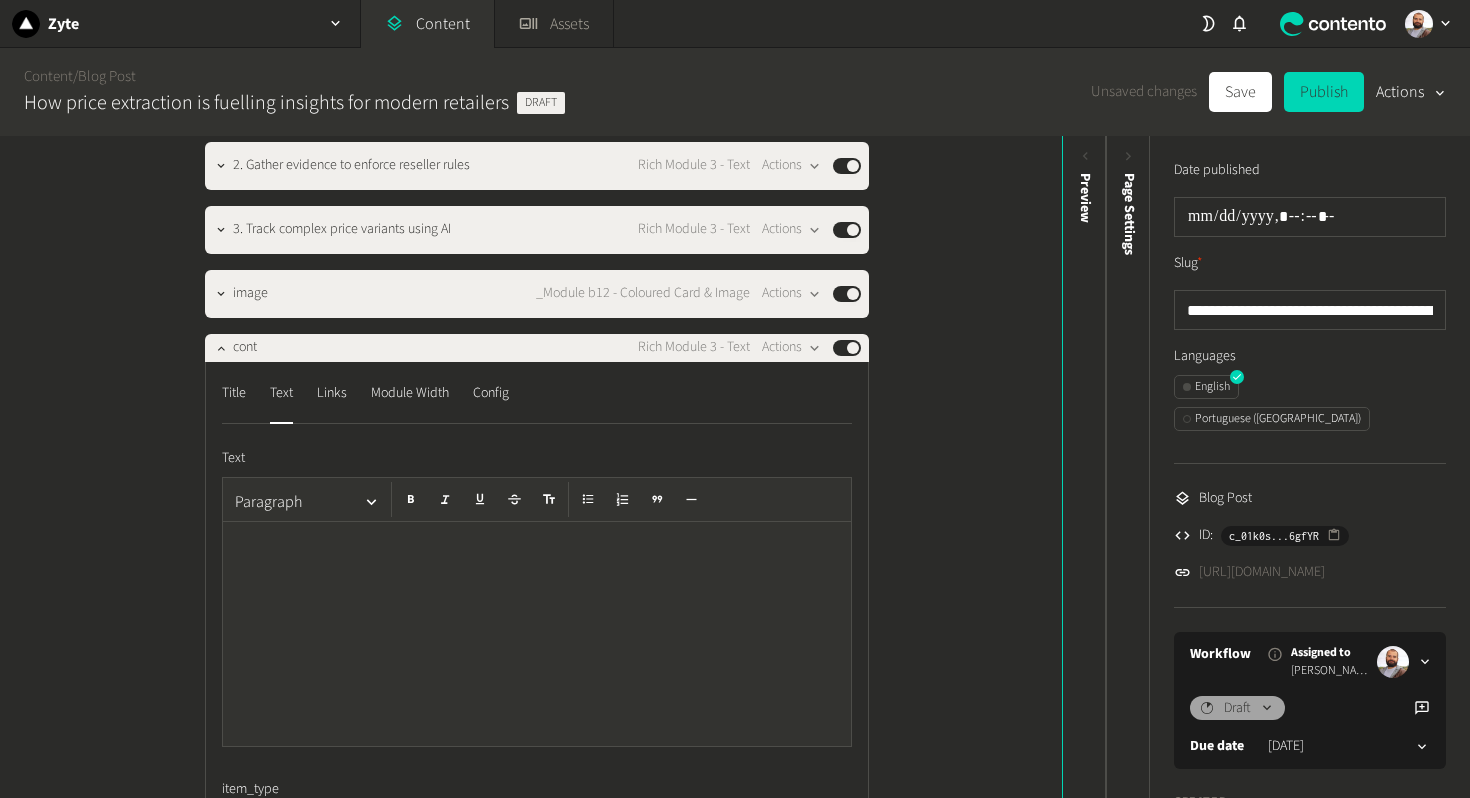 click 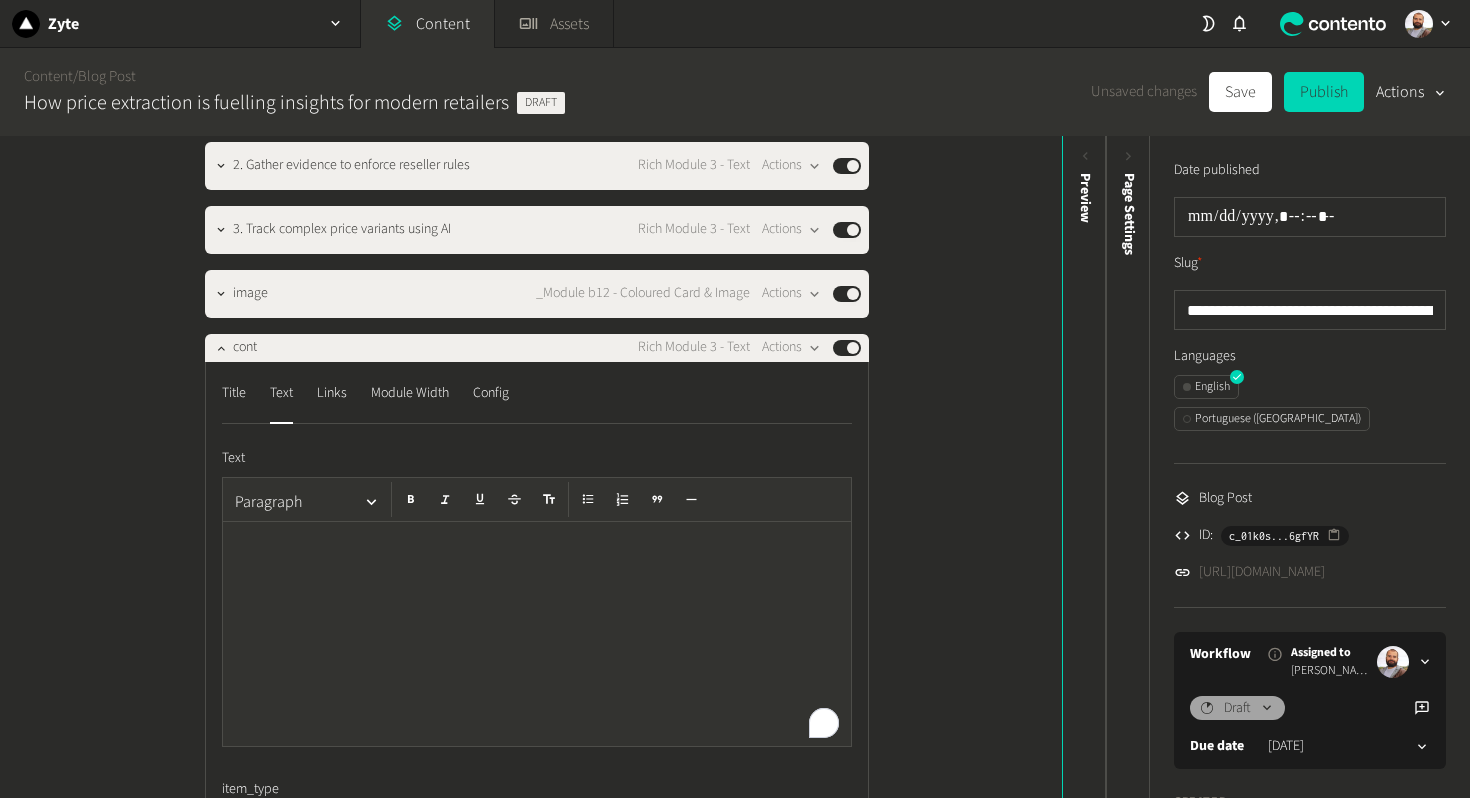 type 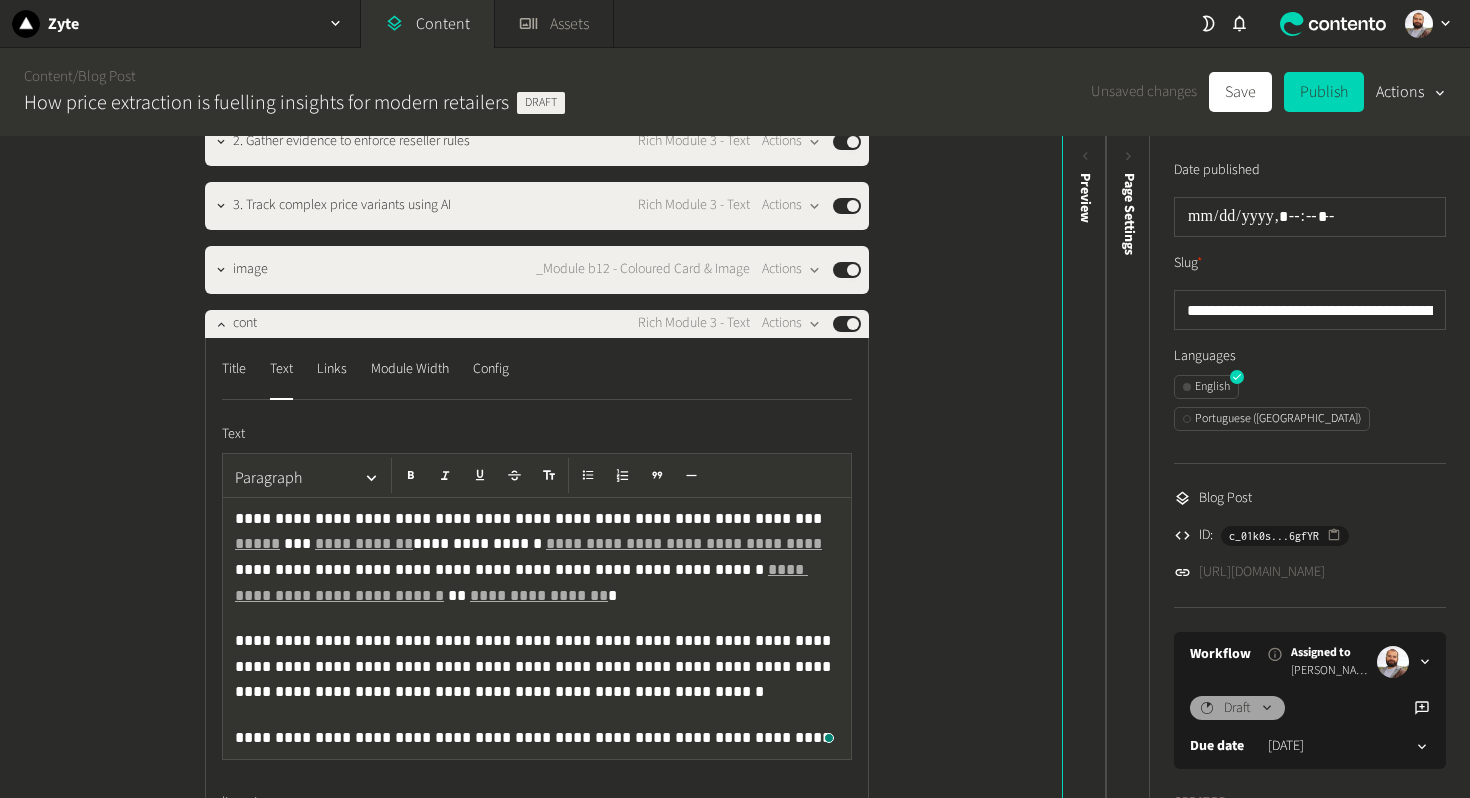 scroll, scrollTop: 2090, scrollLeft: 0, axis: vertical 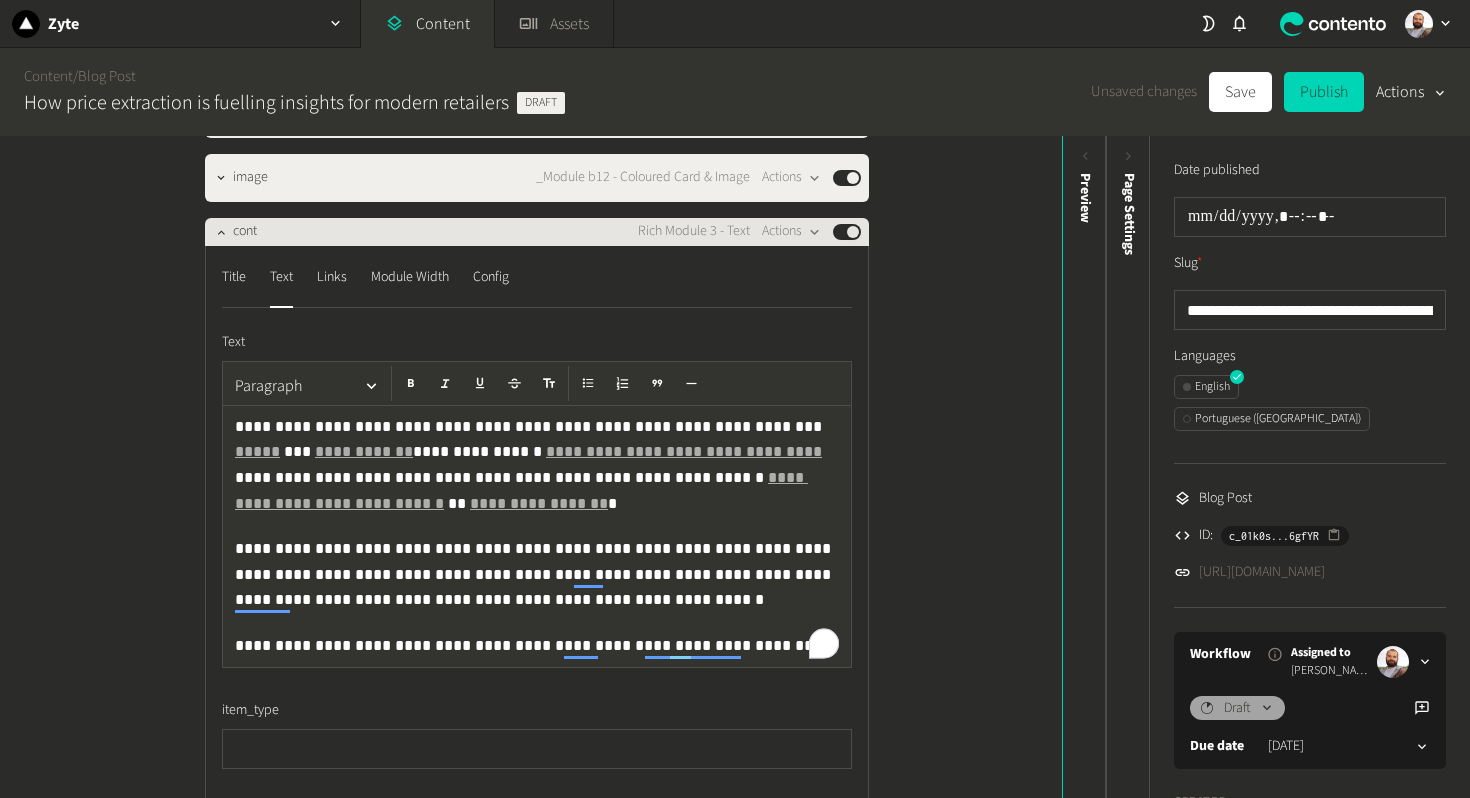 click on "cont Rich Module 3 - Text  Actions  Published" 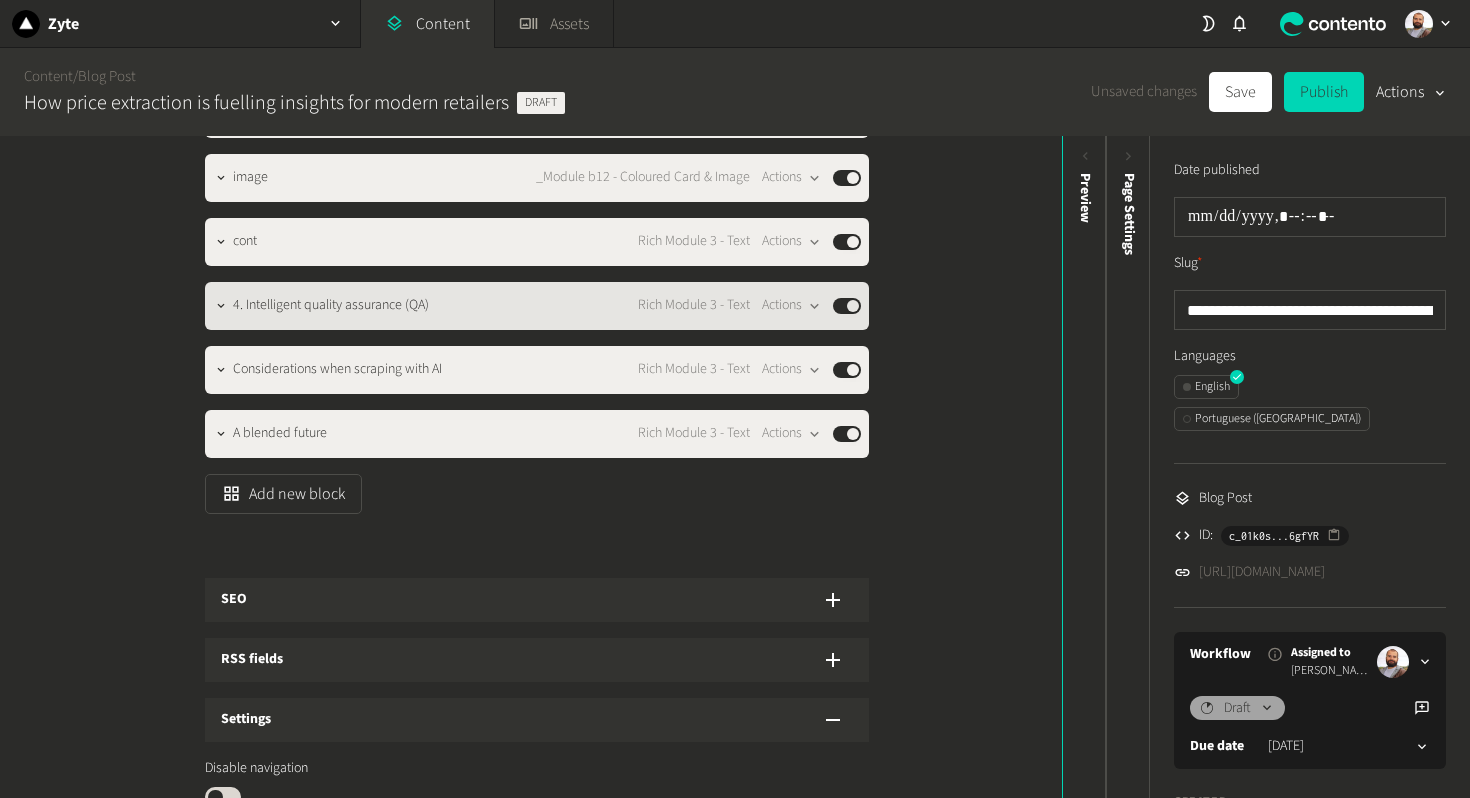 click on "4. Intelligent quality assurance (QA)" 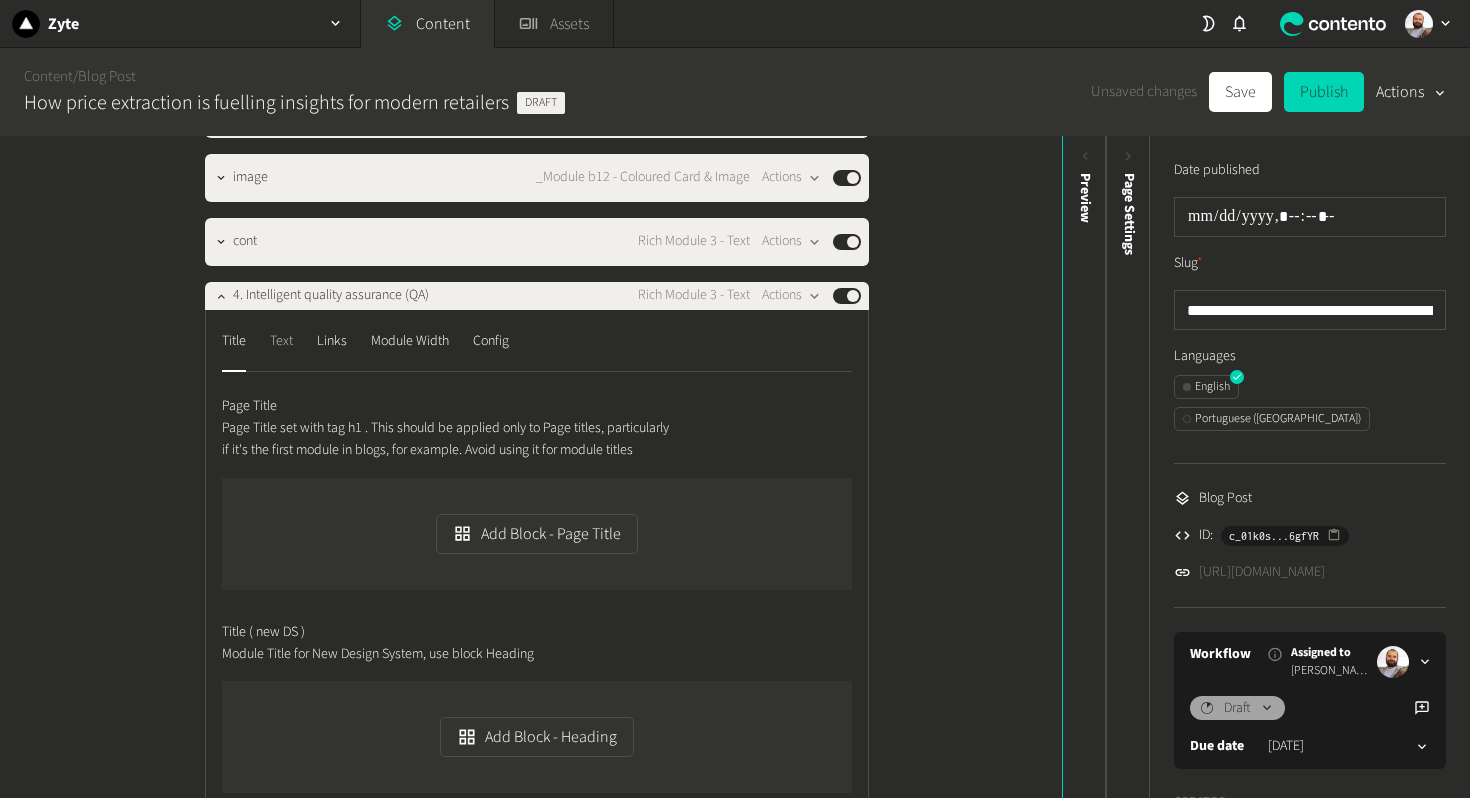 click on "Text" 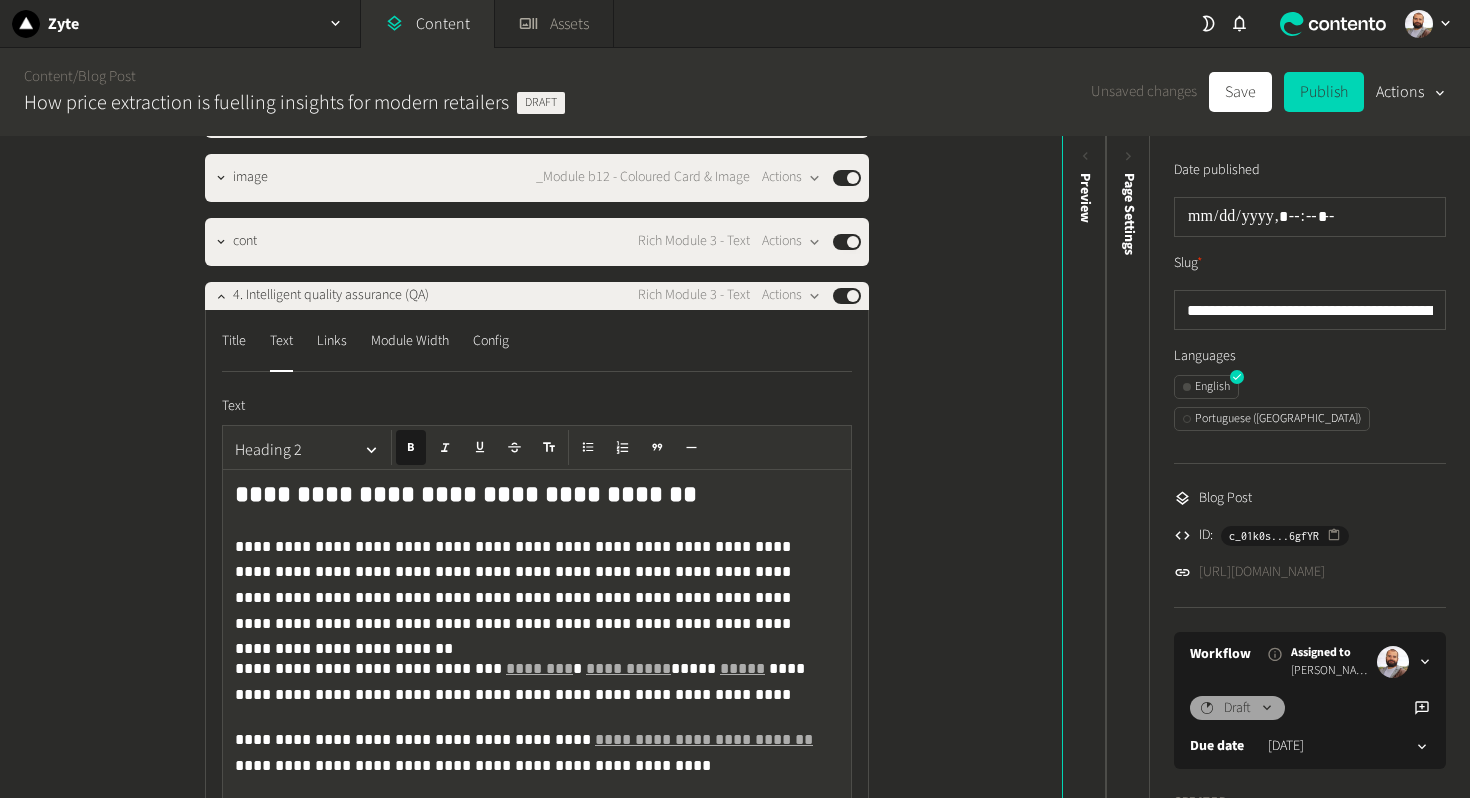 click on "**********" 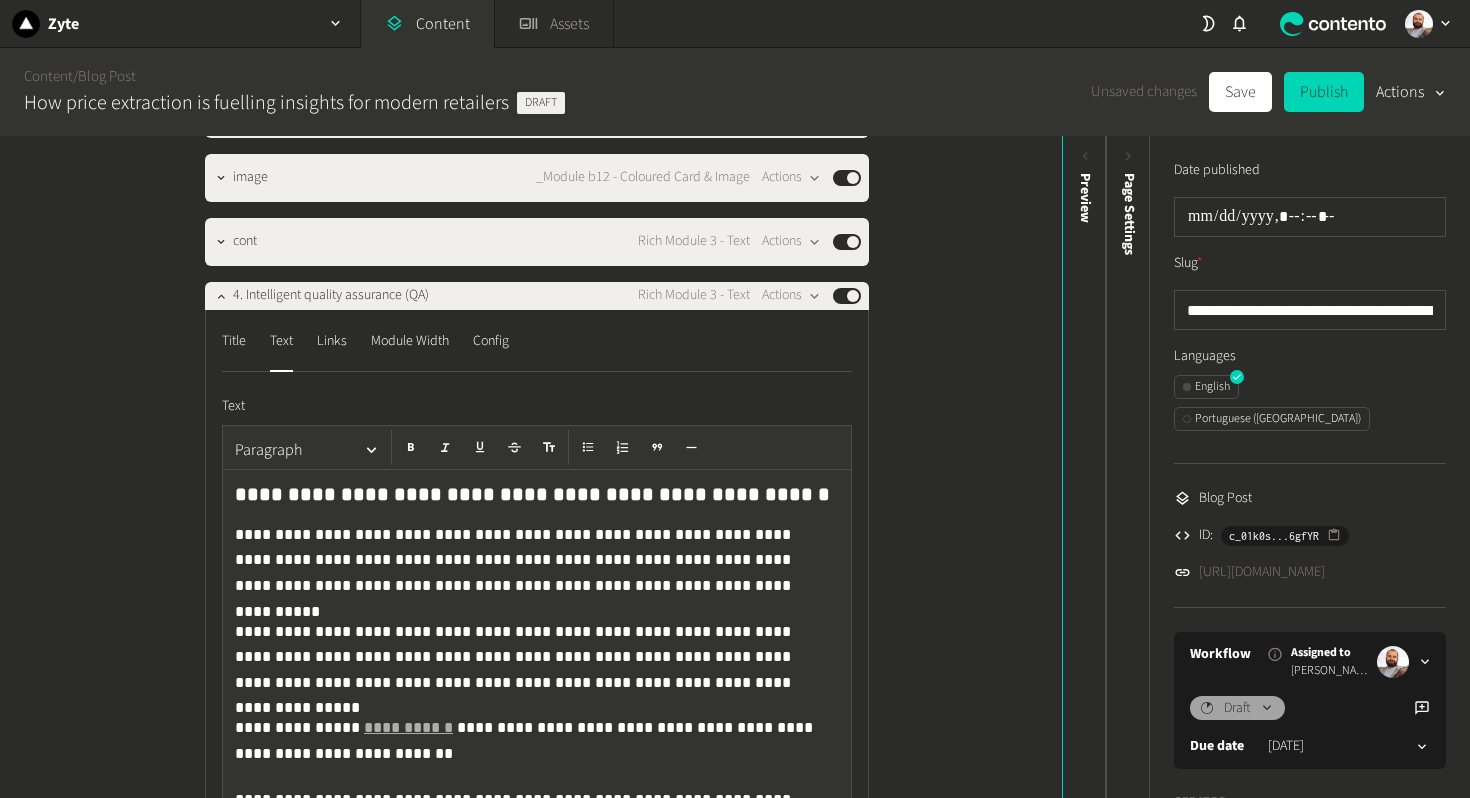 scroll, scrollTop: 83, scrollLeft: 0, axis: vertical 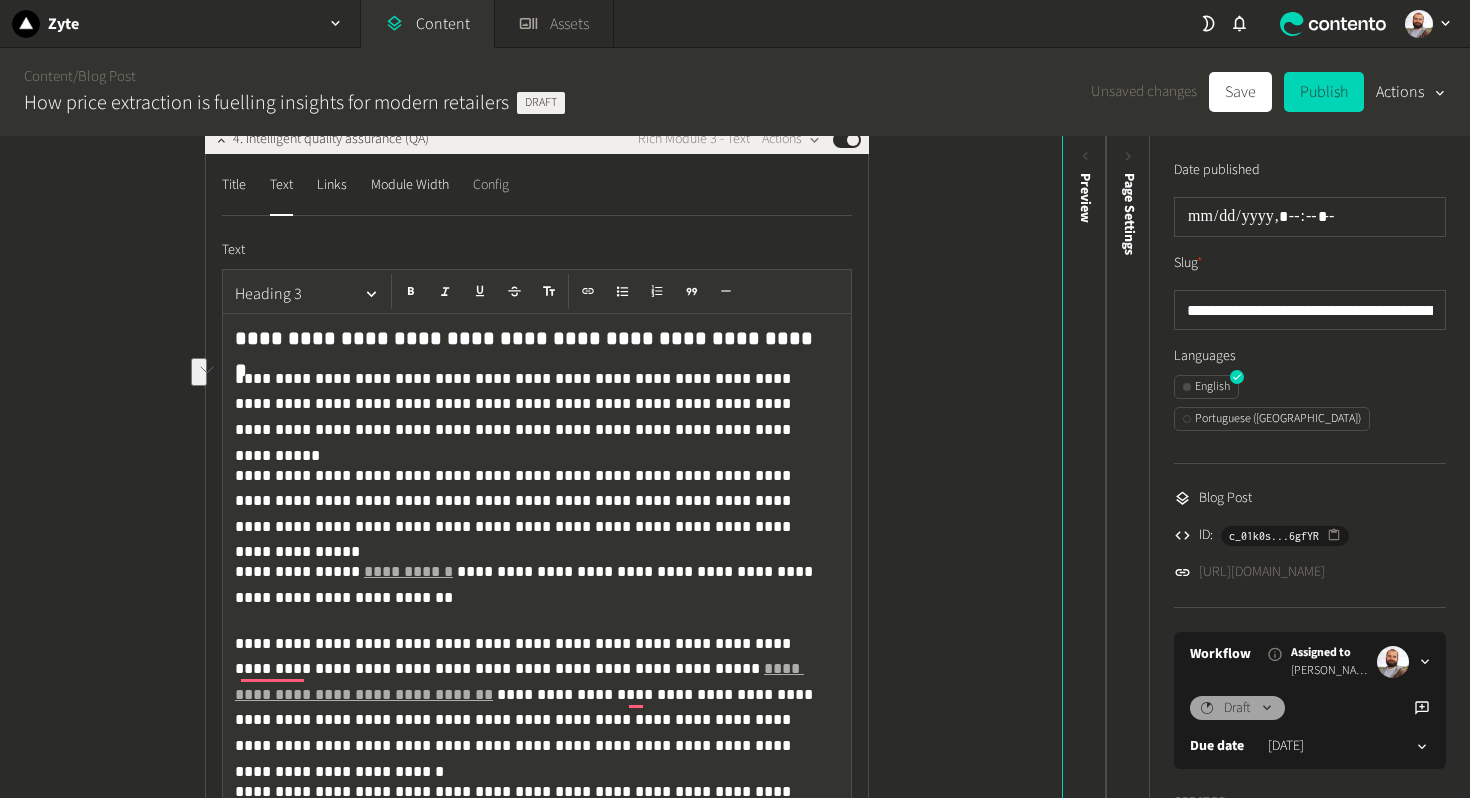 click on "Config" 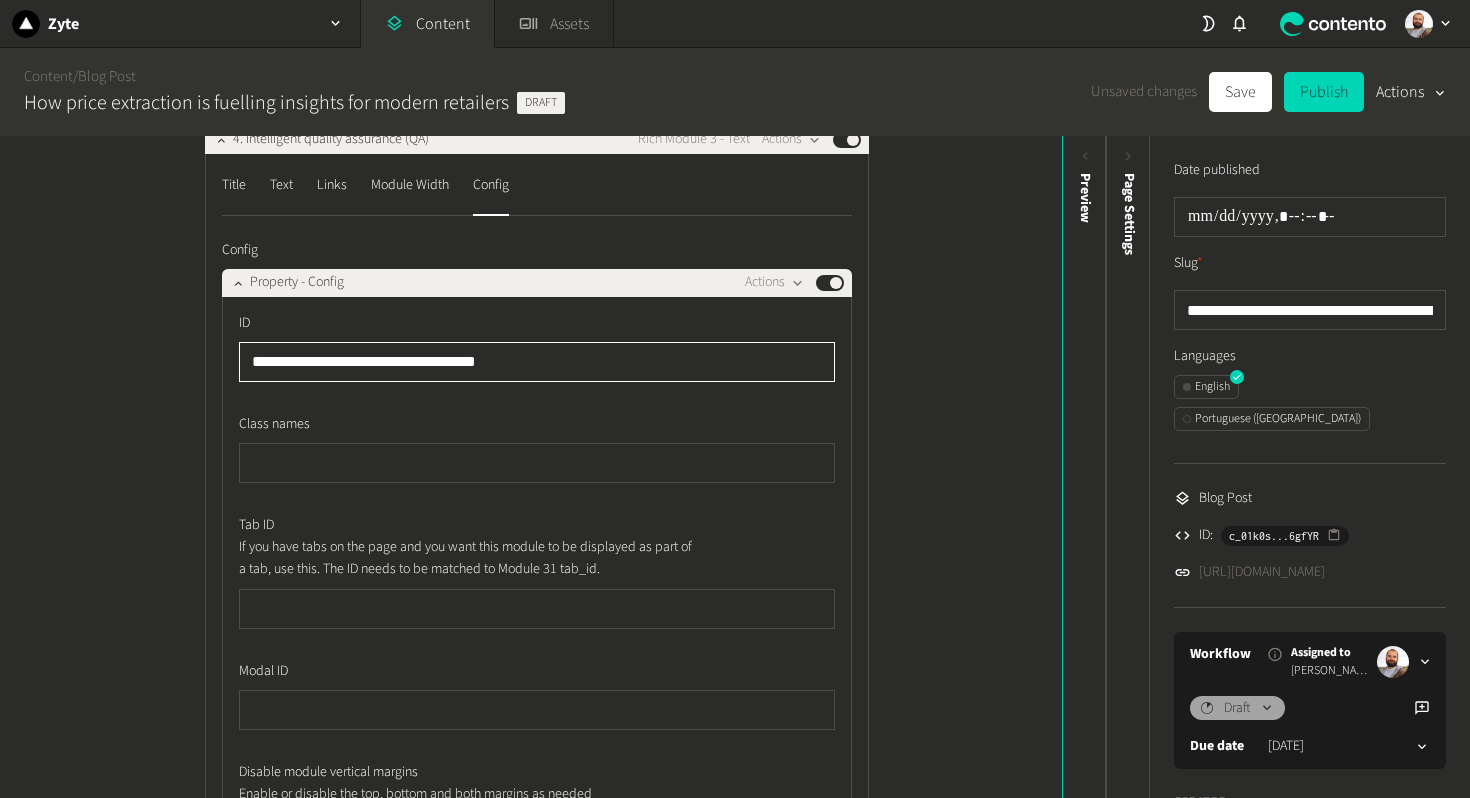 click on "**********" 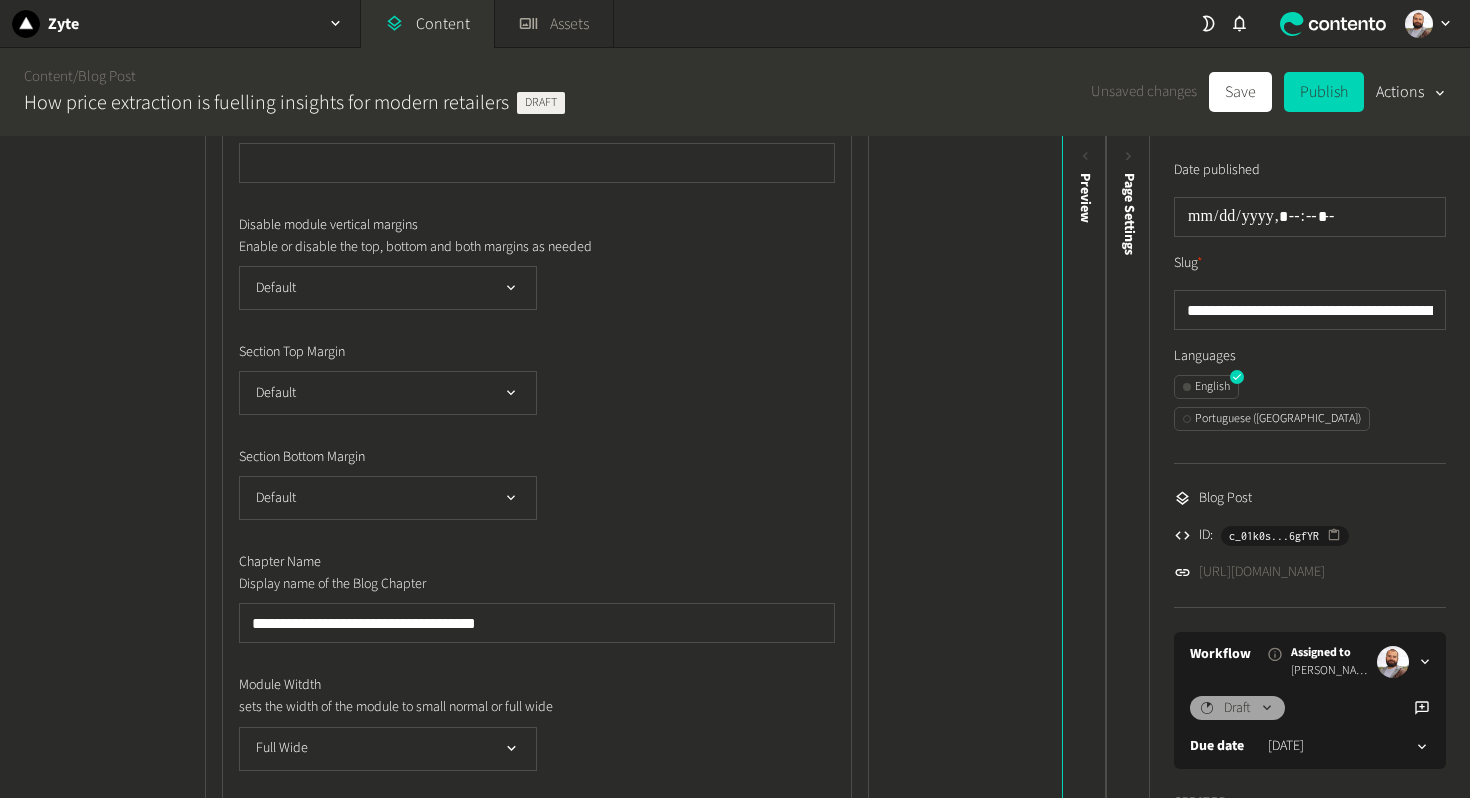 scroll, scrollTop: 2805, scrollLeft: 0, axis: vertical 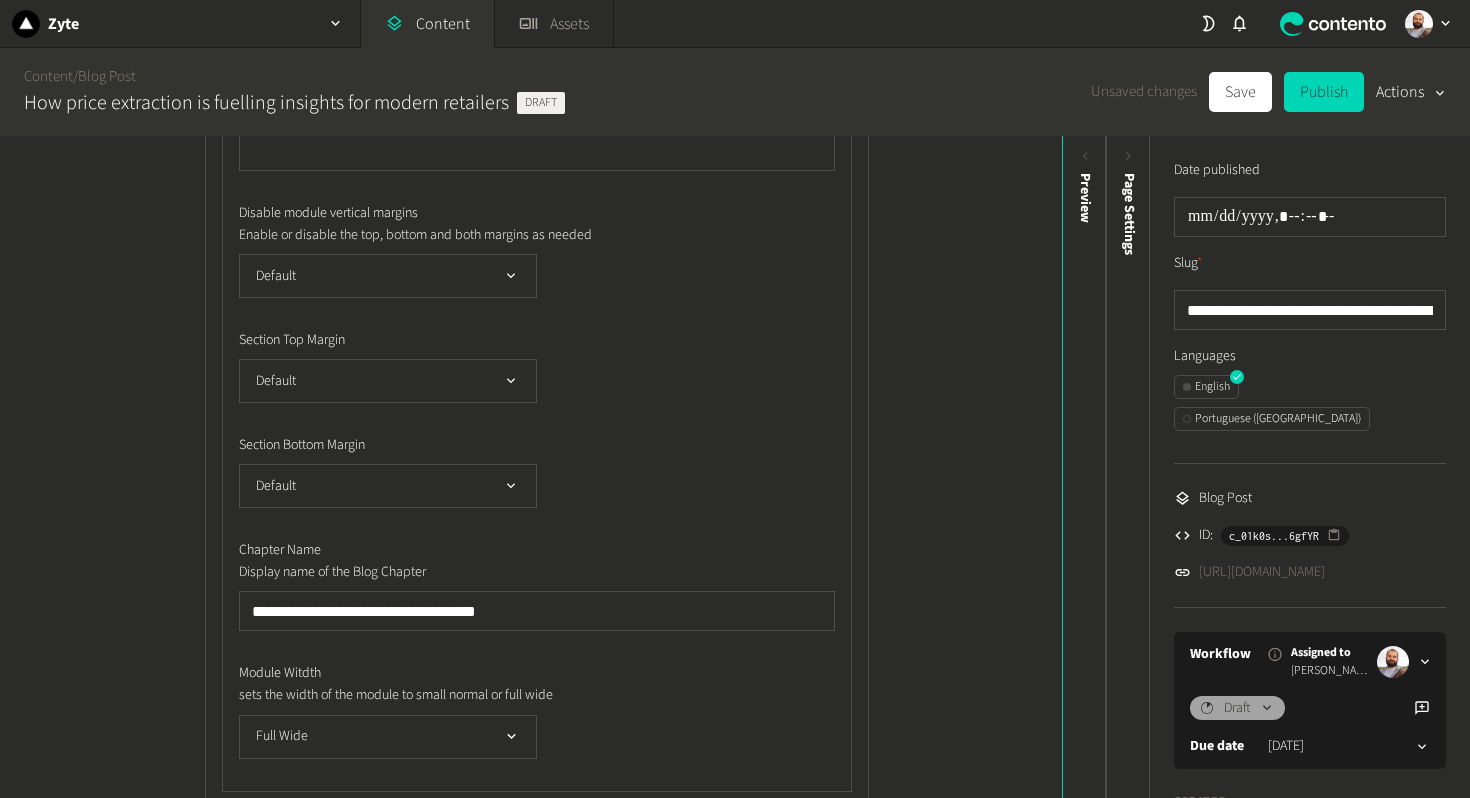 type on "**********" 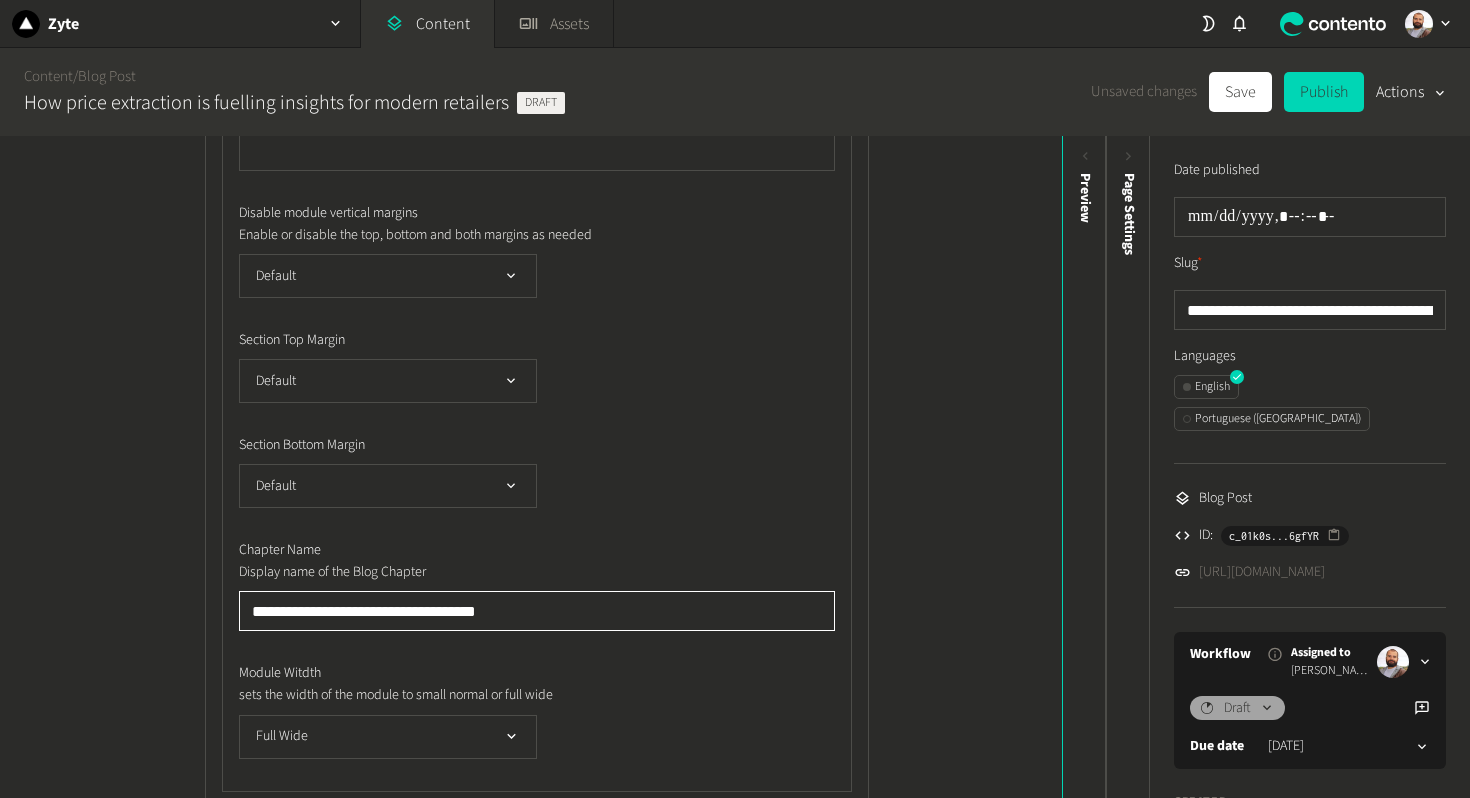 paste on "**********" 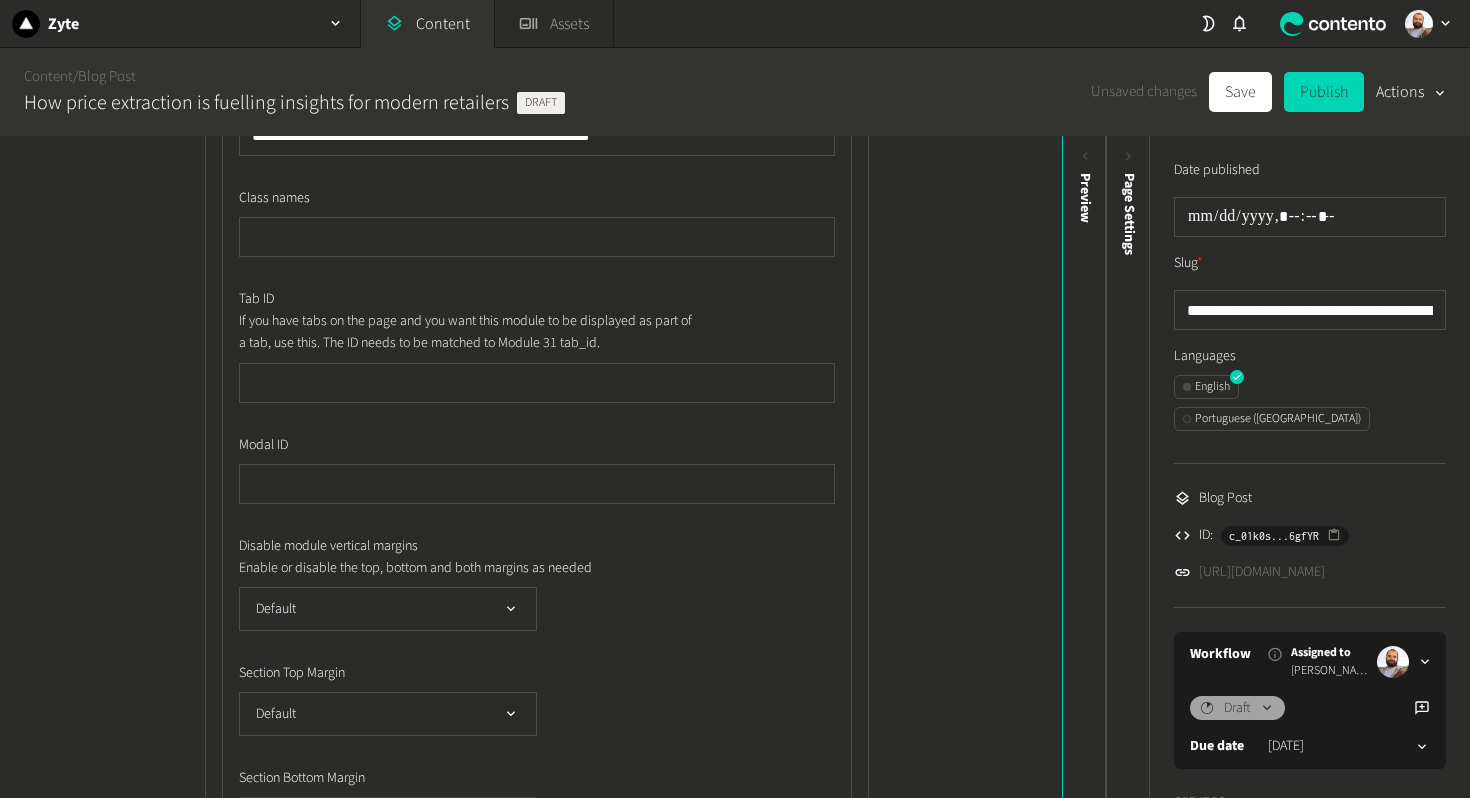 scroll, scrollTop: 2092, scrollLeft: 0, axis: vertical 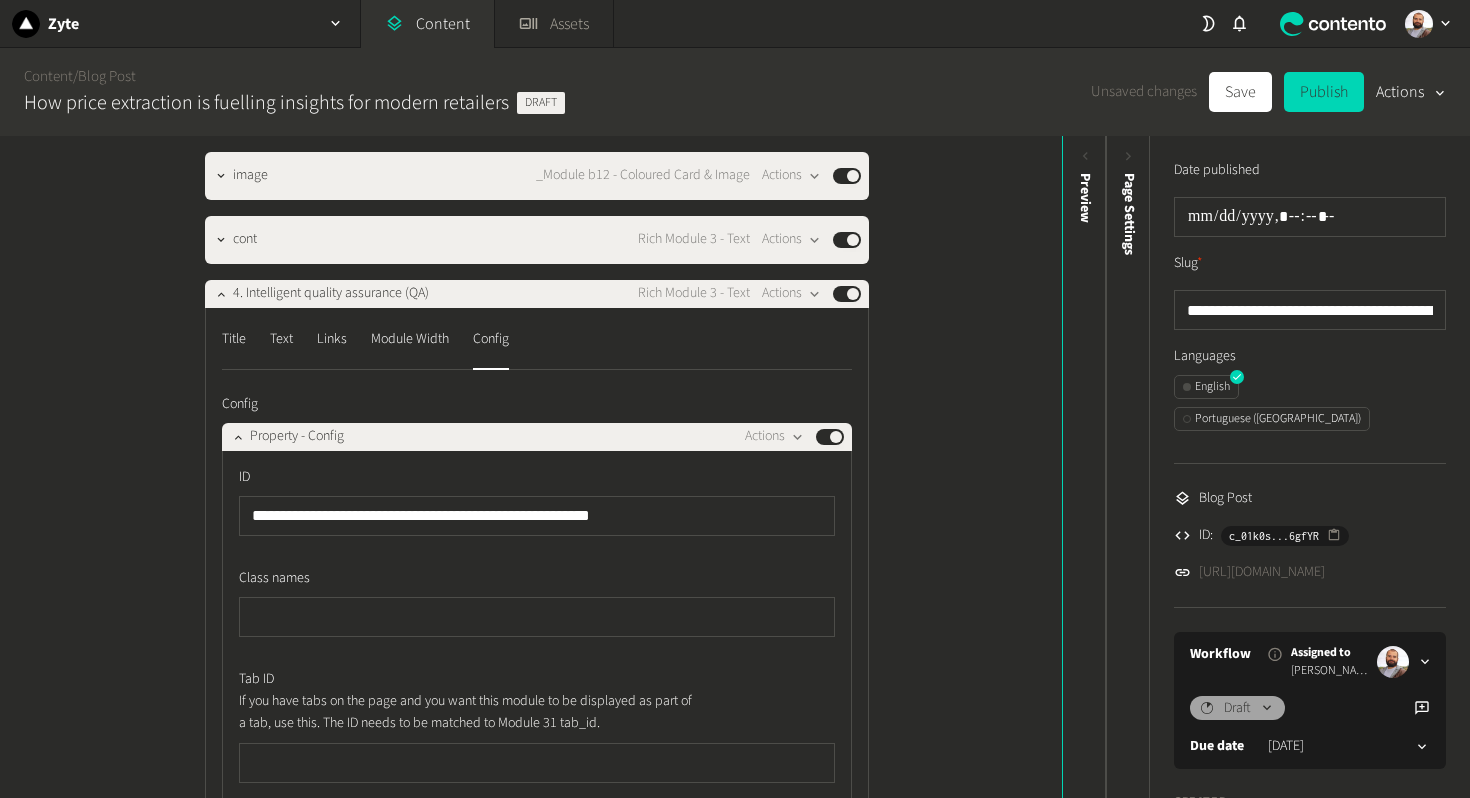 type on "**********" 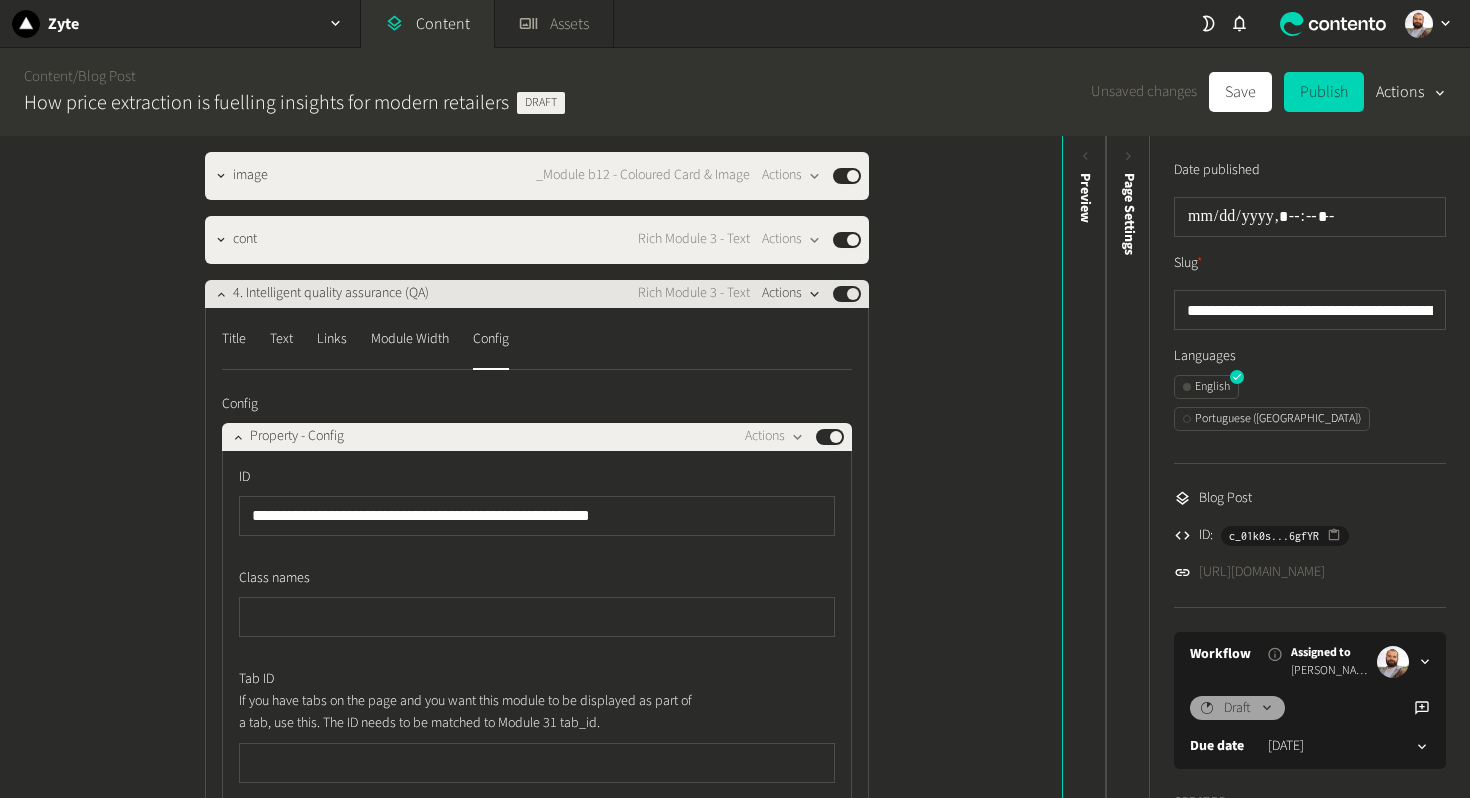 click on "Actions" 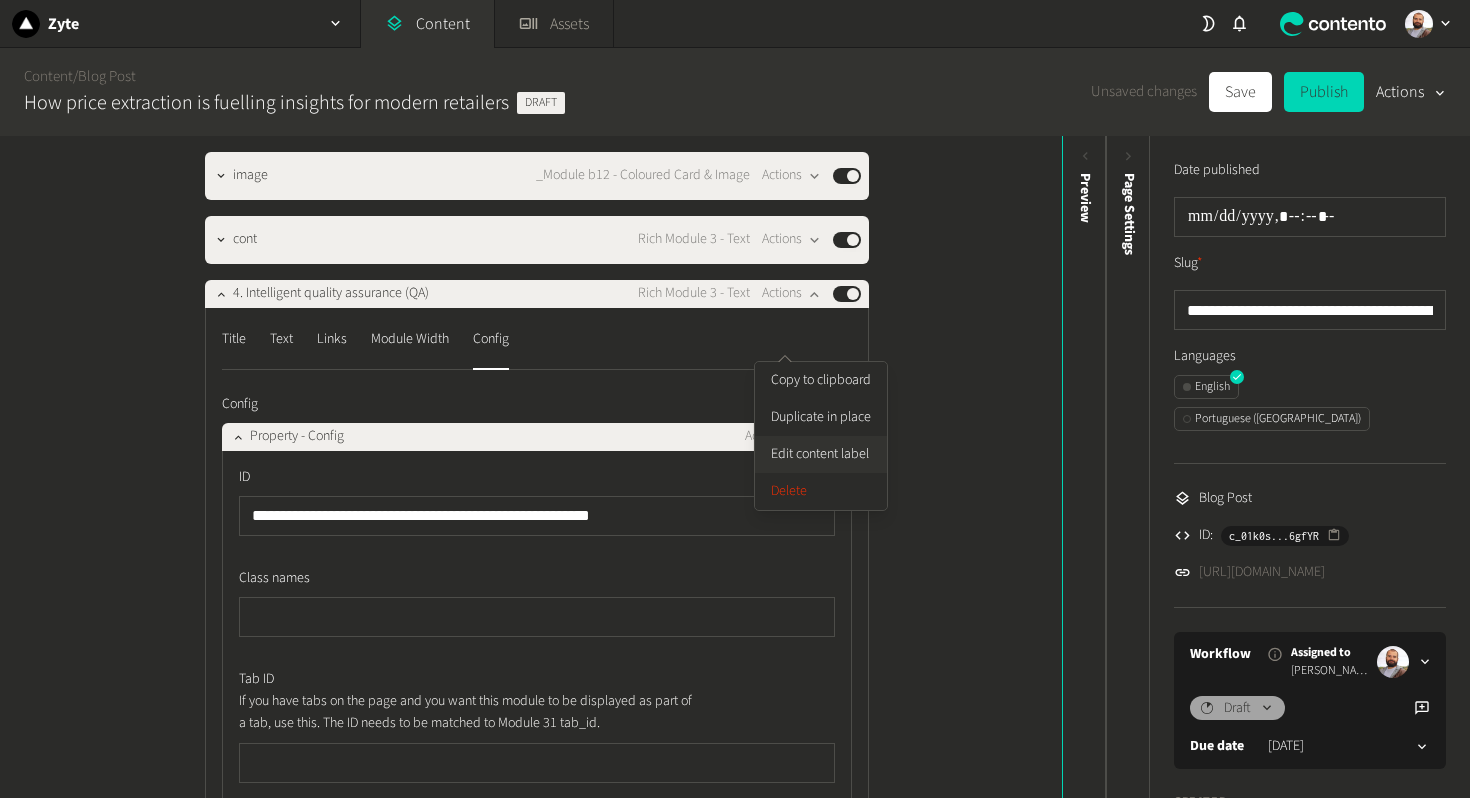 click on "Edit content label" 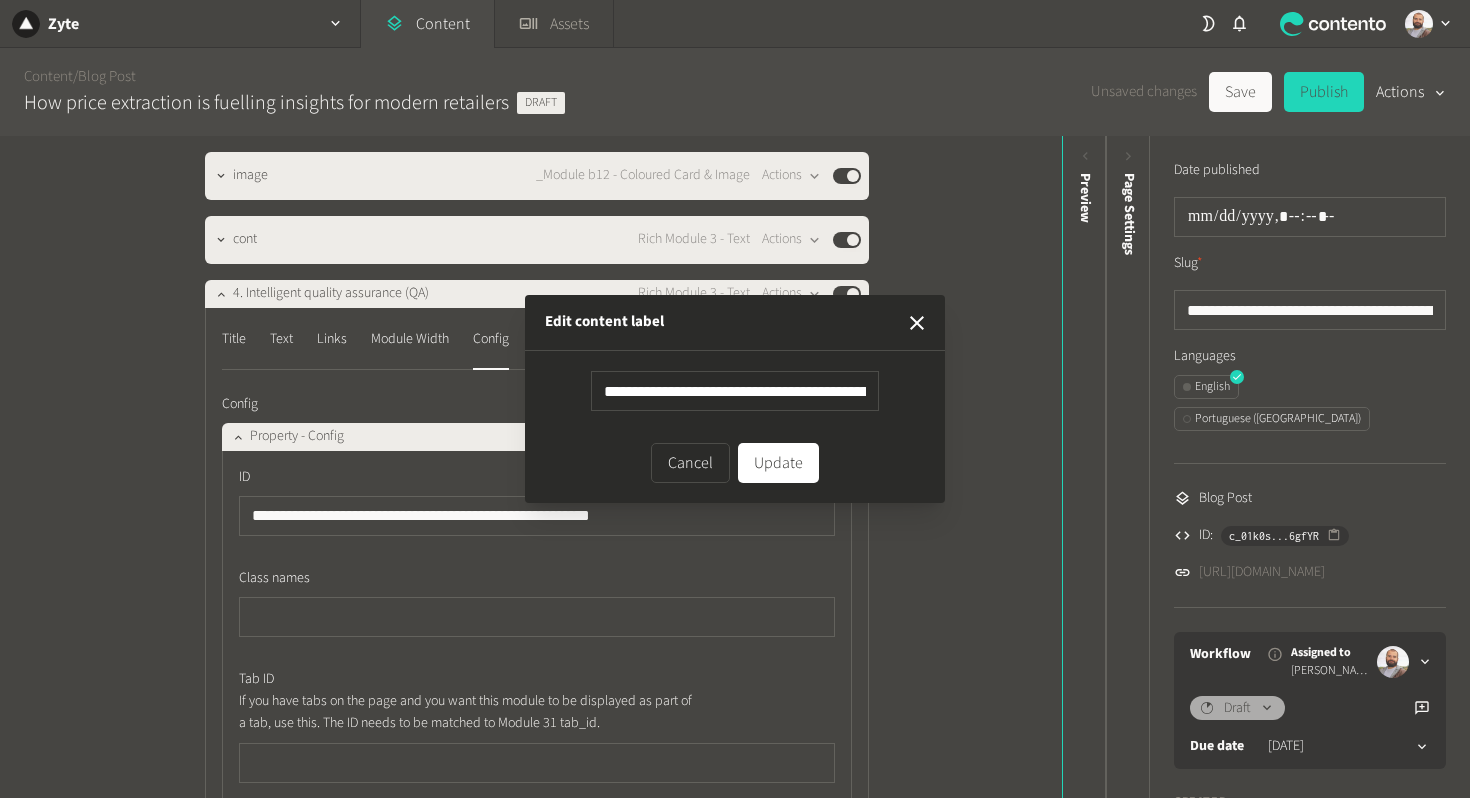 scroll, scrollTop: 0, scrollLeft: 106, axis: horizontal 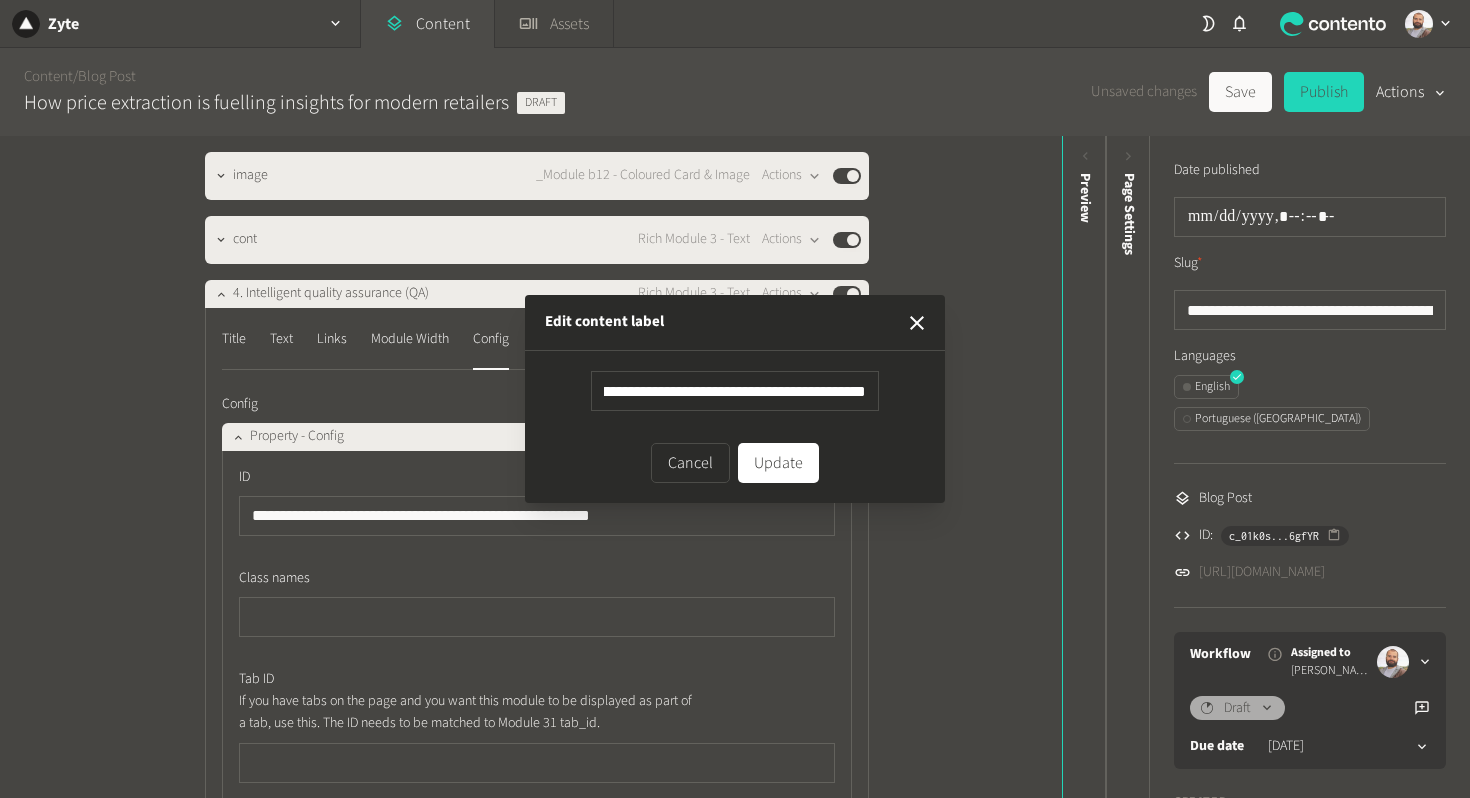type on "**********" 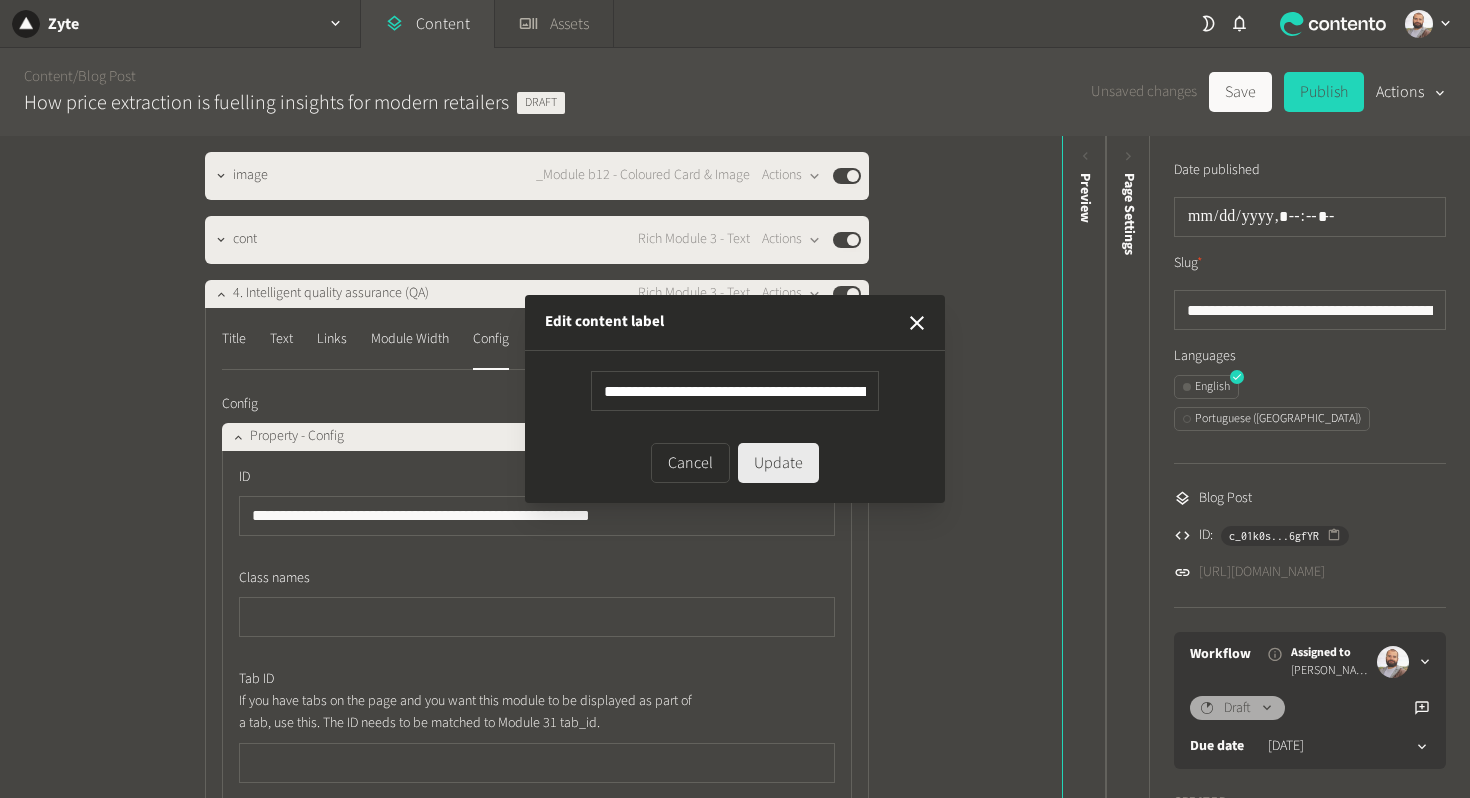 click on "Update" at bounding box center (778, 463) 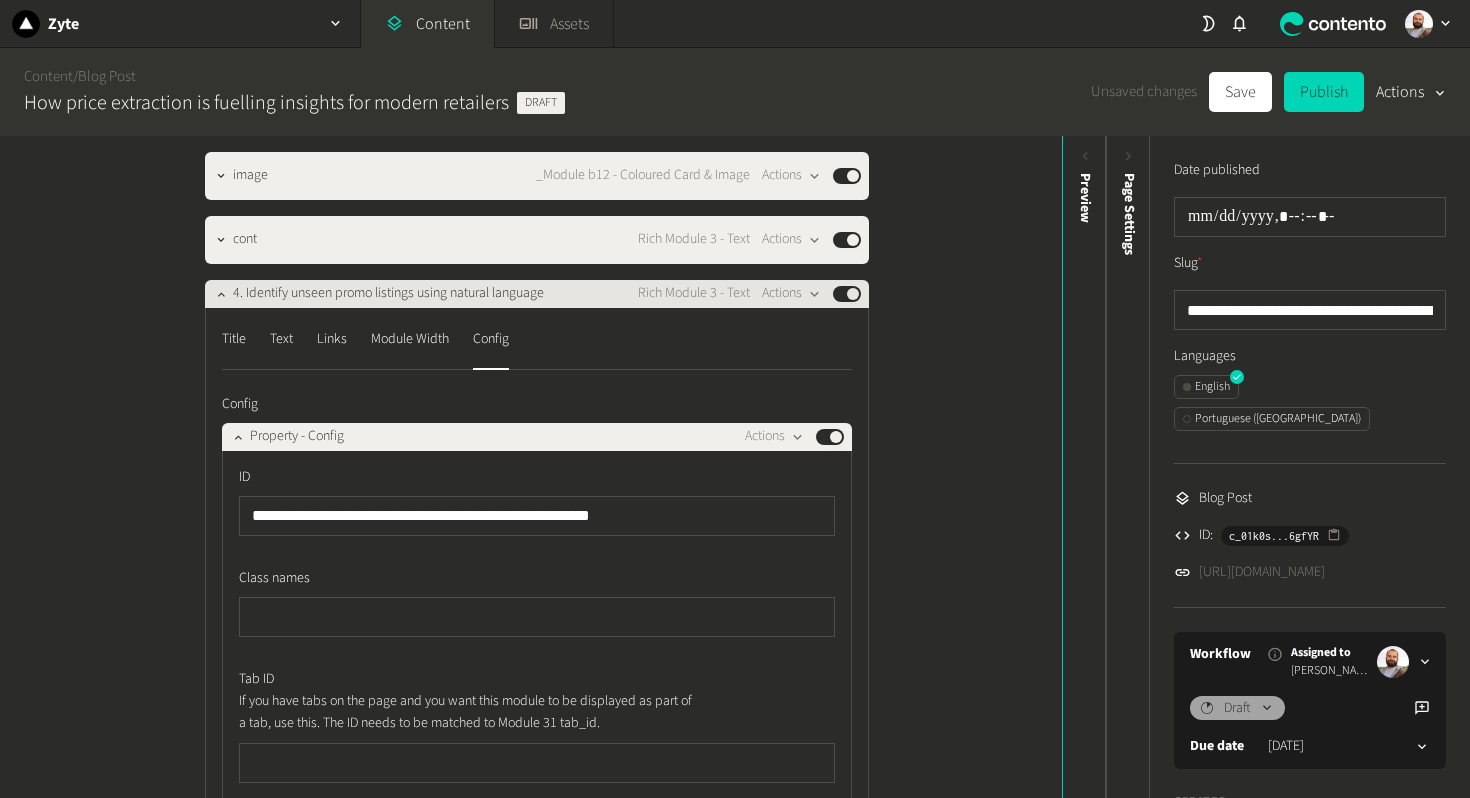 click on "4. Identify unseen promo listings using natural language" 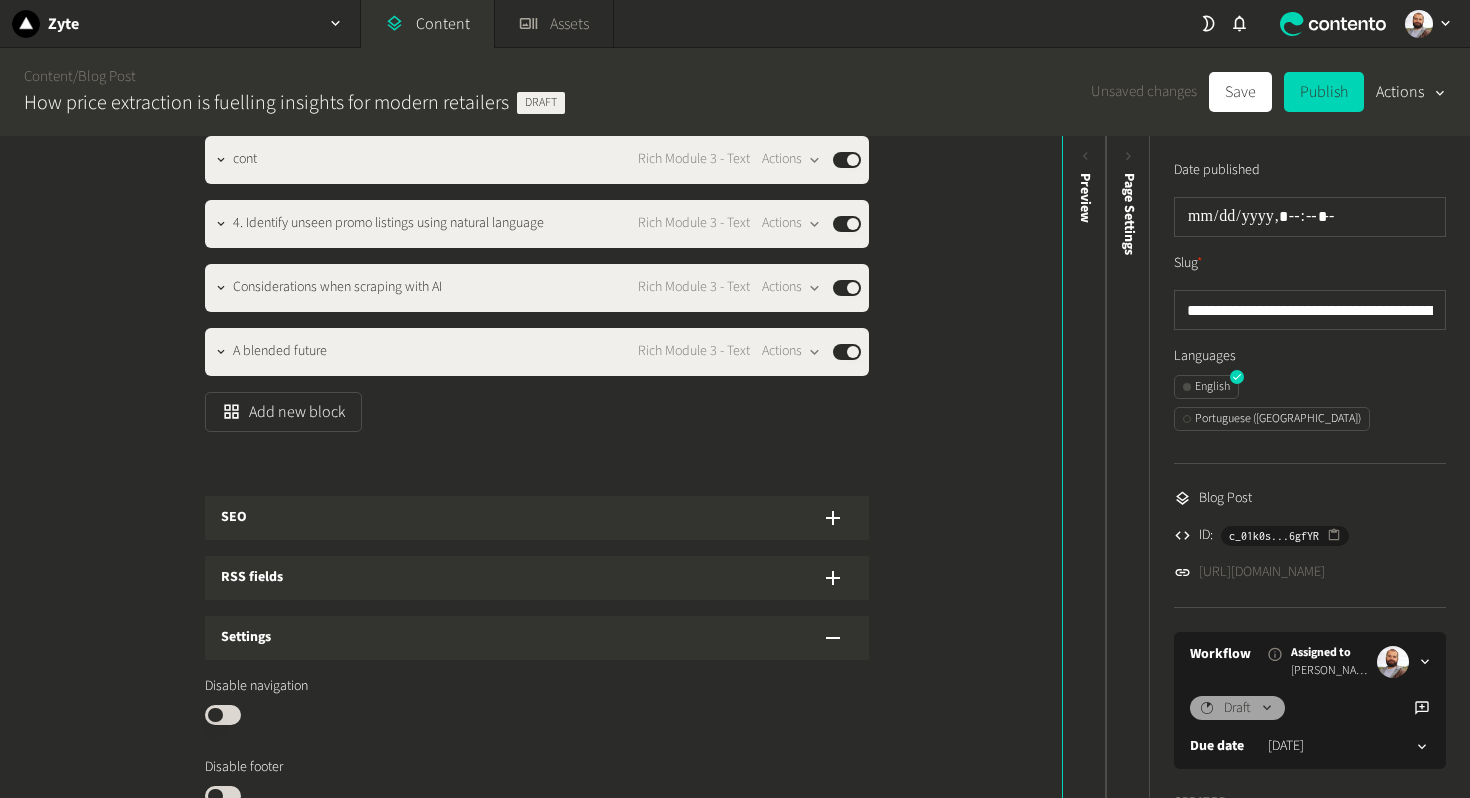 click on "SEO" 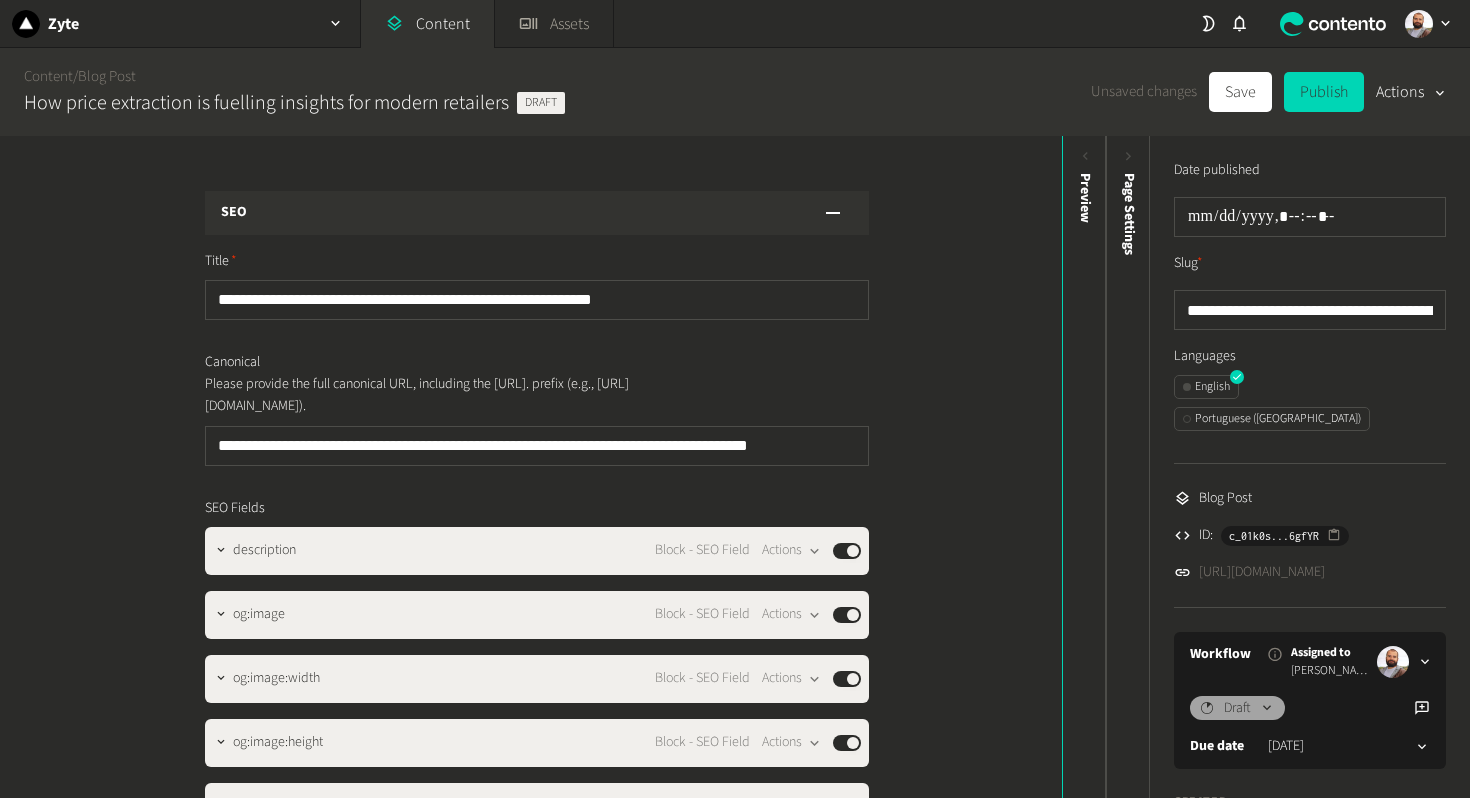 scroll, scrollTop: 2481, scrollLeft: 0, axis: vertical 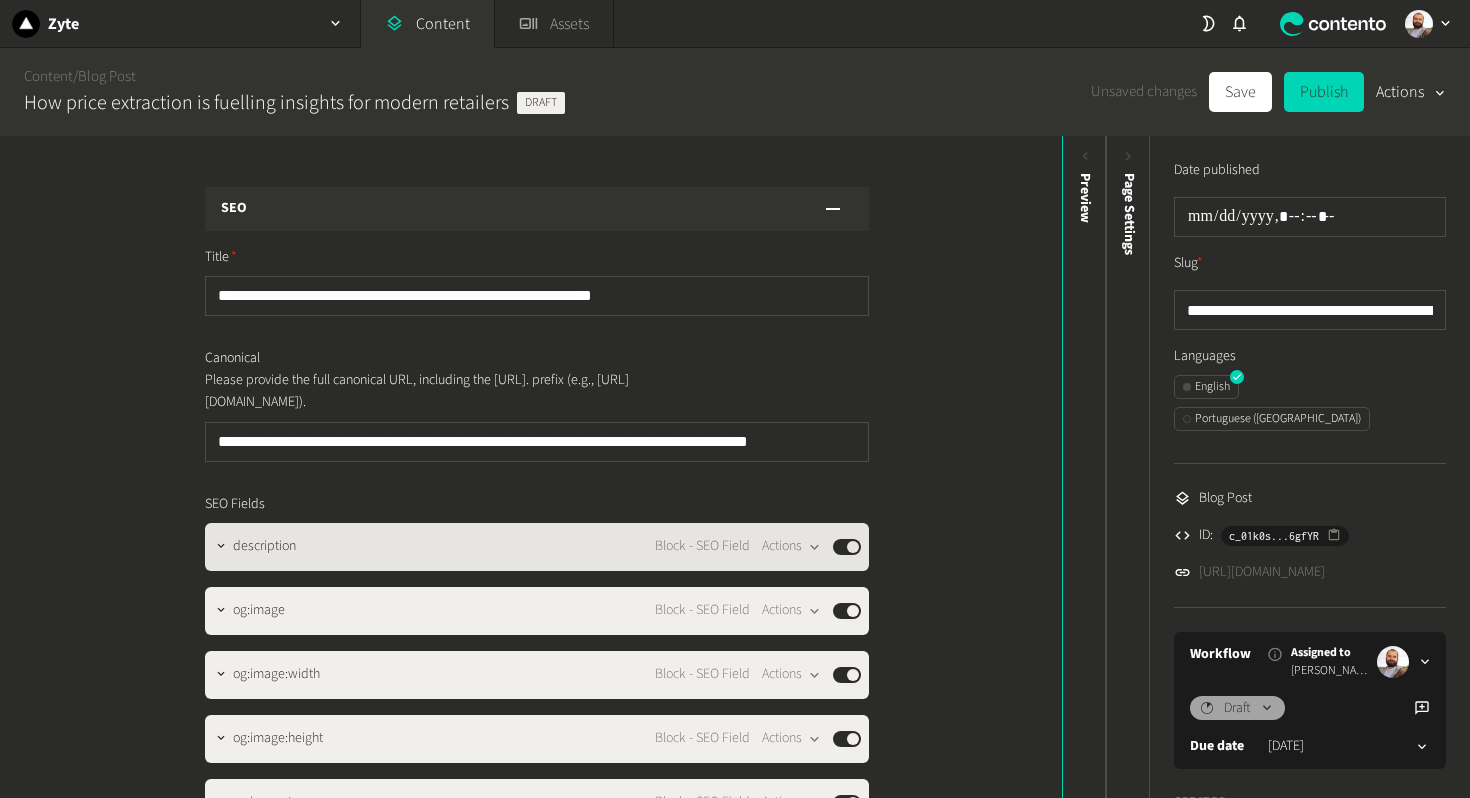 click on "description Block - SEO Field  Actions  Published" 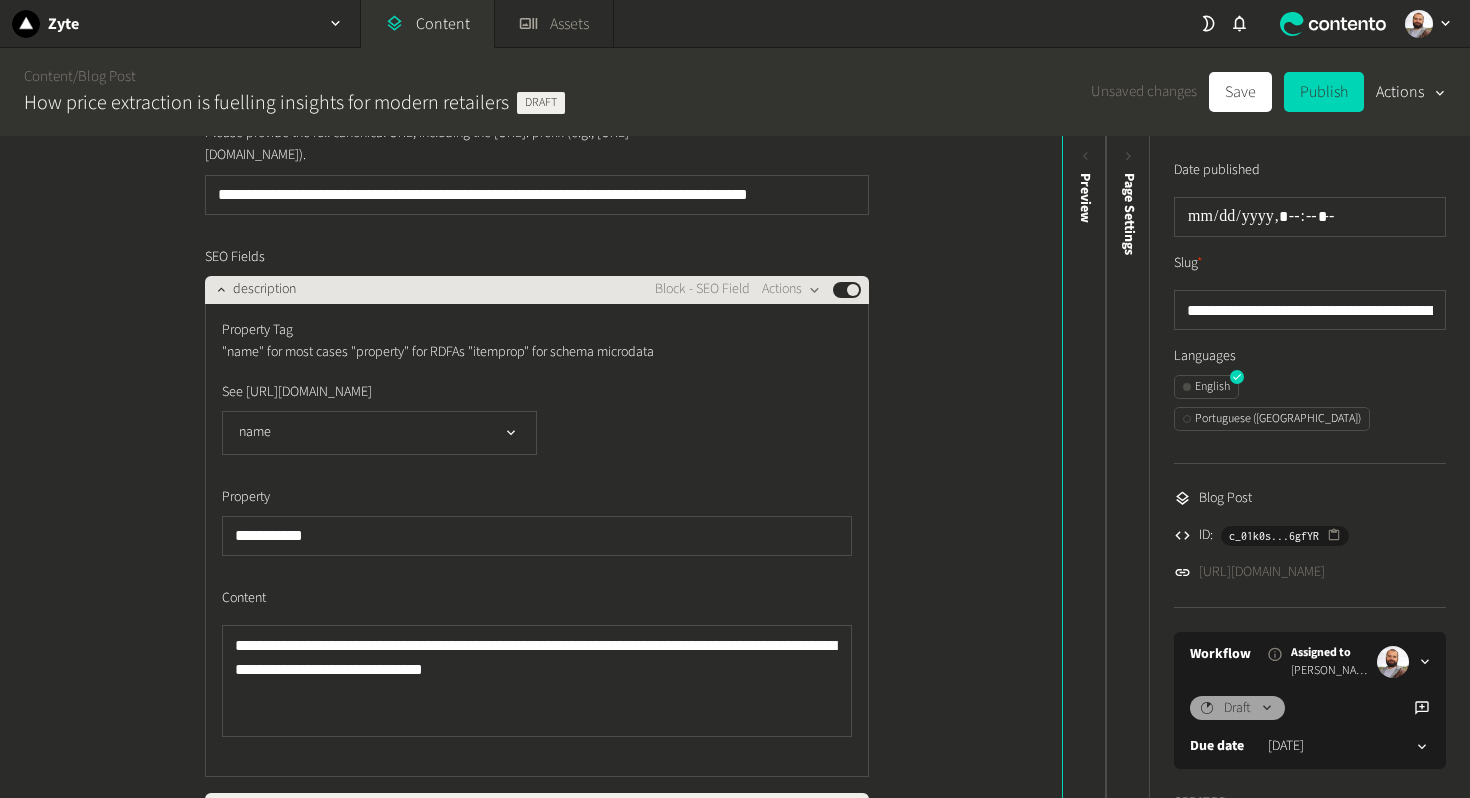 scroll, scrollTop: 2725, scrollLeft: 0, axis: vertical 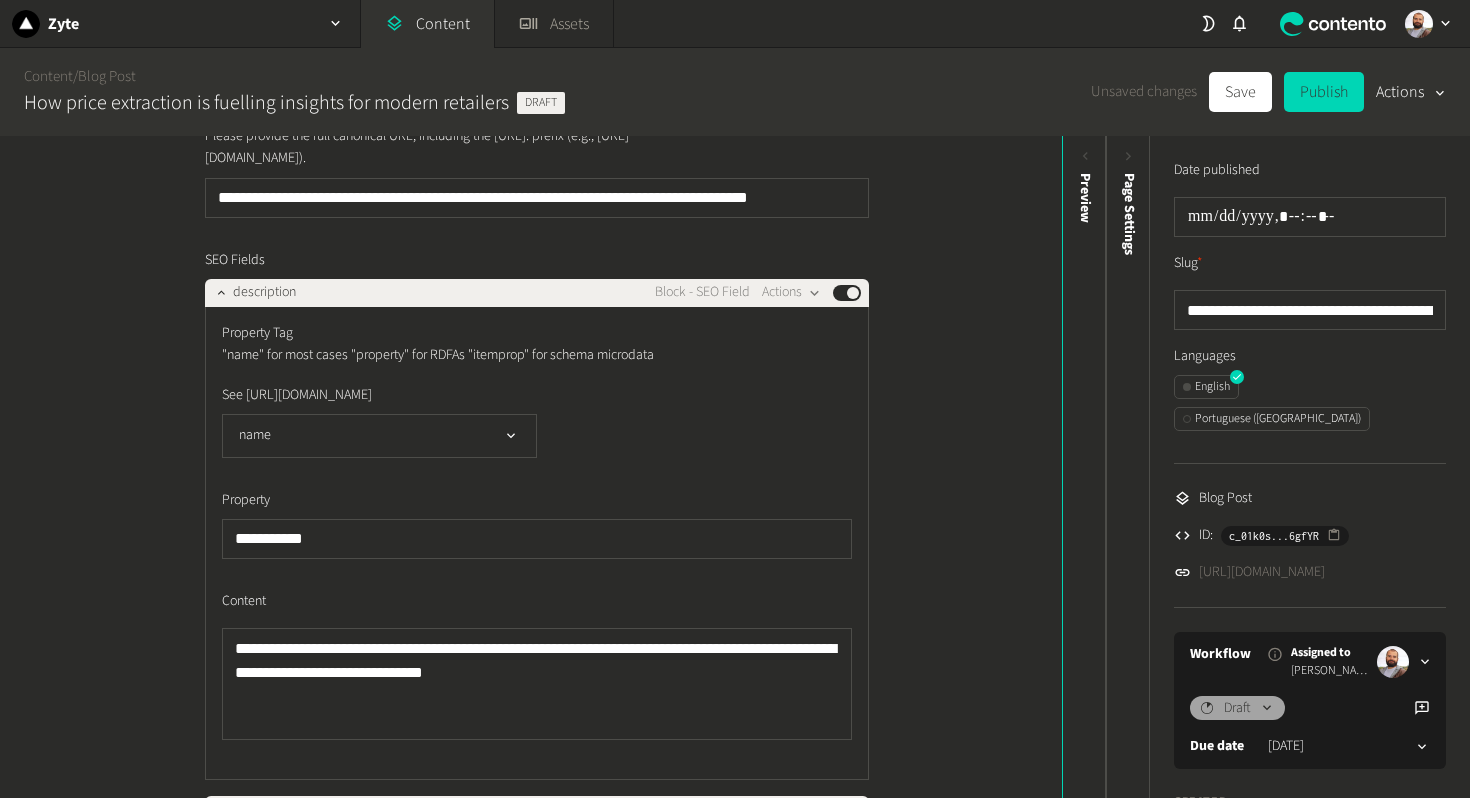 click on "**********" 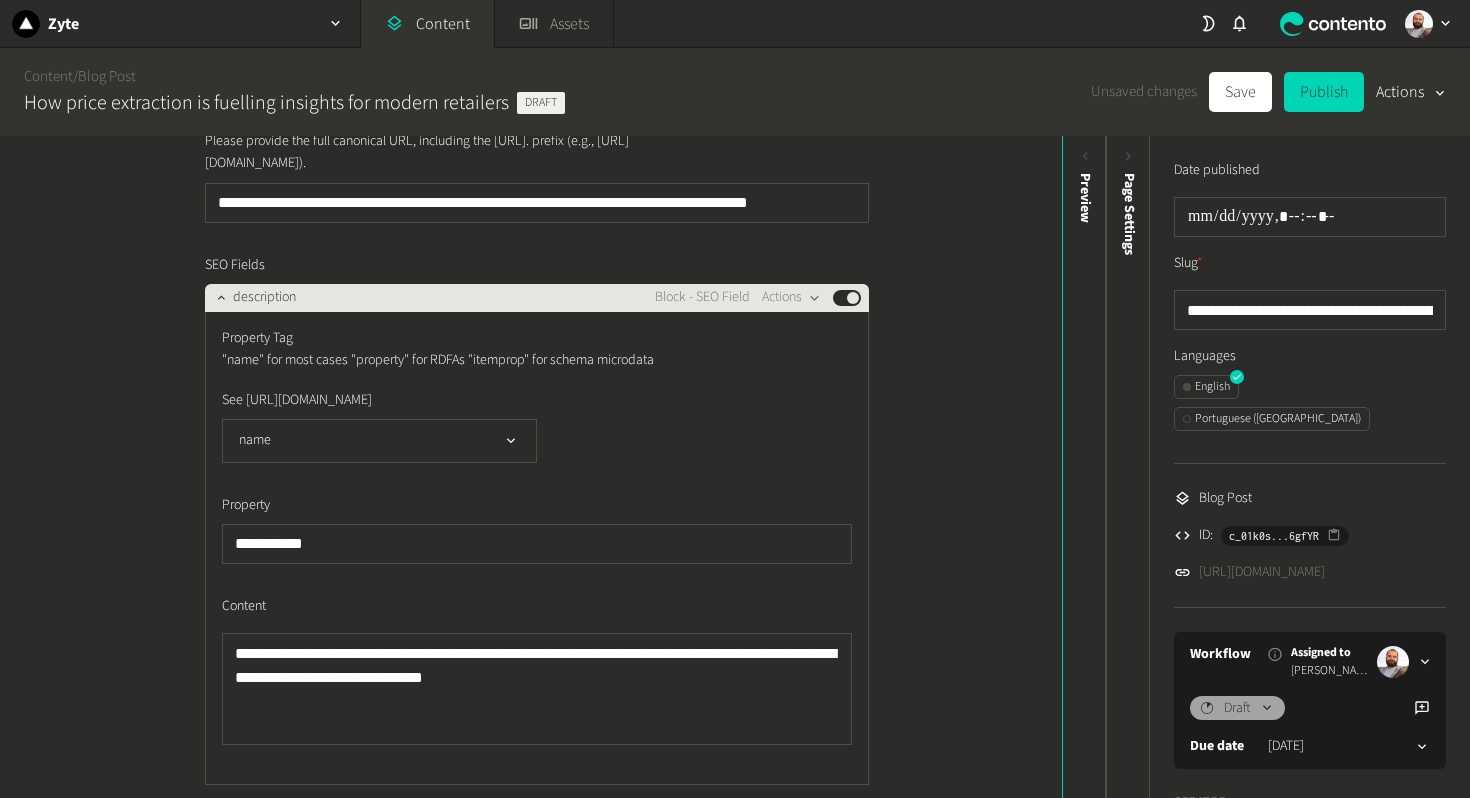 click on "description Block - SEO Field  Actions  Published" 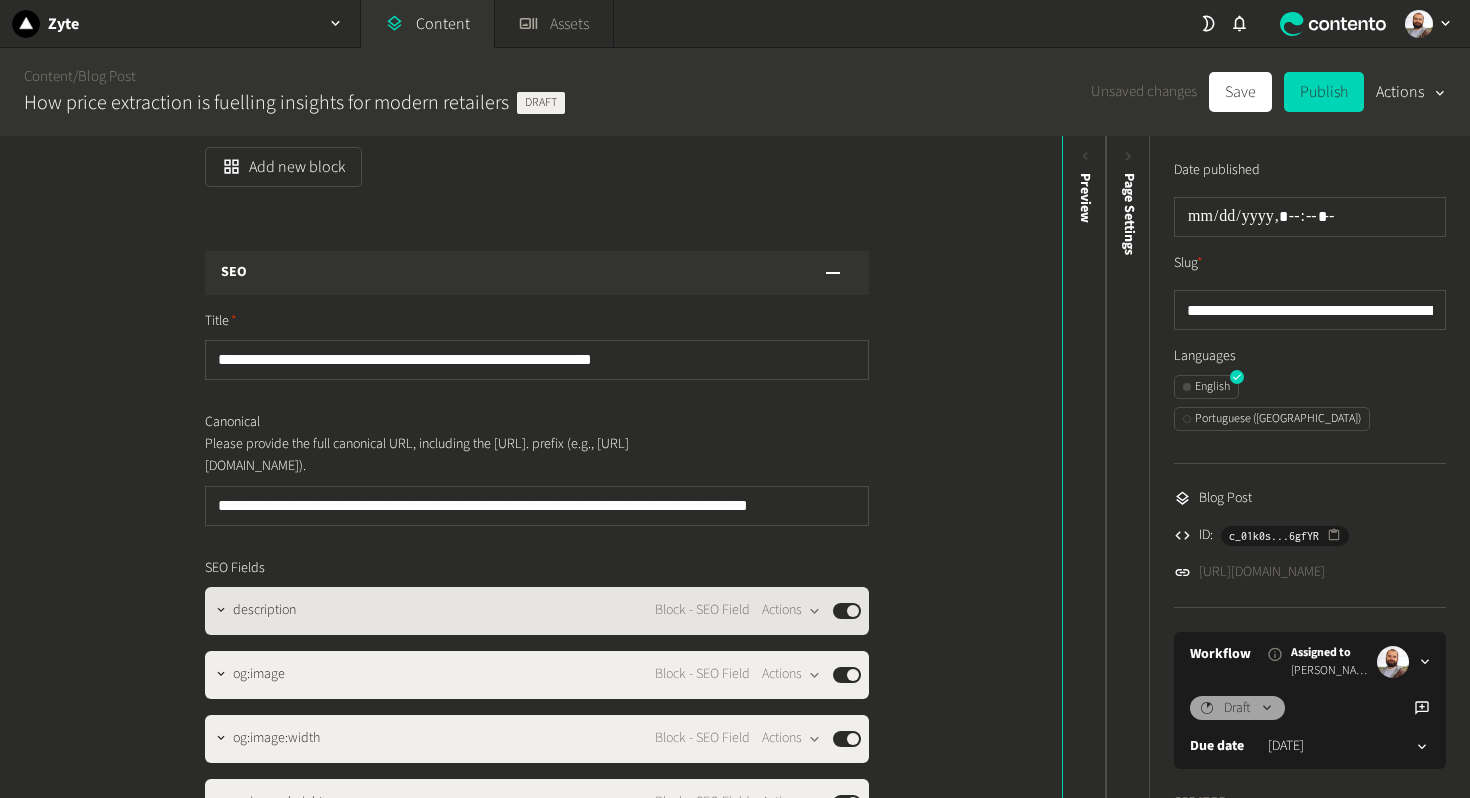 scroll, scrollTop: 2159, scrollLeft: 0, axis: vertical 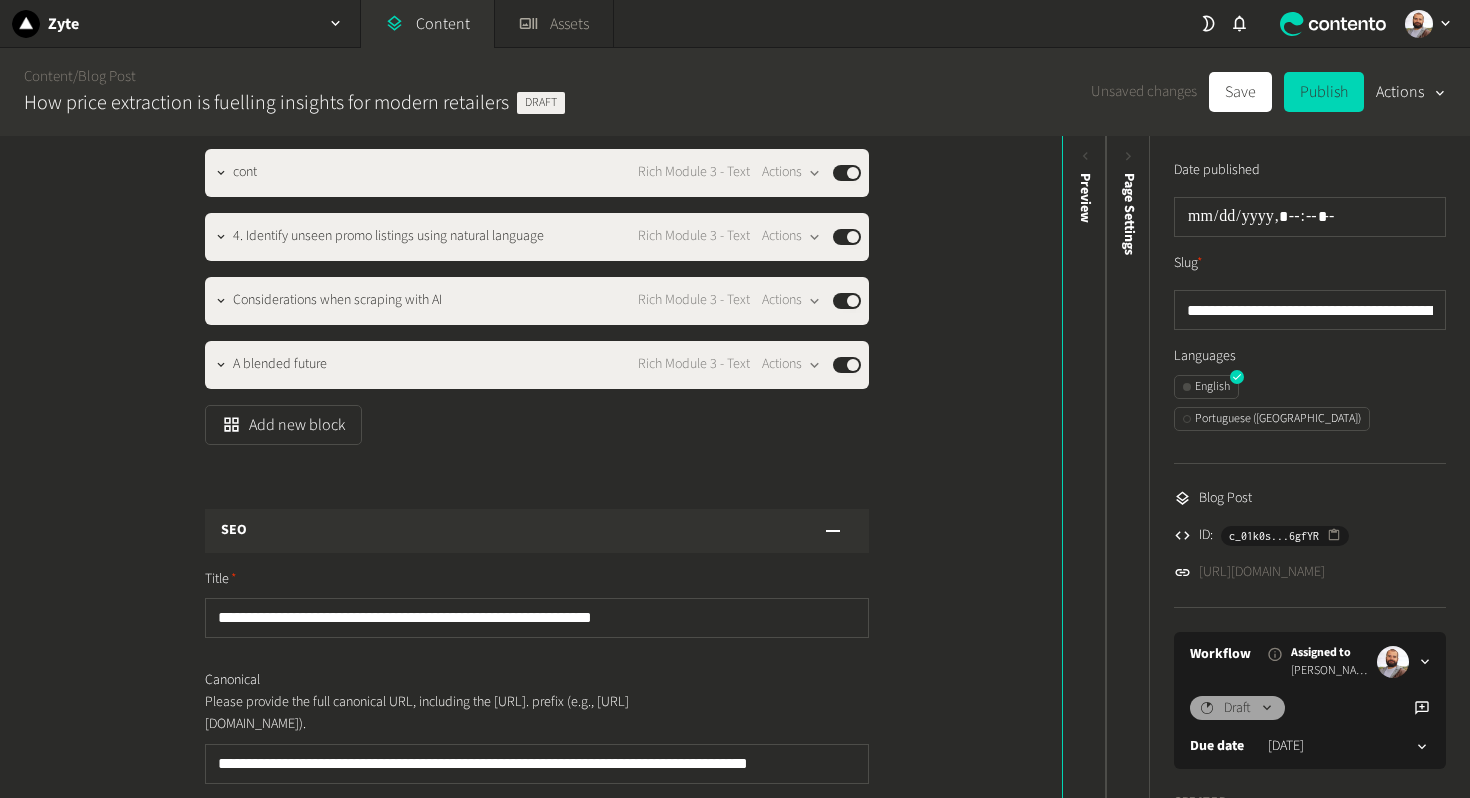 click on "SEO" 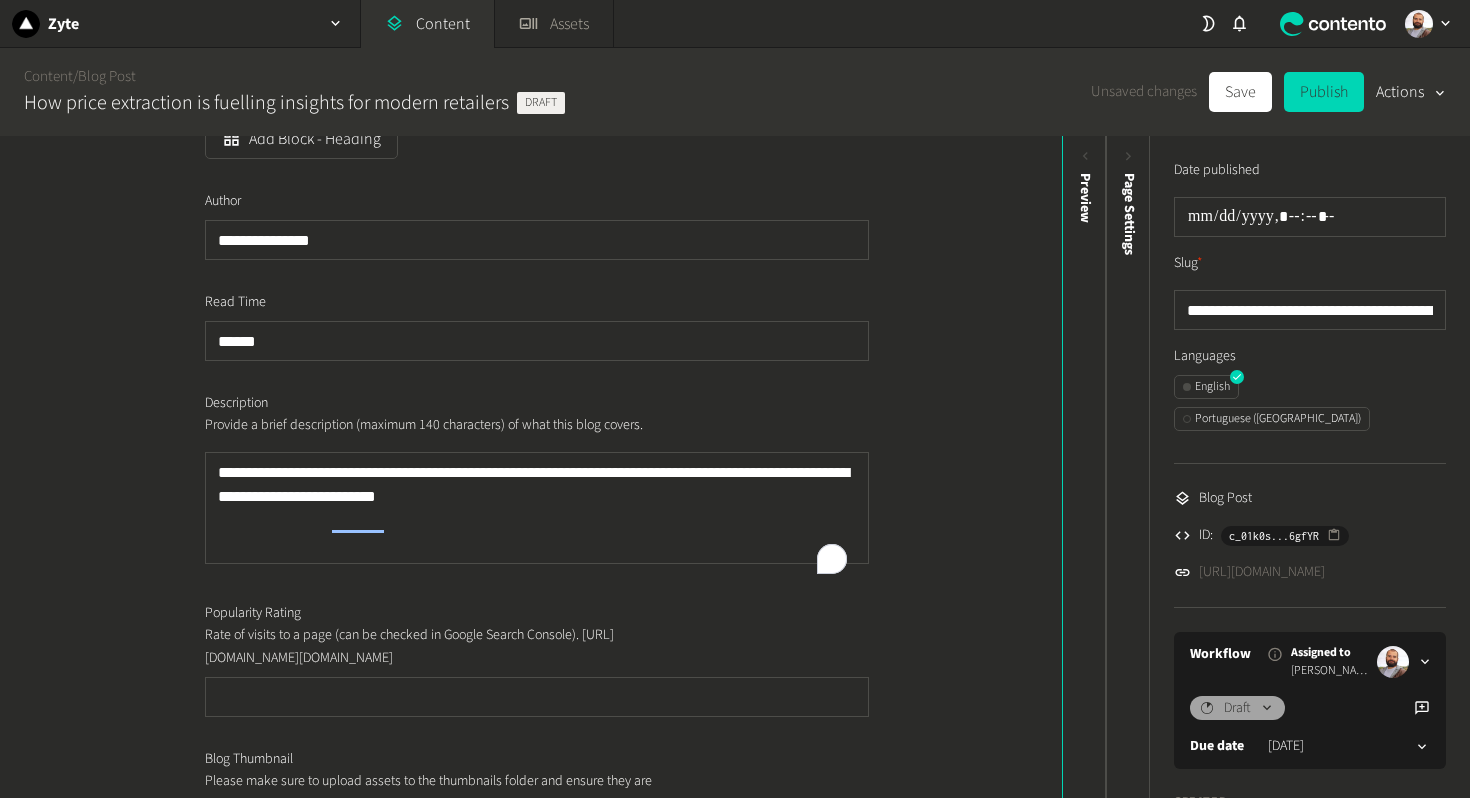 scroll, scrollTop: 0, scrollLeft: 0, axis: both 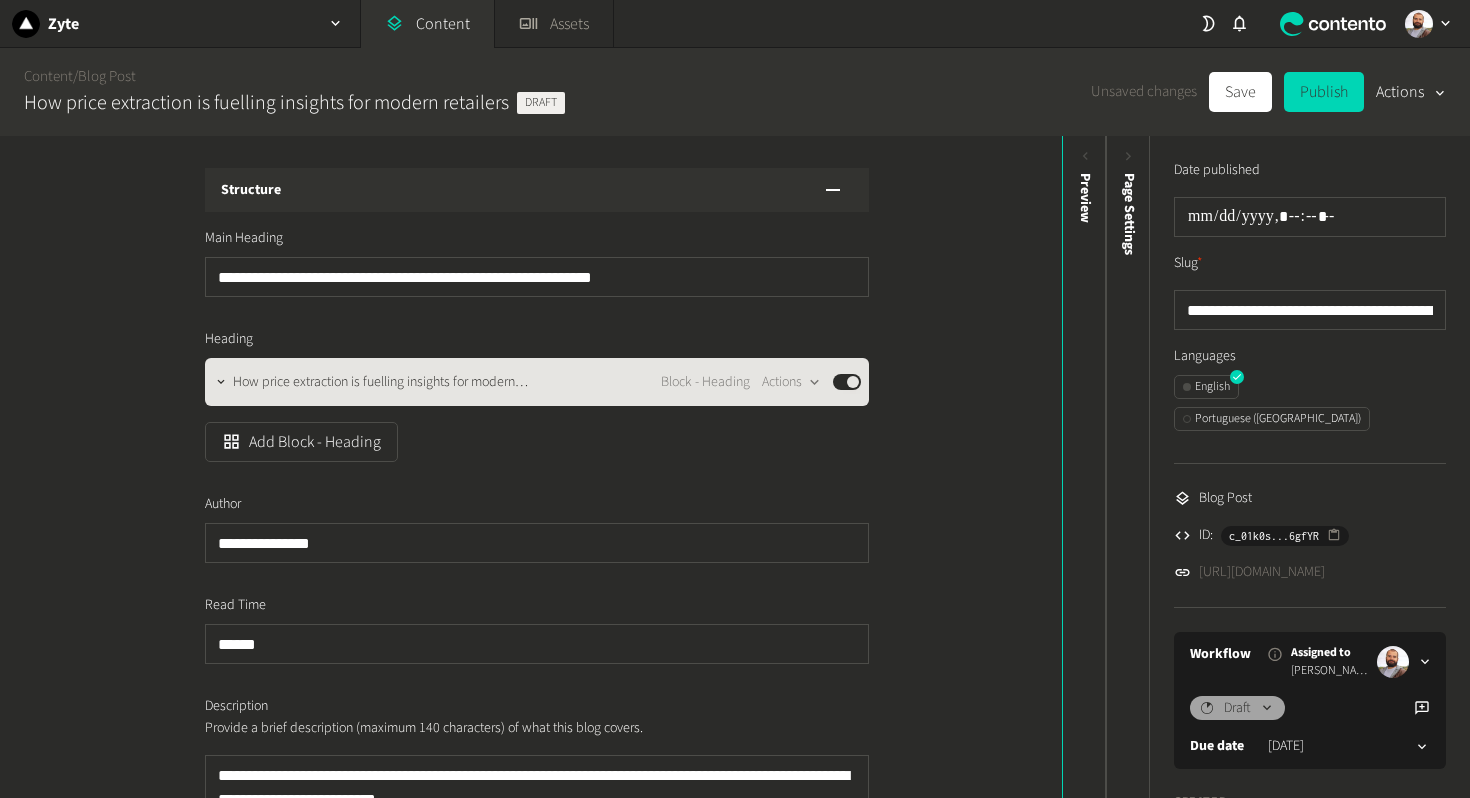 click on "How price extraction is fuelling insights for modern retaile… Block - Heading  Actions  Published" 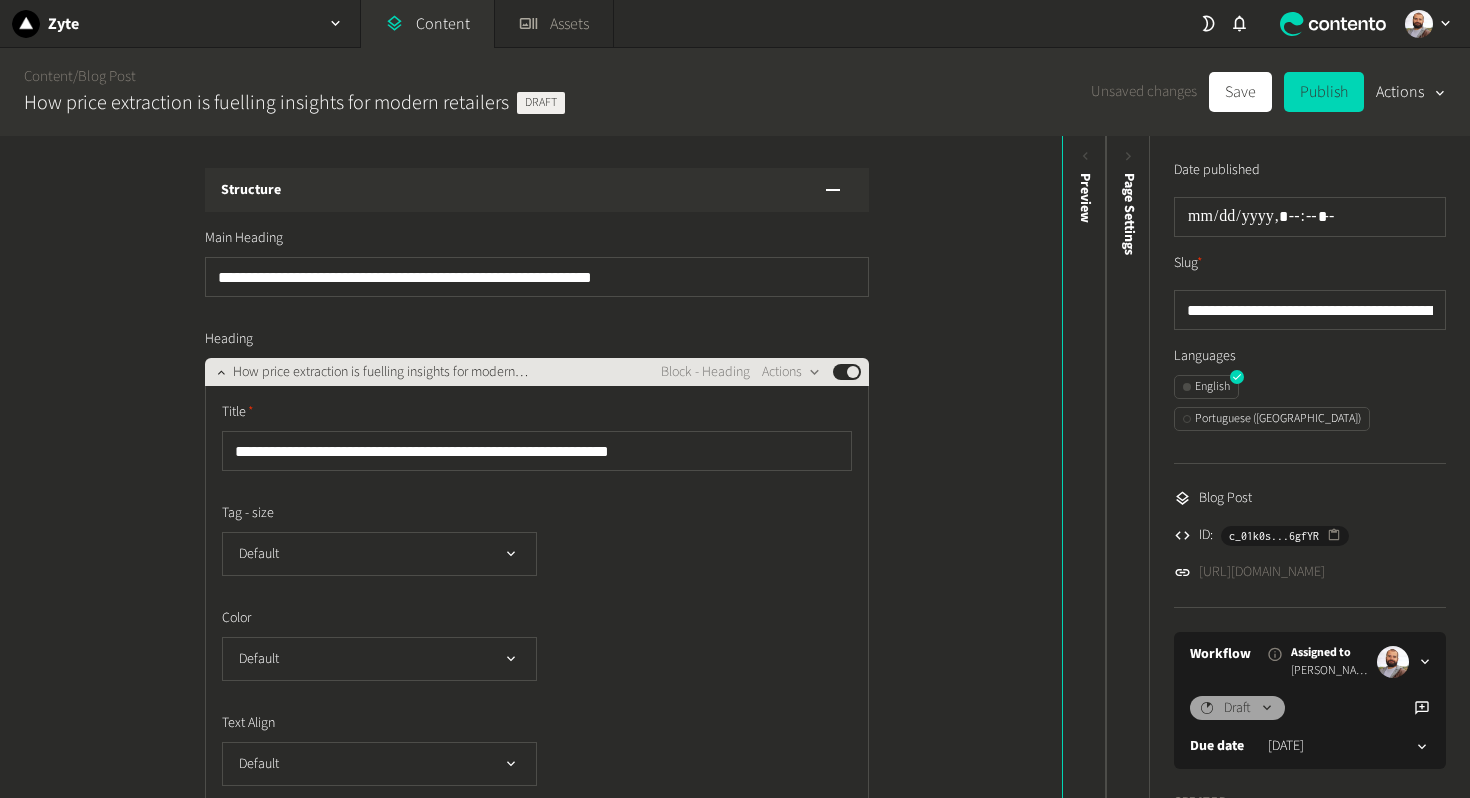 click on "How price extraction is fuelling insights for modern retaile… Block - Heading  Actions  Published" 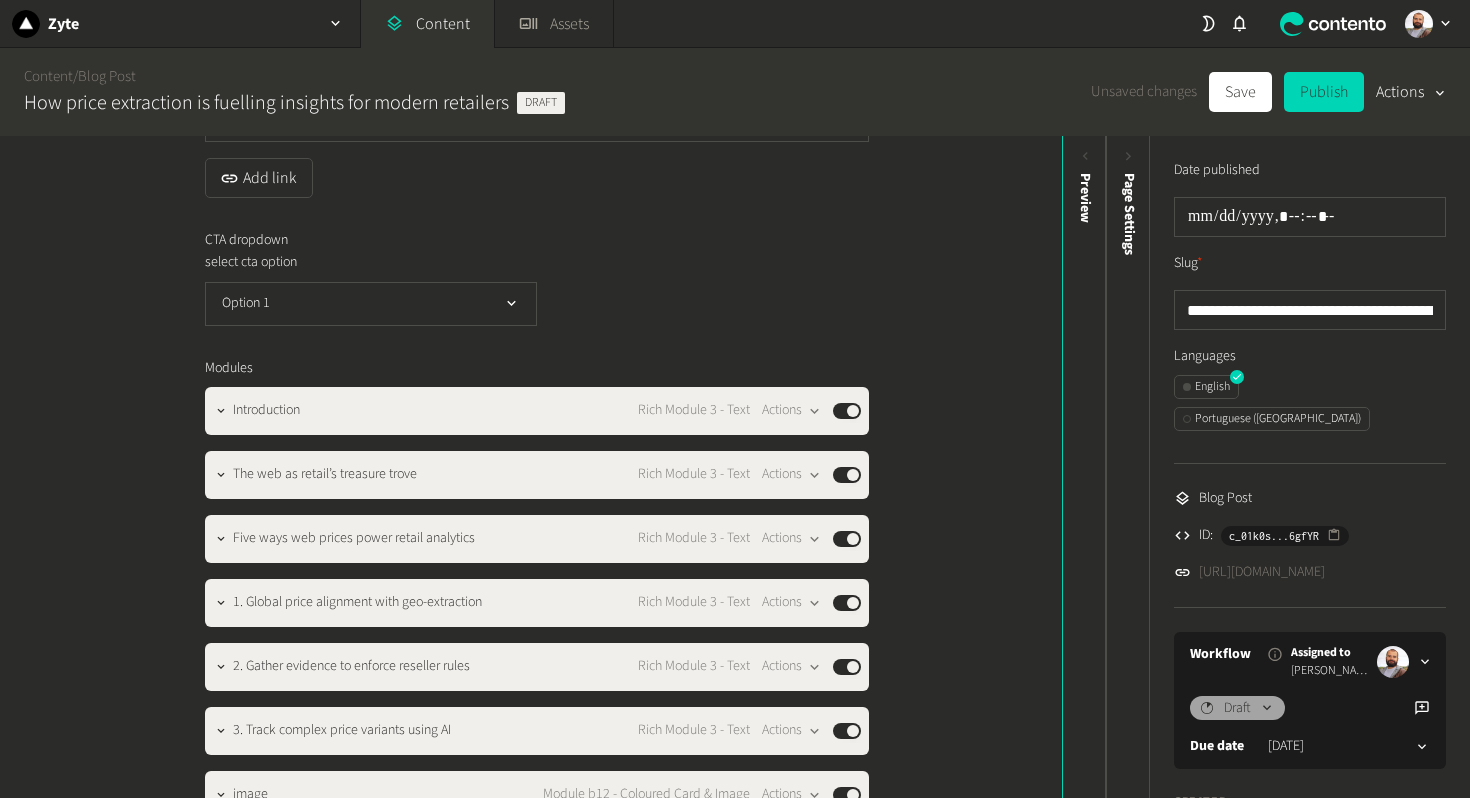 scroll, scrollTop: 1567, scrollLeft: 0, axis: vertical 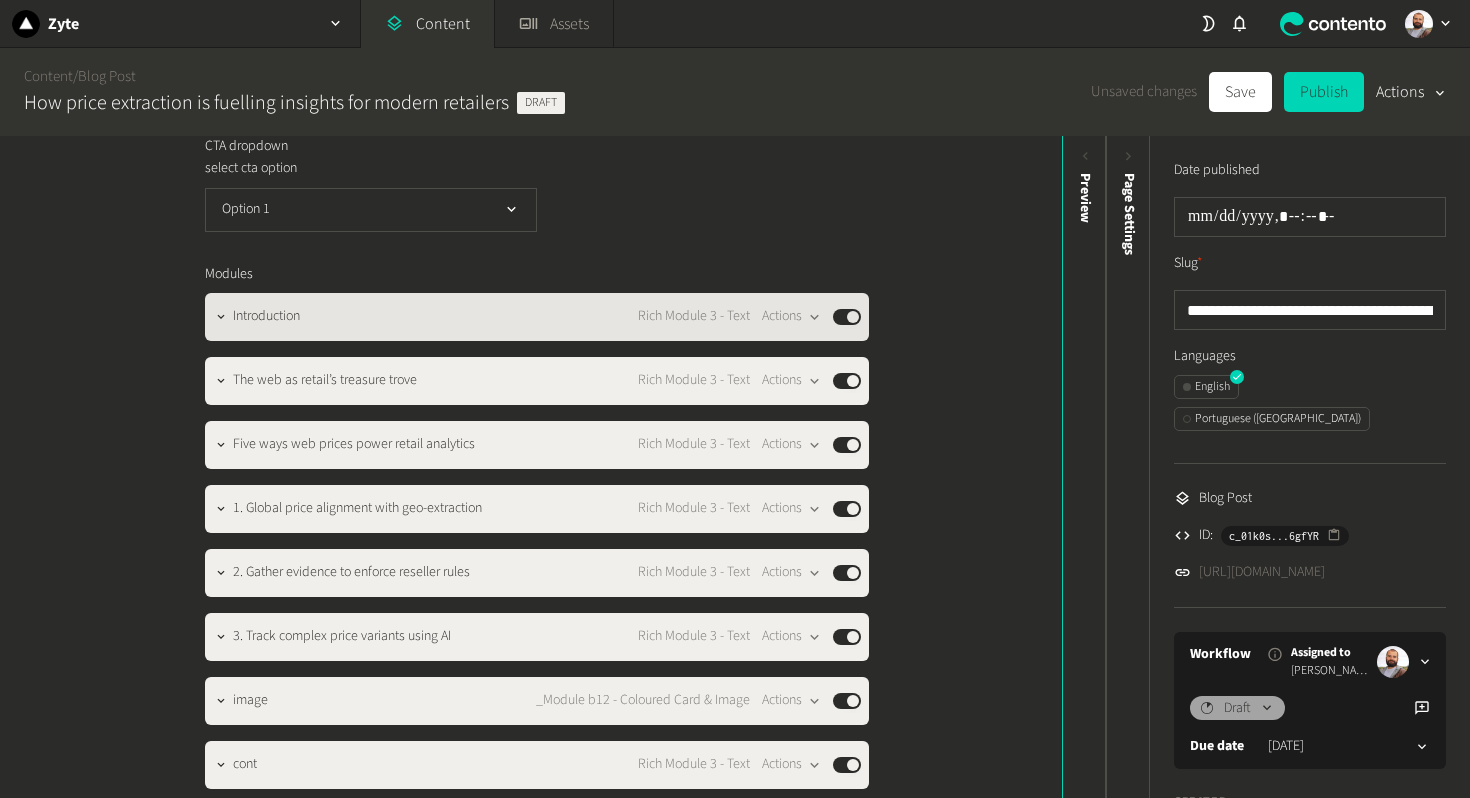 click on "Introduction Rich Module 3 - Text  Actions  Published" 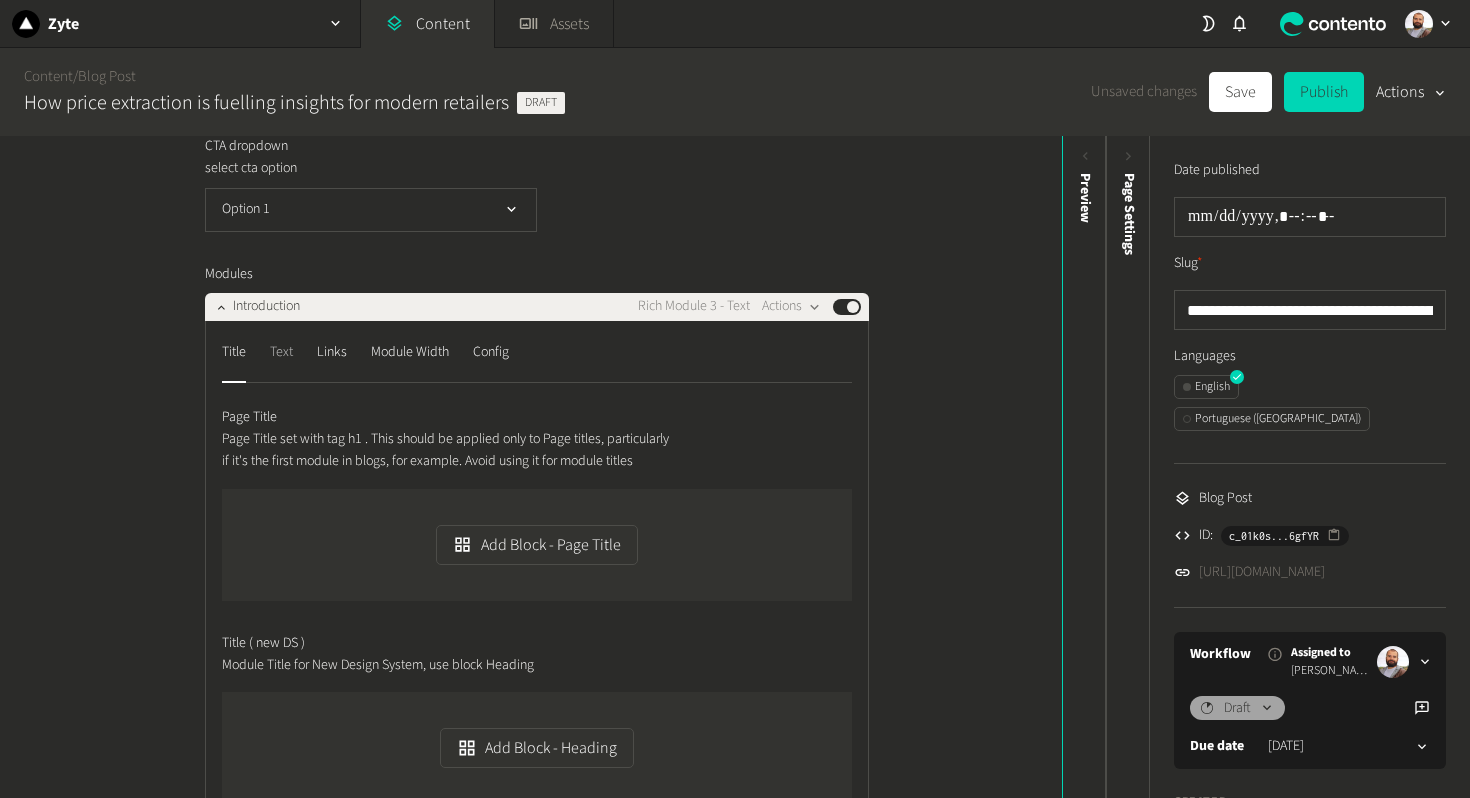 click on "Text" 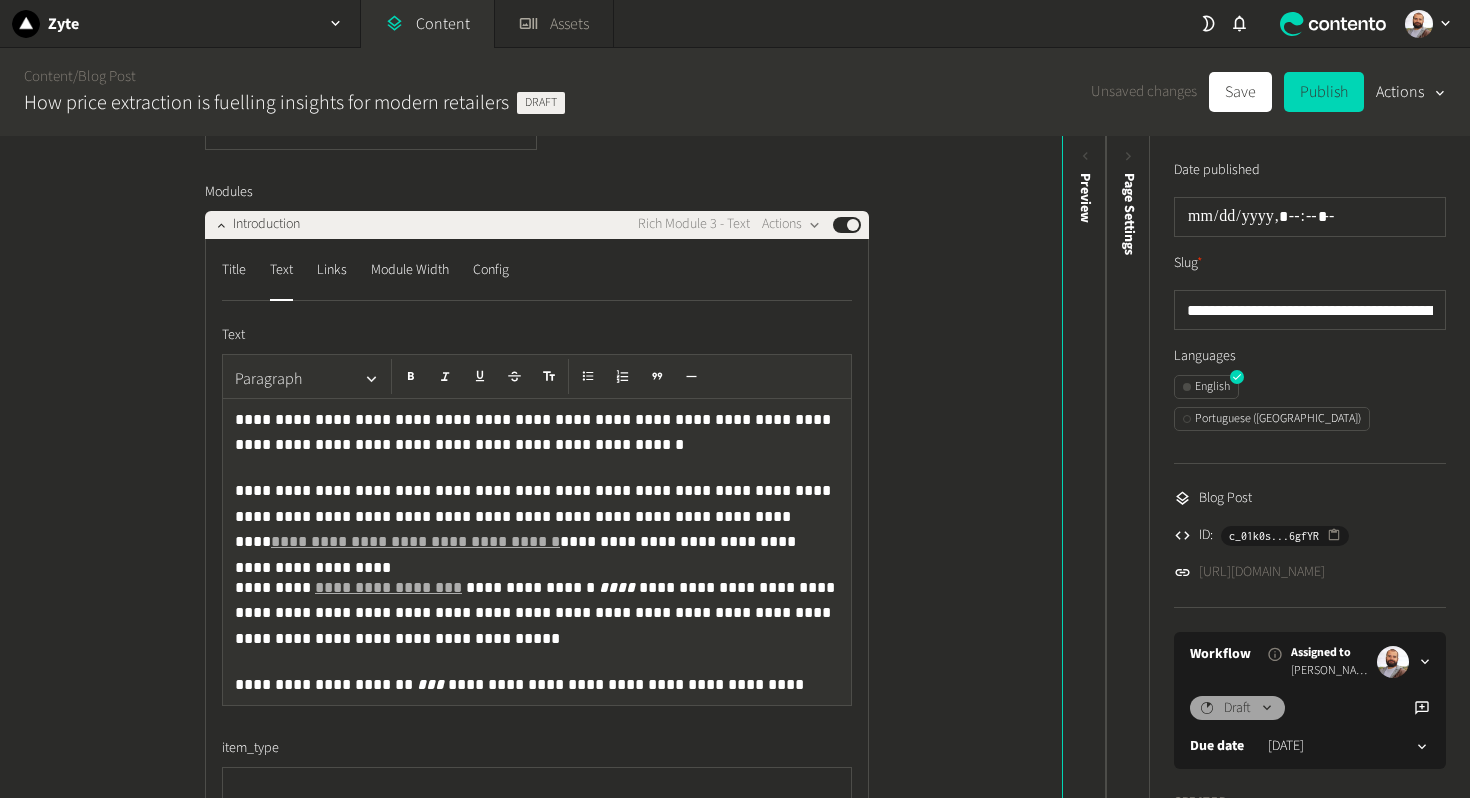 scroll, scrollTop: 1672, scrollLeft: 0, axis: vertical 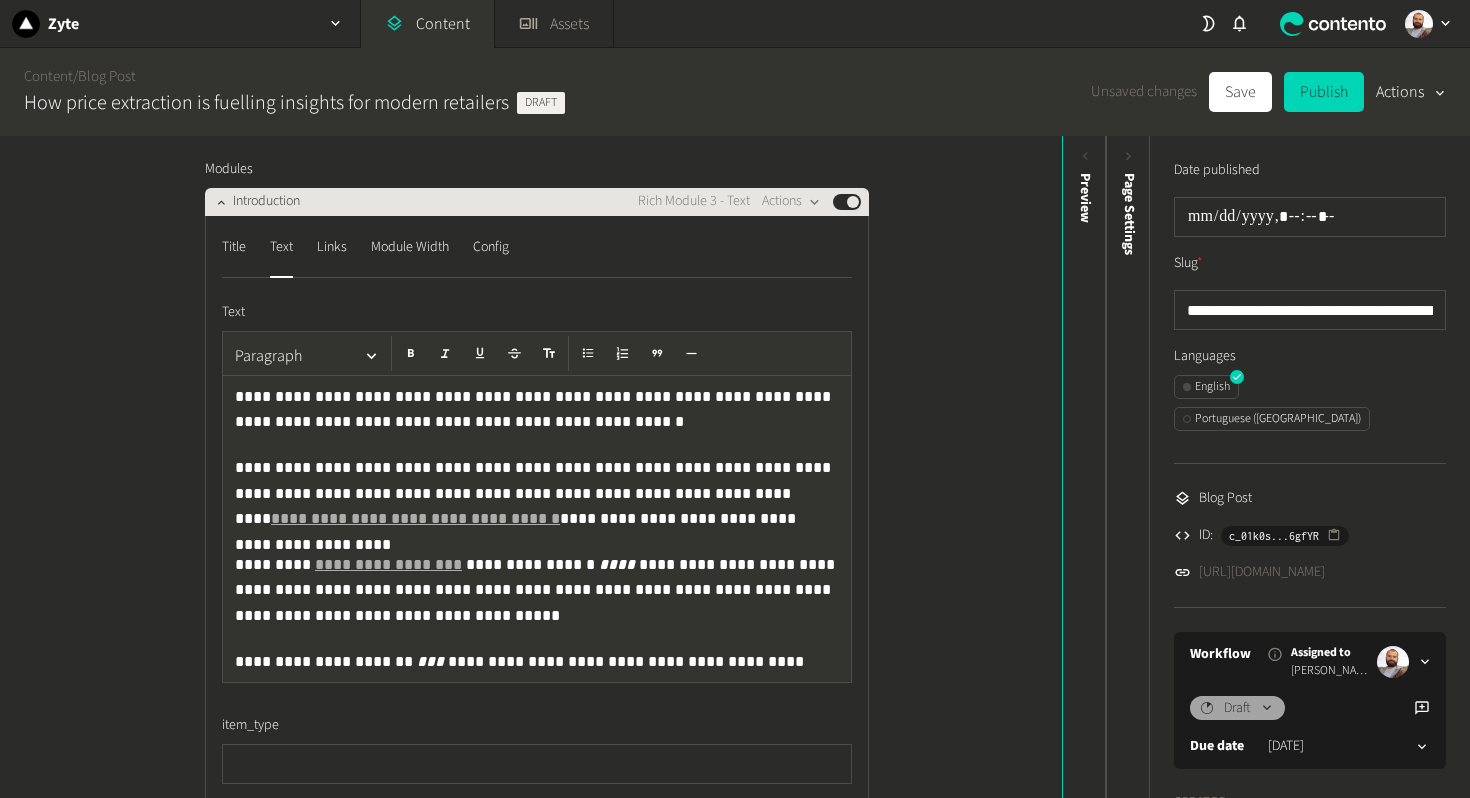 click on "Introduction" 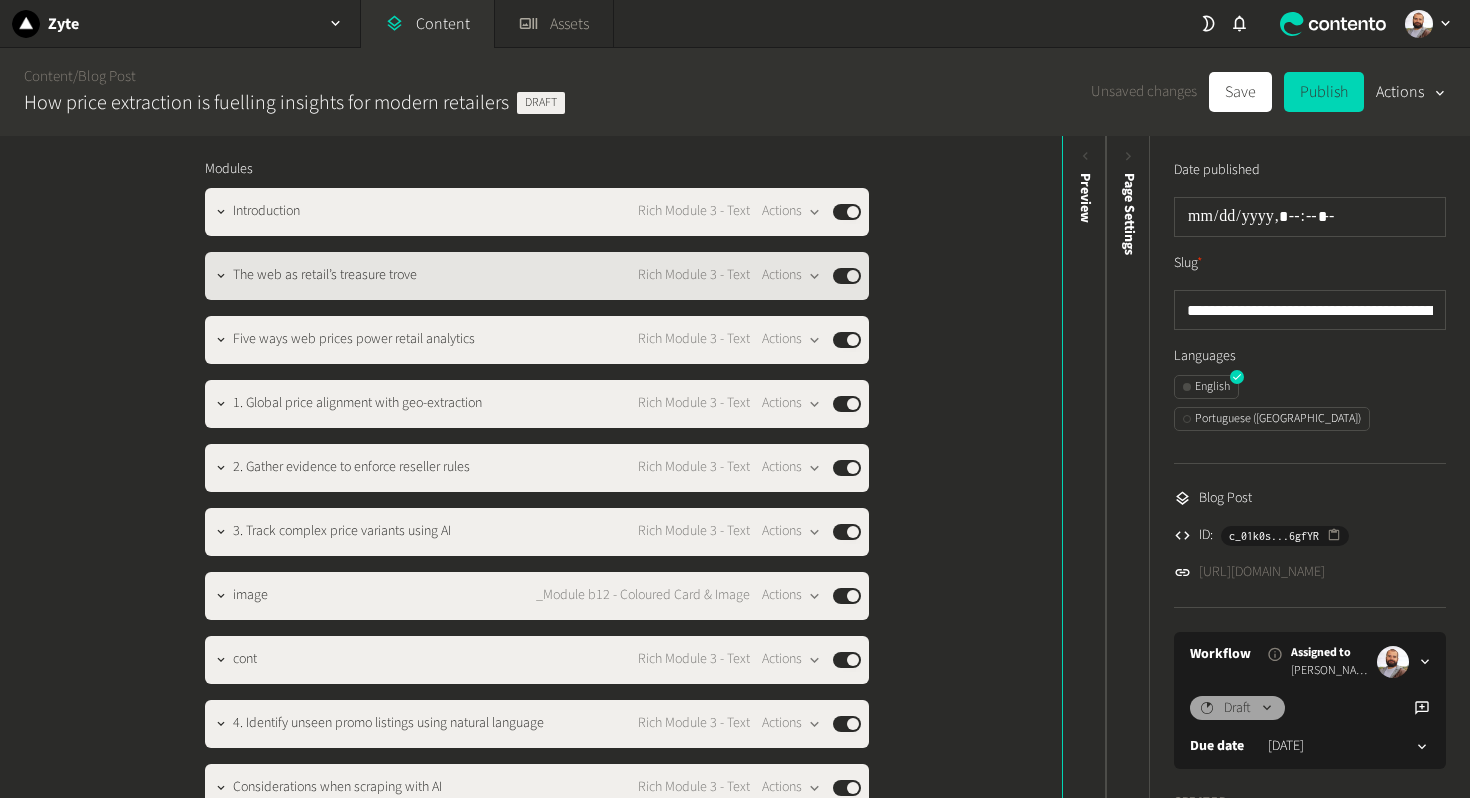 click on "The web as retail’s treasure trove" 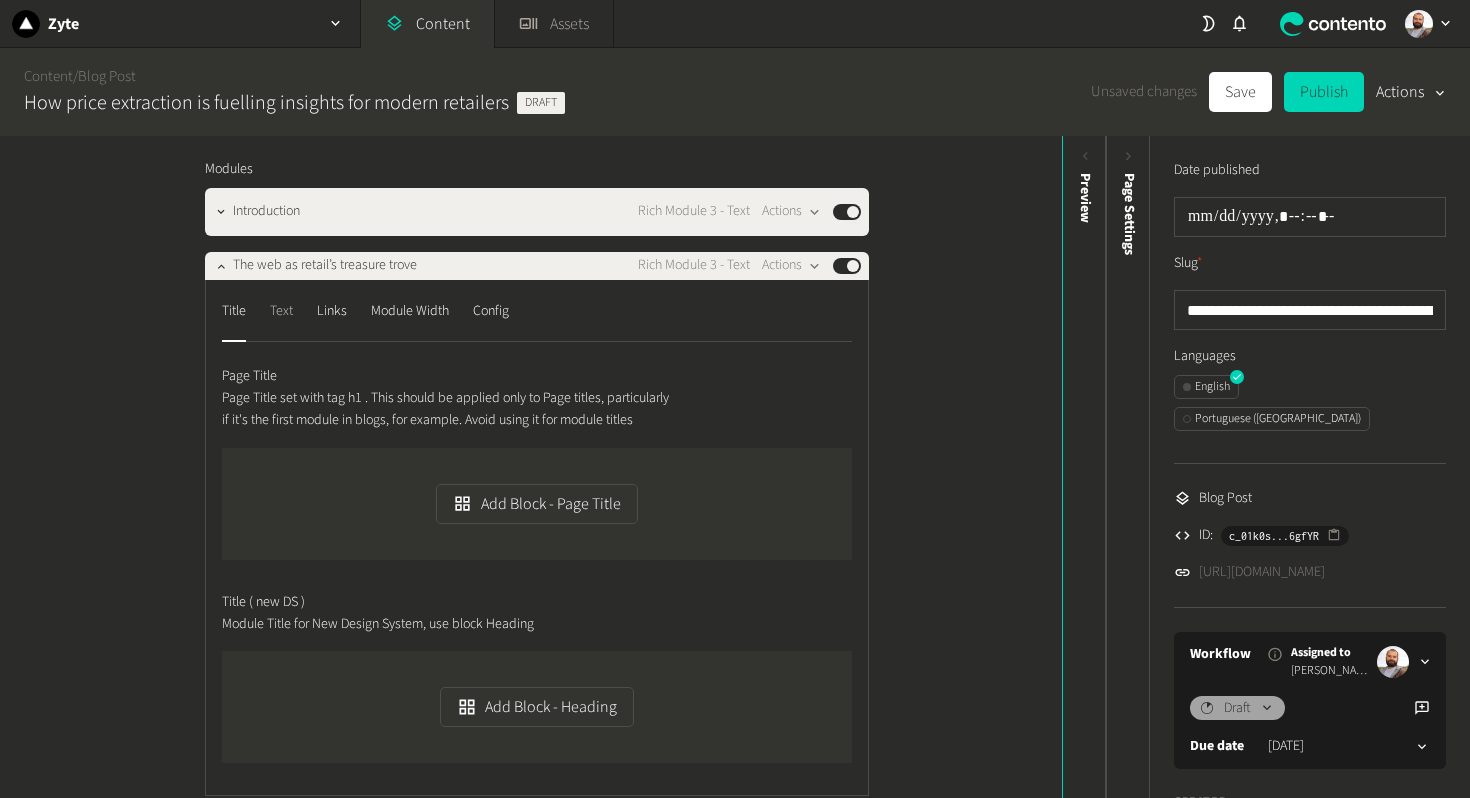 click on "Text" 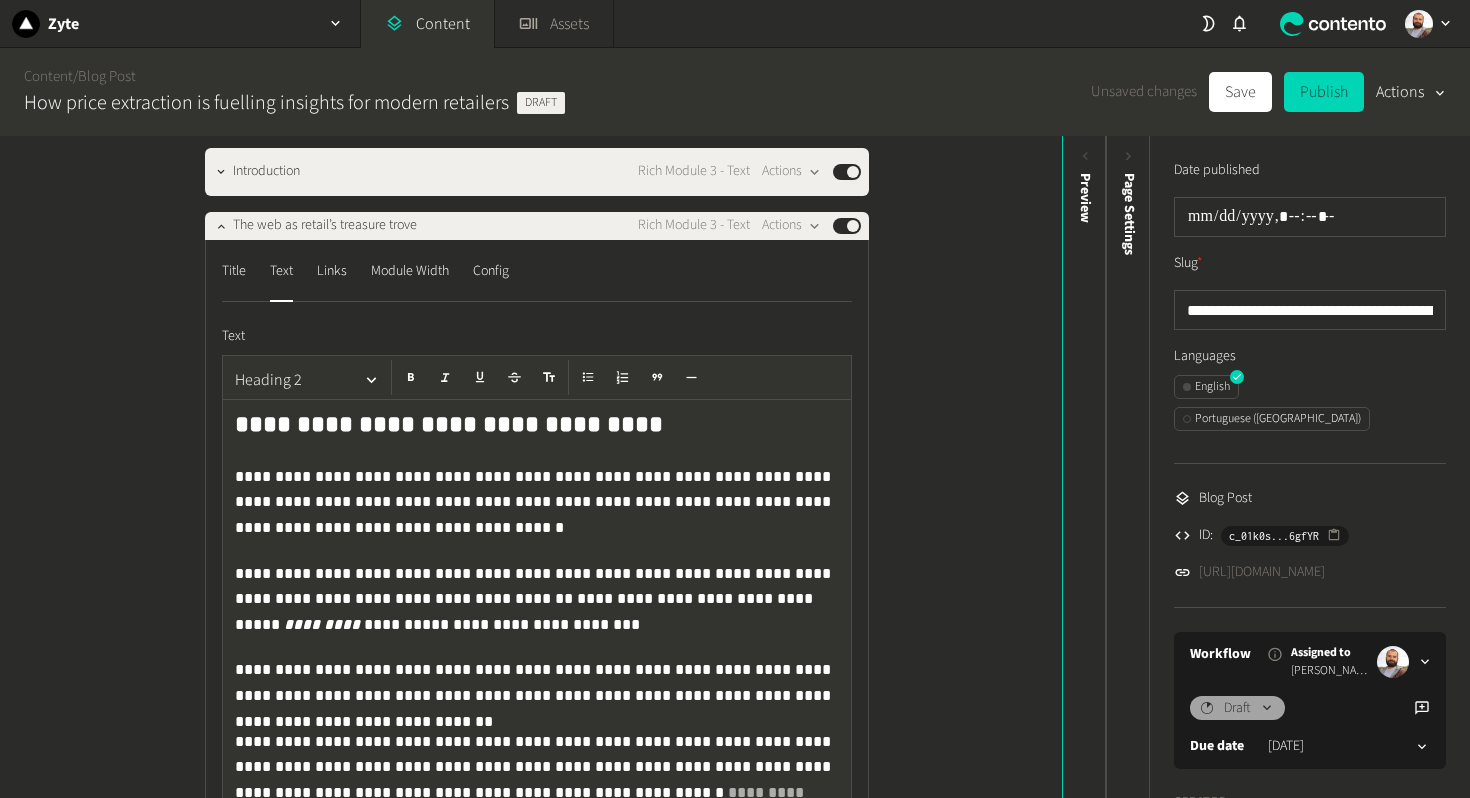 scroll, scrollTop: 1582, scrollLeft: 0, axis: vertical 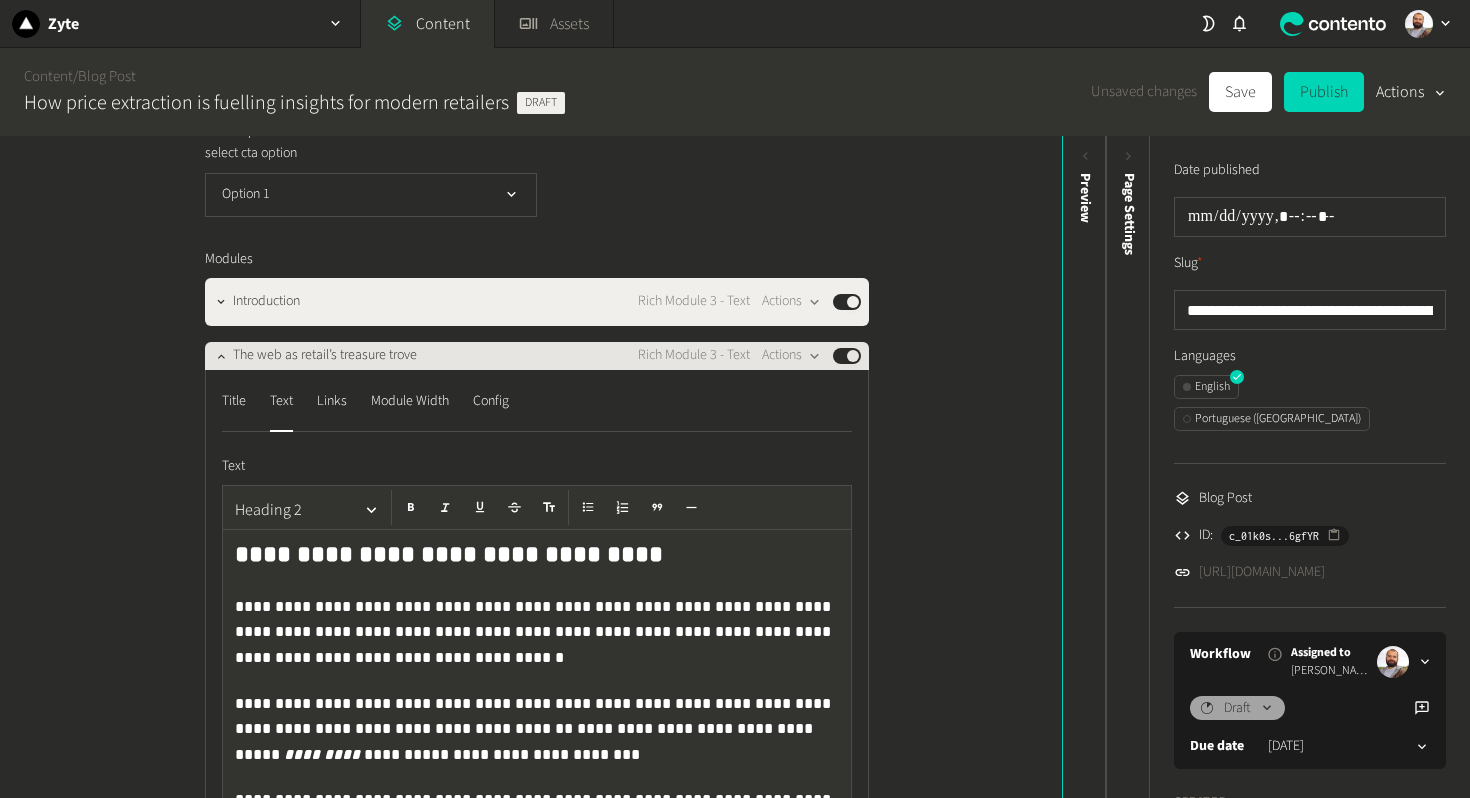 click on "The web as retail’s treasure trove" 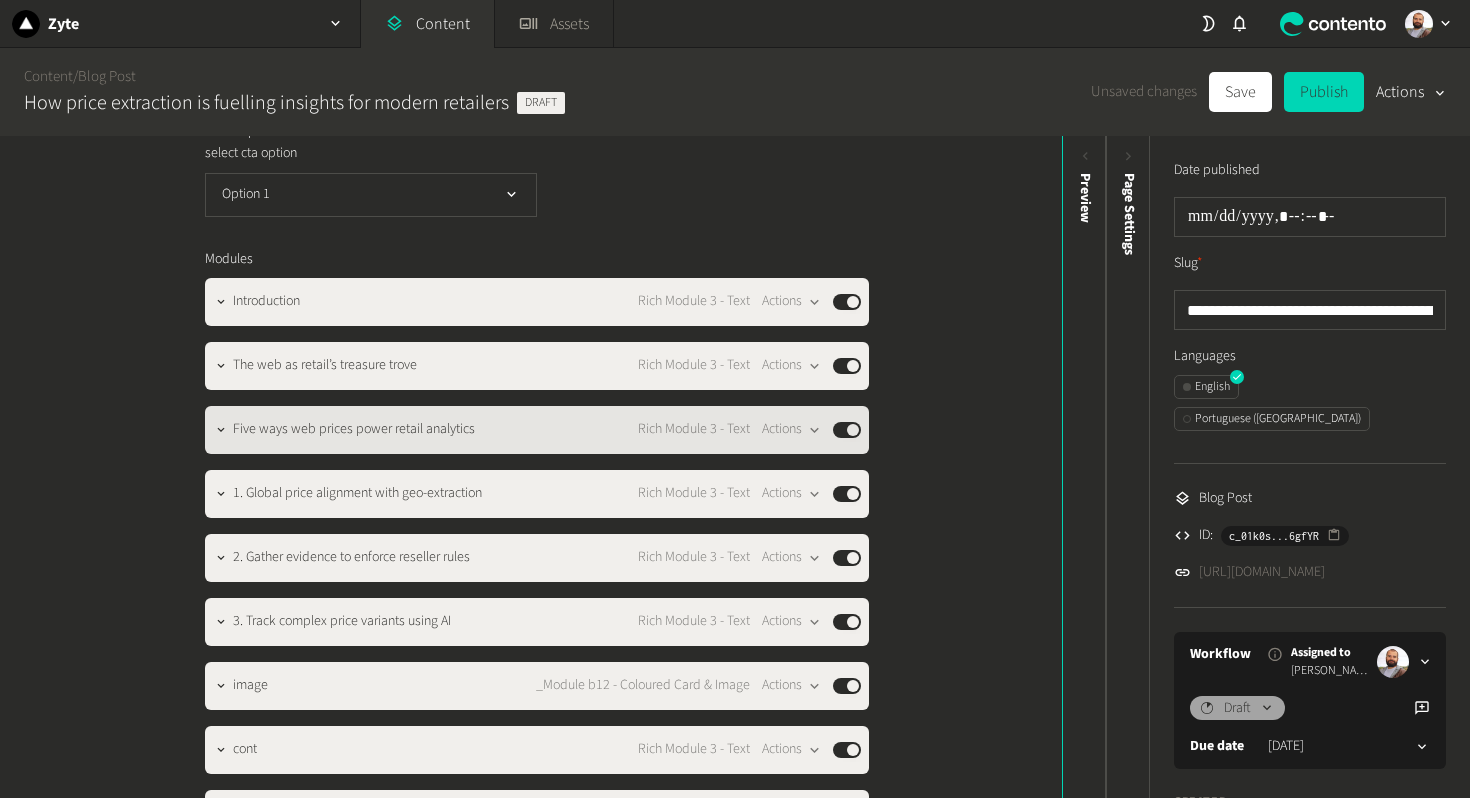 click on "Five ways web prices power retail analytics Rich Module 3 - Text  Actions  Published" 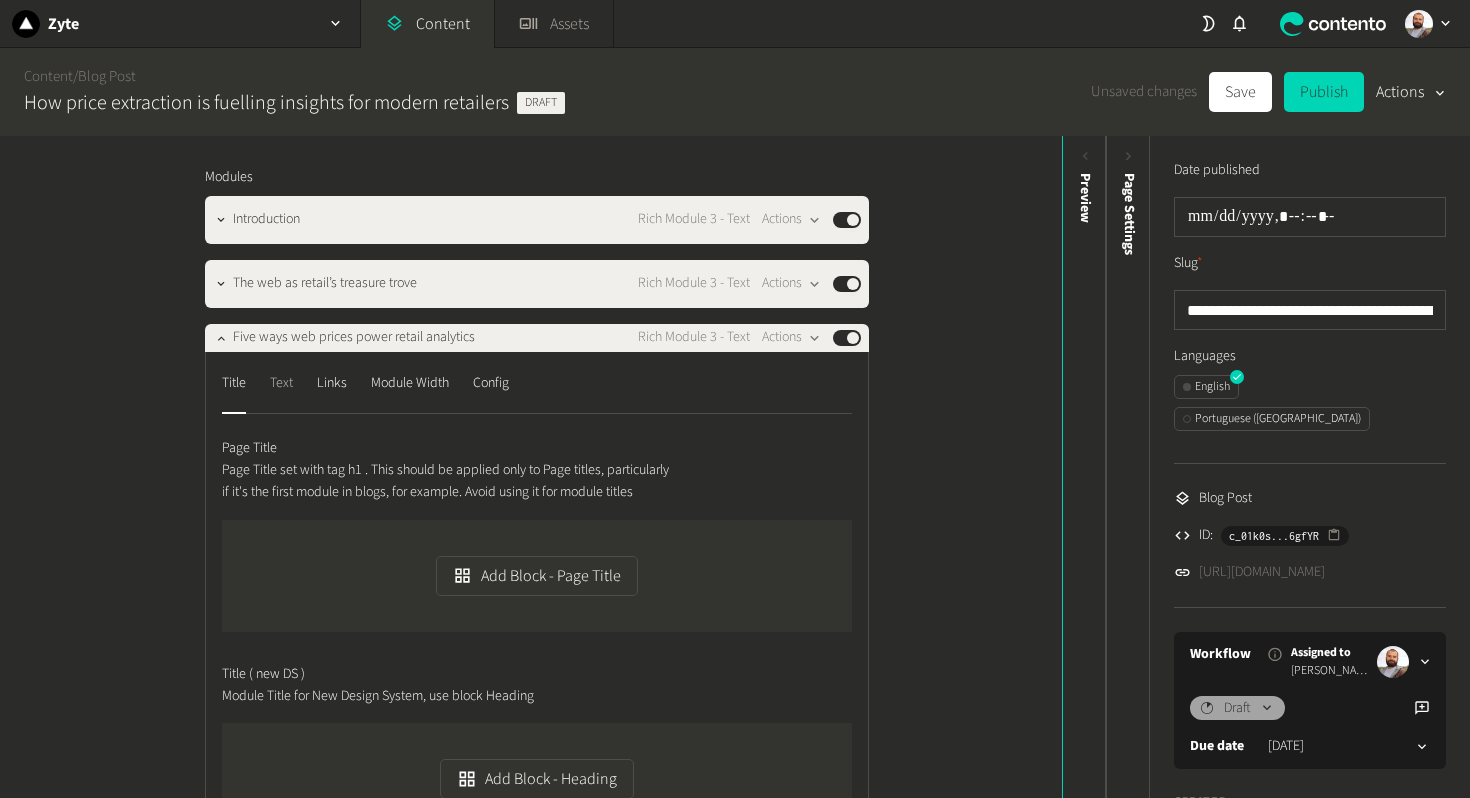 scroll, scrollTop: 1676, scrollLeft: 0, axis: vertical 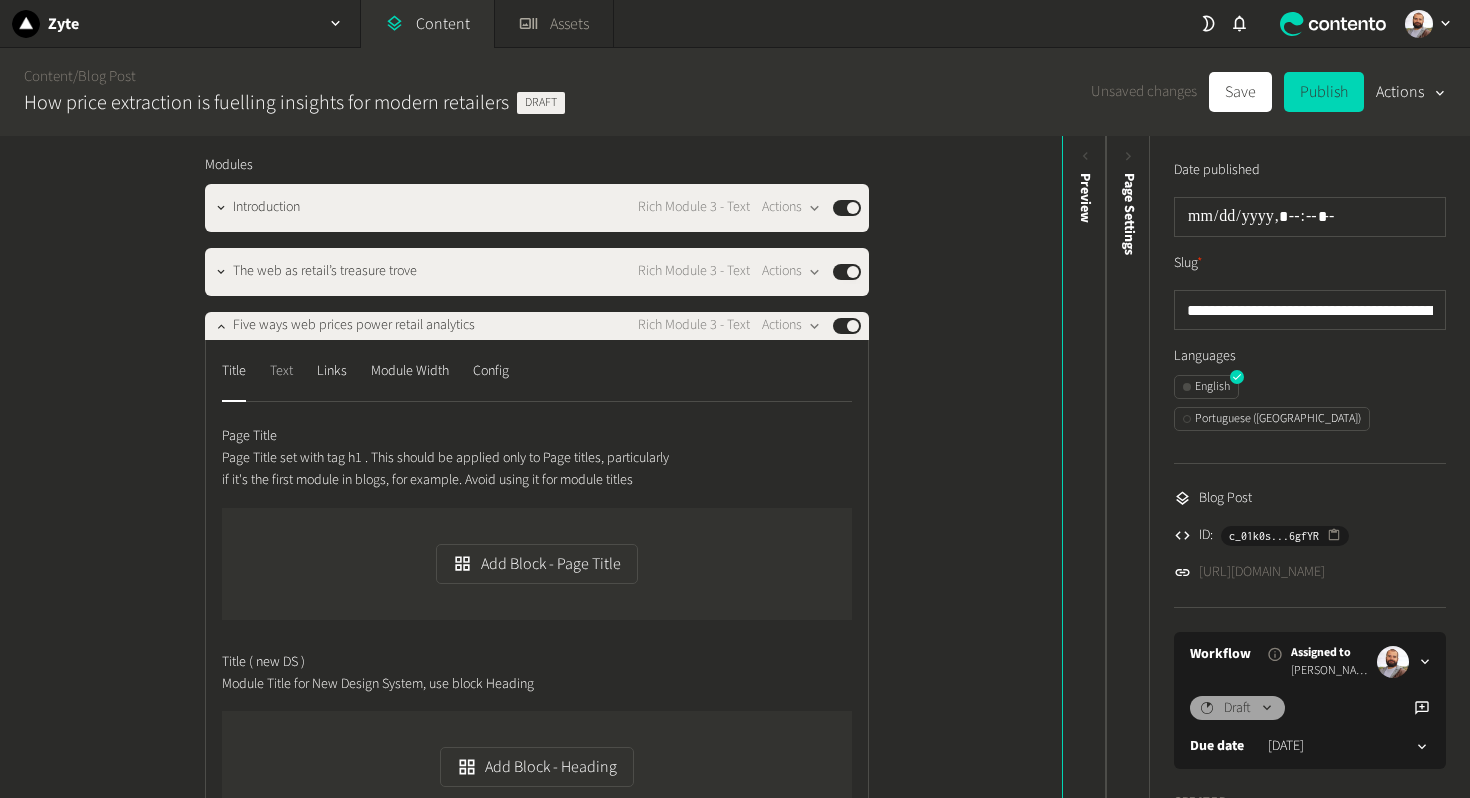 click on "Text" 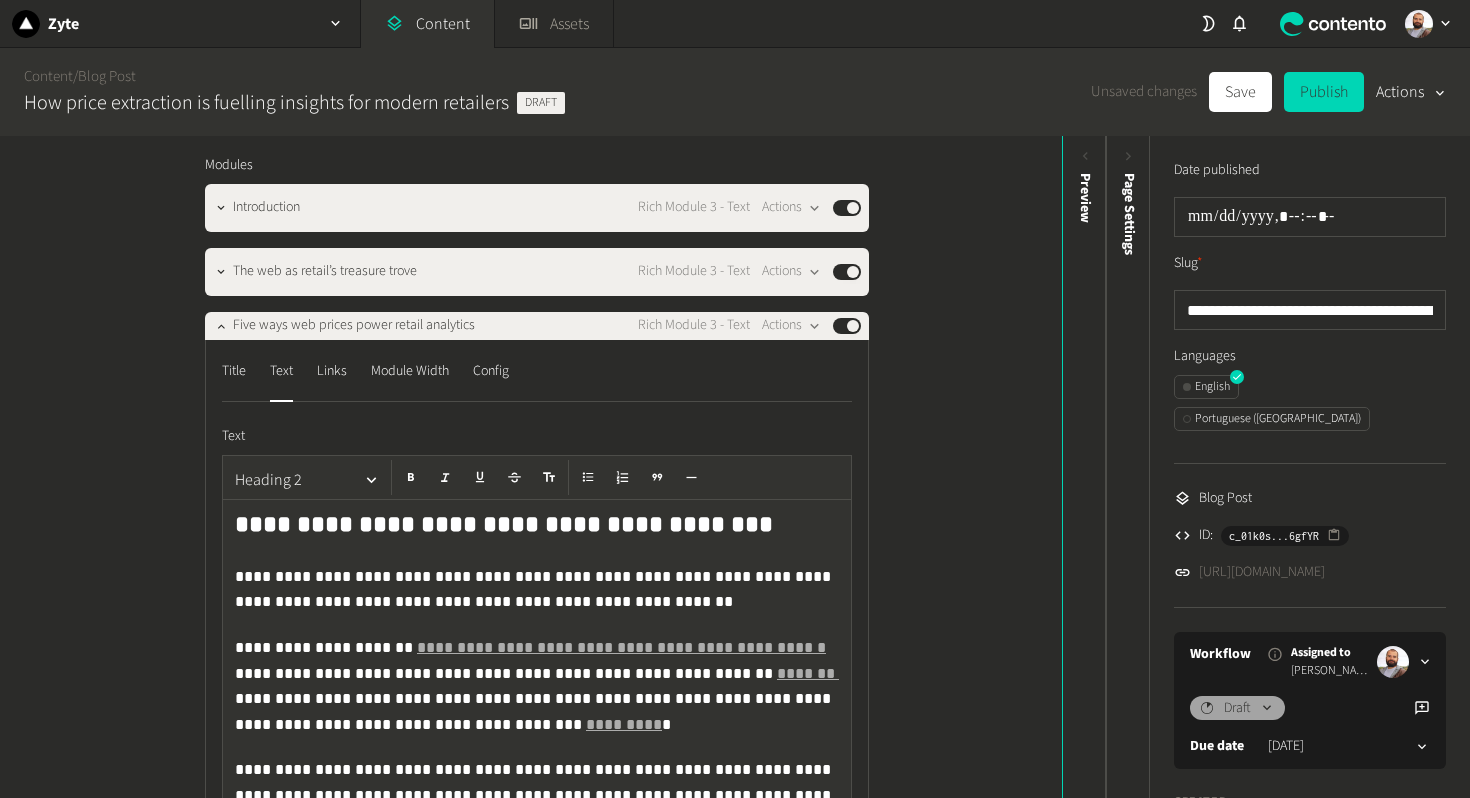 click on "**********" 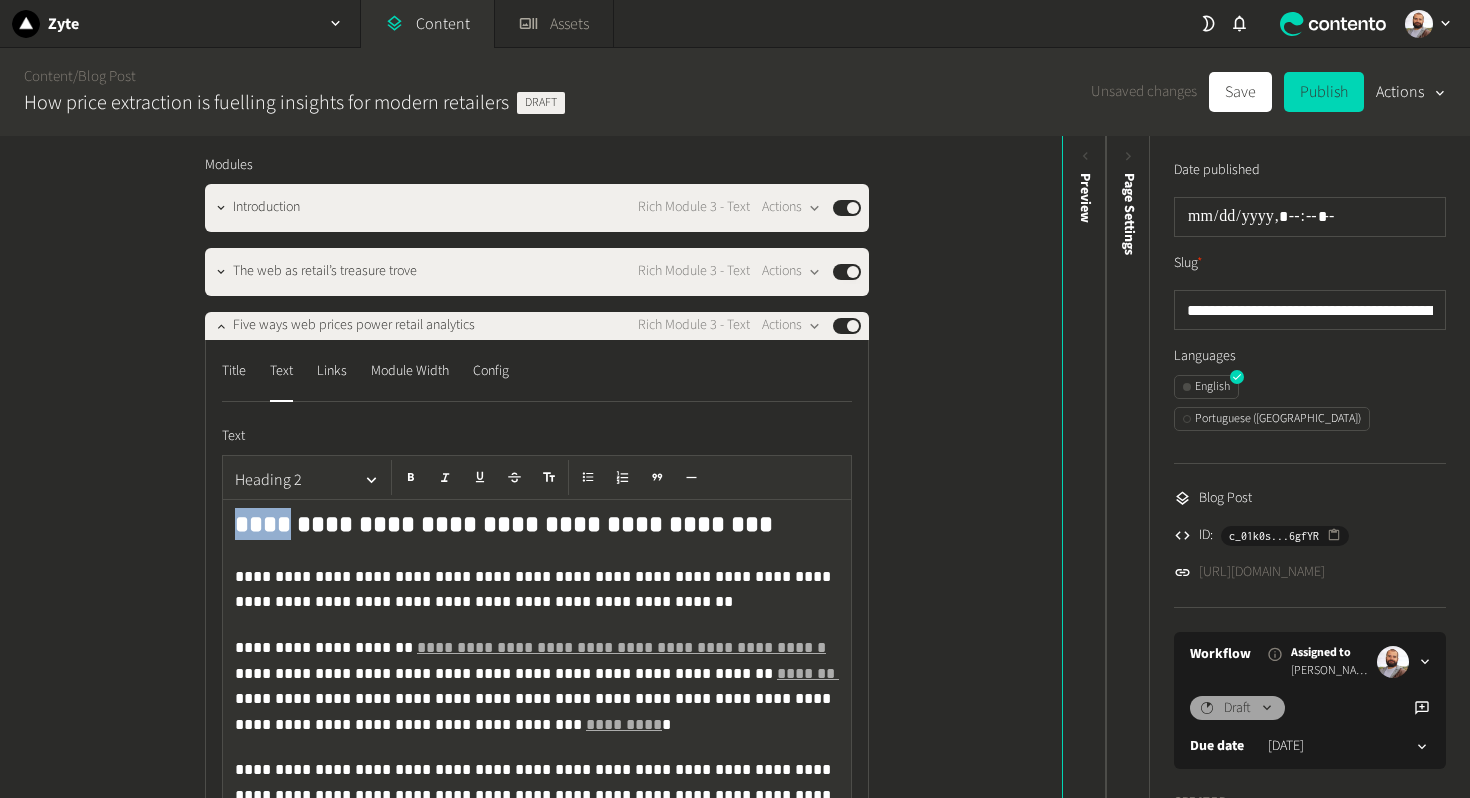 type 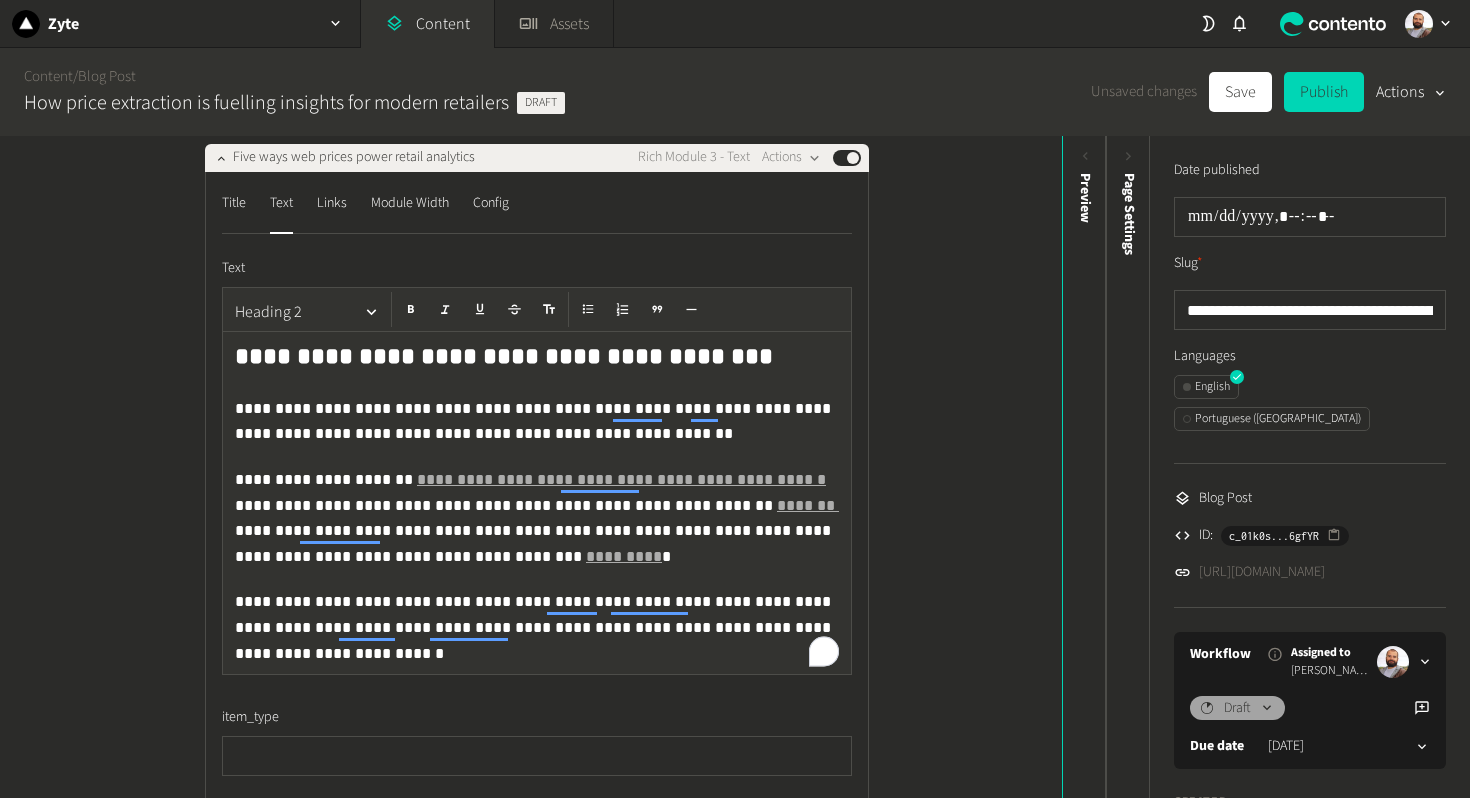 scroll, scrollTop: 1847, scrollLeft: 0, axis: vertical 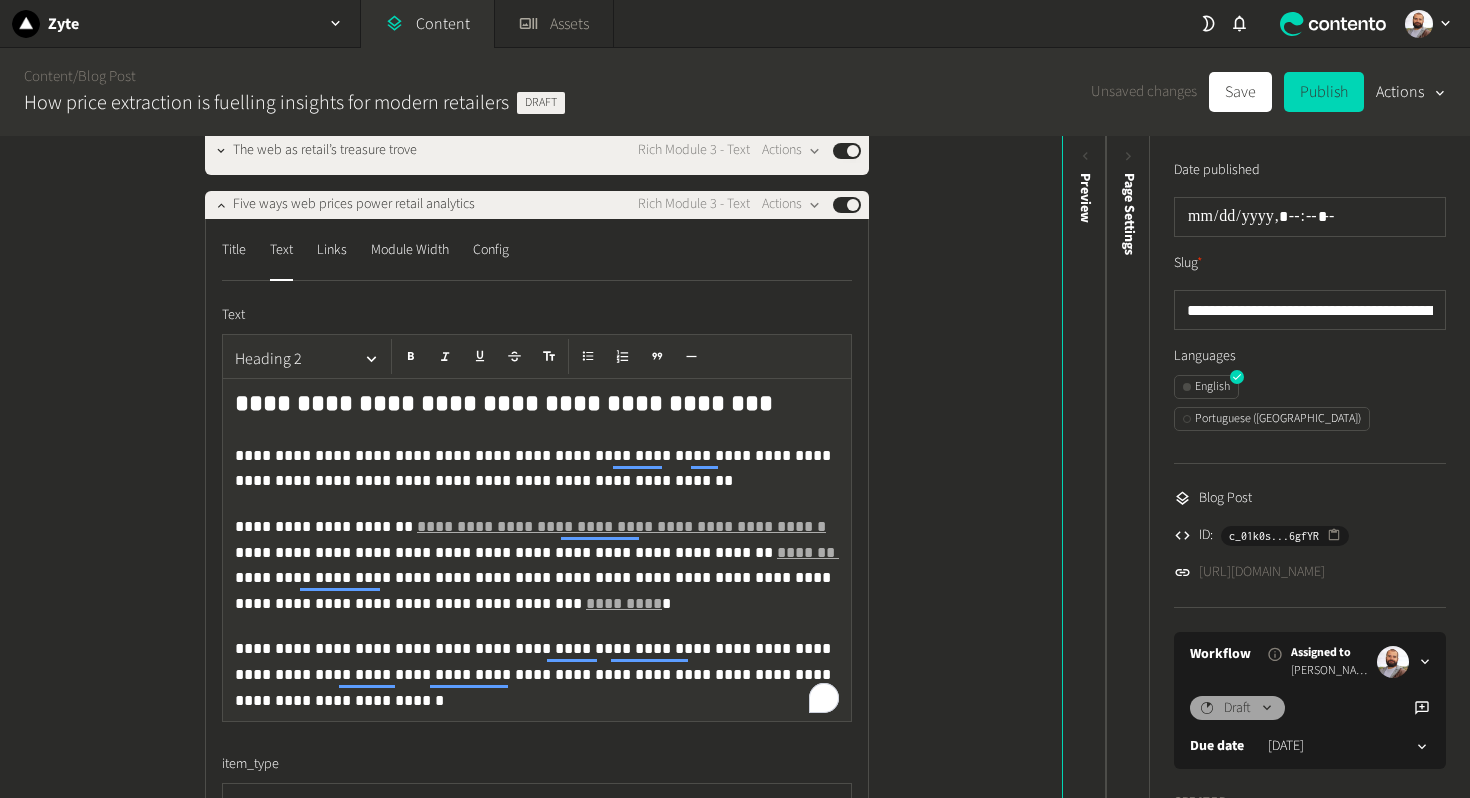 click on "Title  Text  Links  Module Width  Config" 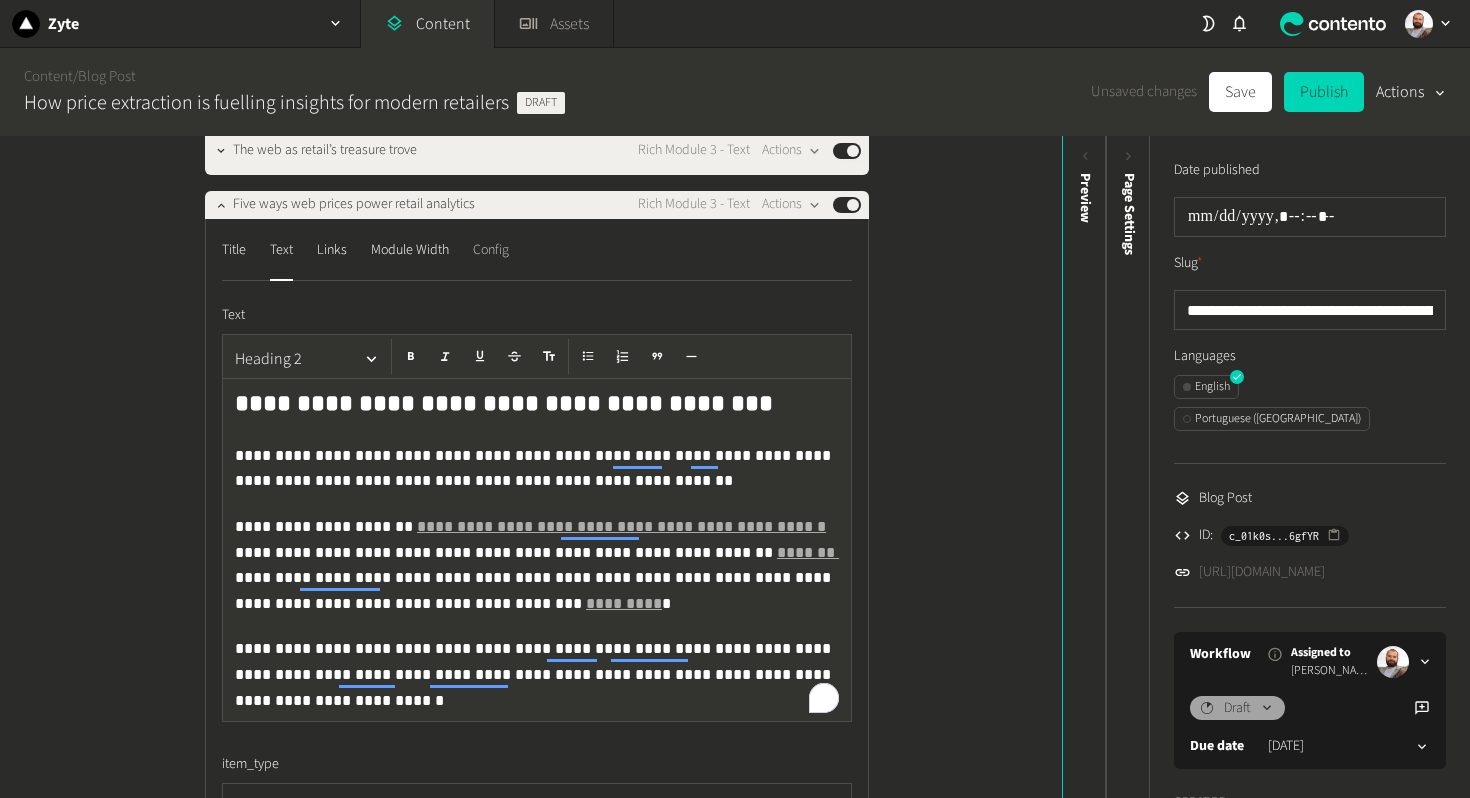 click on "Config" 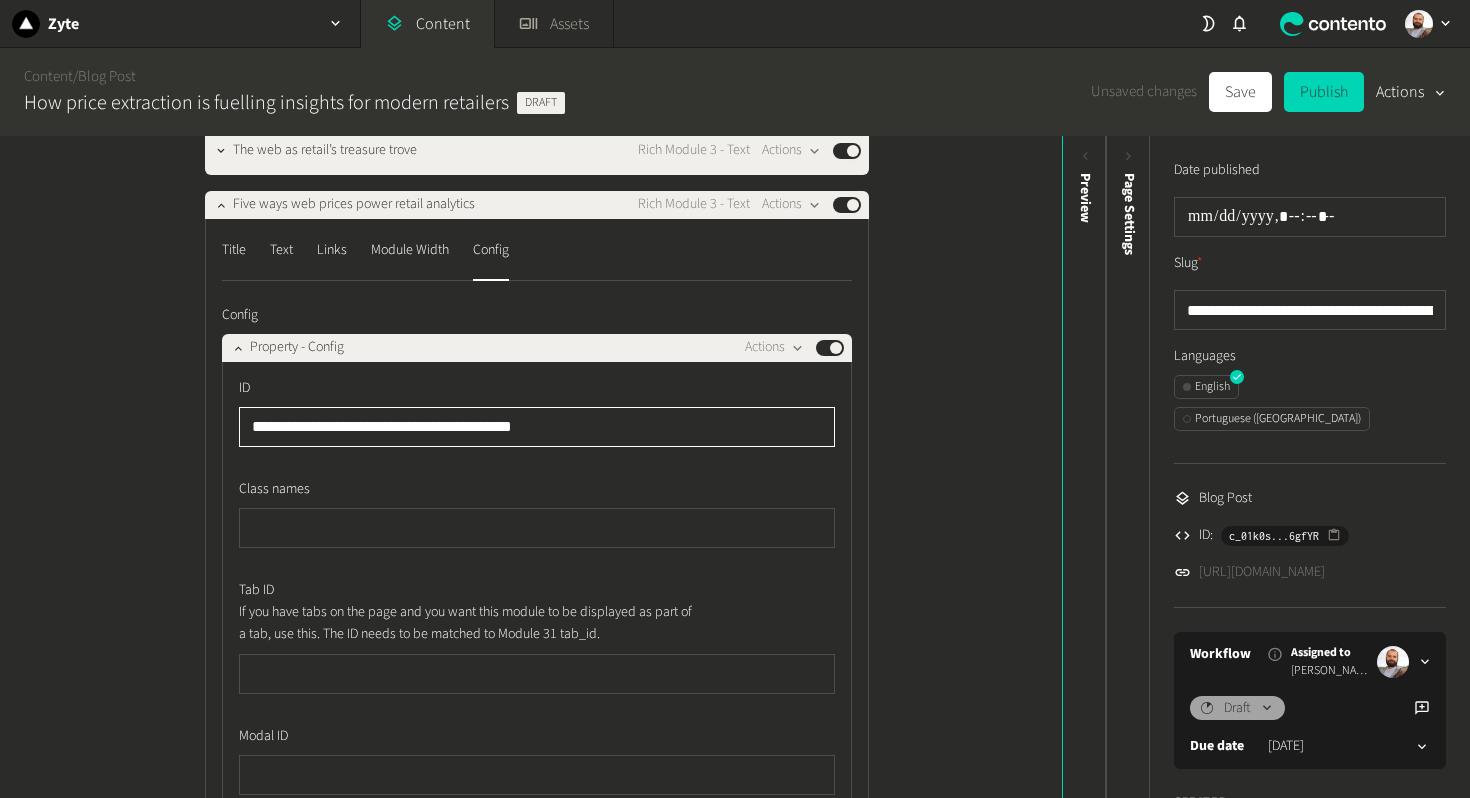 drag, startPoint x: 265, startPoint y: 461, endPoint x: 215, endPoint y: 460, distance: 50.01 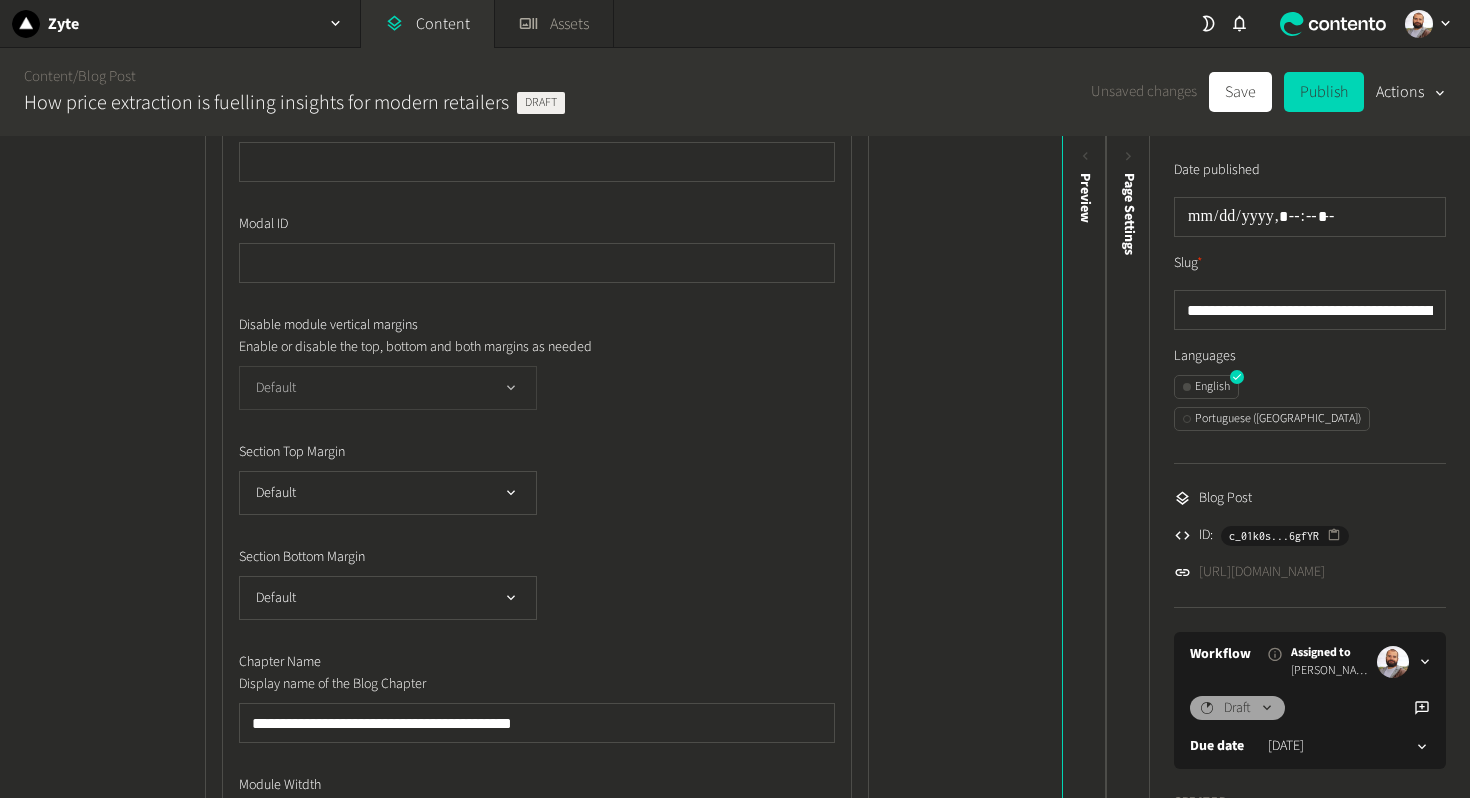 scroll, scrollTop: 2415, scrollLeft: 0, axis: vertical 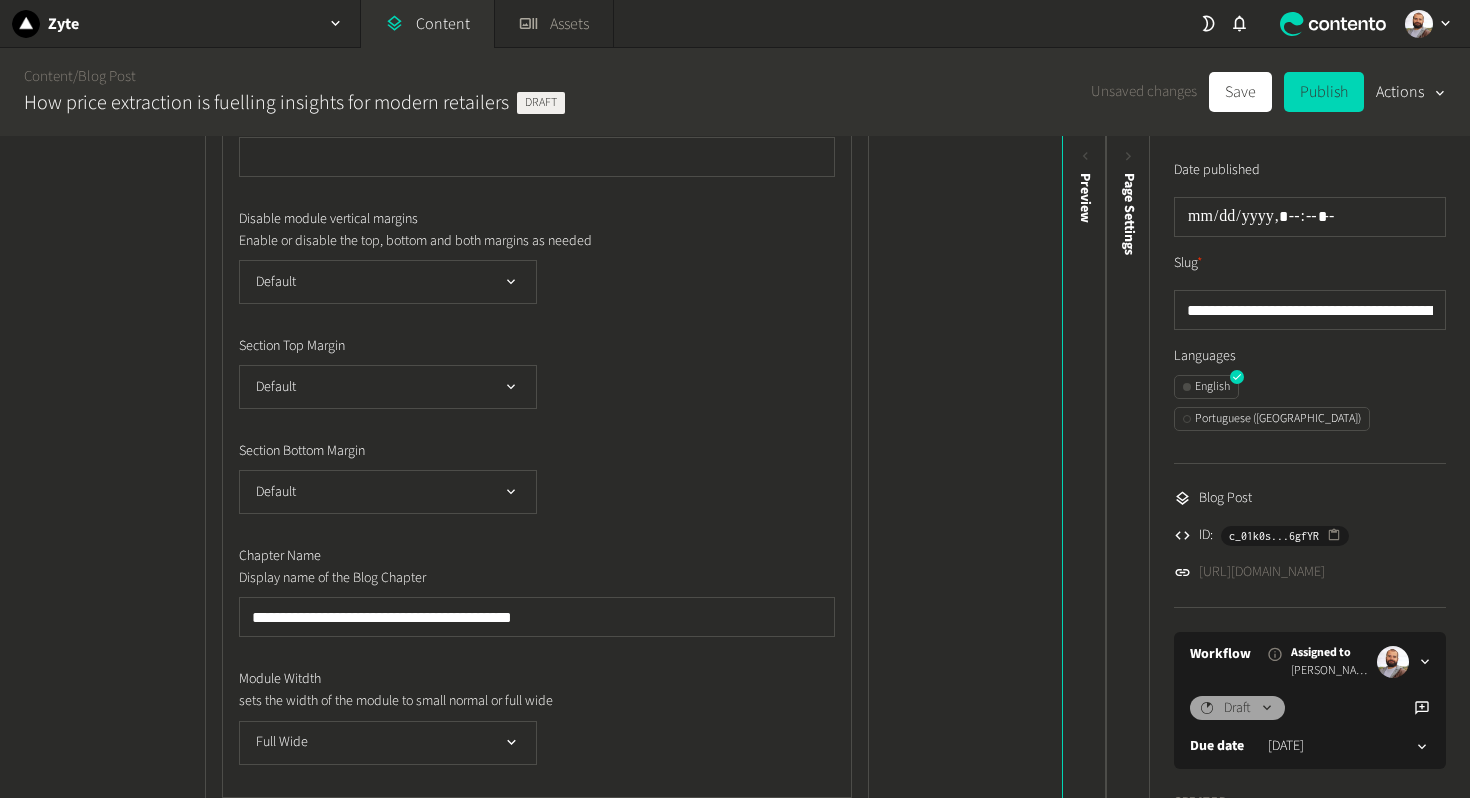 type on "**********" 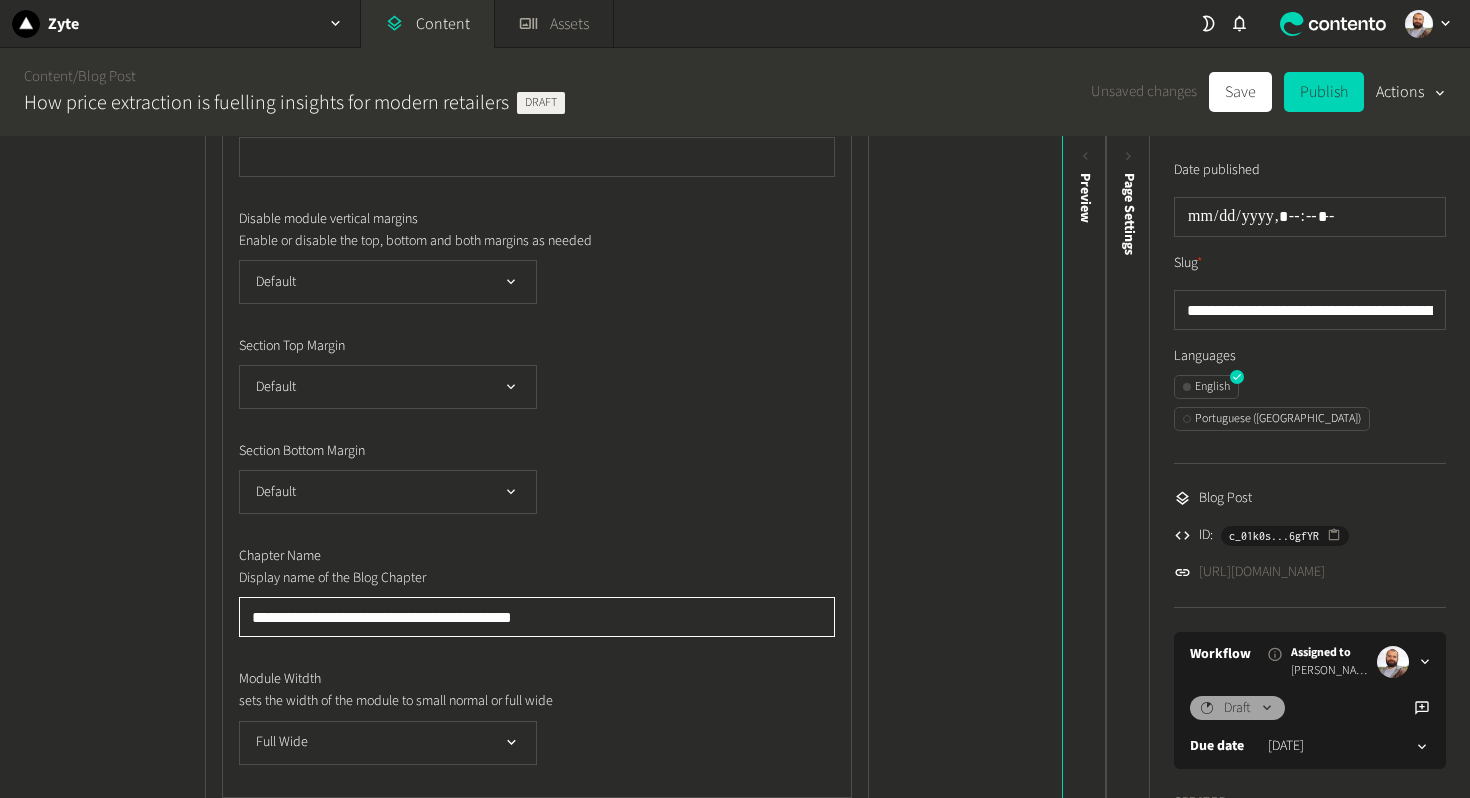 click on "**********" 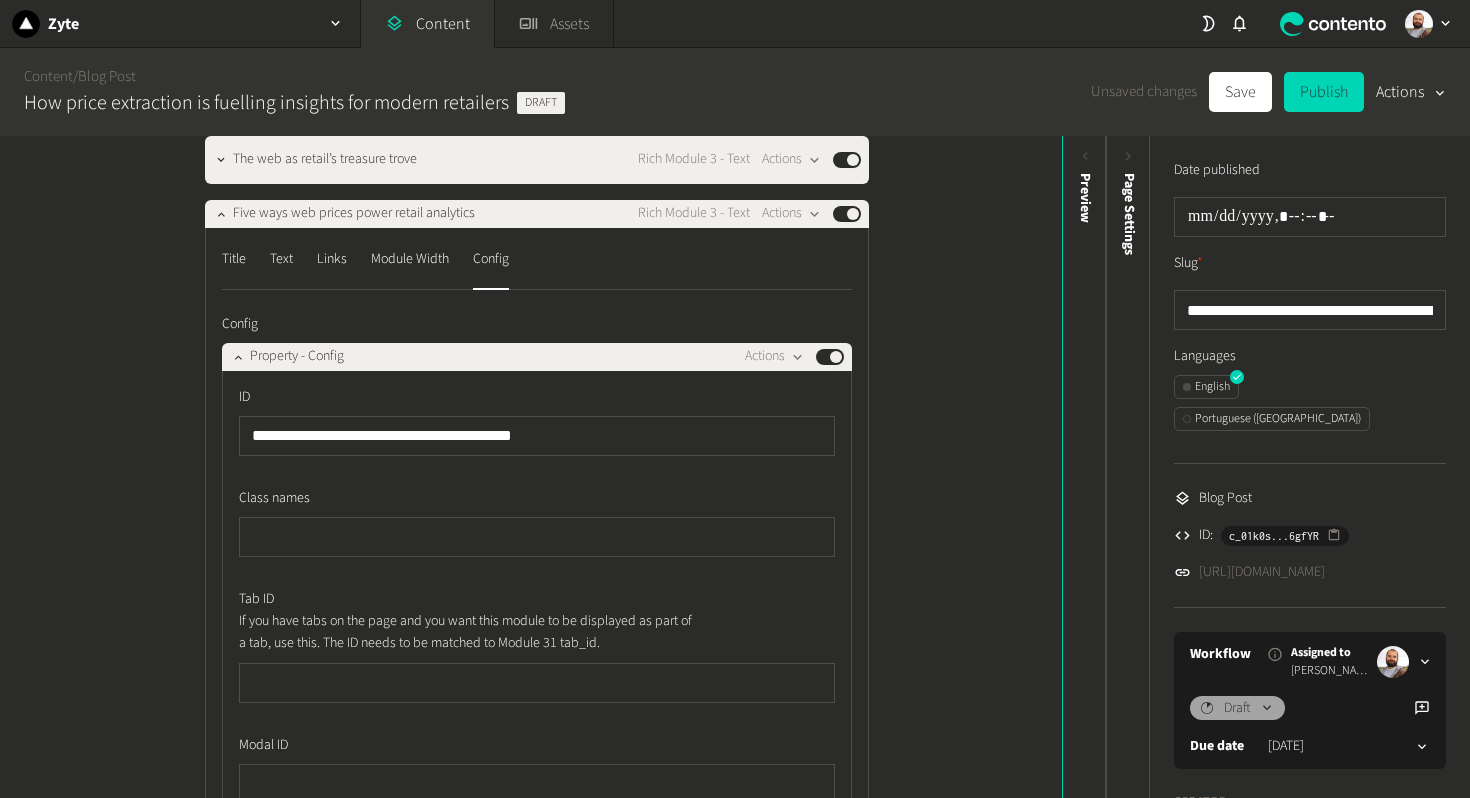 scroll, scrollTop: 1721, scrollLeft: 0, axis: vertical 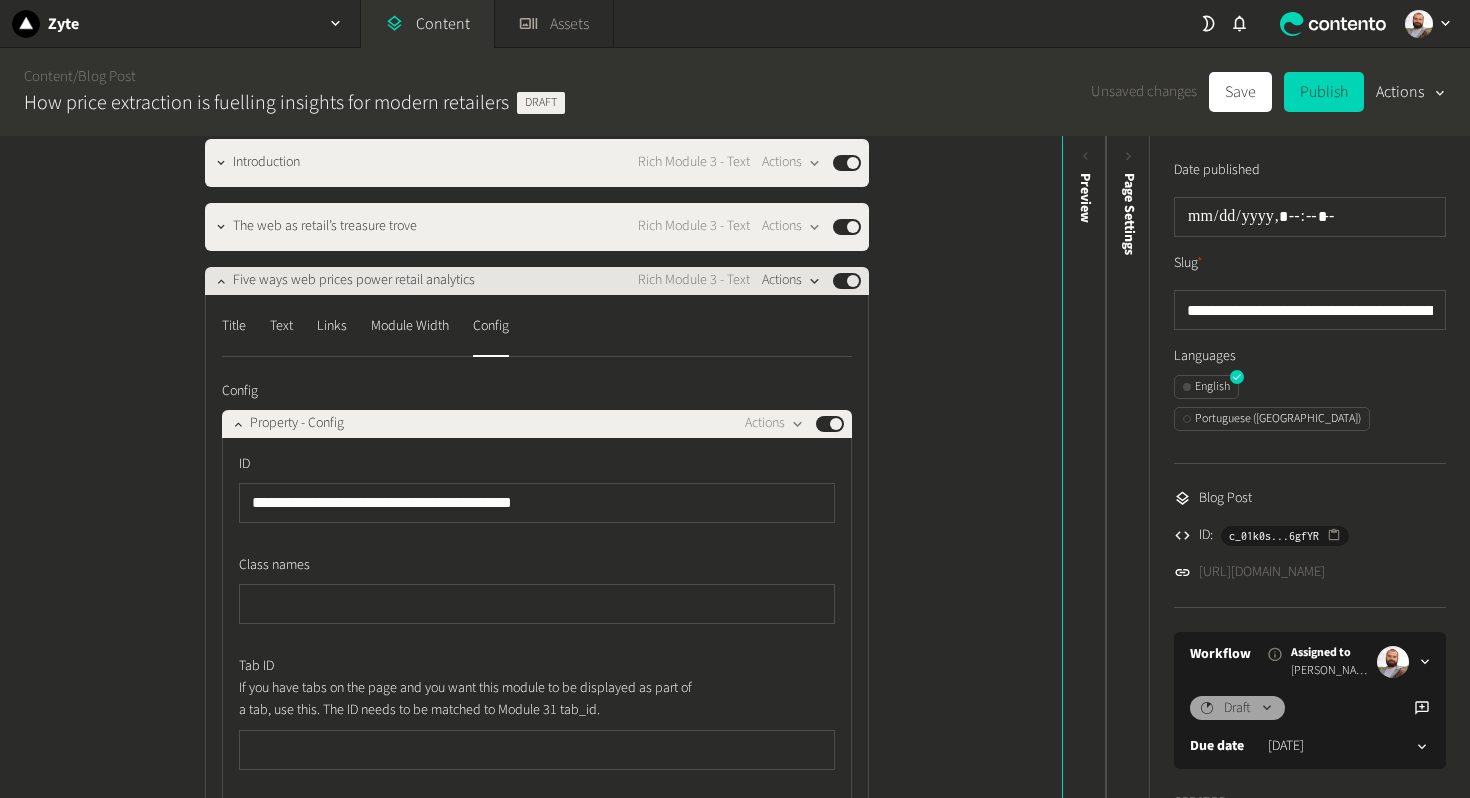 type on "**********" 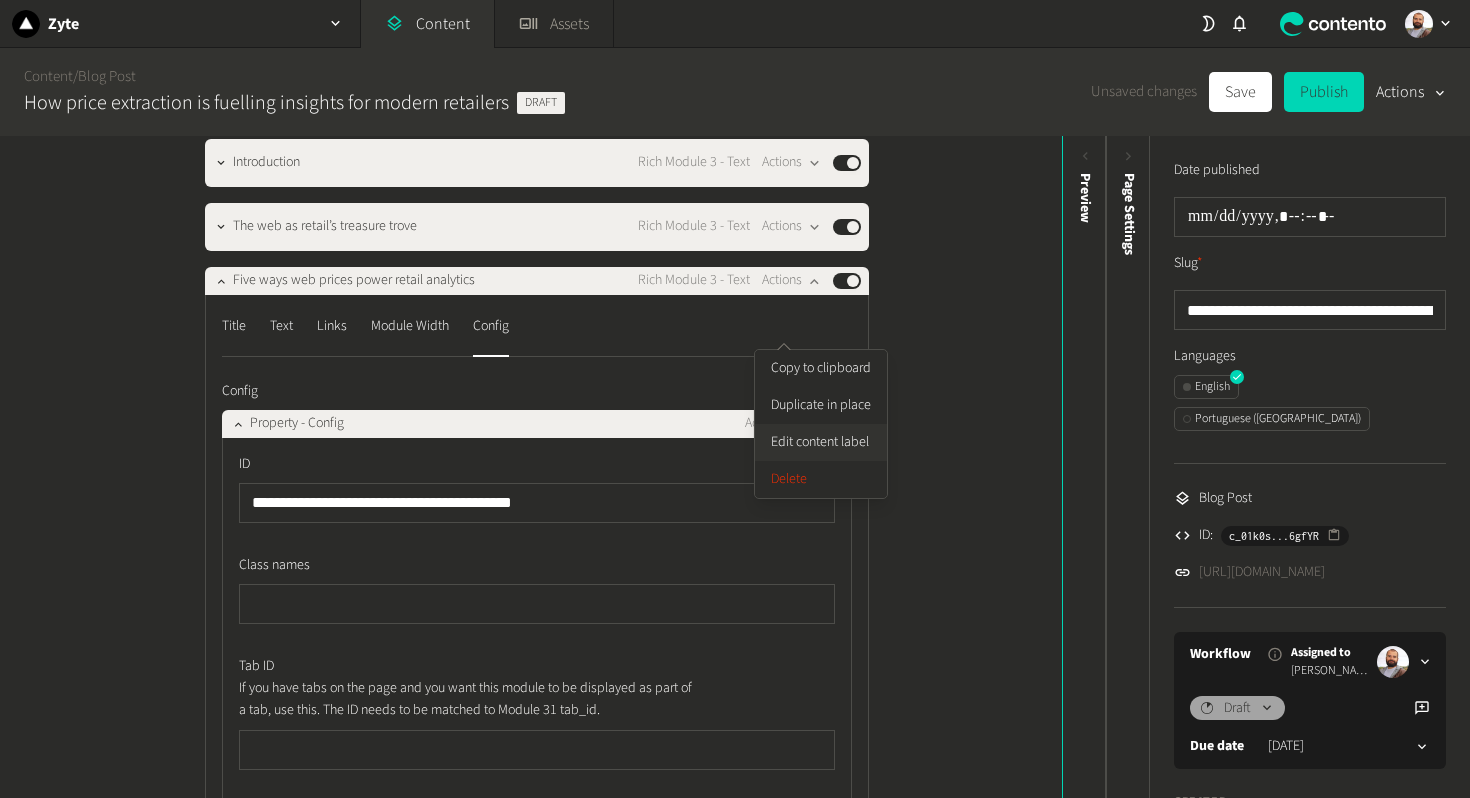 click on "Edit content label" 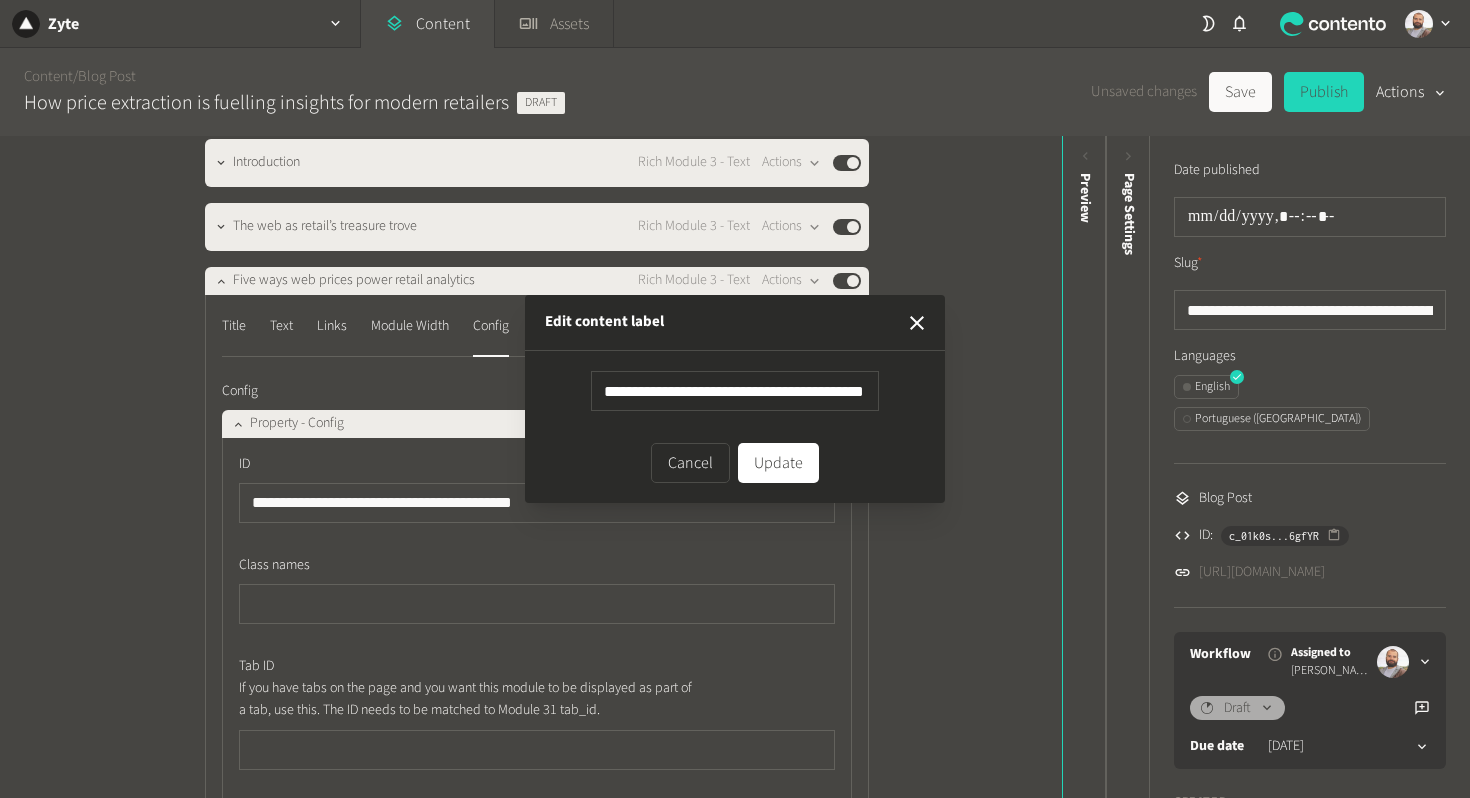scroll, scrollTop: 0, scrollLeft: 0, axis: both 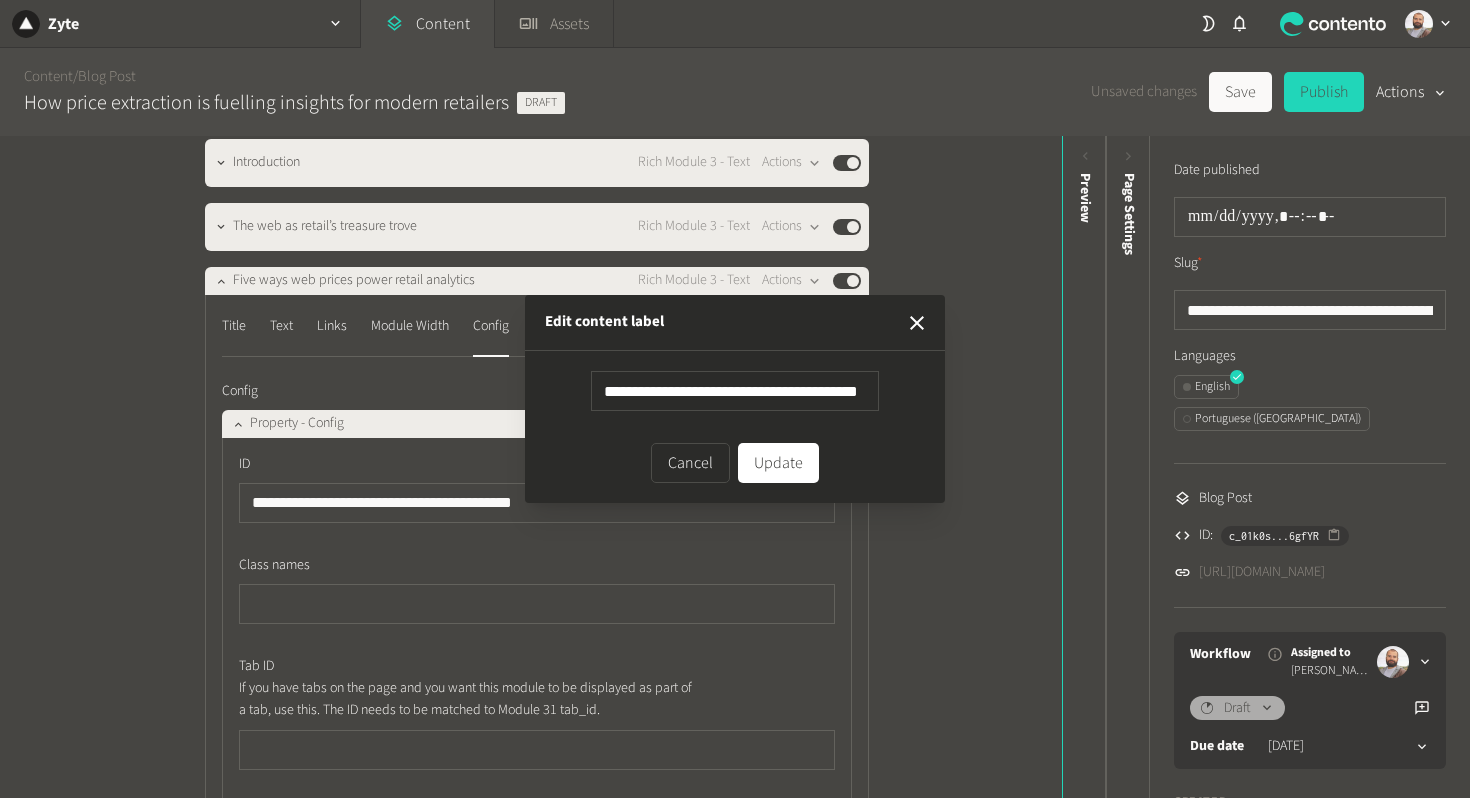 type on "**********" 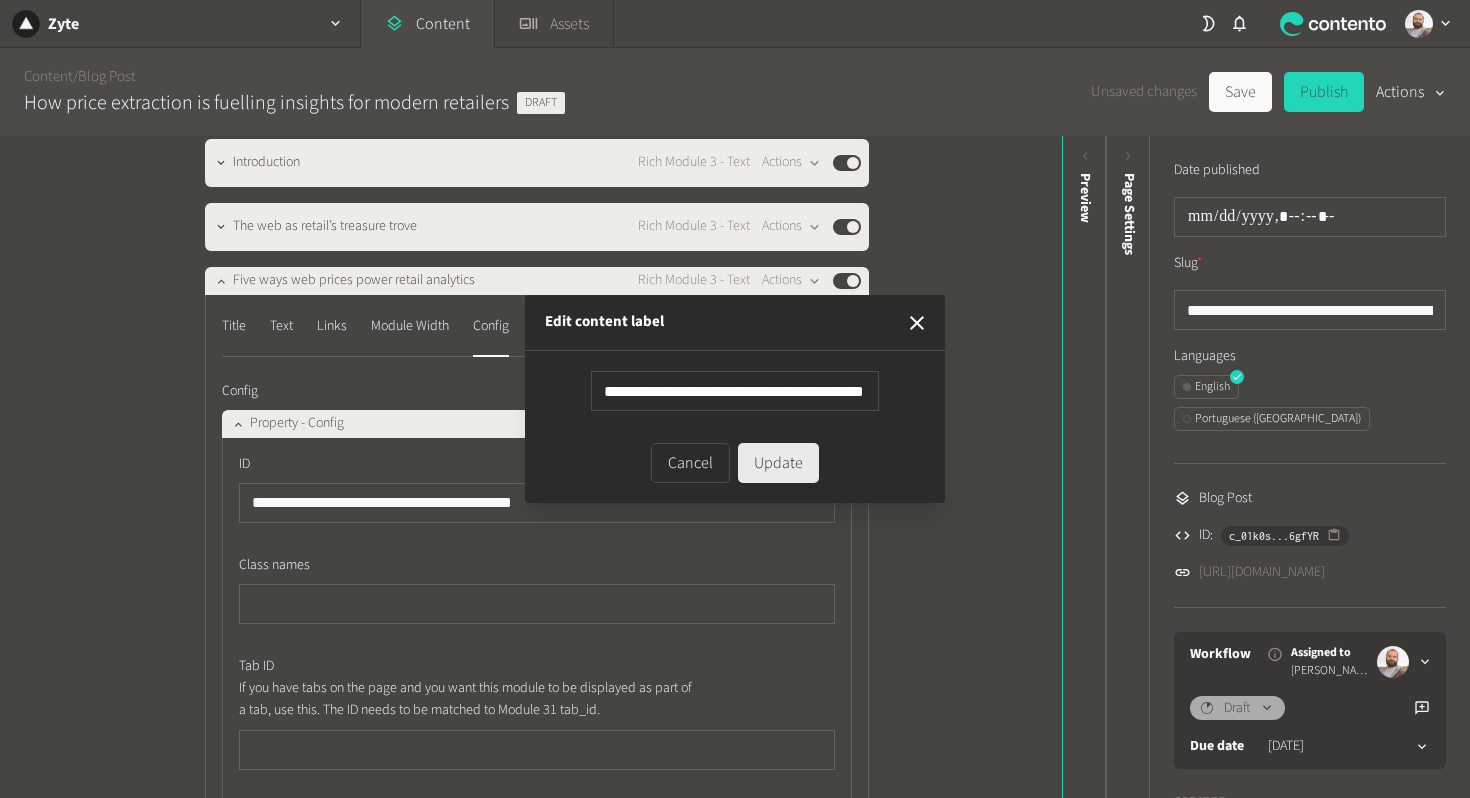 click on "Update" at bounding box center (778, 463) 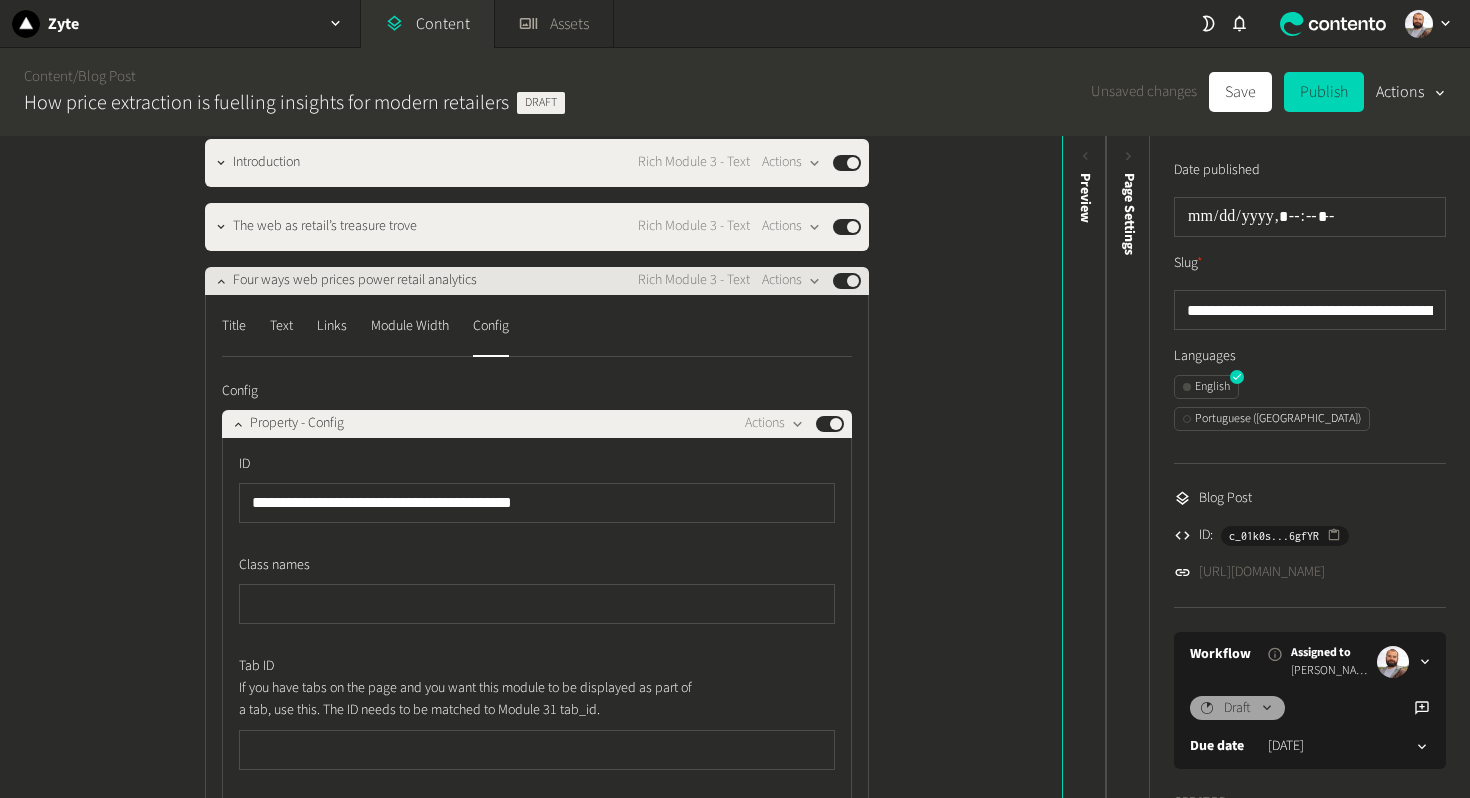 click on "Four ways web prices power retail analytics" 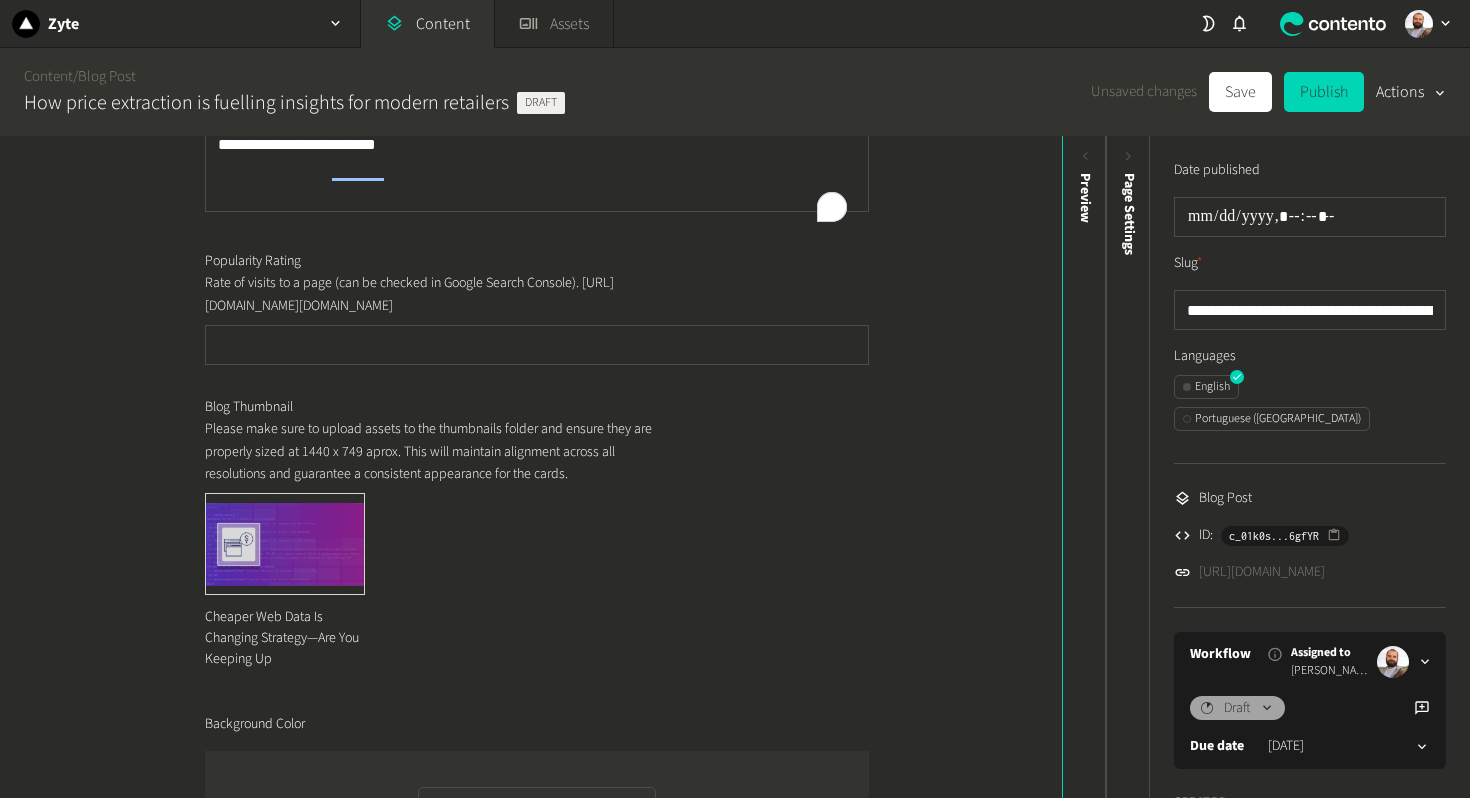 scroll, scrollTop: 580, scrollLeft: 0, axis: vertical 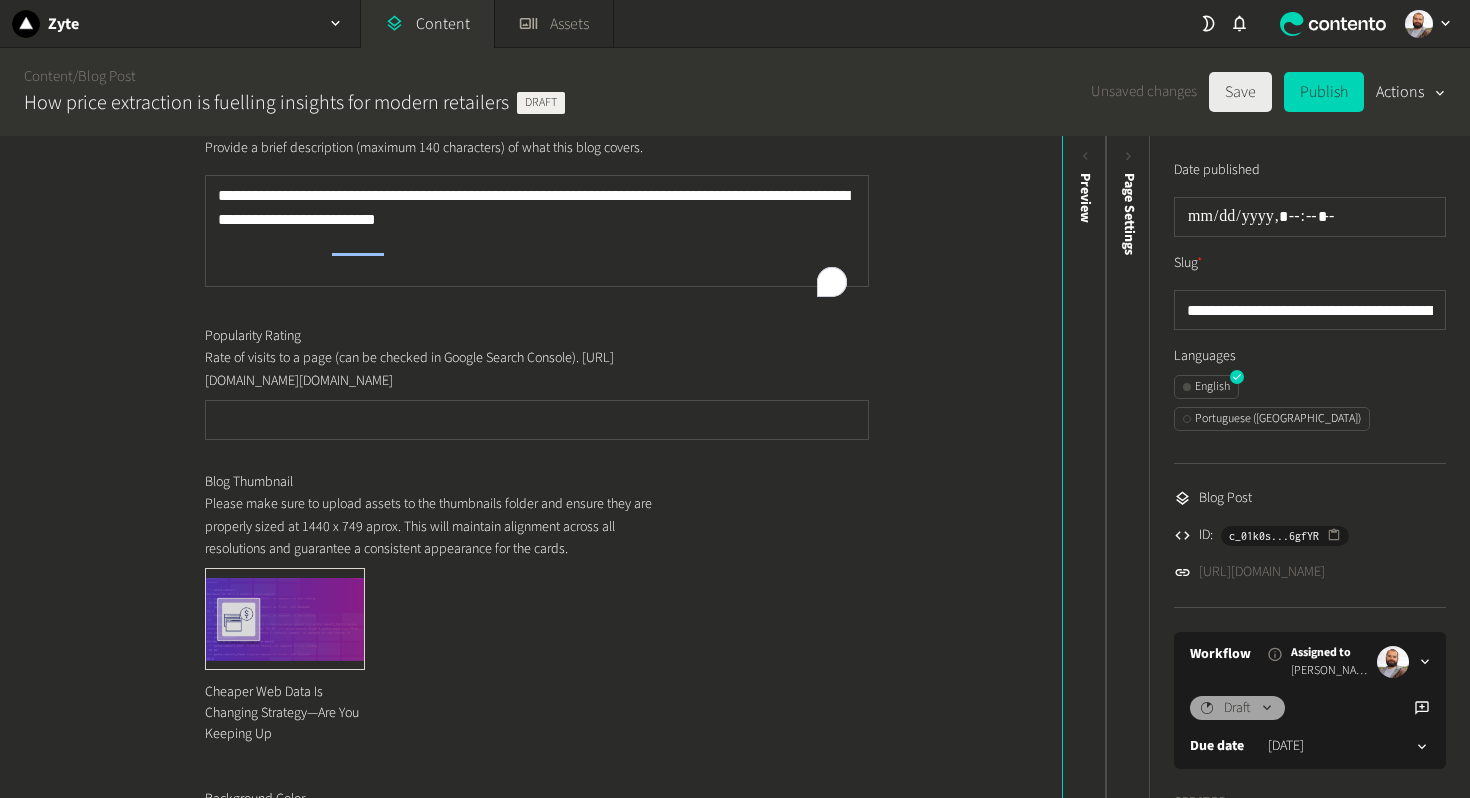 click on "Save" 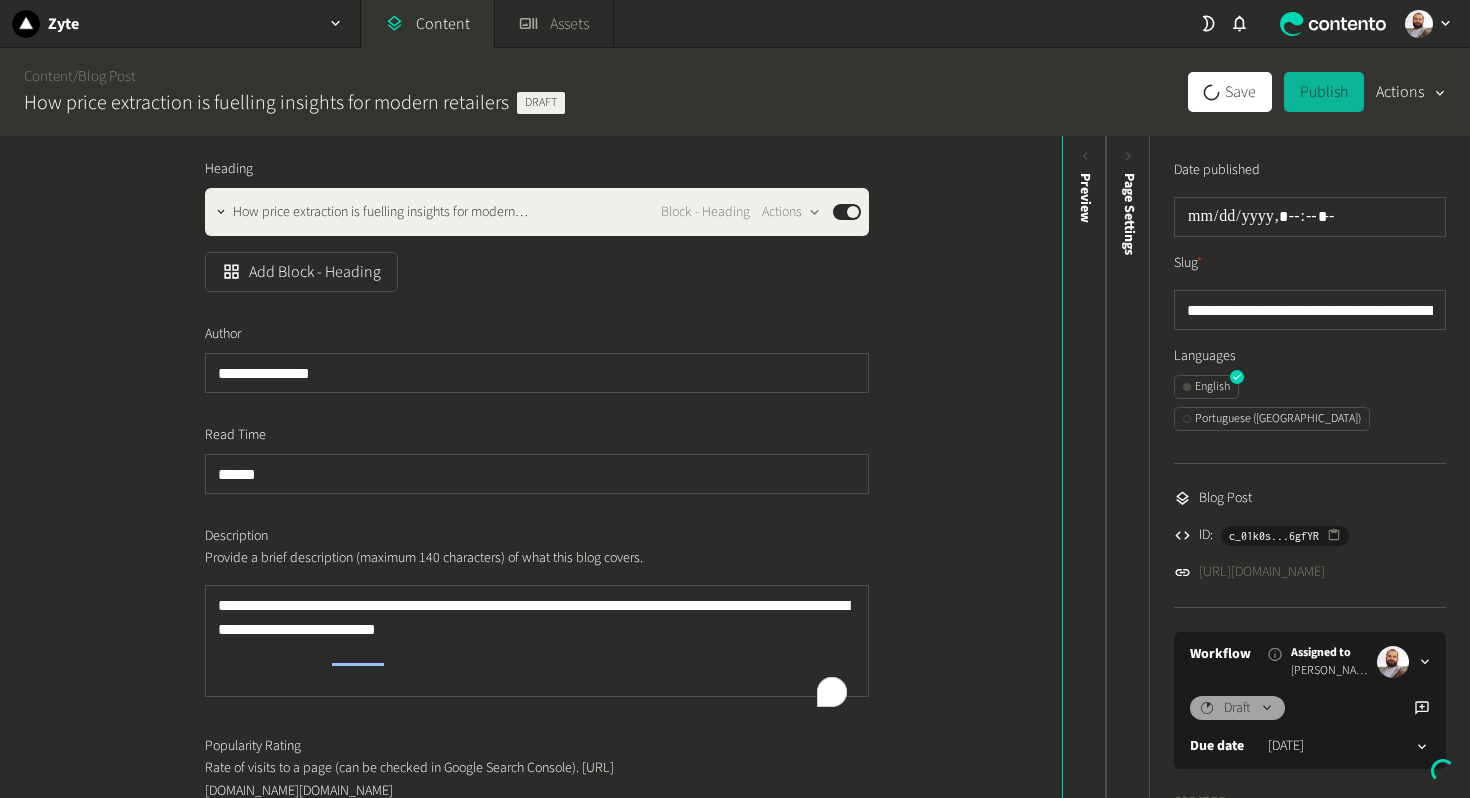 scroll, scrollTop: 105, scrollLeft: 0, axis: vertical 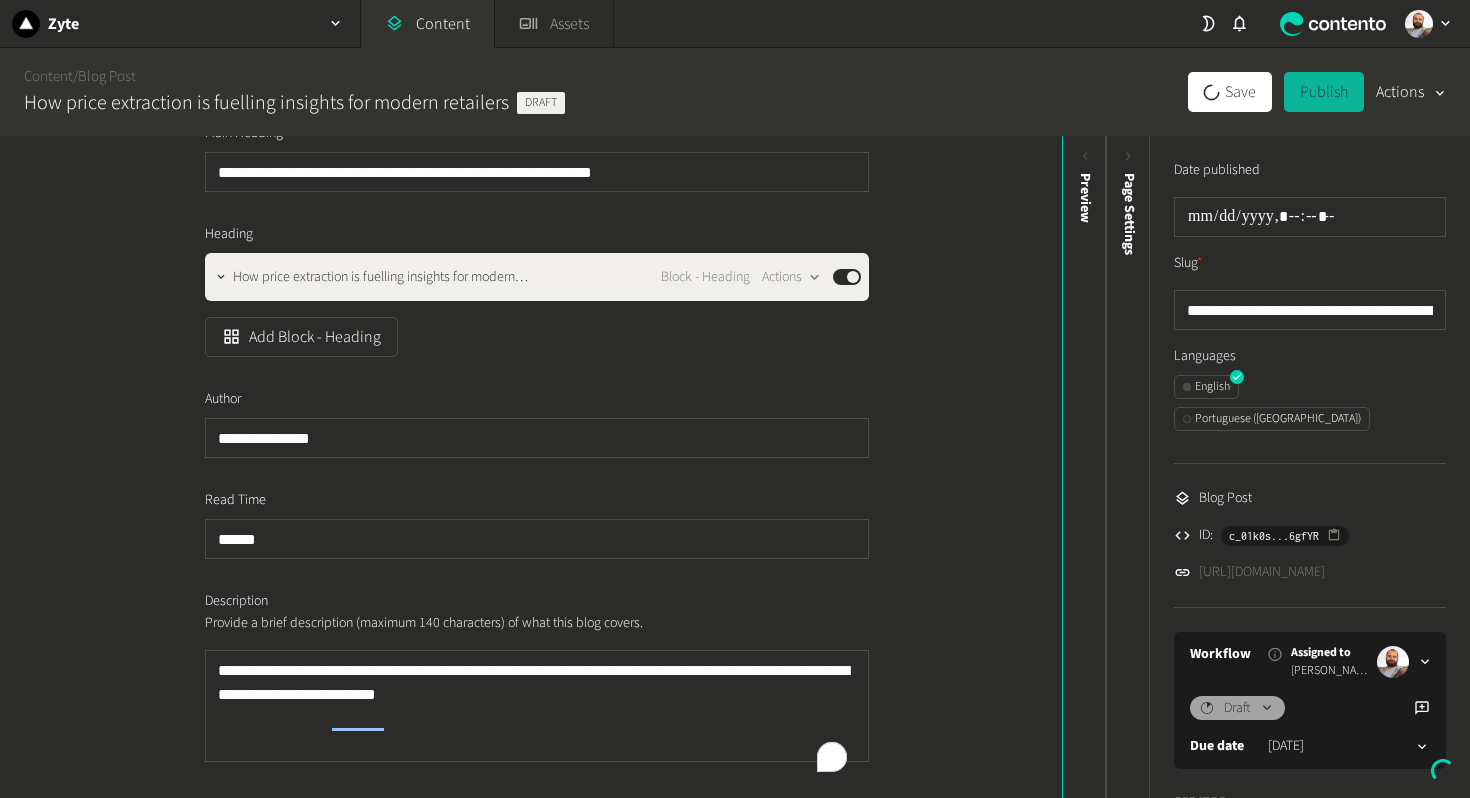 type 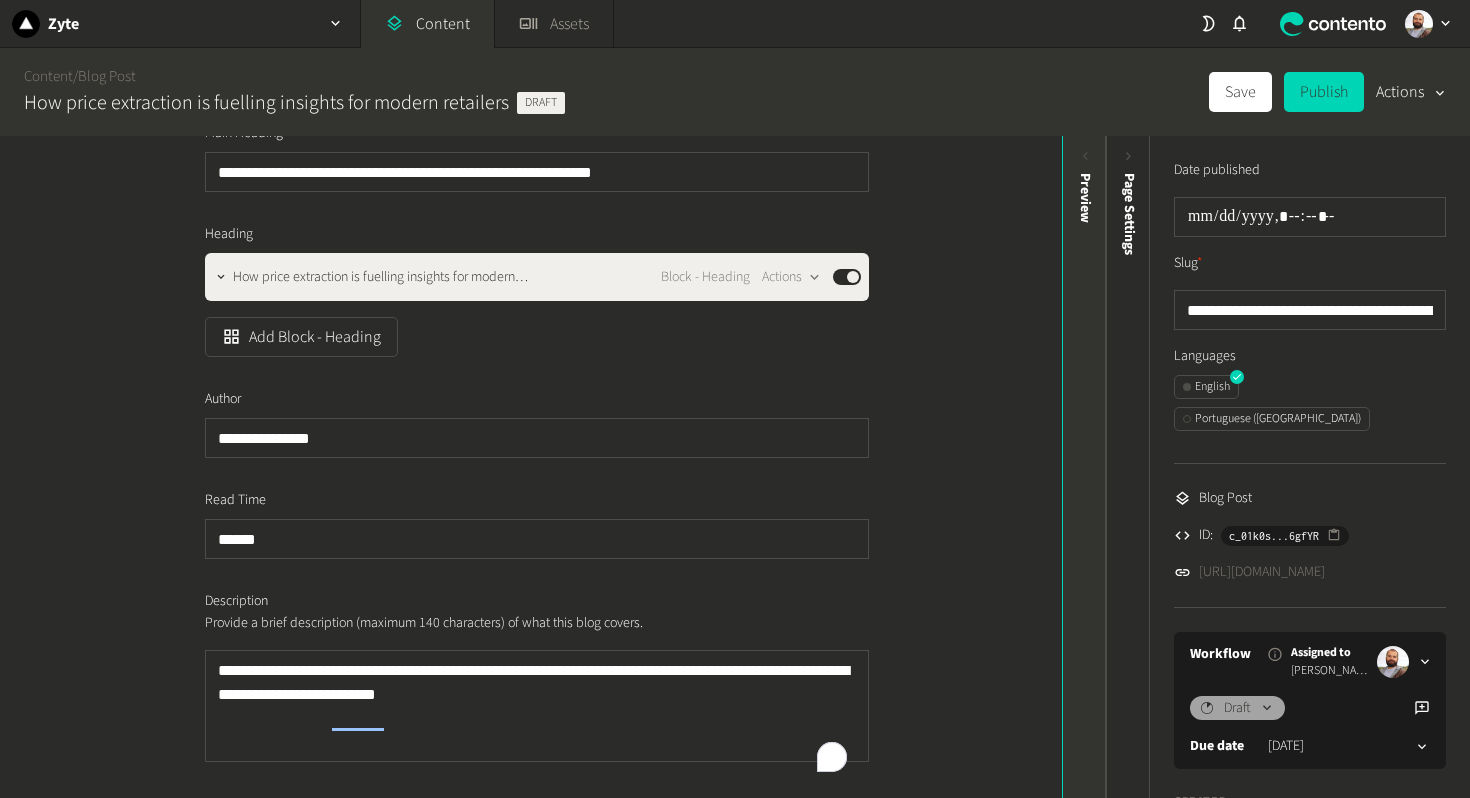 click on "Preview" 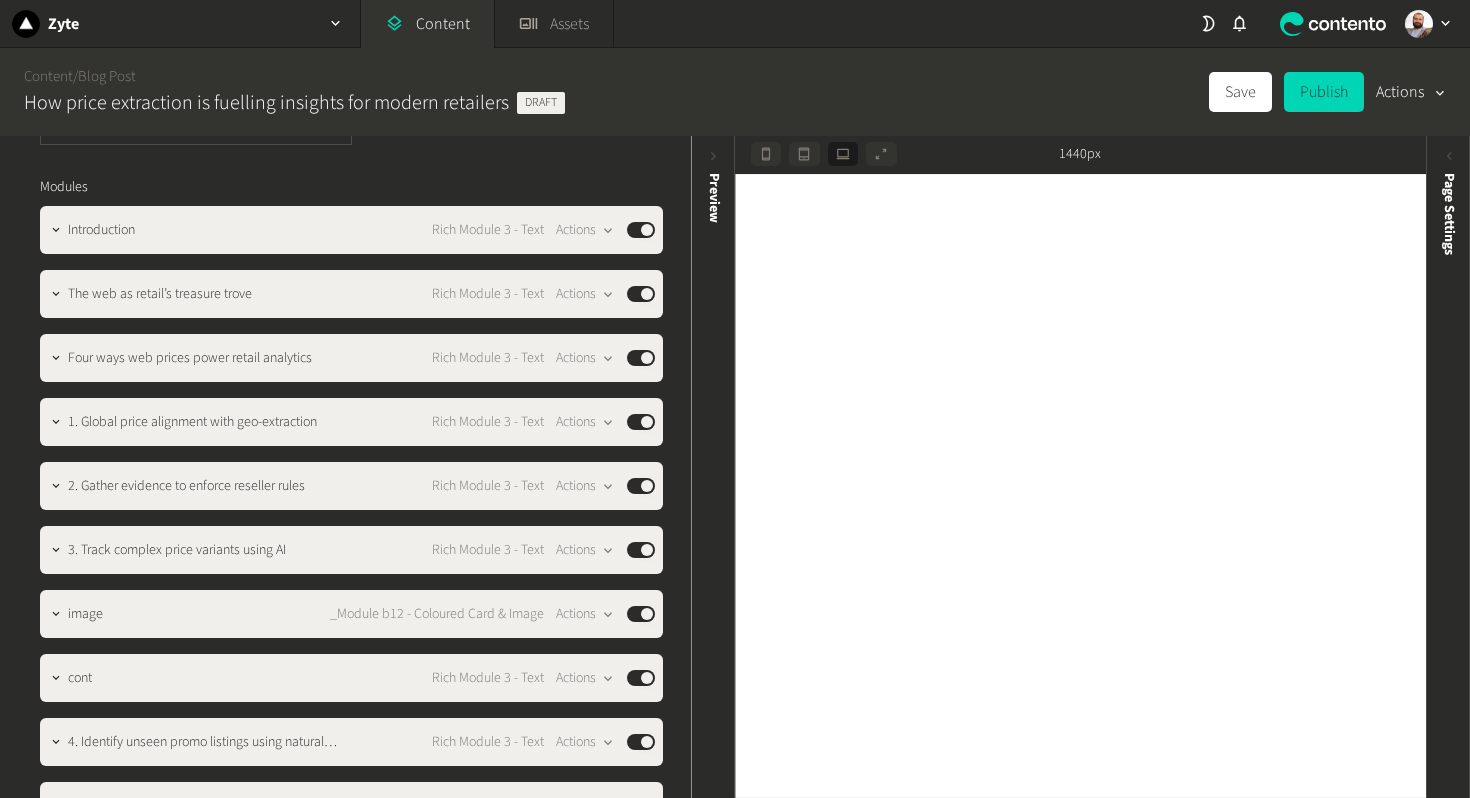 scroll, scrollTop: 1648, scrollLeft: 0, axis: vertical 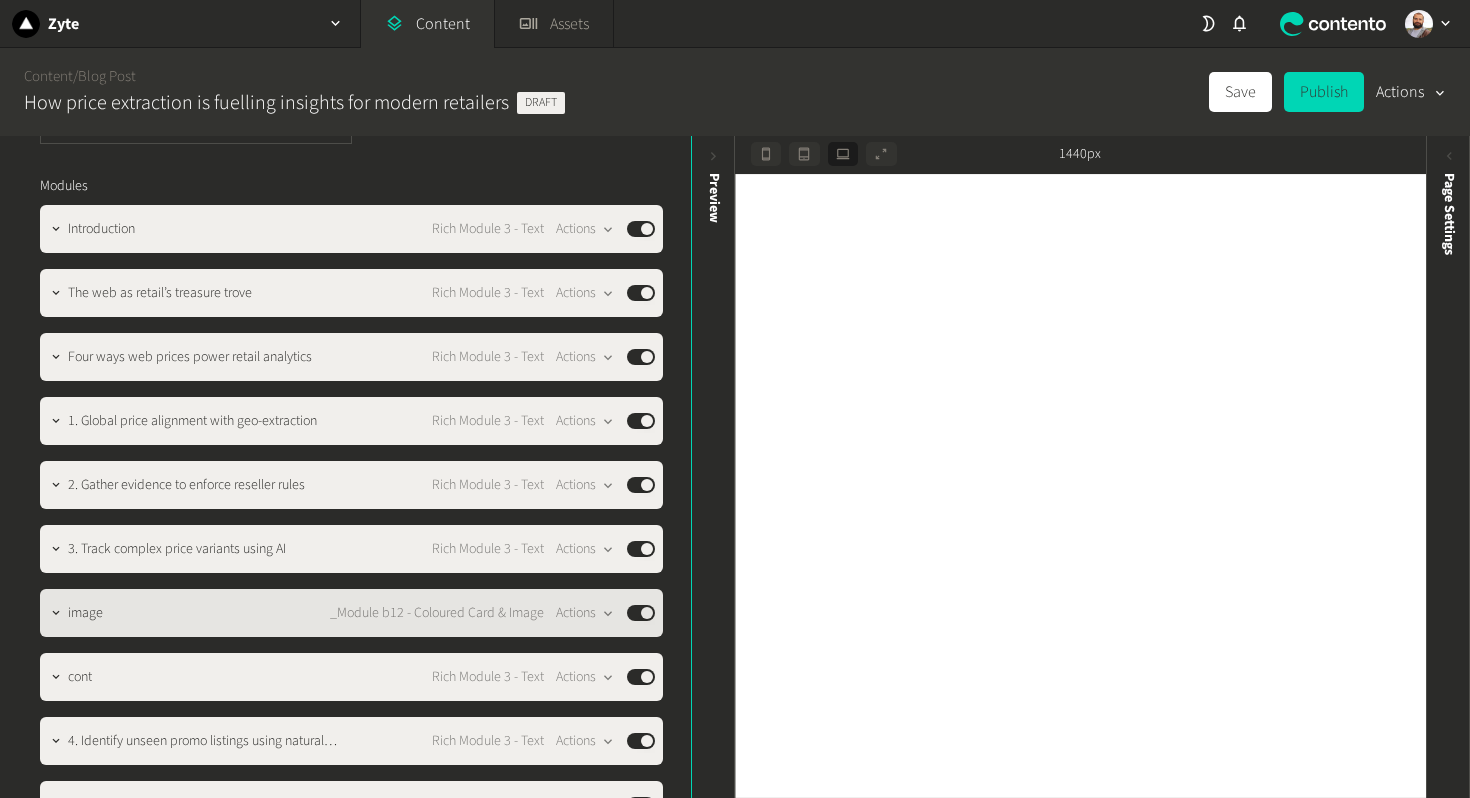click on "image _Module b12 - Coloured Card & Image  Actions  Published" 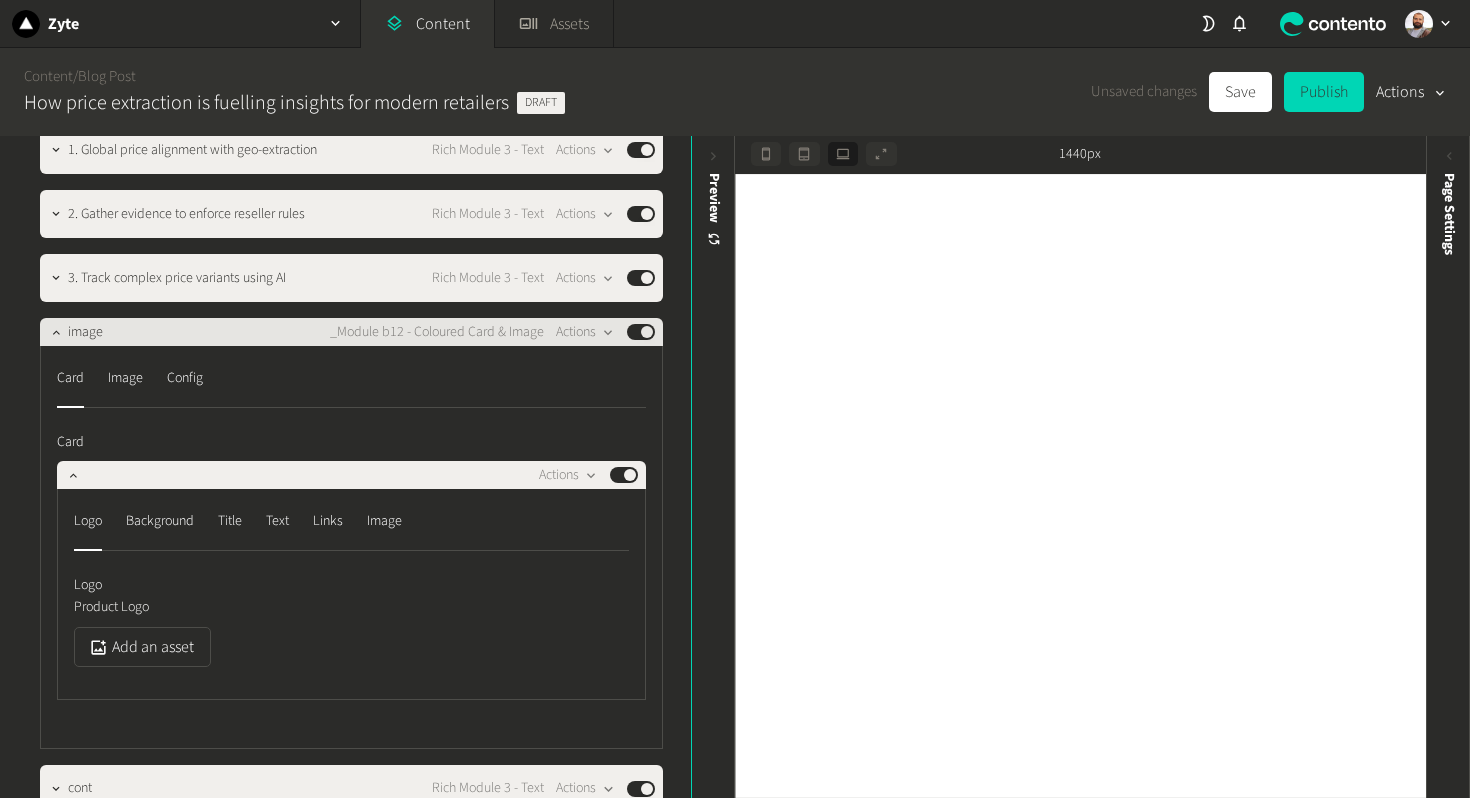 scroll, scrollTop: 2090, scrollLeft: 0, axis: vertical 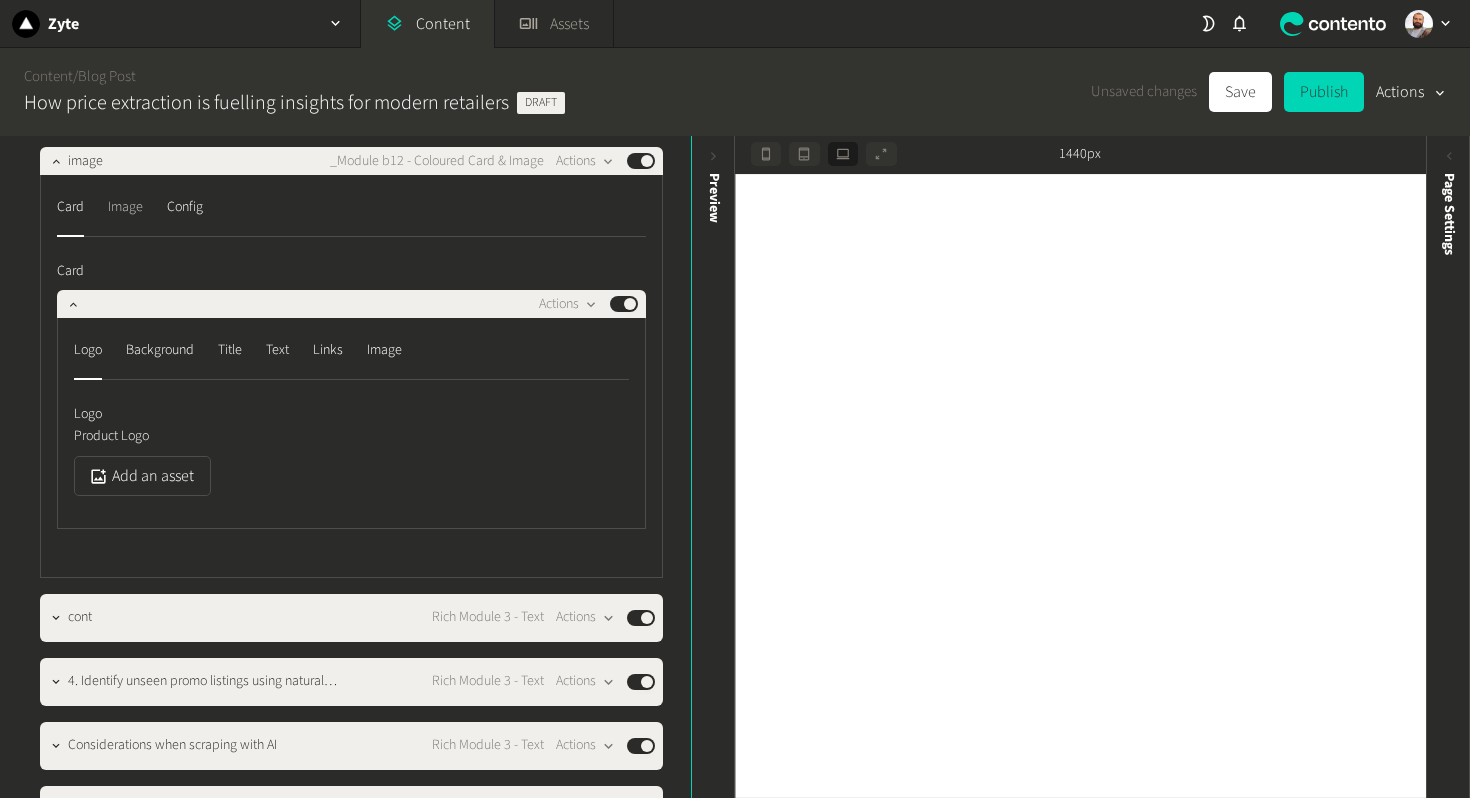 click on "Image" 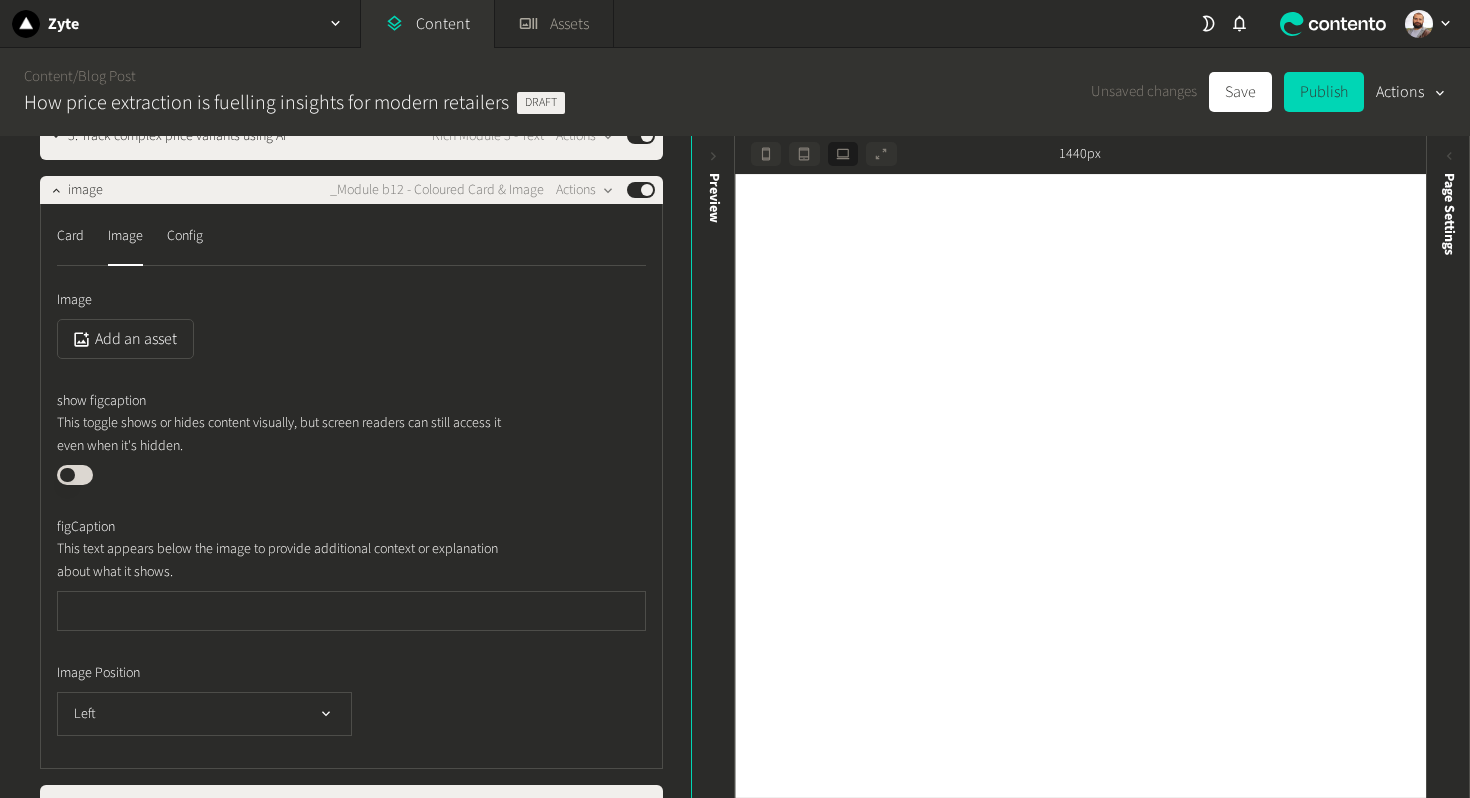 scroll, scrollTop: 2058, scrollLeft: 0, axis: vertical 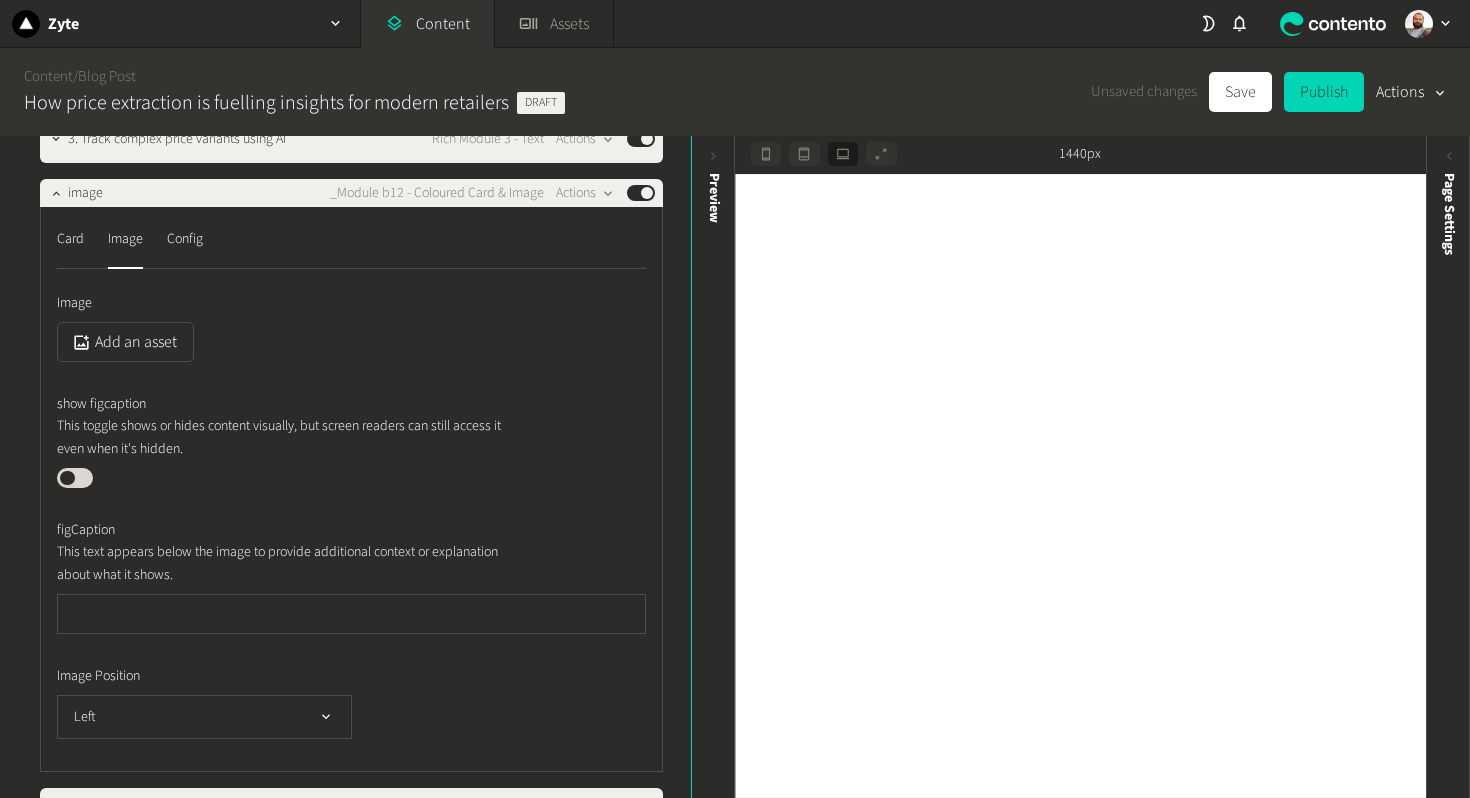 click on "Card  Image  Config" 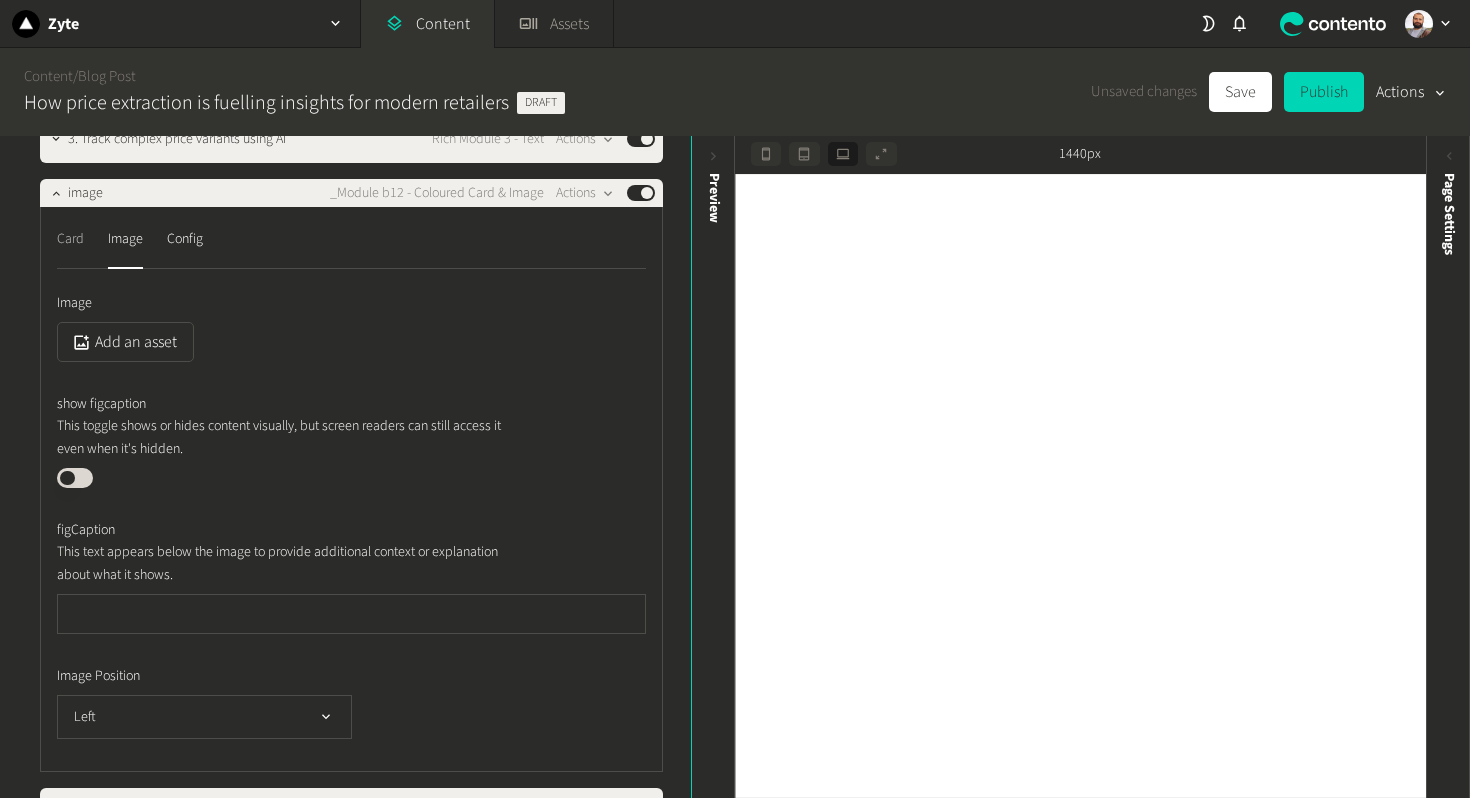 click on "Card" 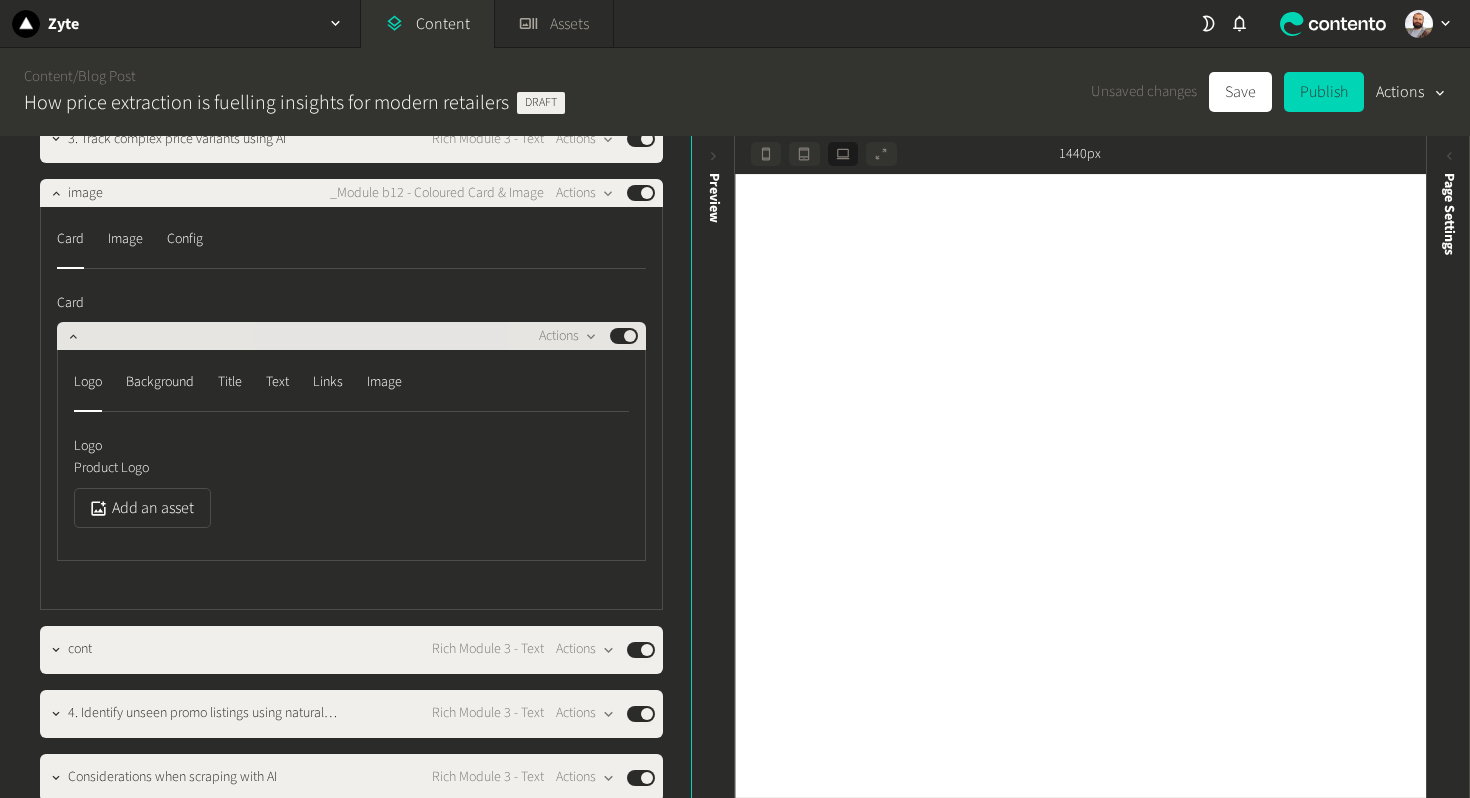 click on "Actions  Published" 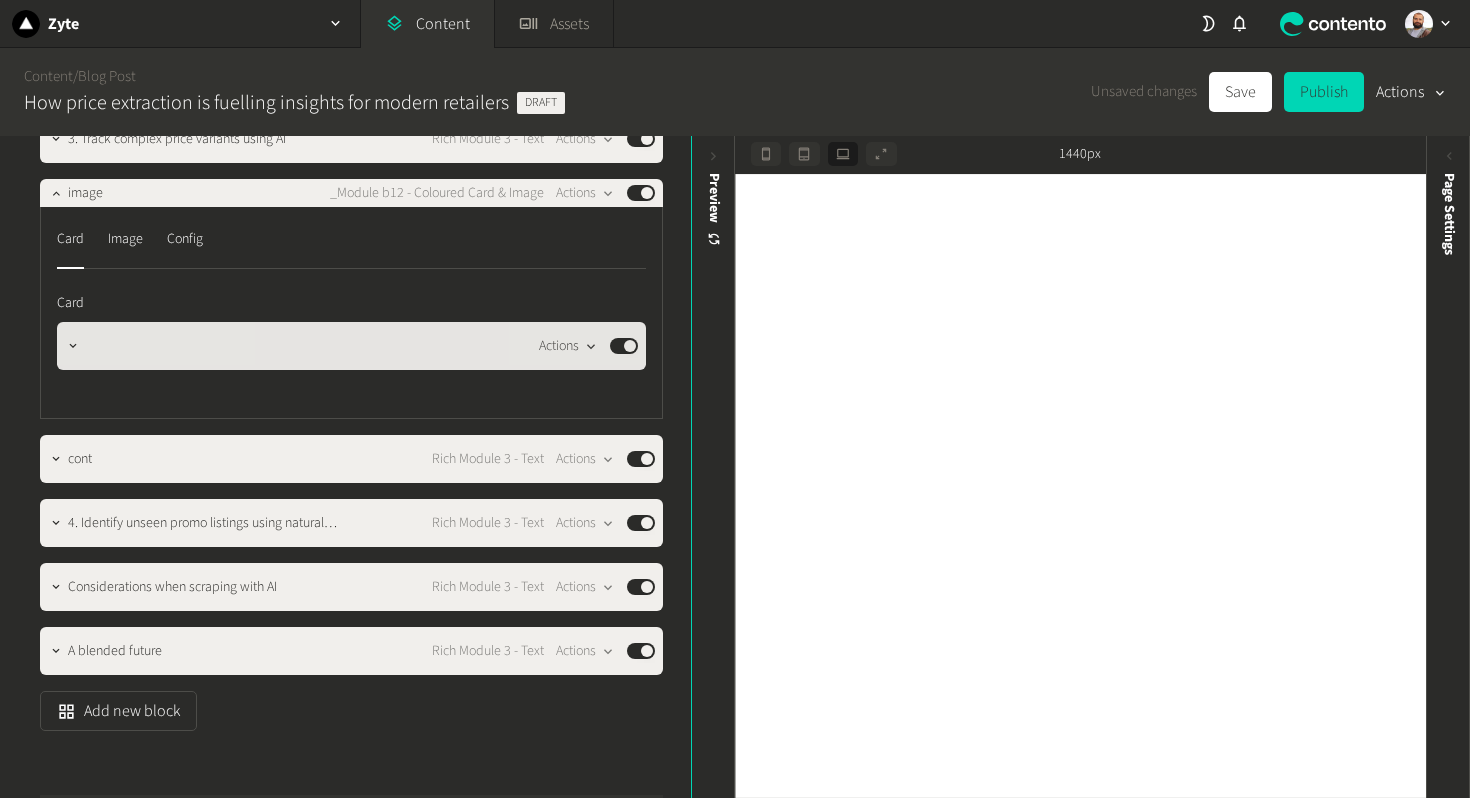 click on "Actions" 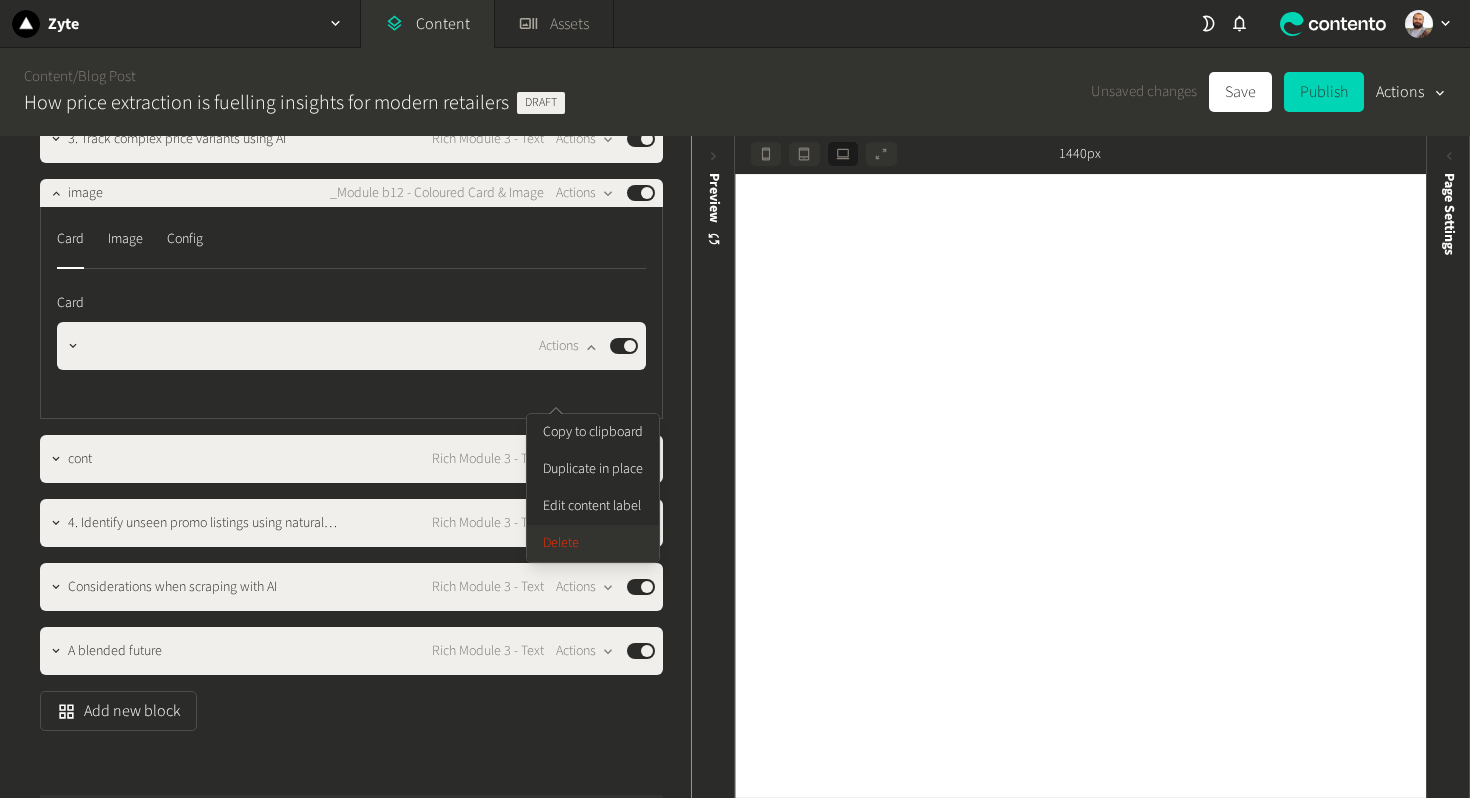 click on "Delete" 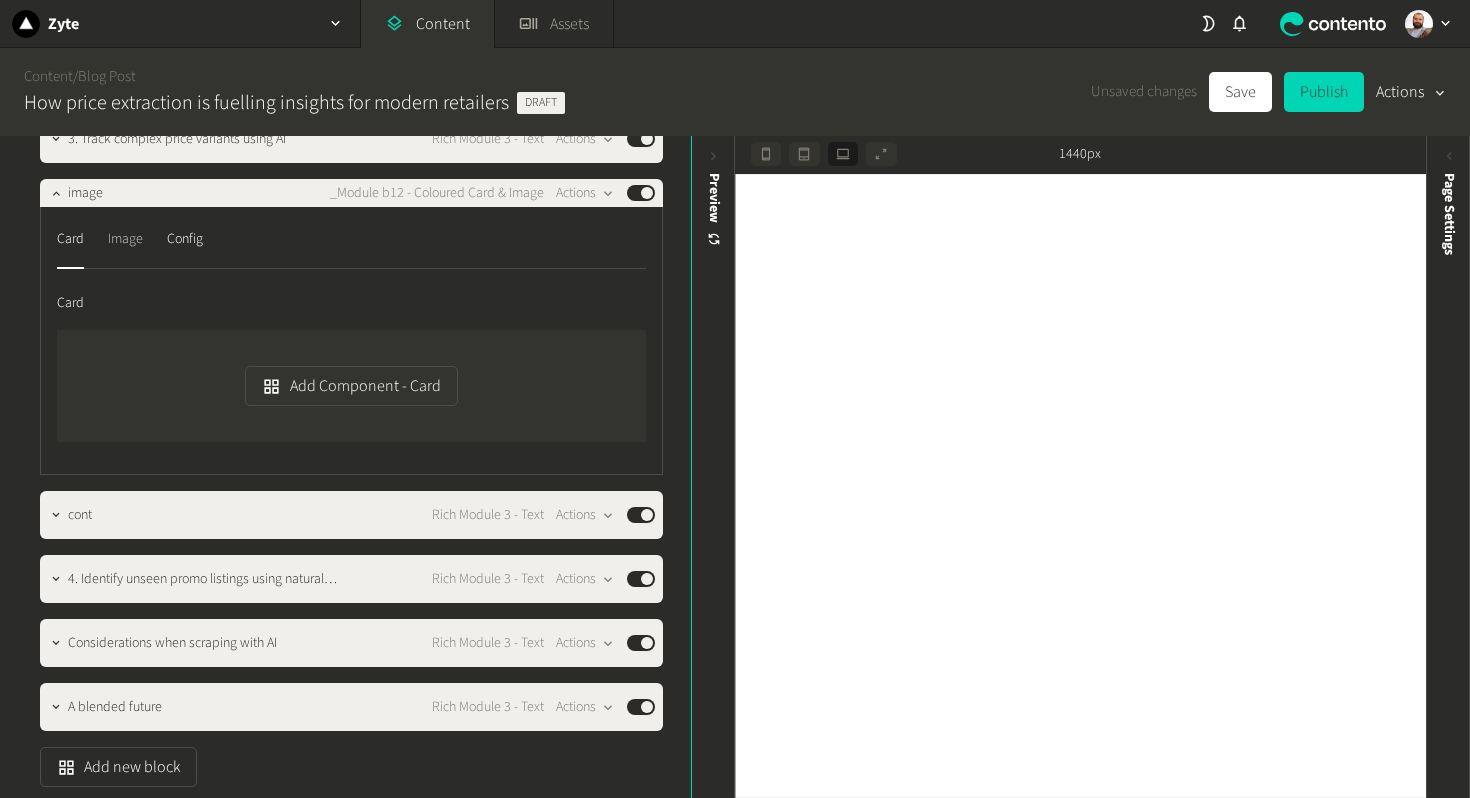 click on "Image" 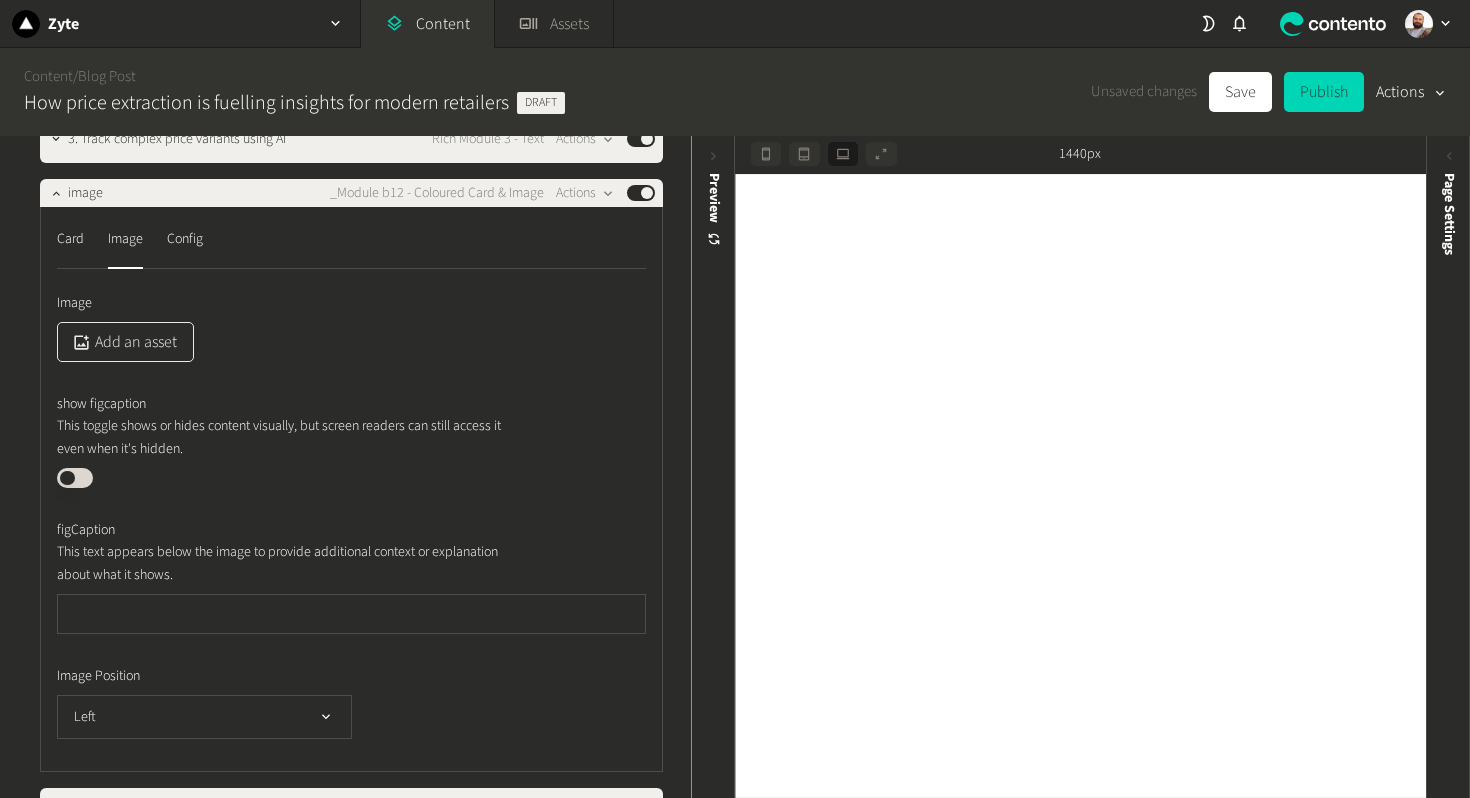 click on "Add an asset" 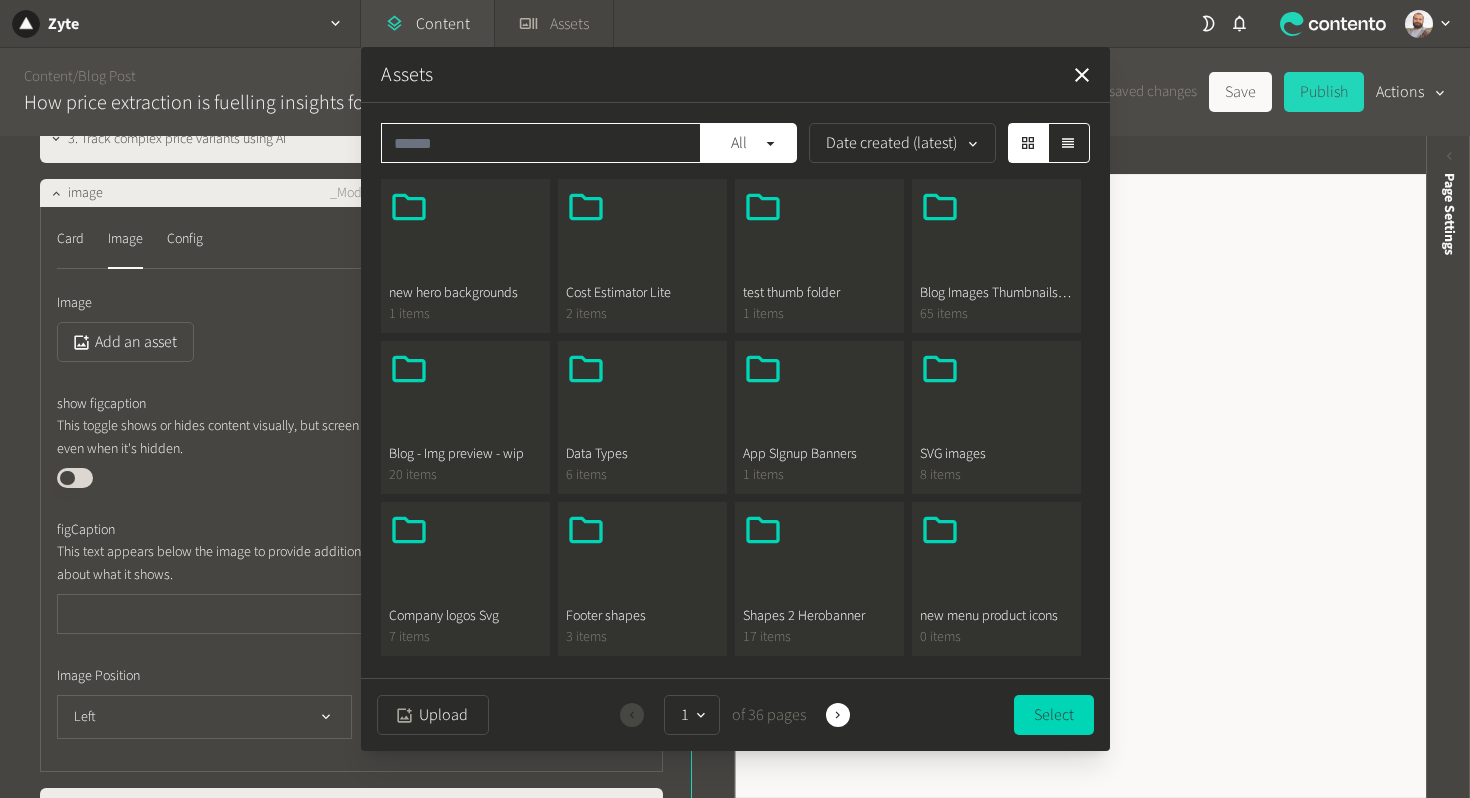 click at bounding box center [541, 143] 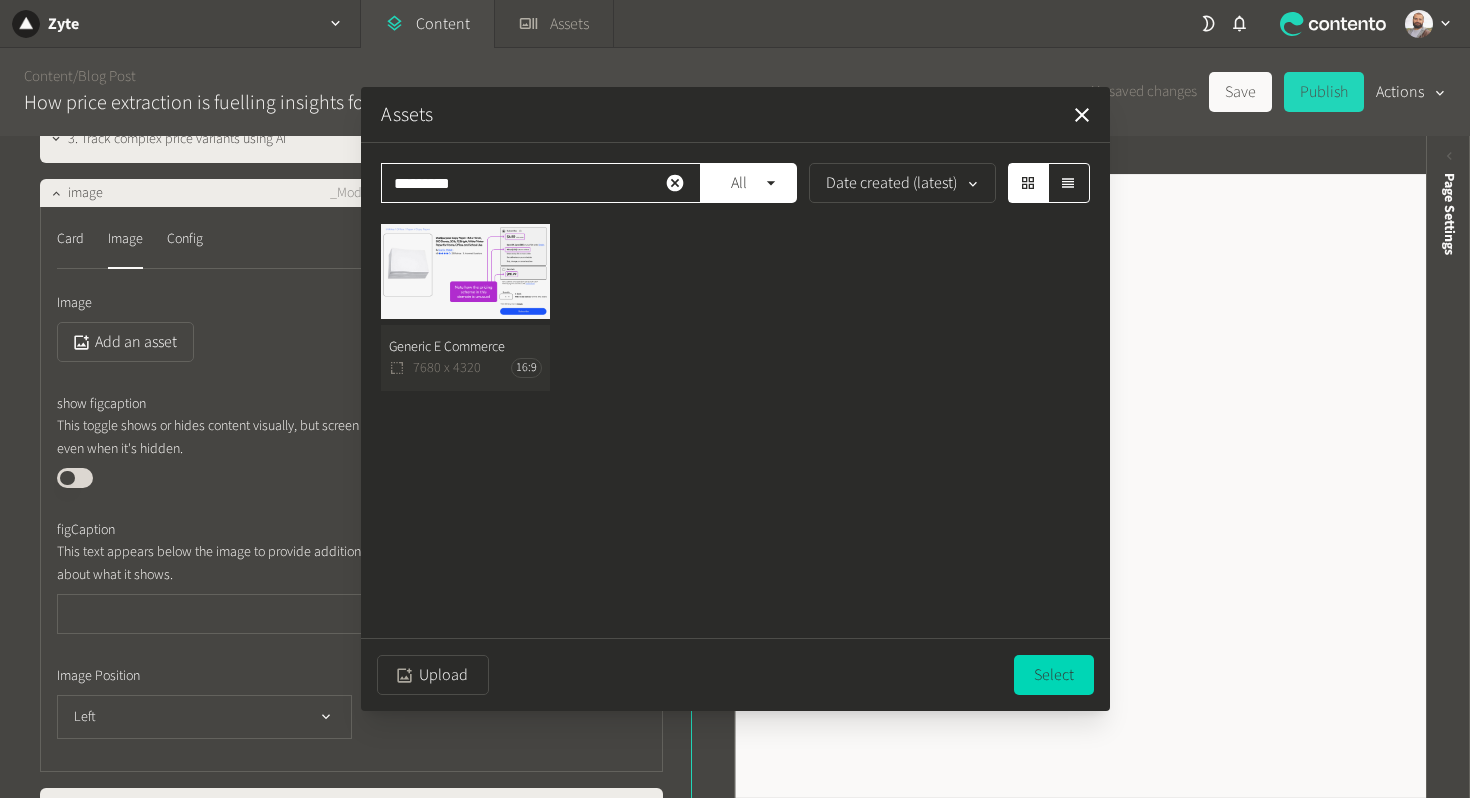 type on "*********" 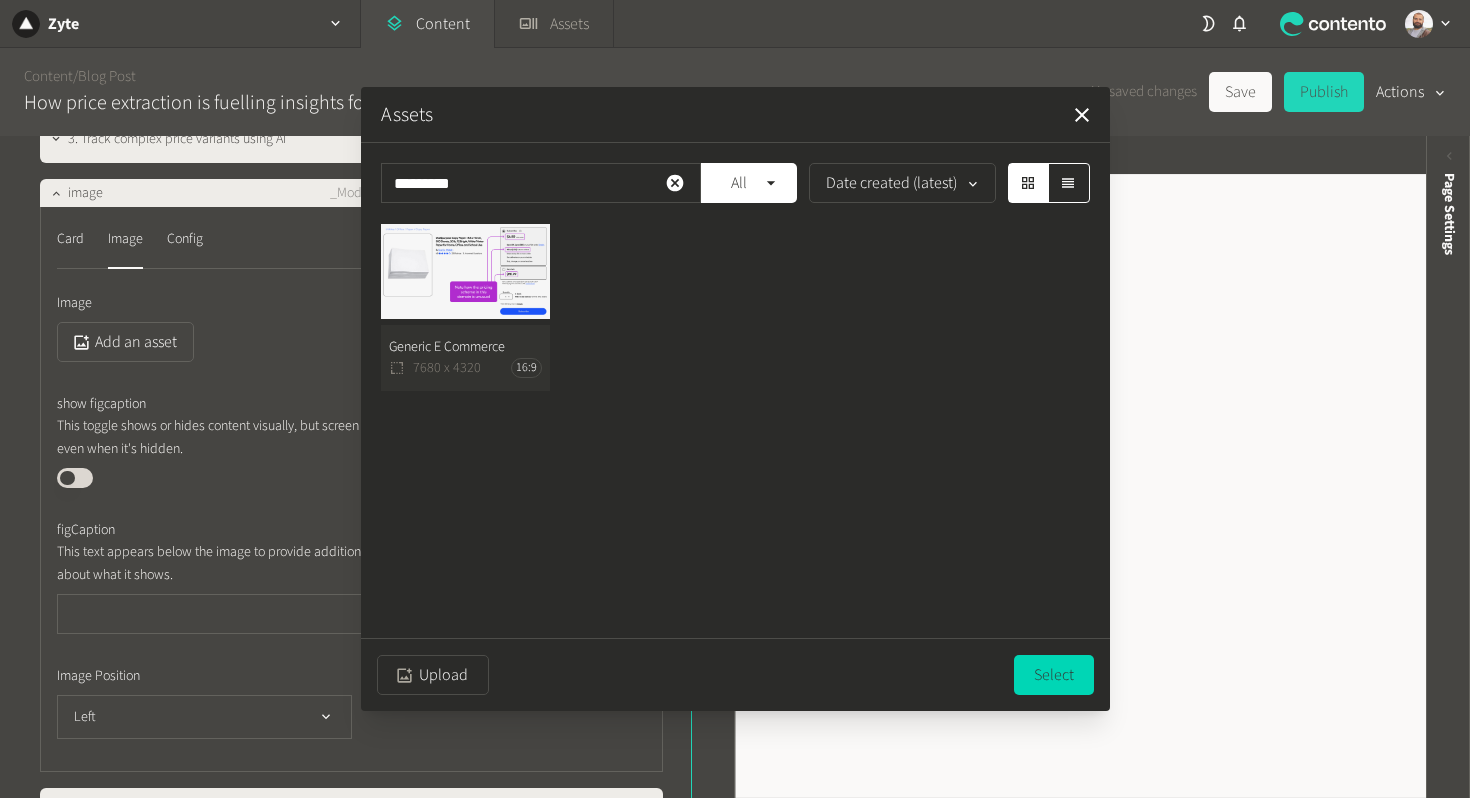 click on "Generic E Commerce  7680 x 4320 16:9" 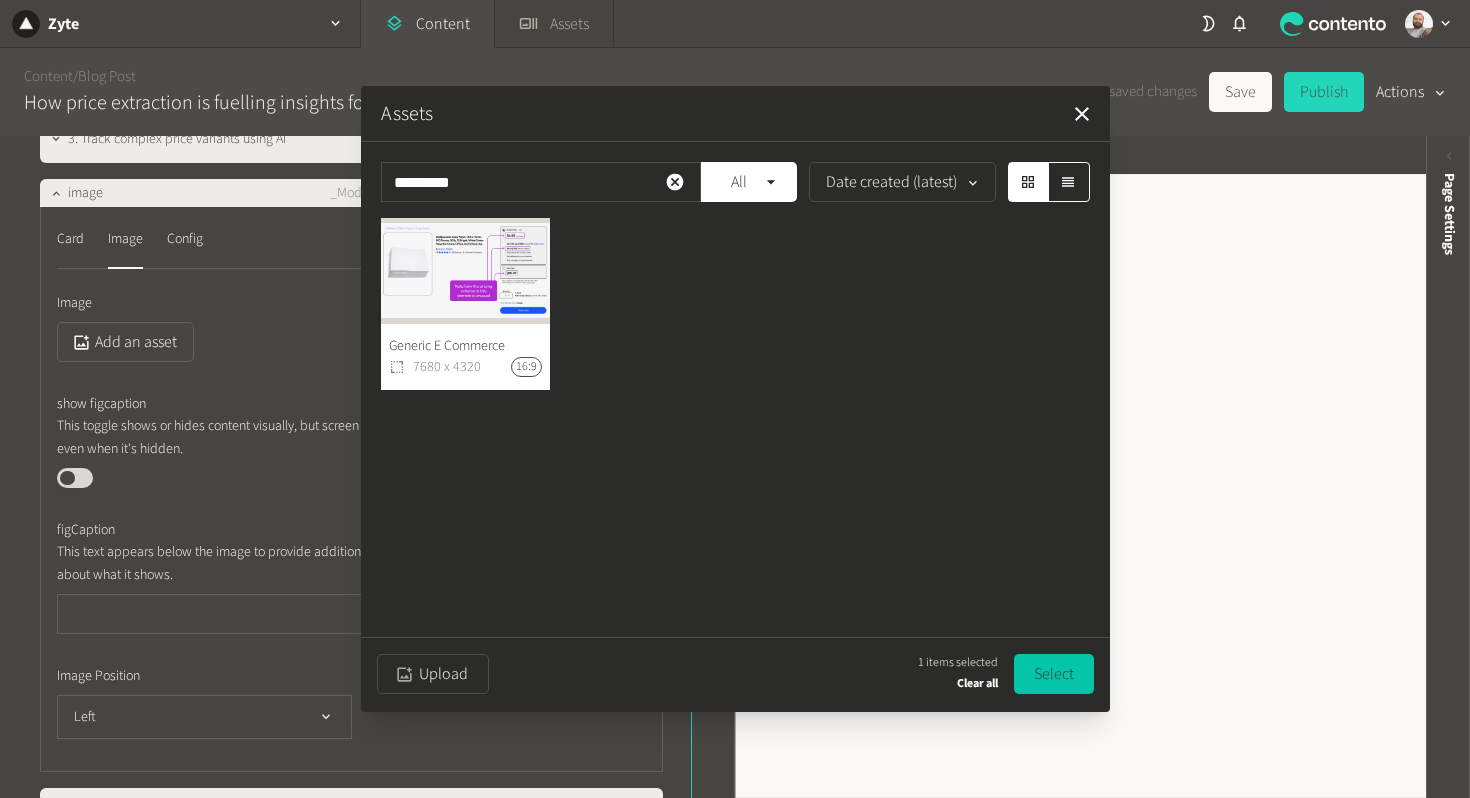 click on "Select" at bounding box center [1054, 674] 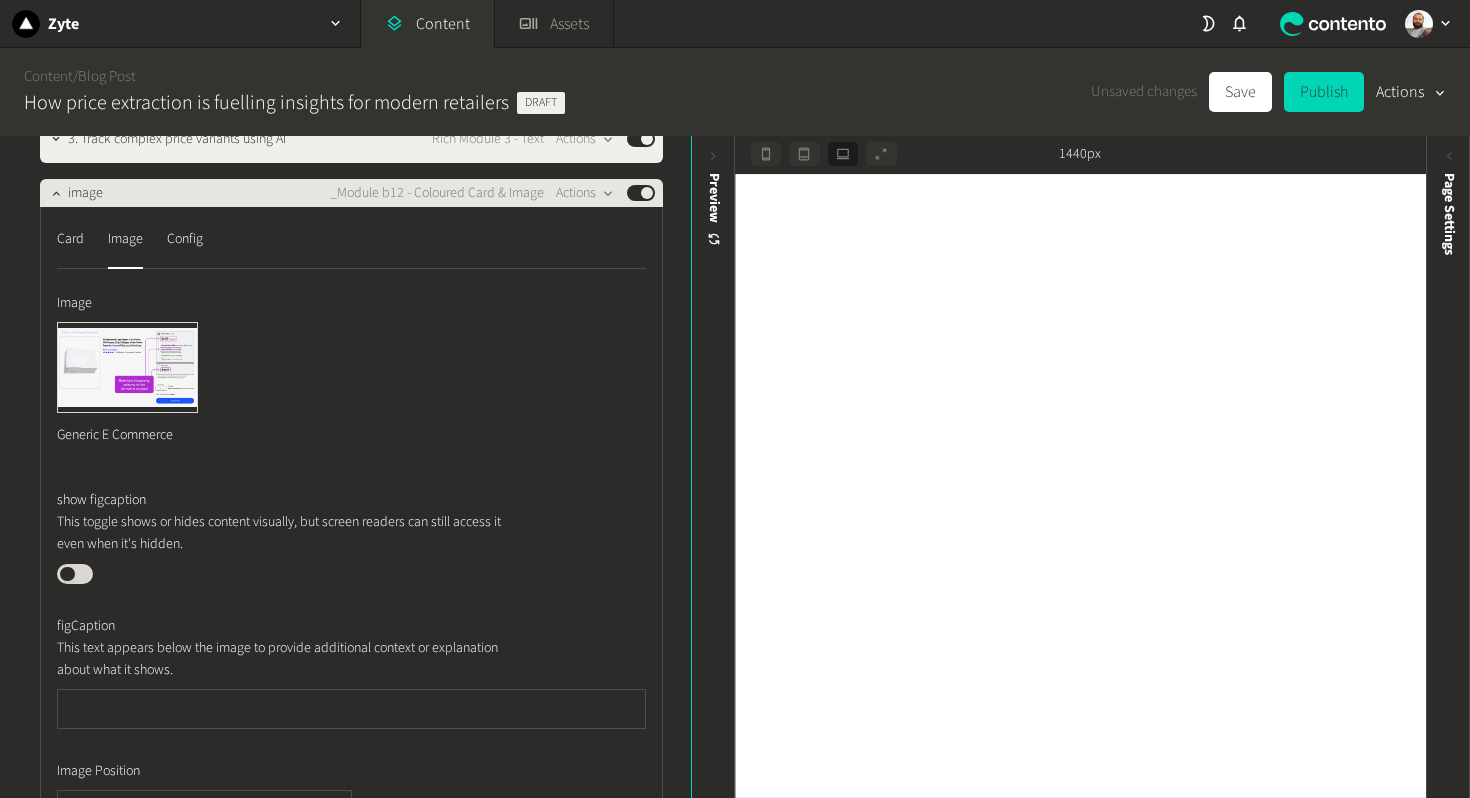 click on "image _Module b12 - Coloured Card & Image  Actions  Published" 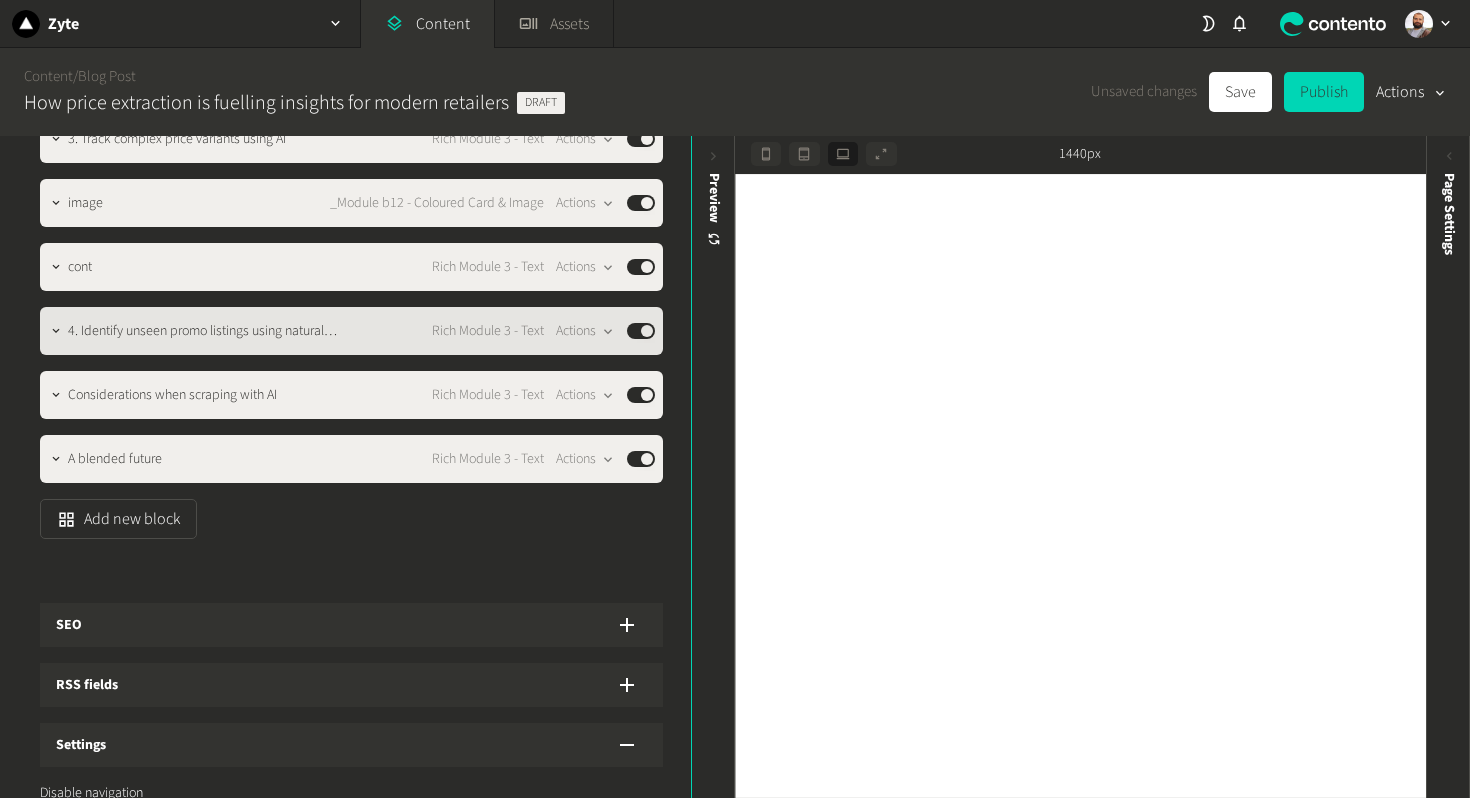 scroll, scrollTop: 2023, scrollLeft: 0, axis: vertical 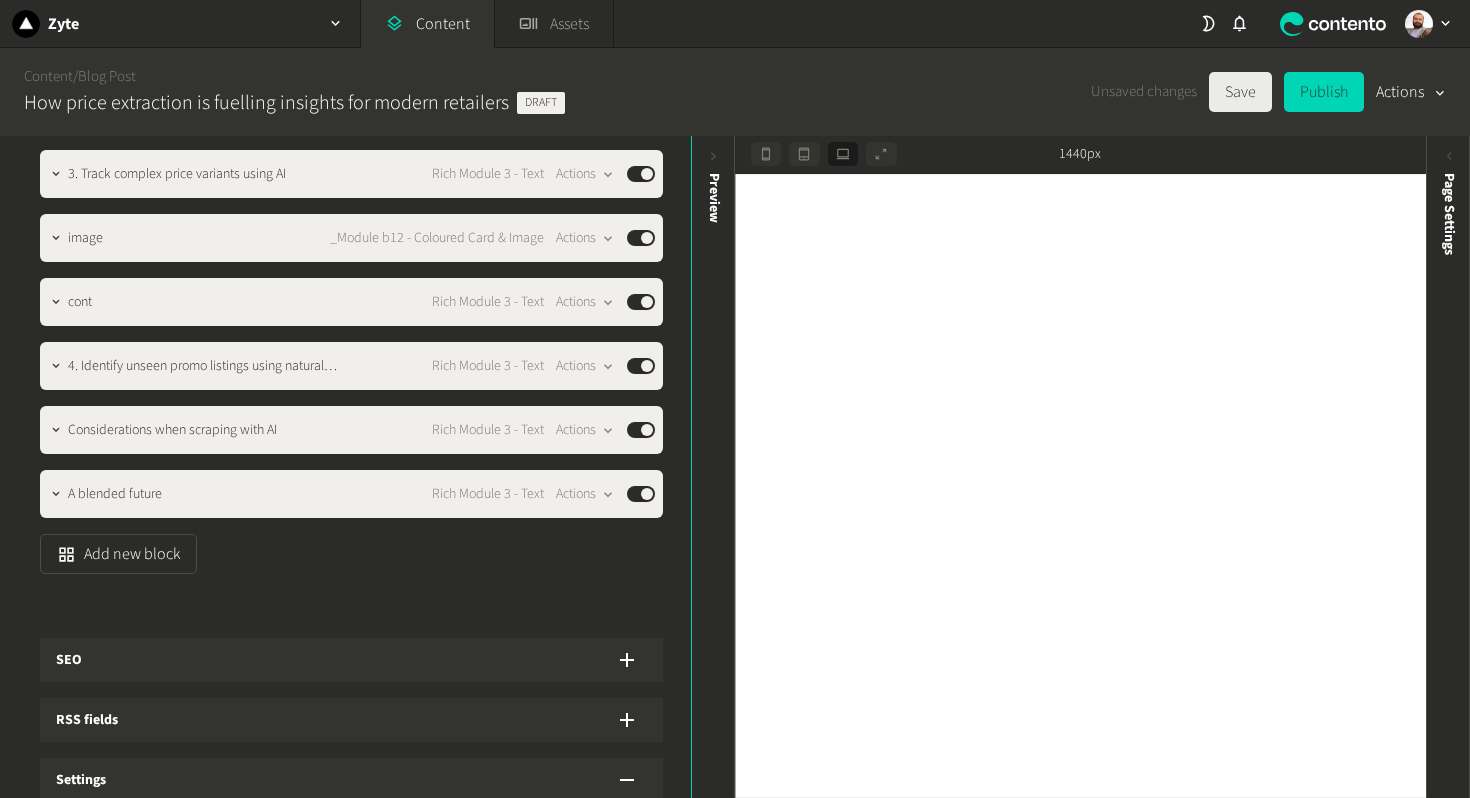 click on "Save" 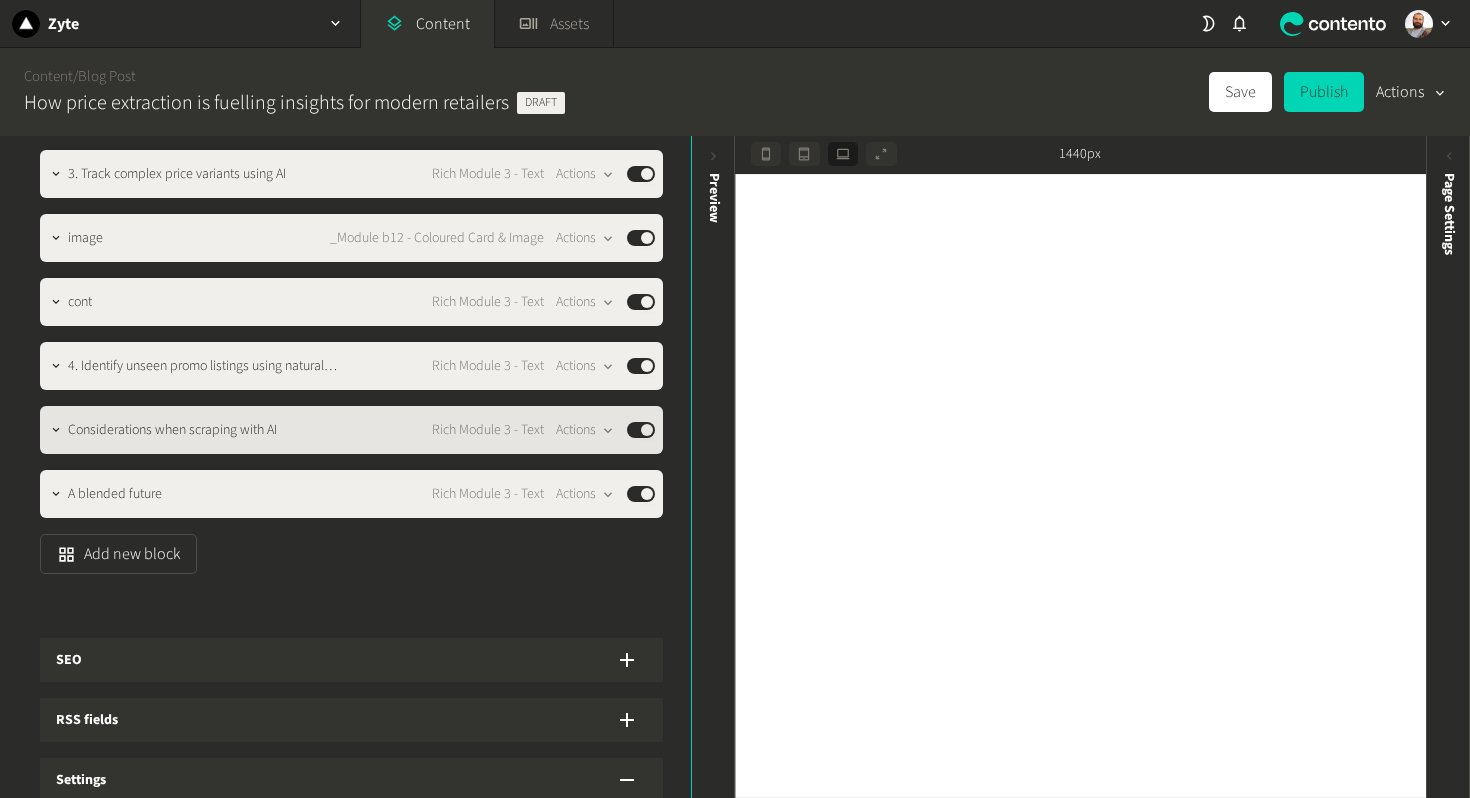 click on "Considerations when scraping with AI" 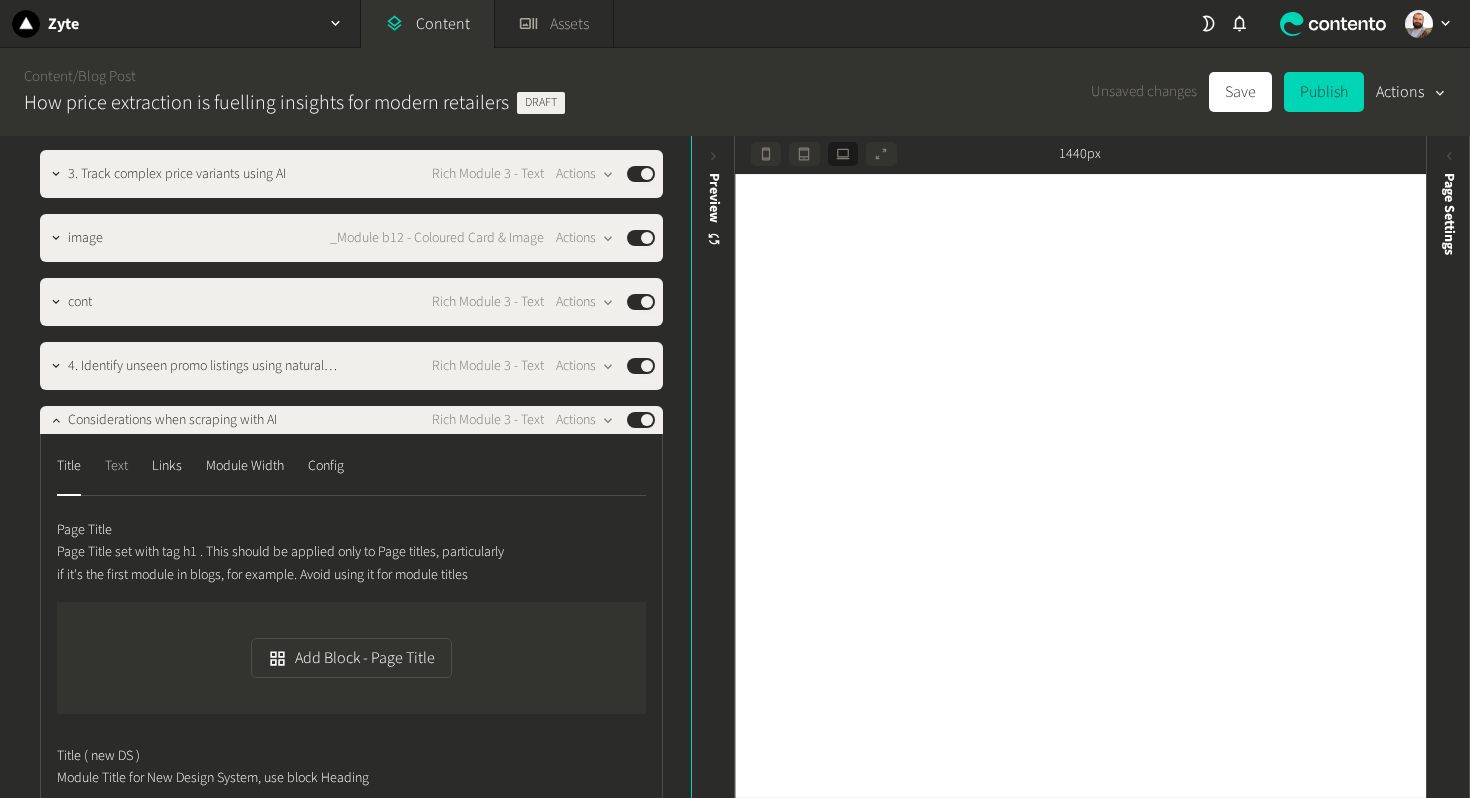 click on "Text" 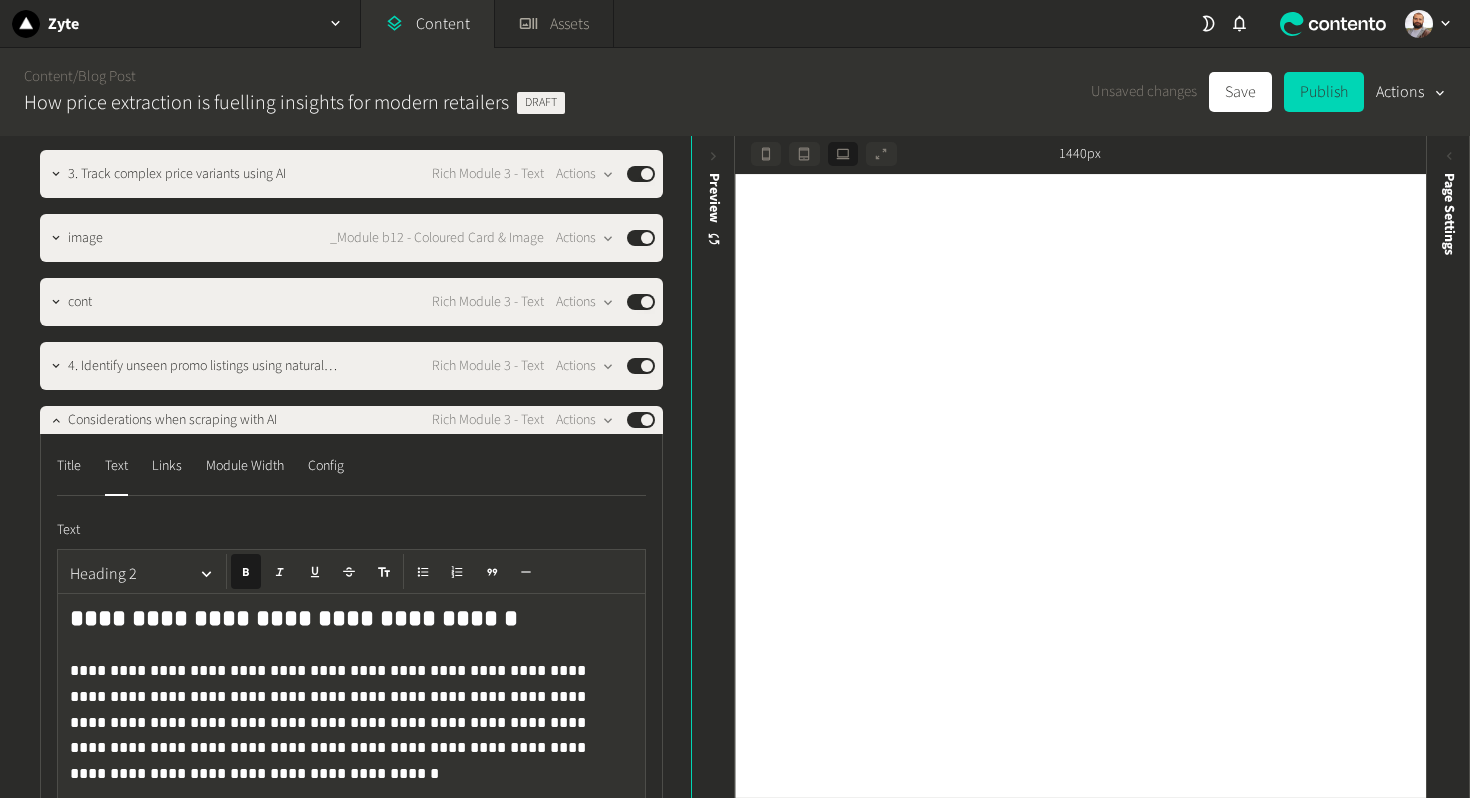 click on "**********" 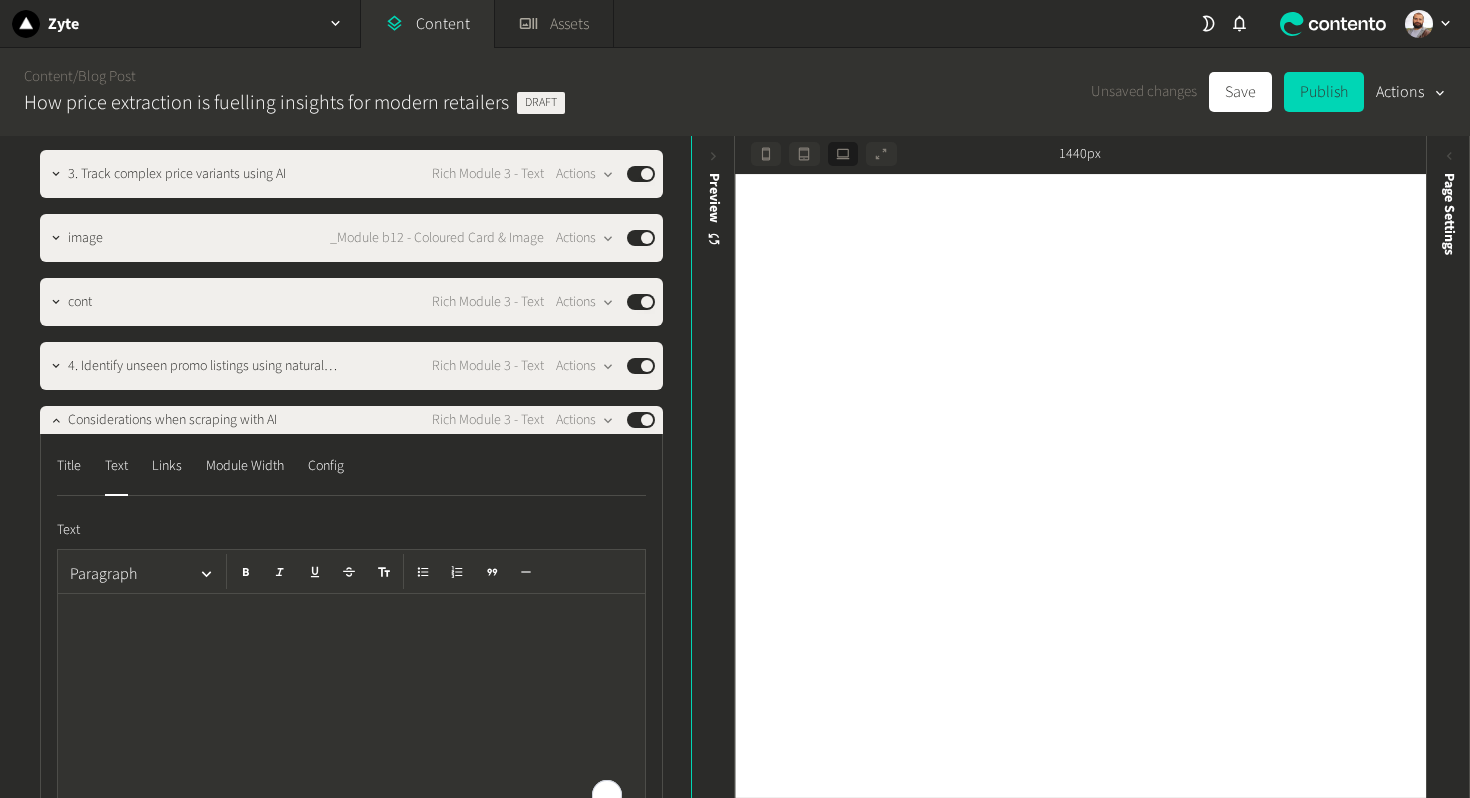 scroll, scrollTop: 2275, scrollLeft: 0, axis: vertical 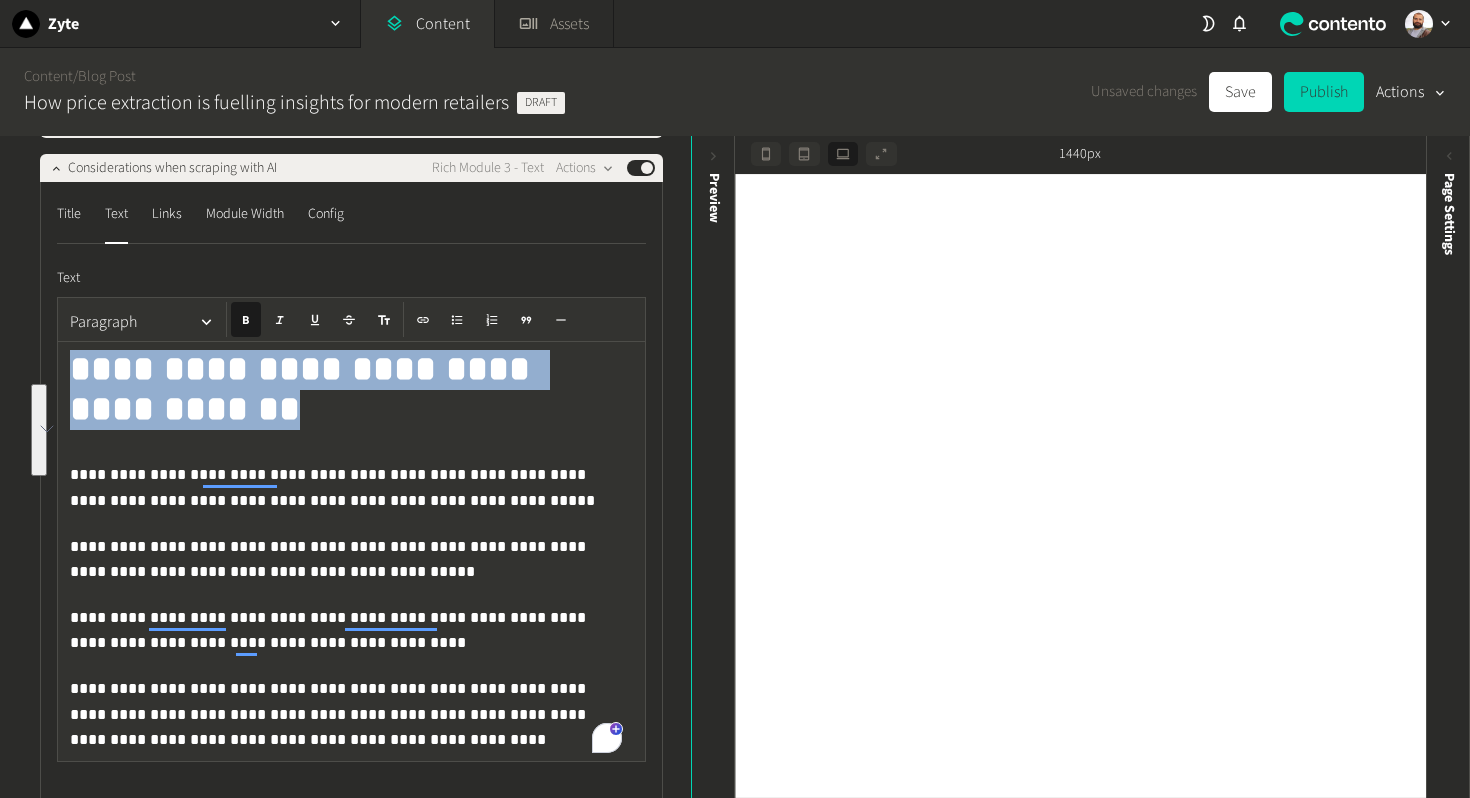 drag, startPoint x: 256, startPoint y: 459, endPoint x: 43, endPoint y: 410, distance: 218.56349 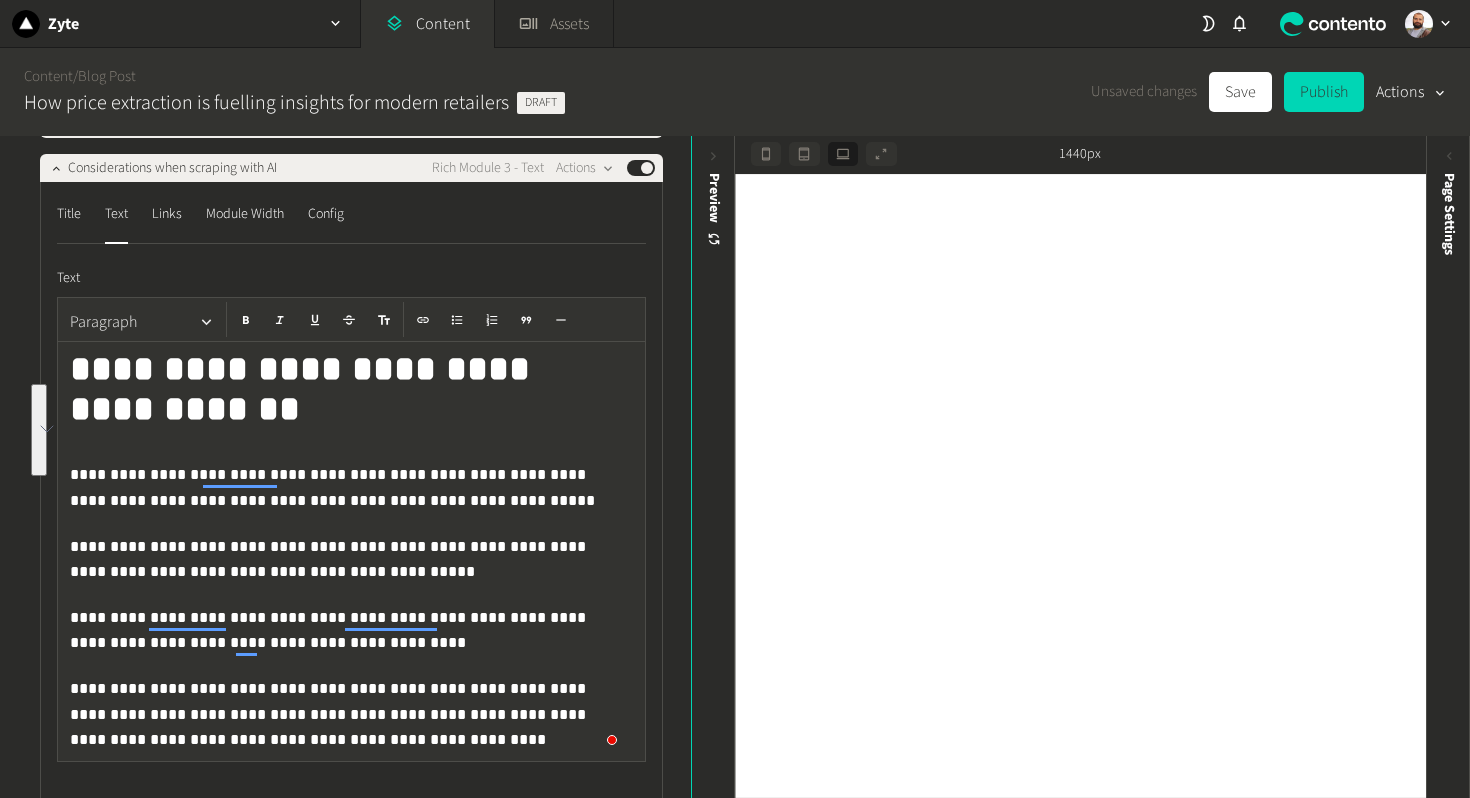 click on "Paragraph" 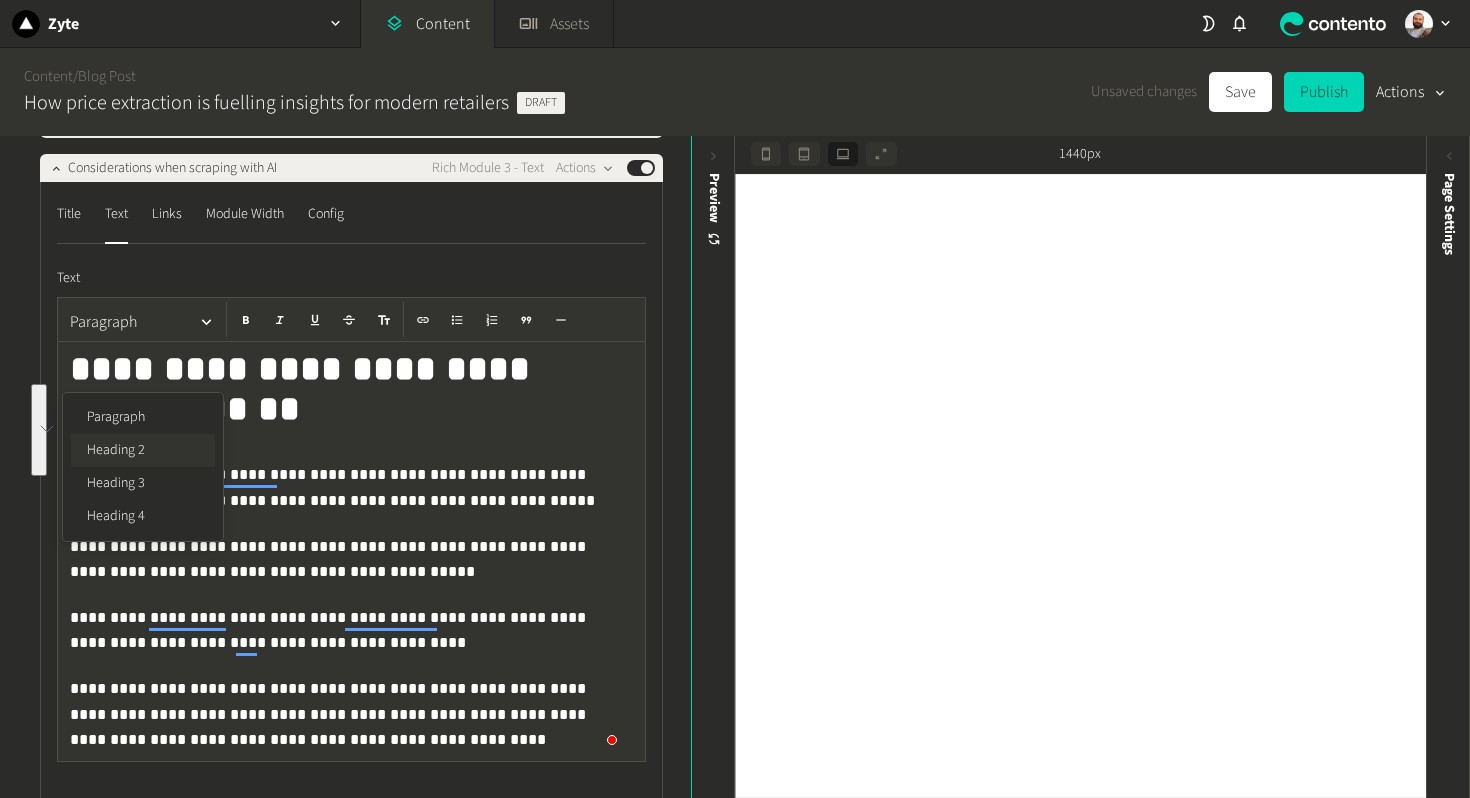 click on "Heading 2" 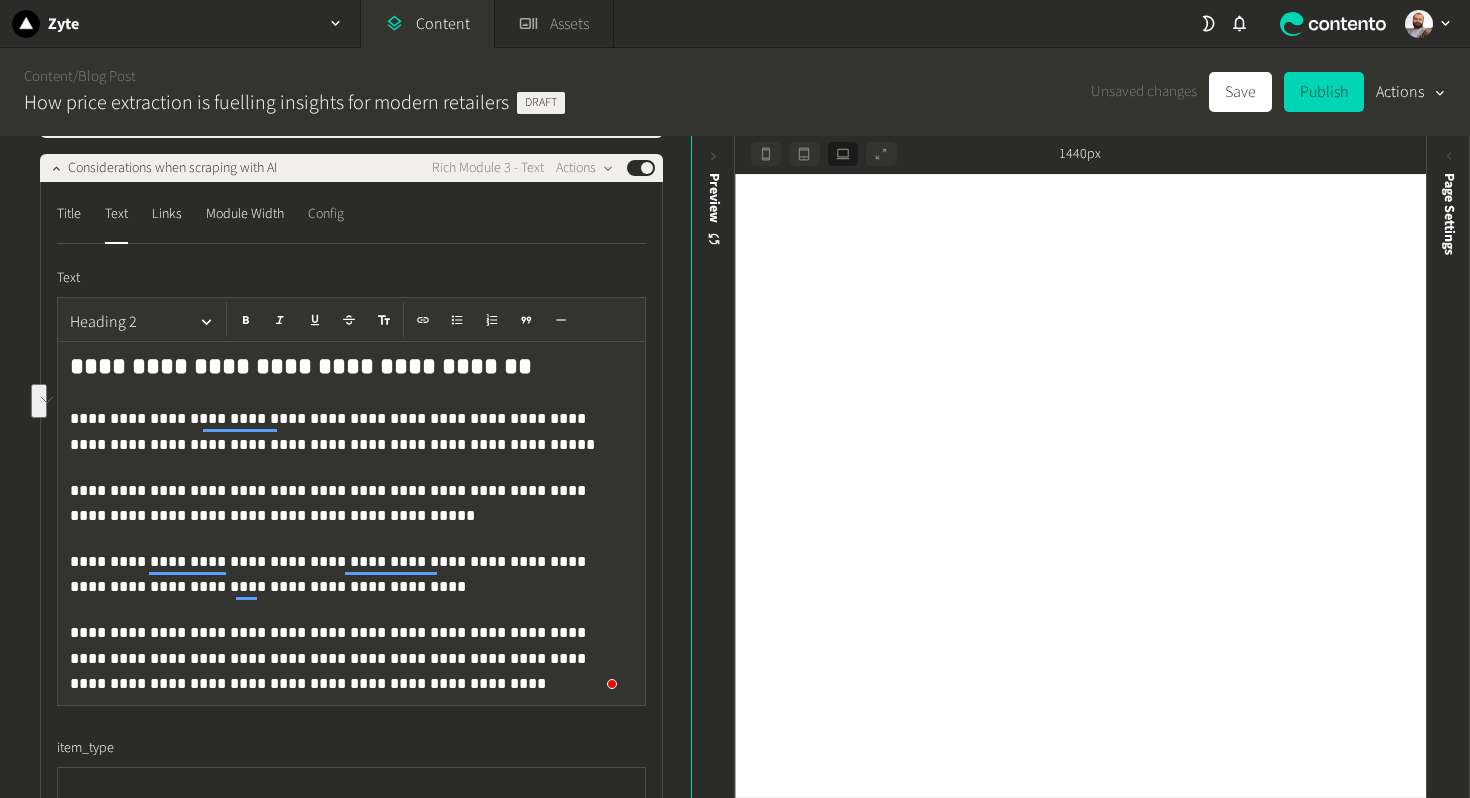 click on "Config" 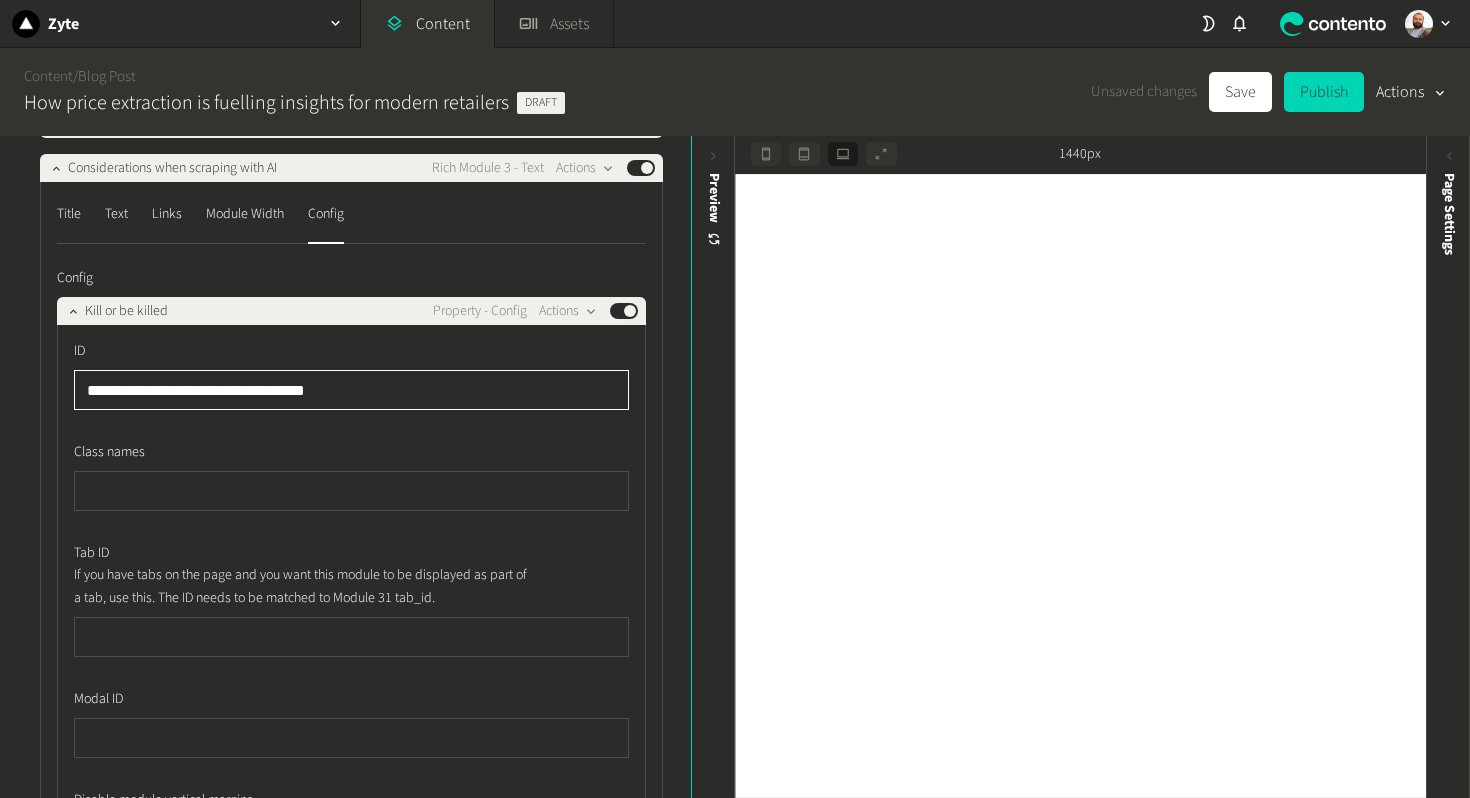 click on "**********" 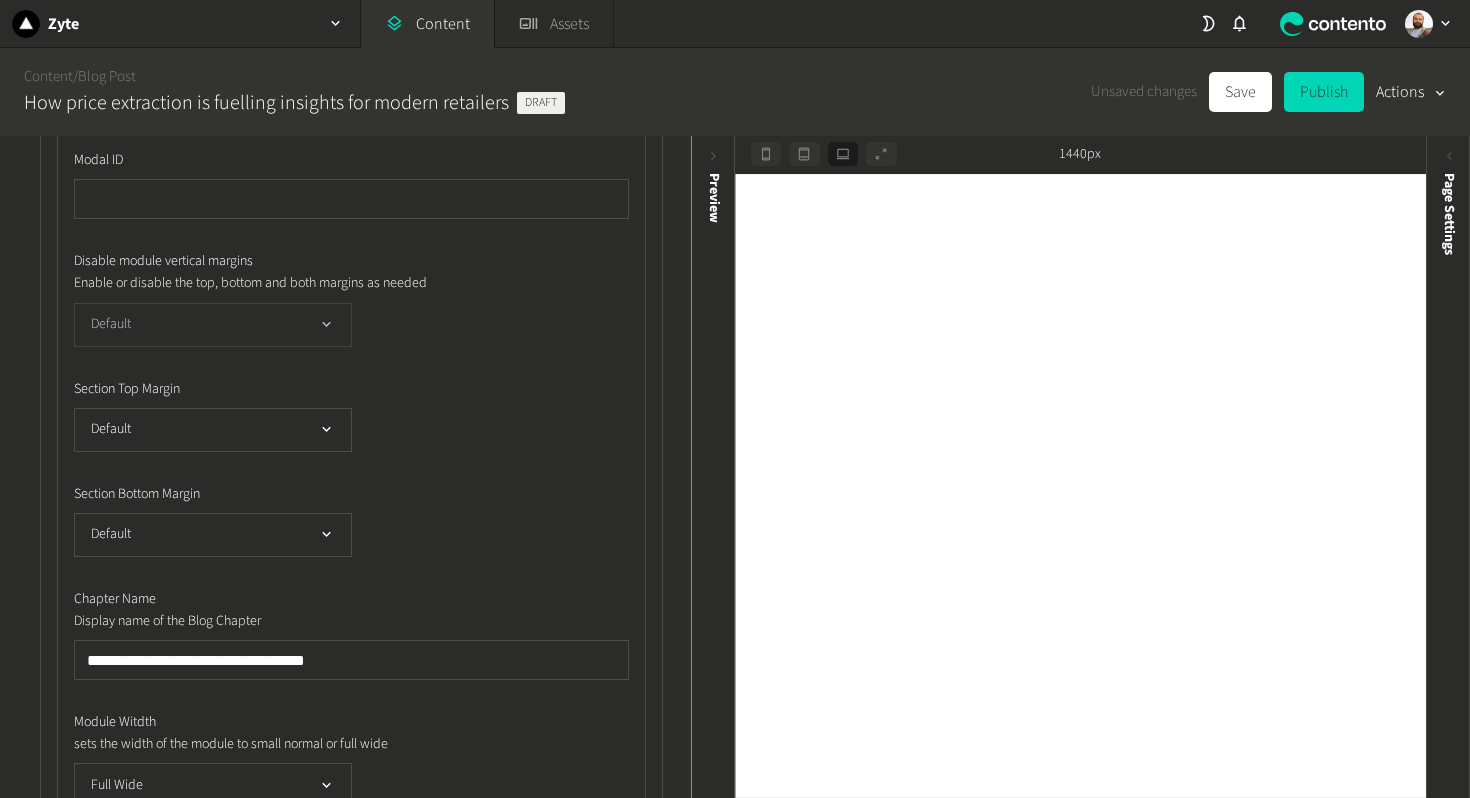 scroll, scrollTop: 2921, scrollLeft: 0, axis: vertical 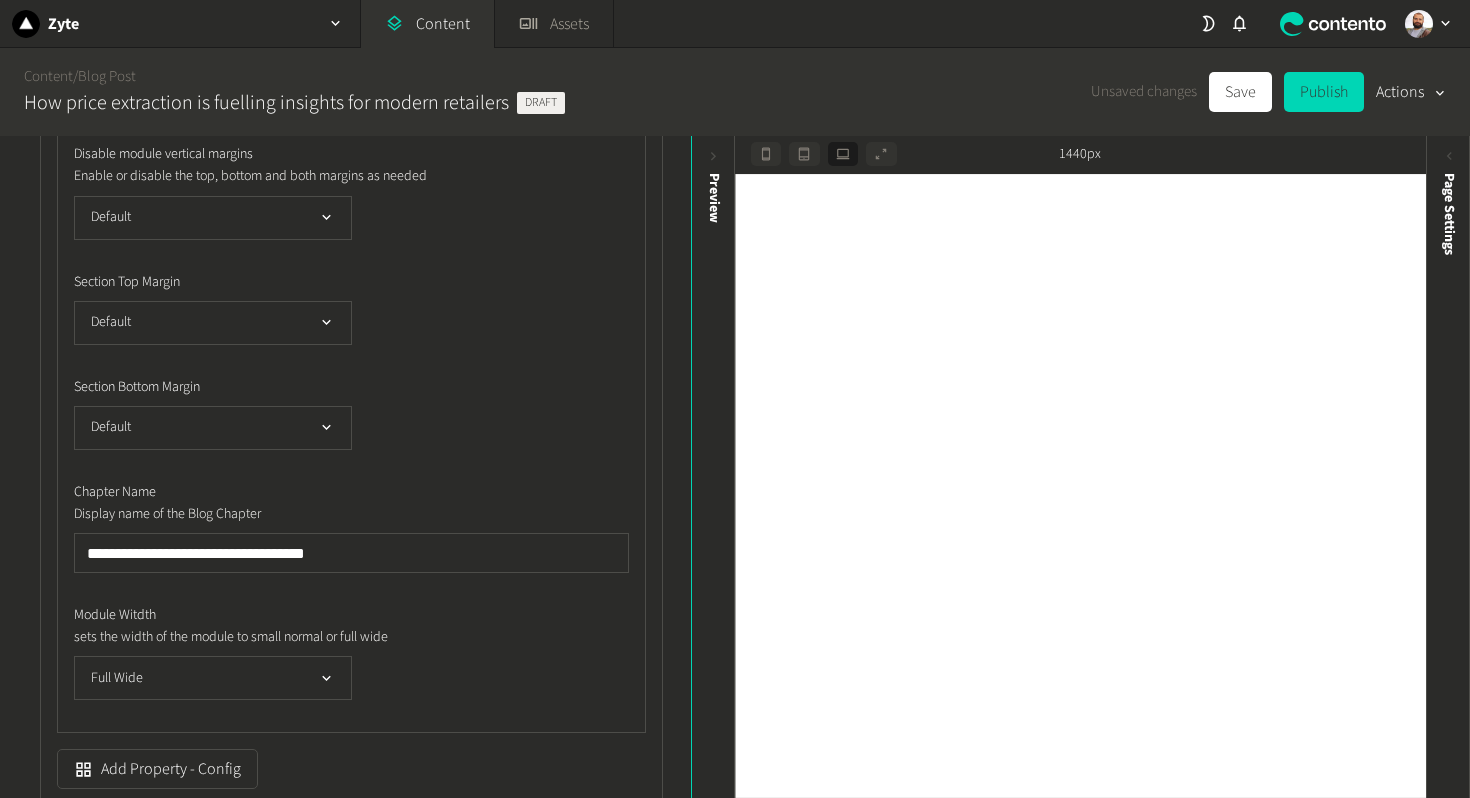 type on "**********" 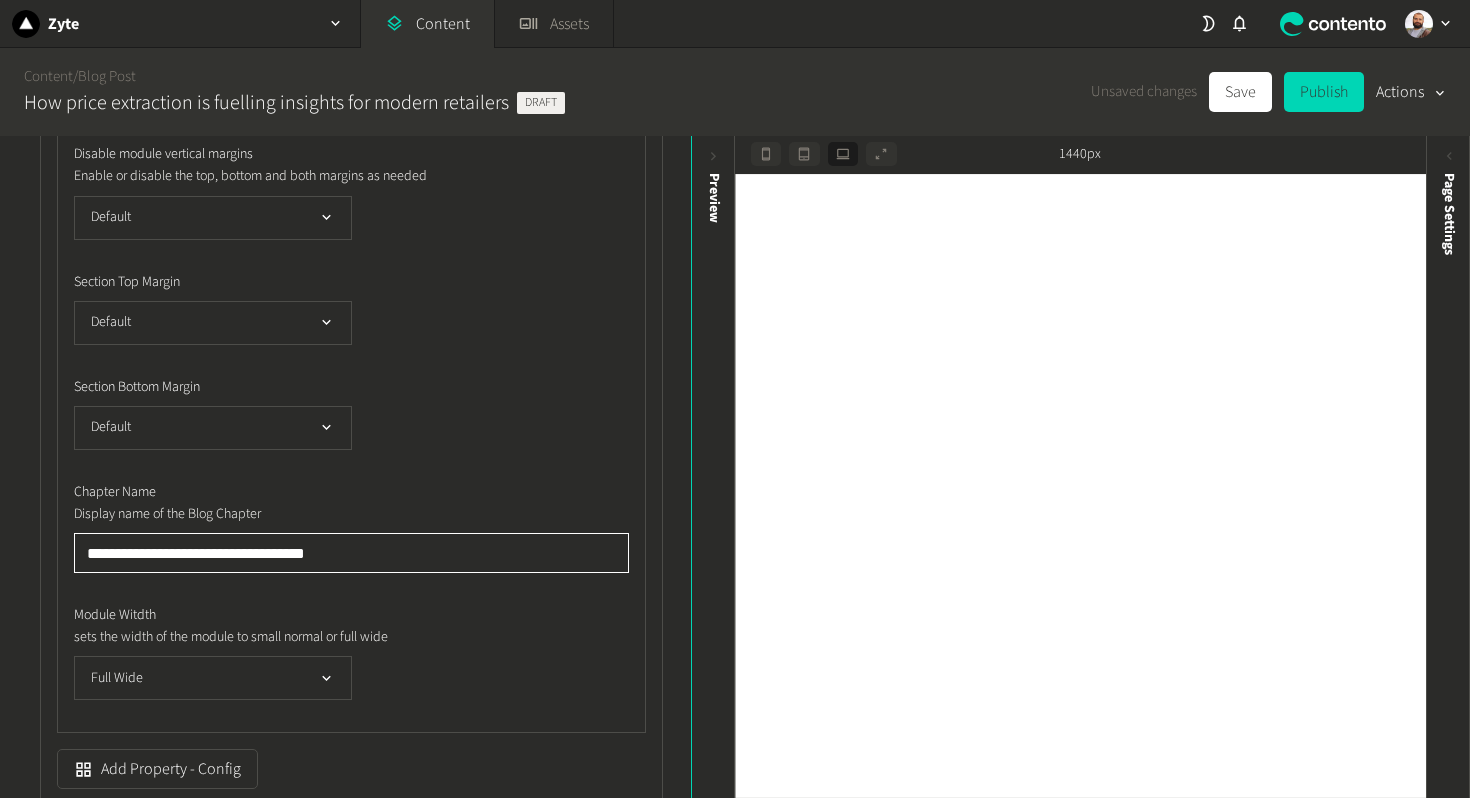 click on "**********" 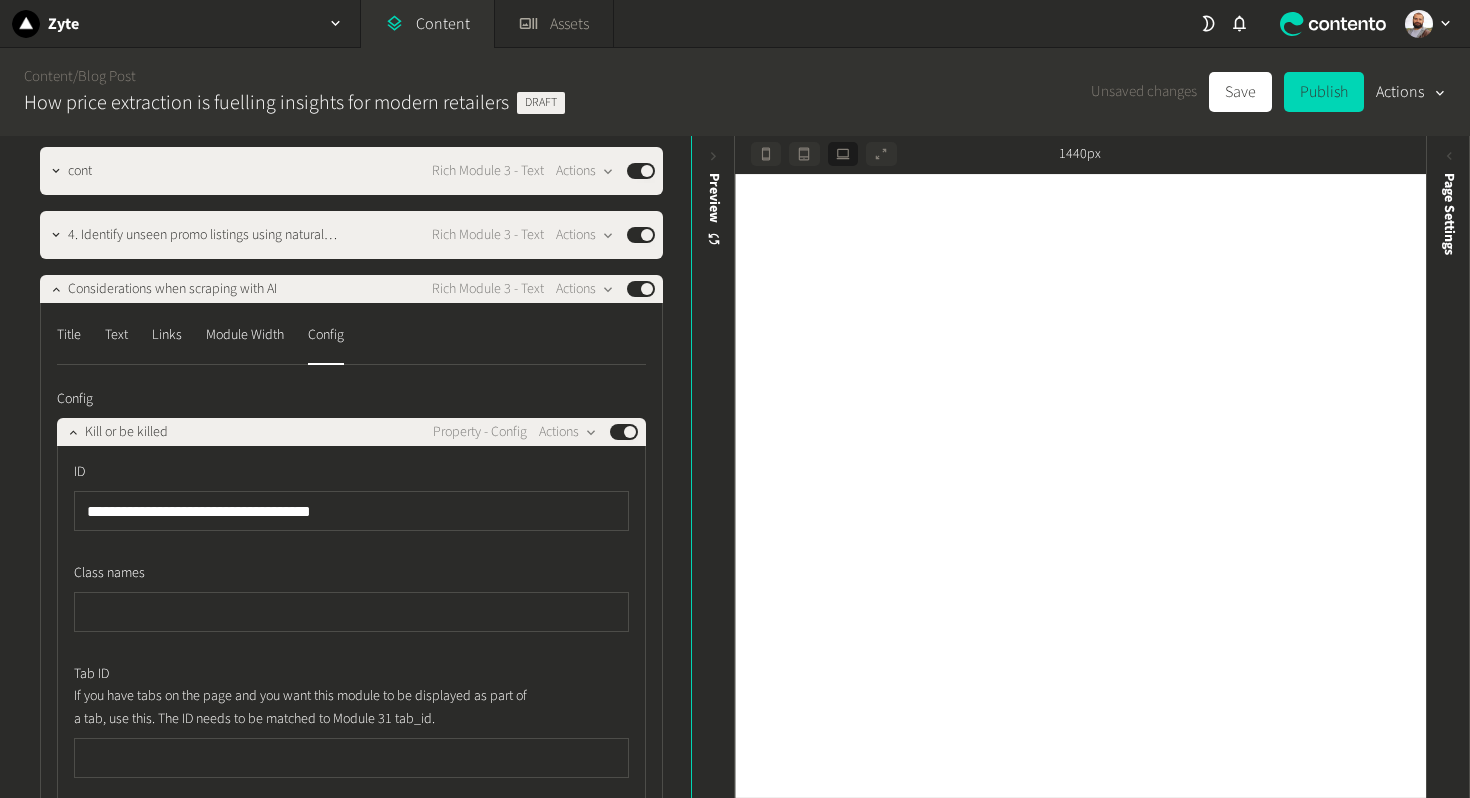 scroll, scrollTop: 2137, scrollLeft: 0, axis: vertical 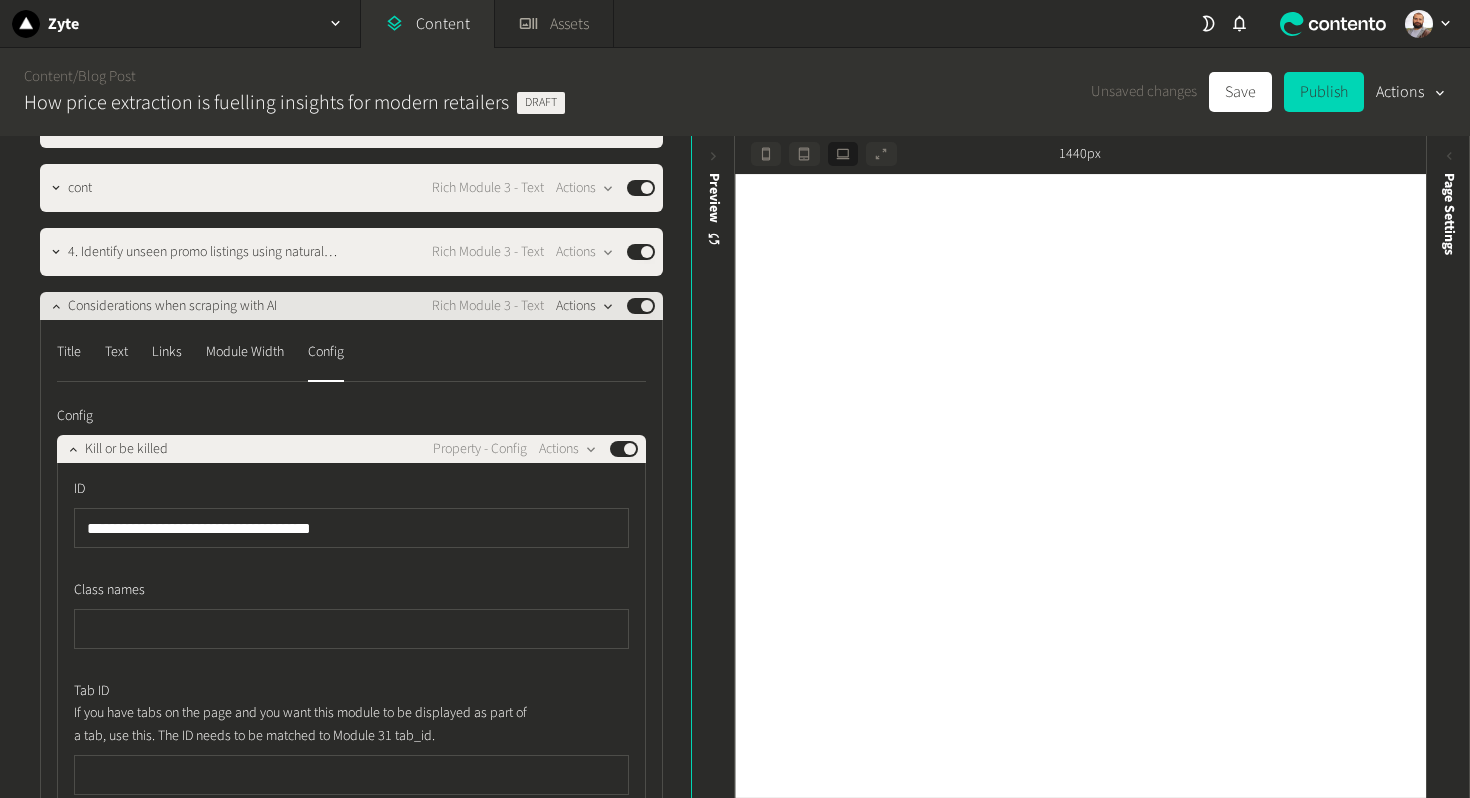 type on "**********" 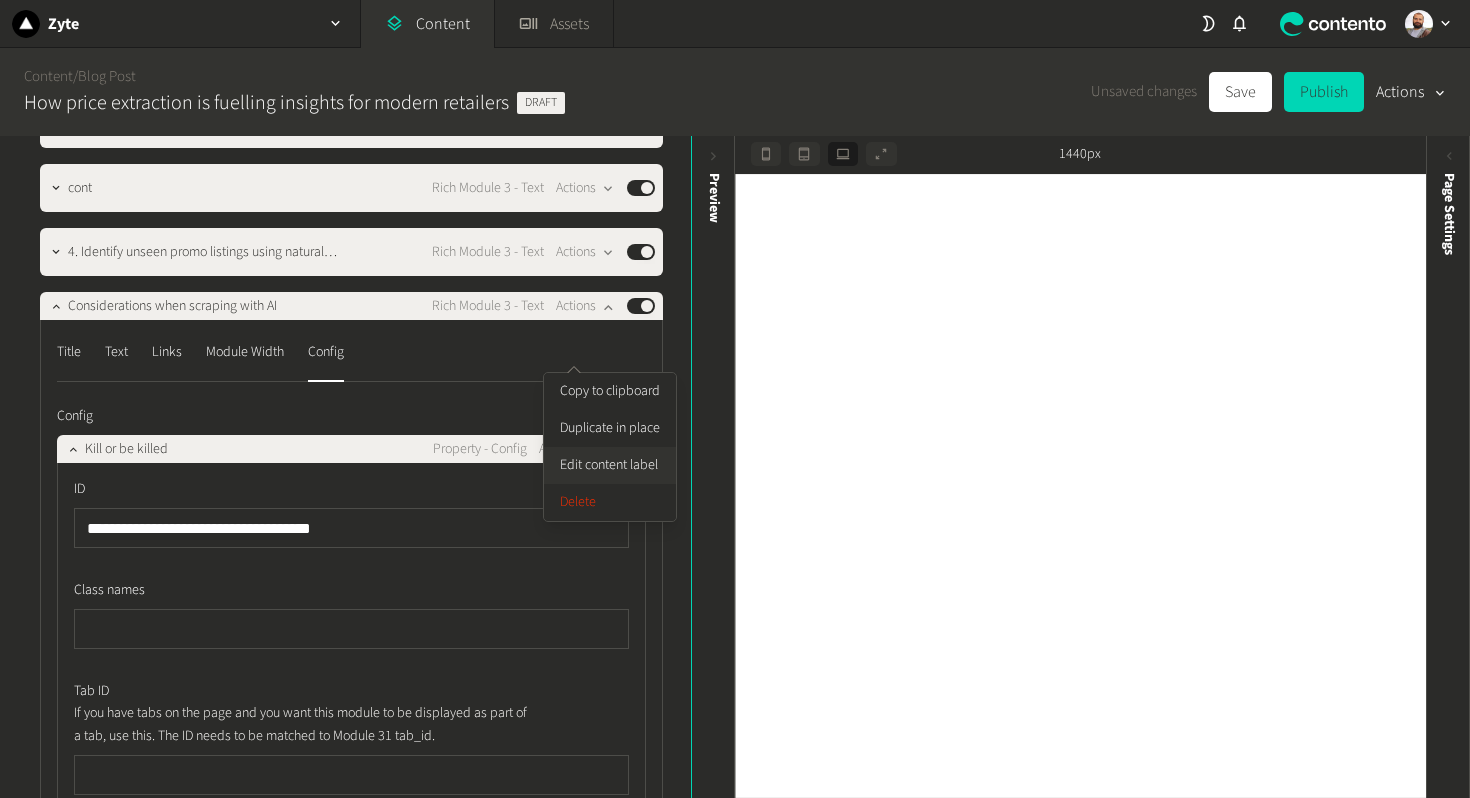 click on "Edit content label" 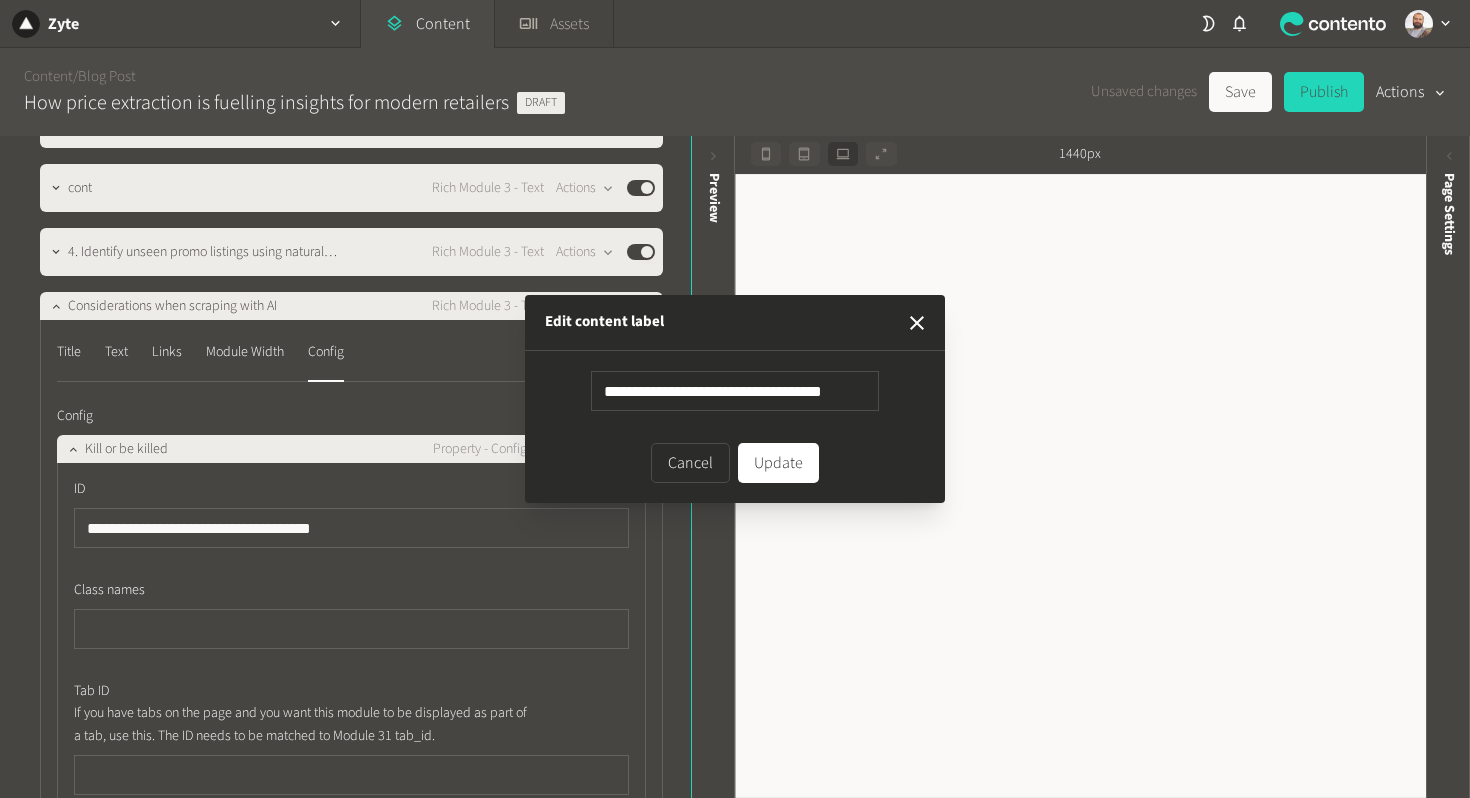 type on "**********" 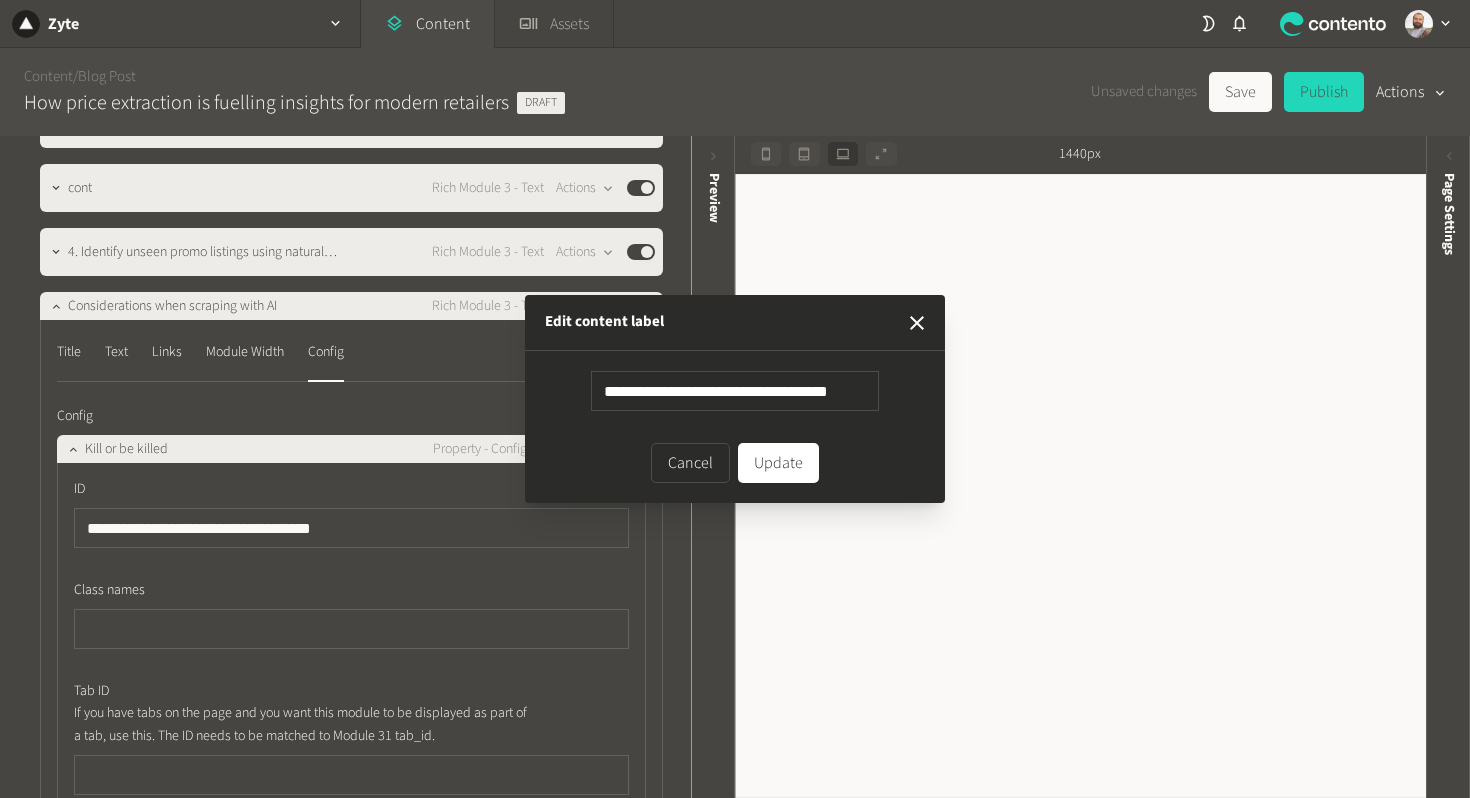 click on "Update" at bounding box center (778, 463) 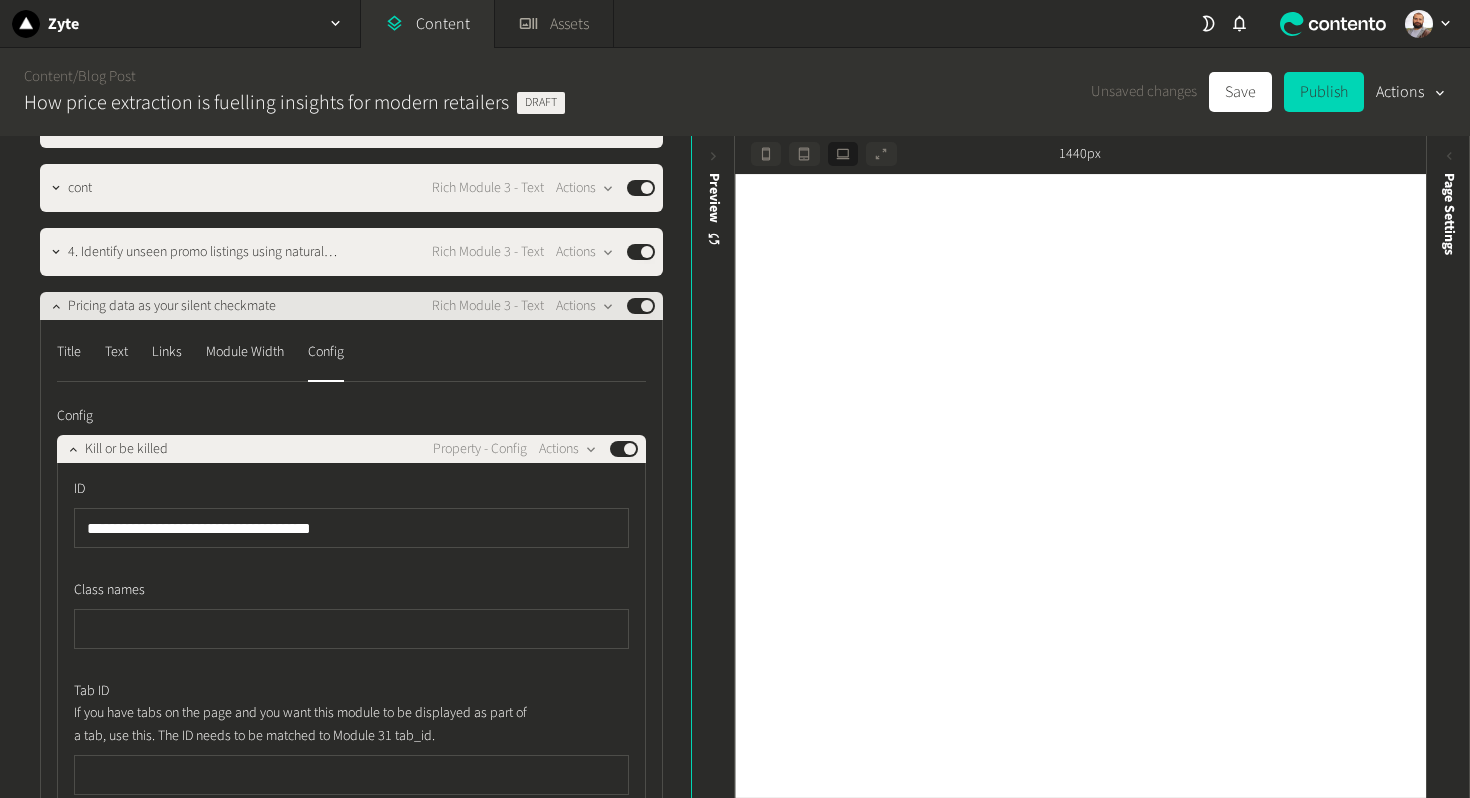 click on "Pricing data as your silent checkmate" 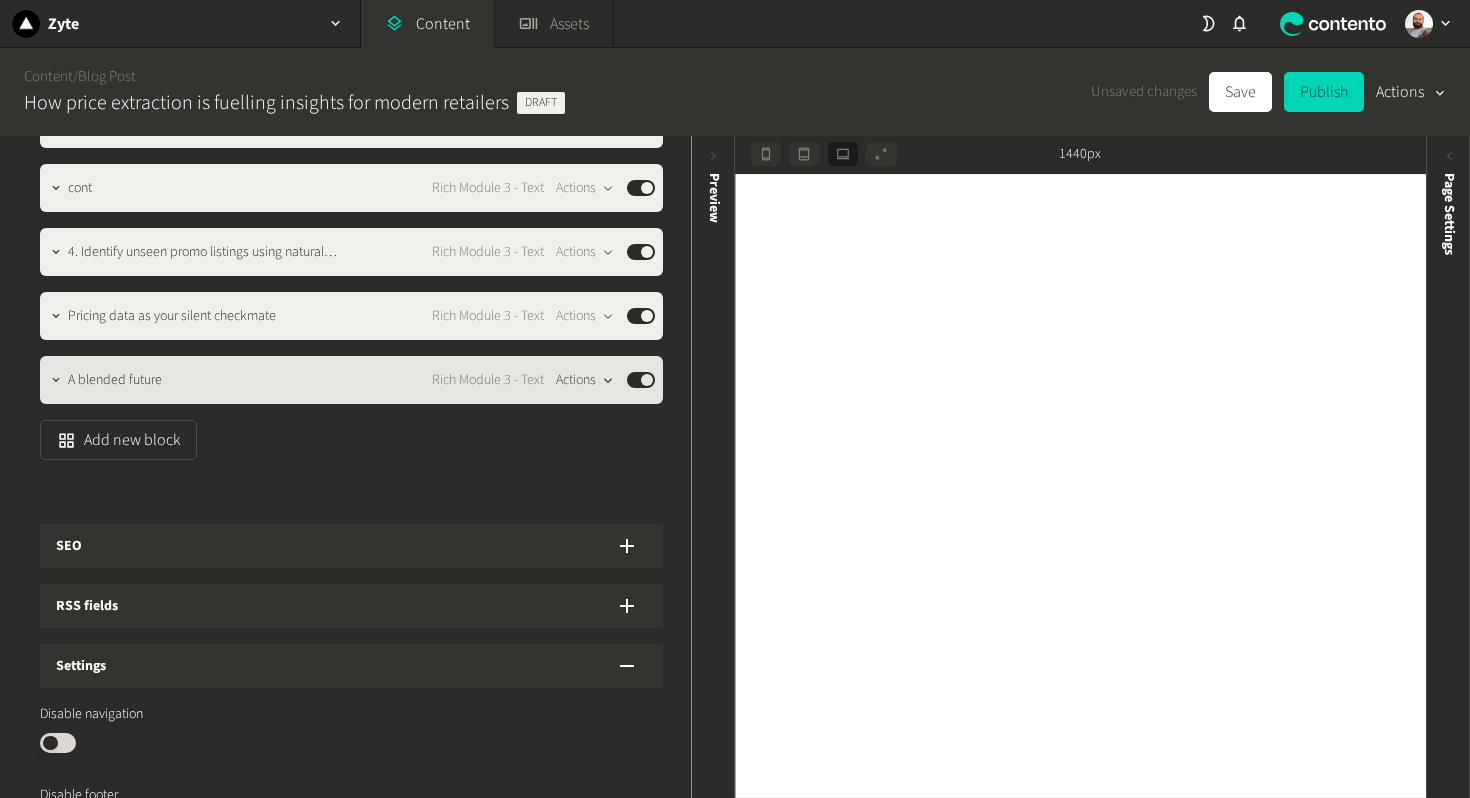 click on "Actions" 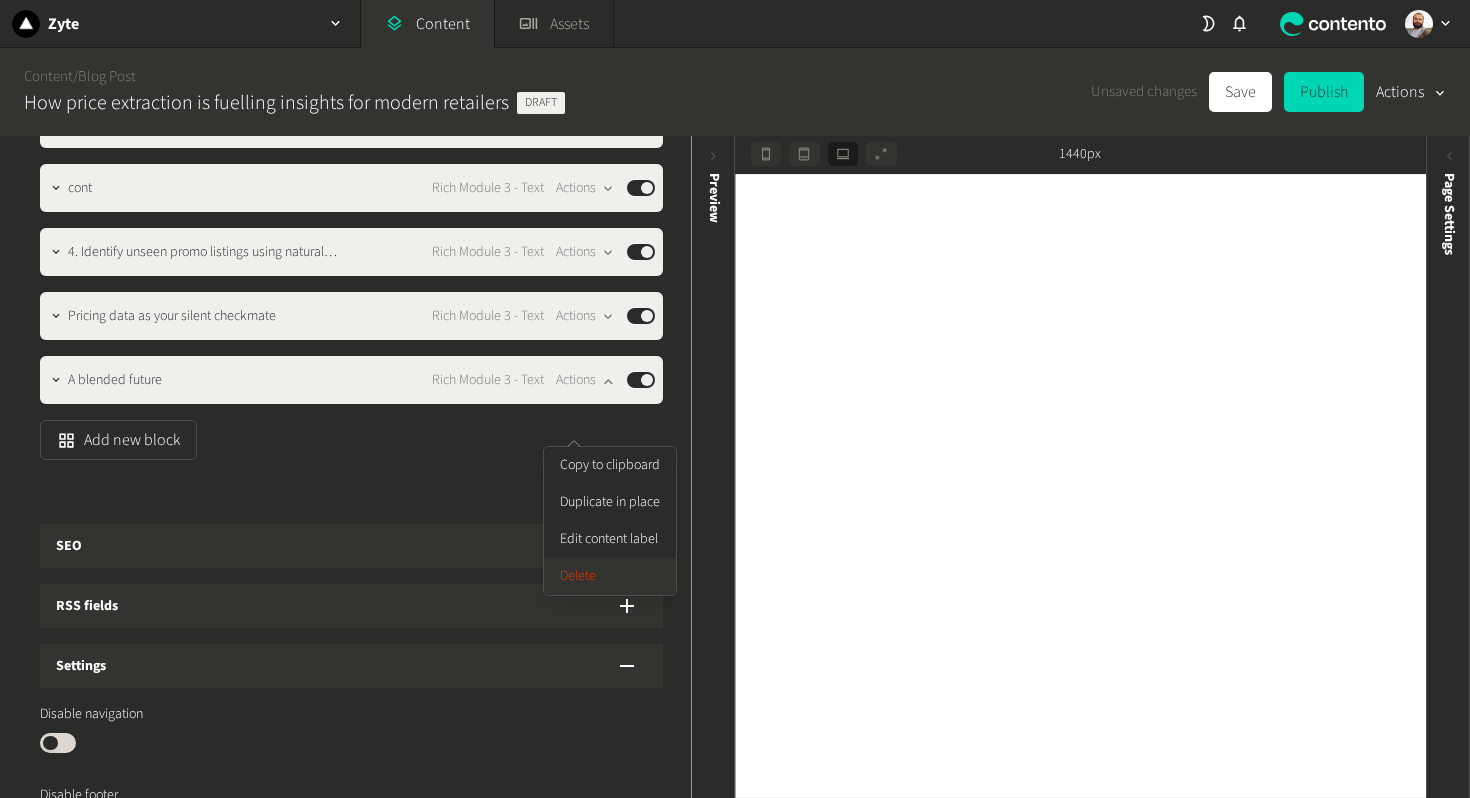 click on "Delete" 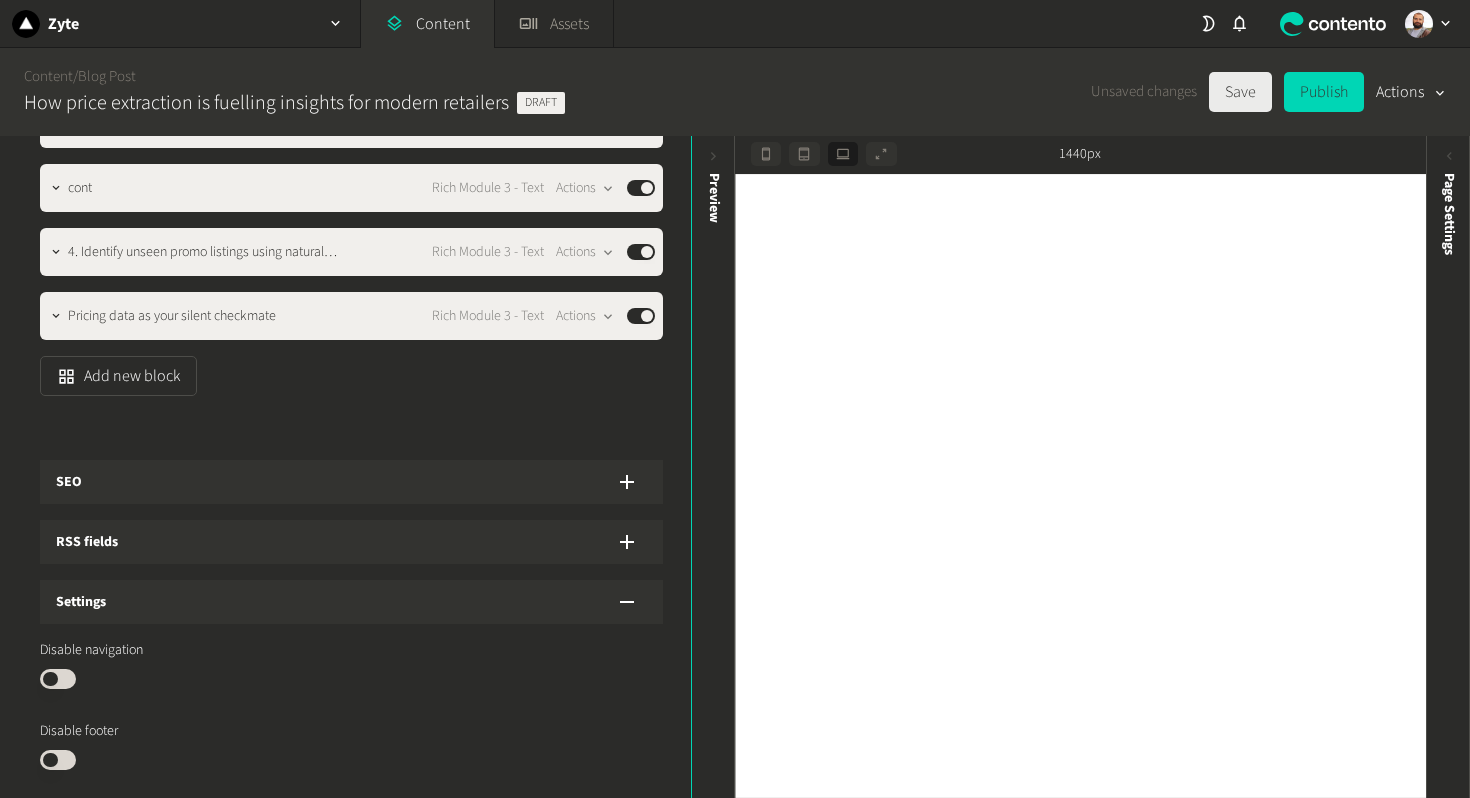 click on "Save" 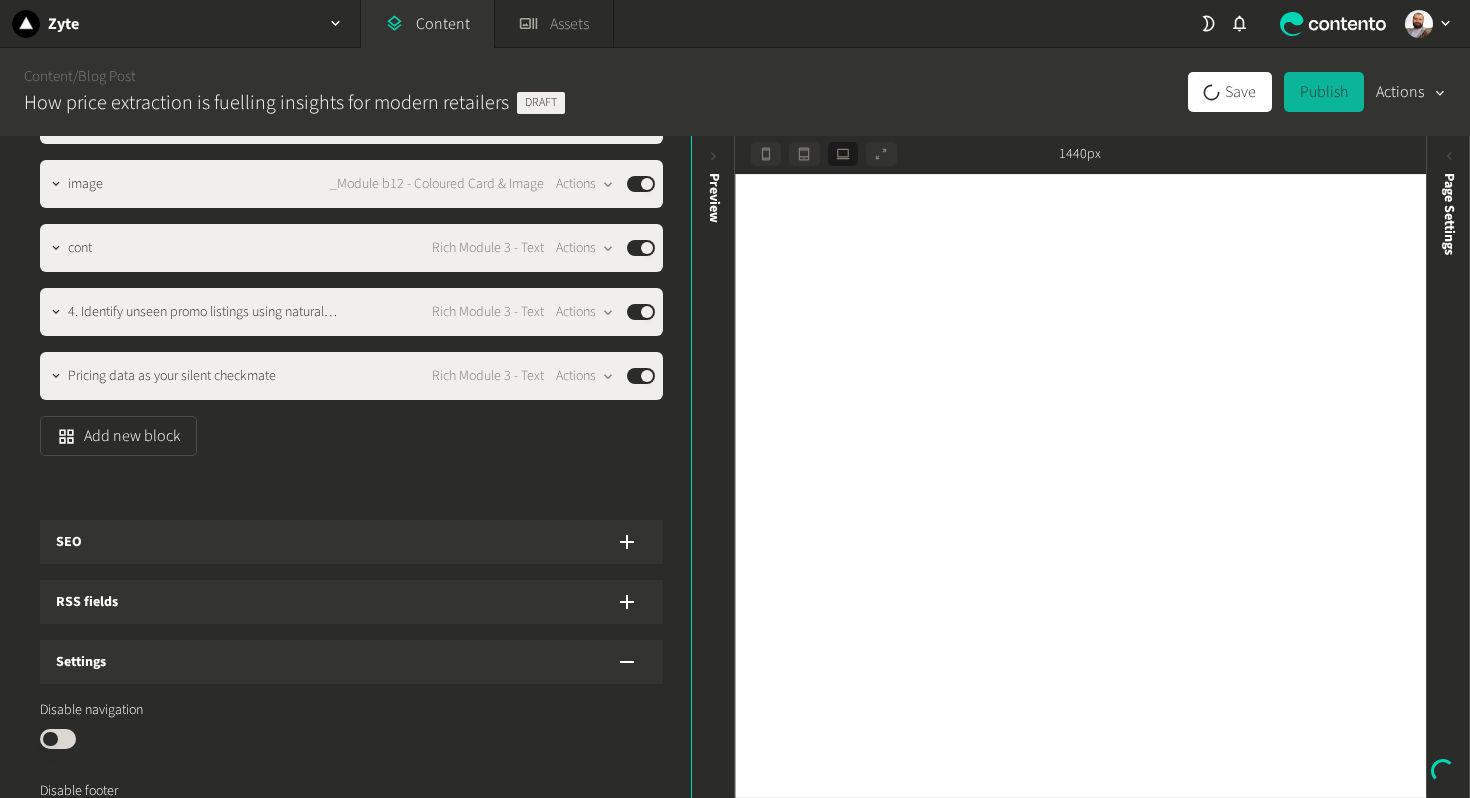 scroll, scrollTop: 2075, scrollLeft: 0, axis: vertical 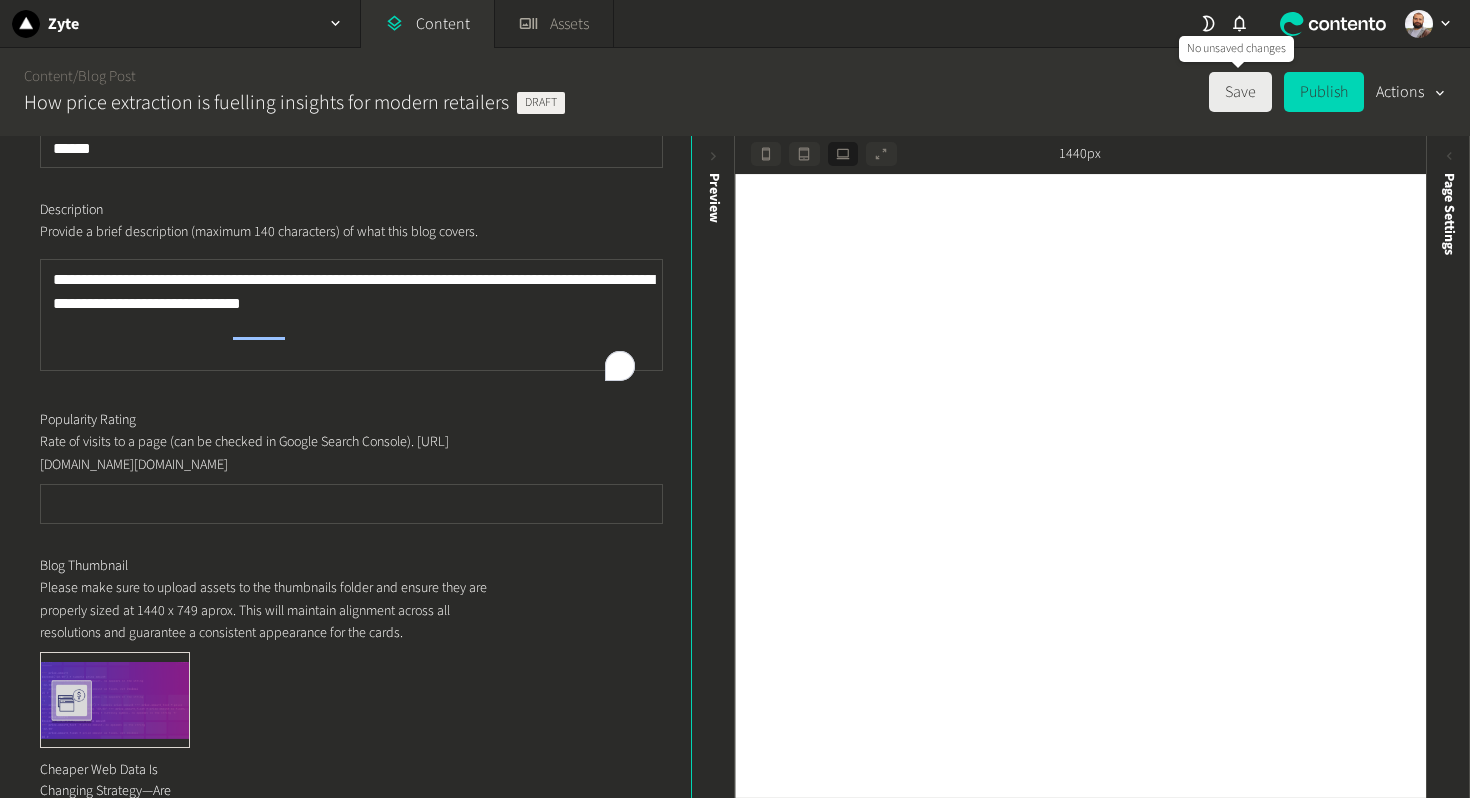 click on "Save" 